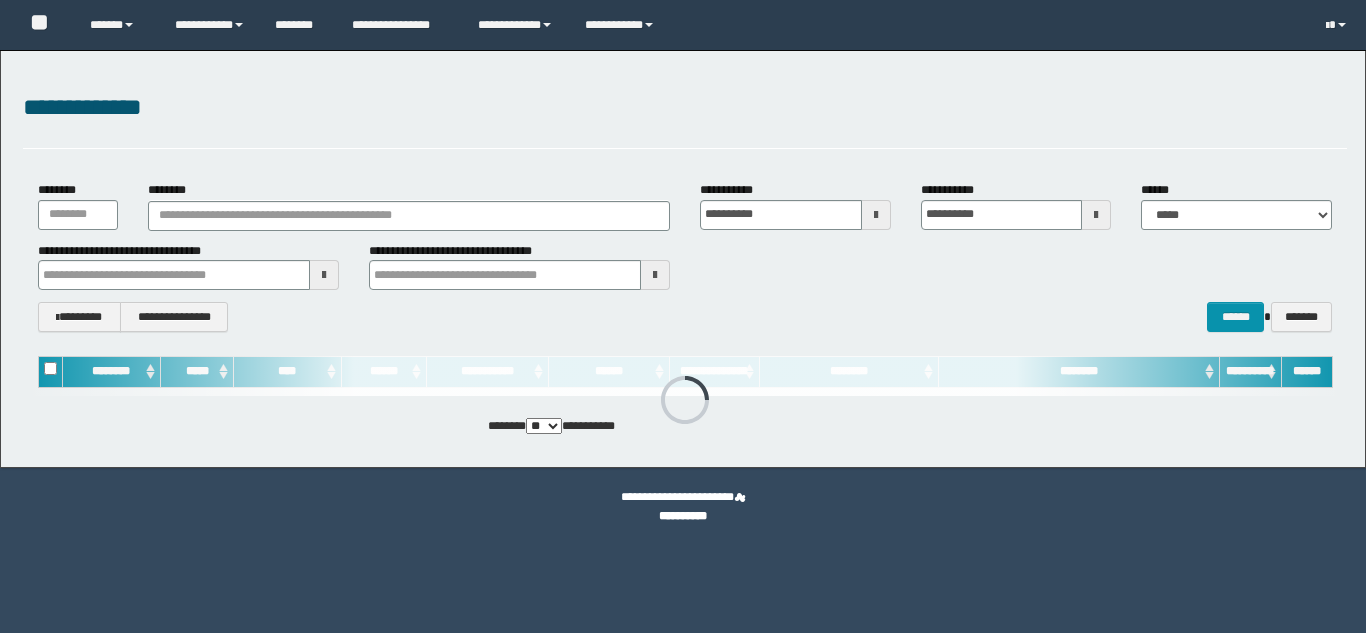 scroll, scrollTop: 0, scrollLeft: 0, axis: both 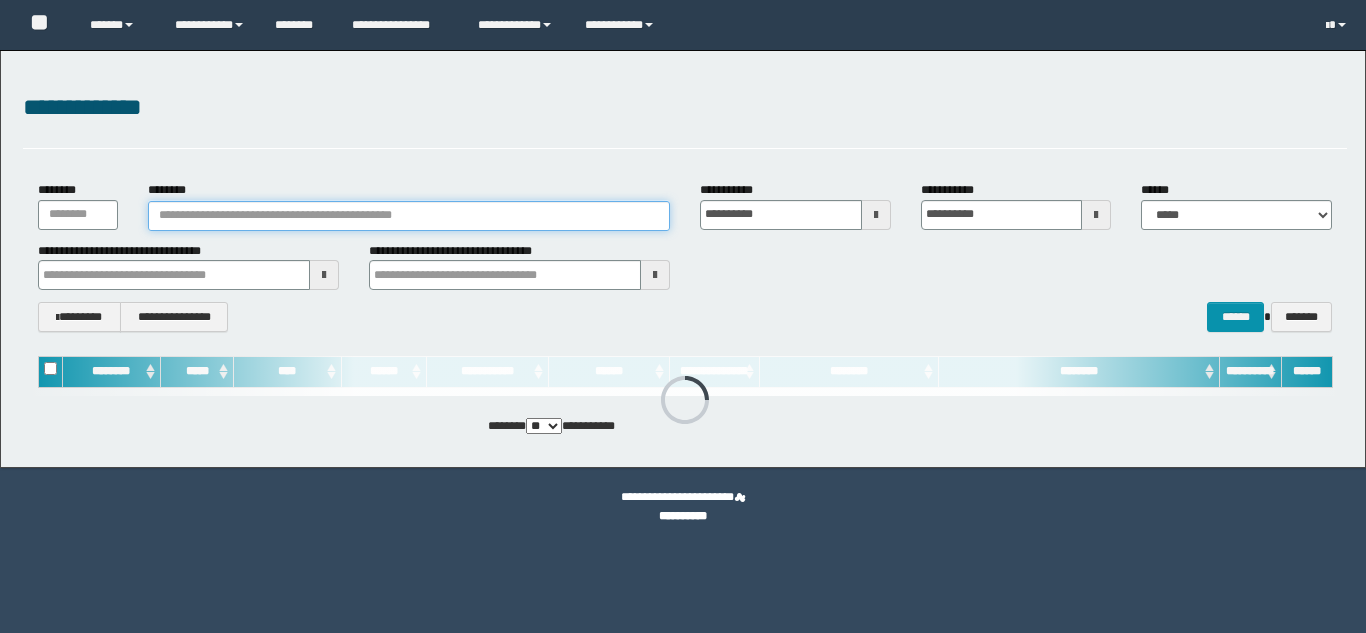 click on "********" at bounding box center [409, 216] 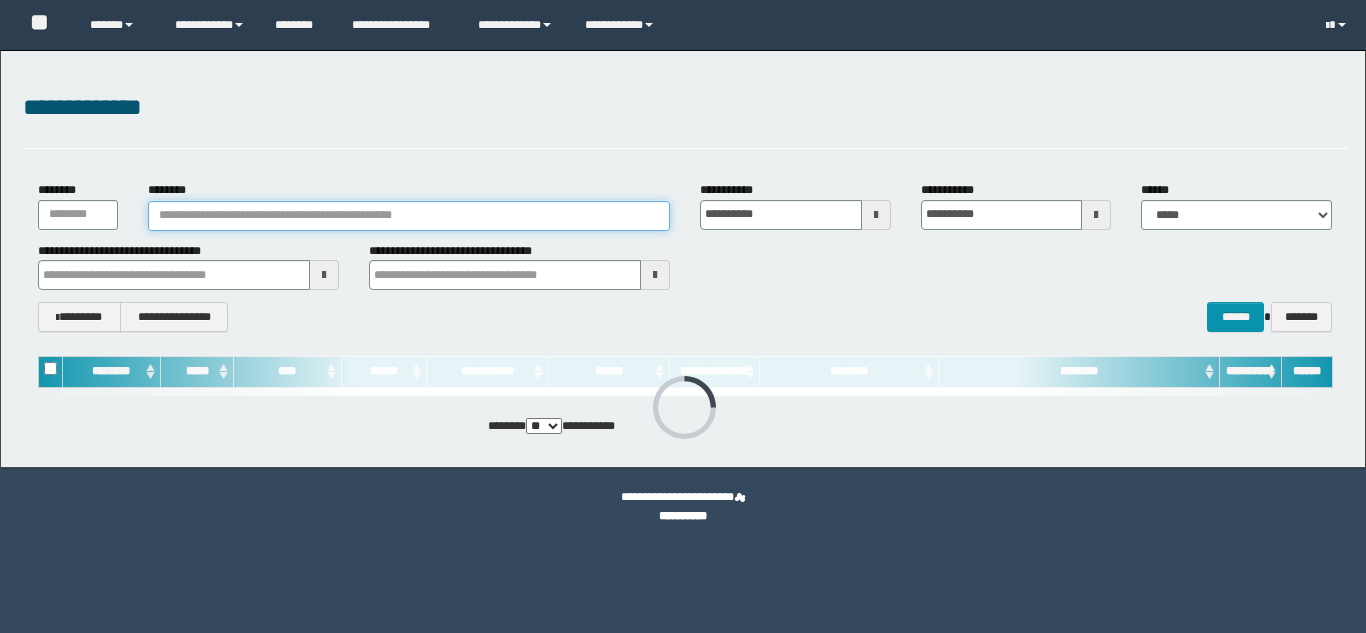 paste on "********" 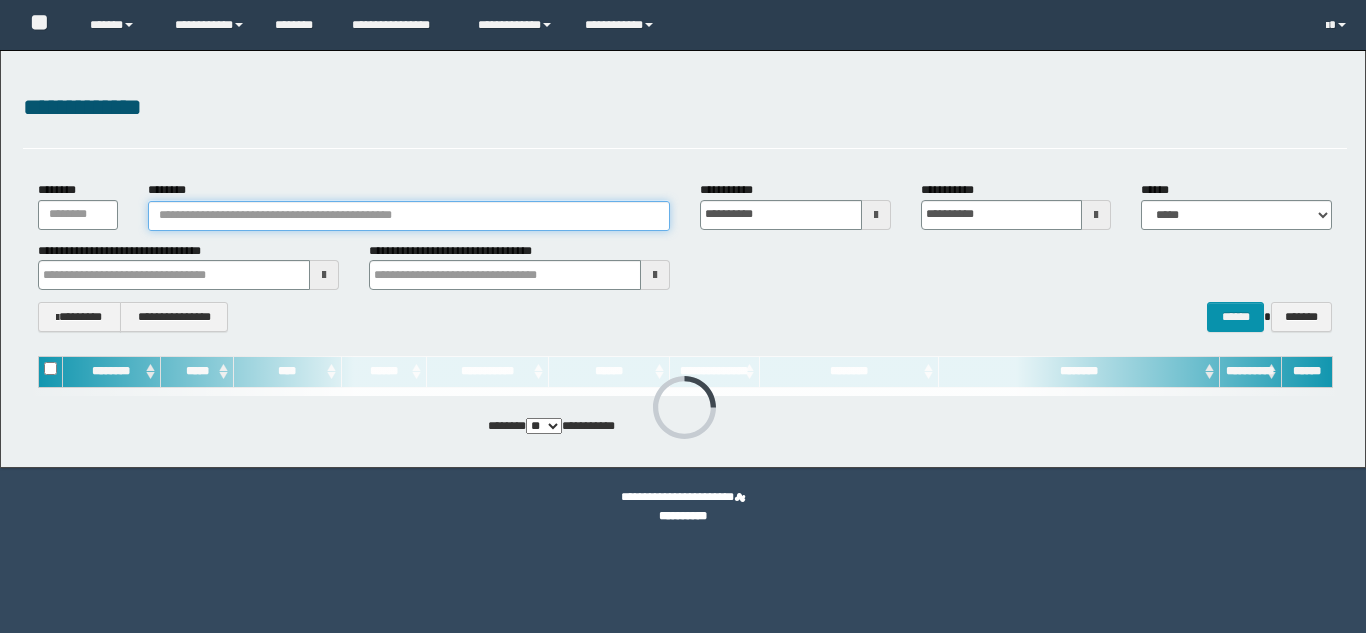 type on "********" 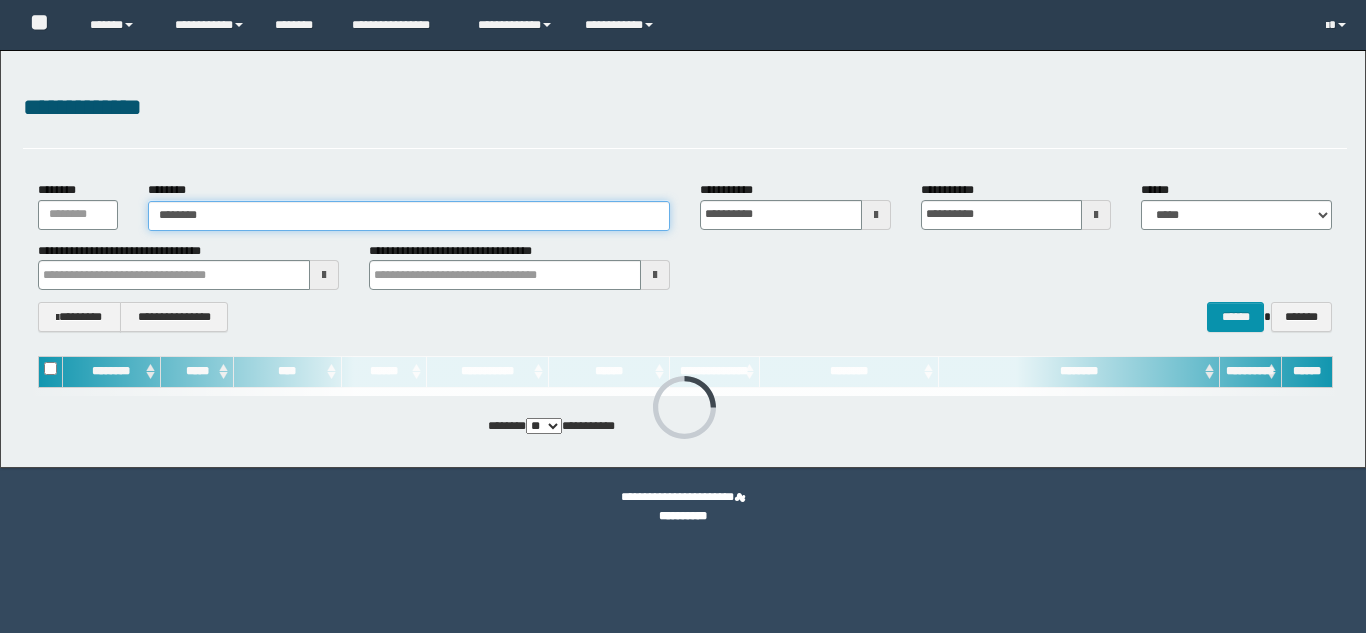 scroll, scrollTop: 0, scrollLeft: 0, axis: both 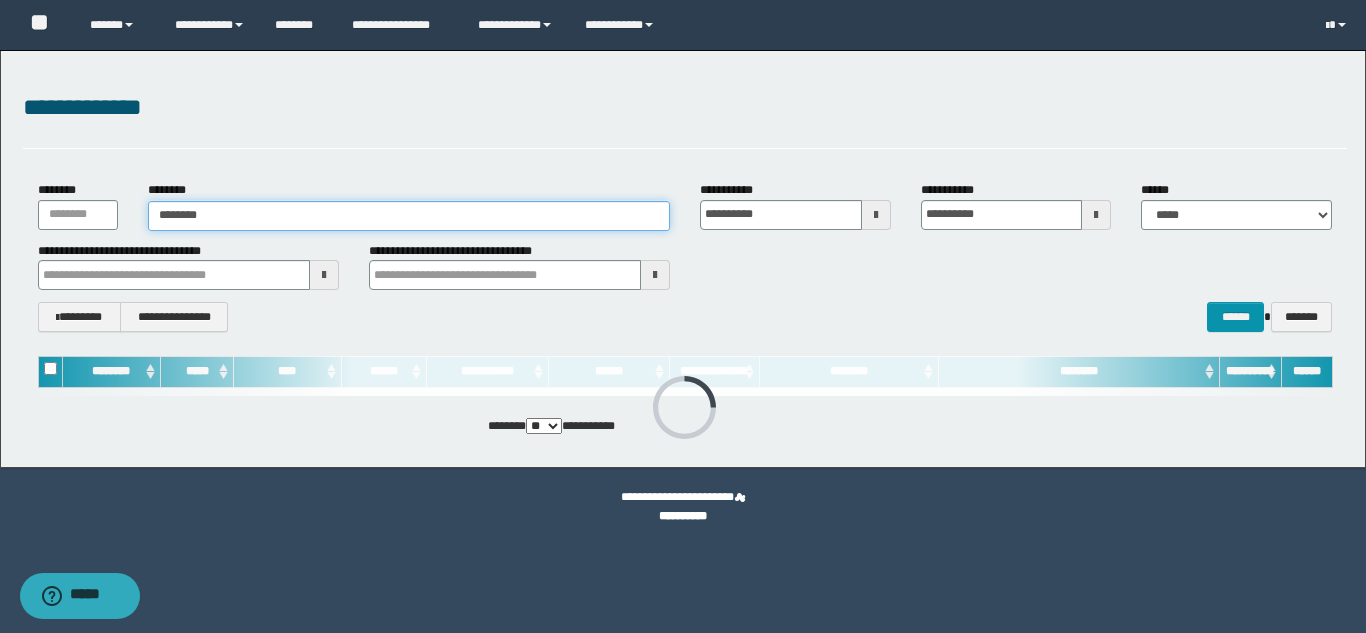 type on "********" 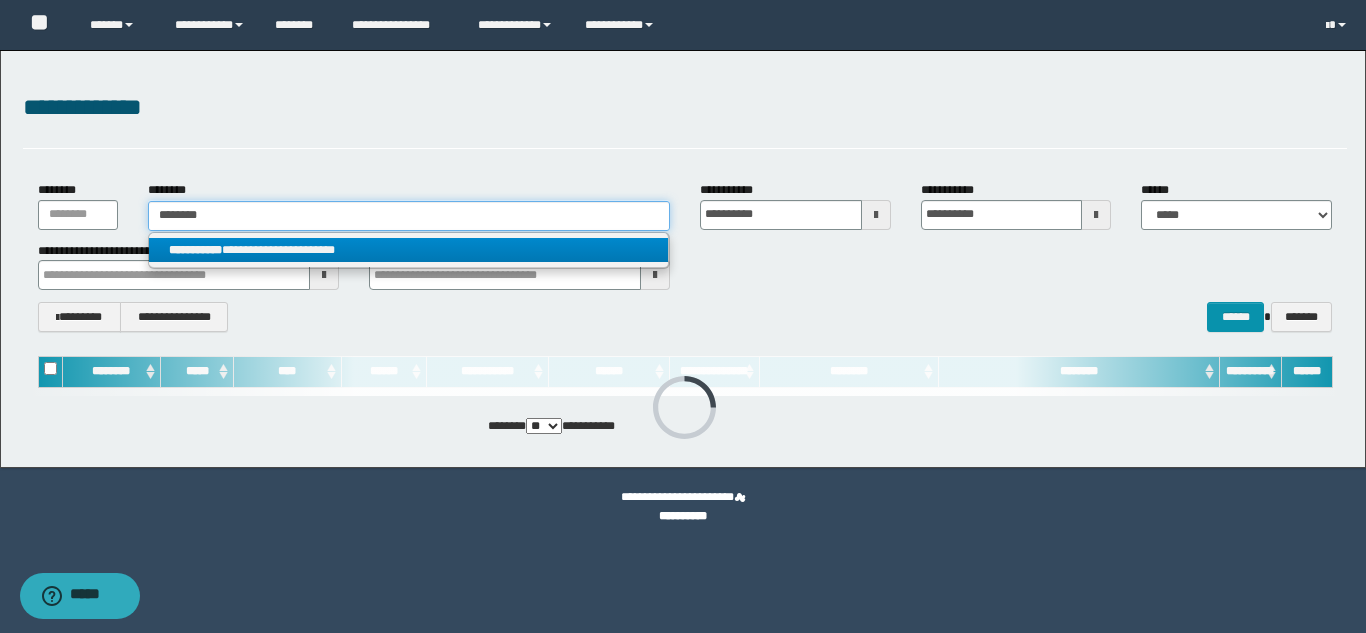 type on "********" 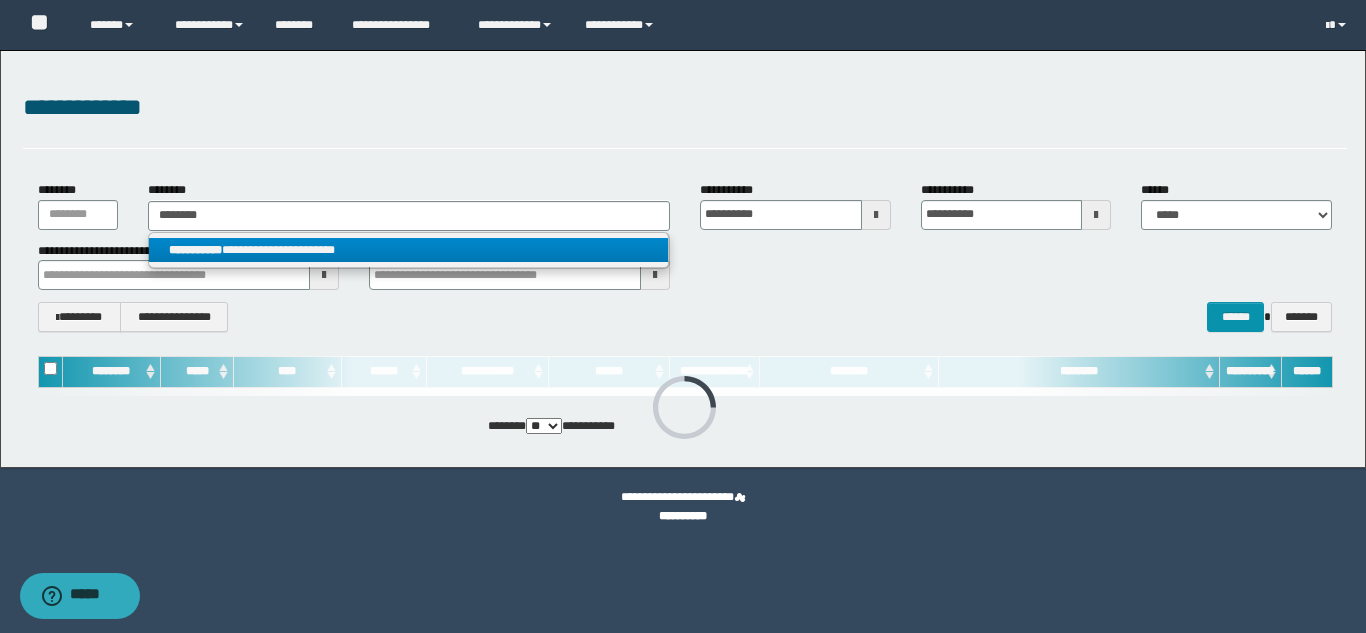 click on "**********" at bounding box center (408, 250) 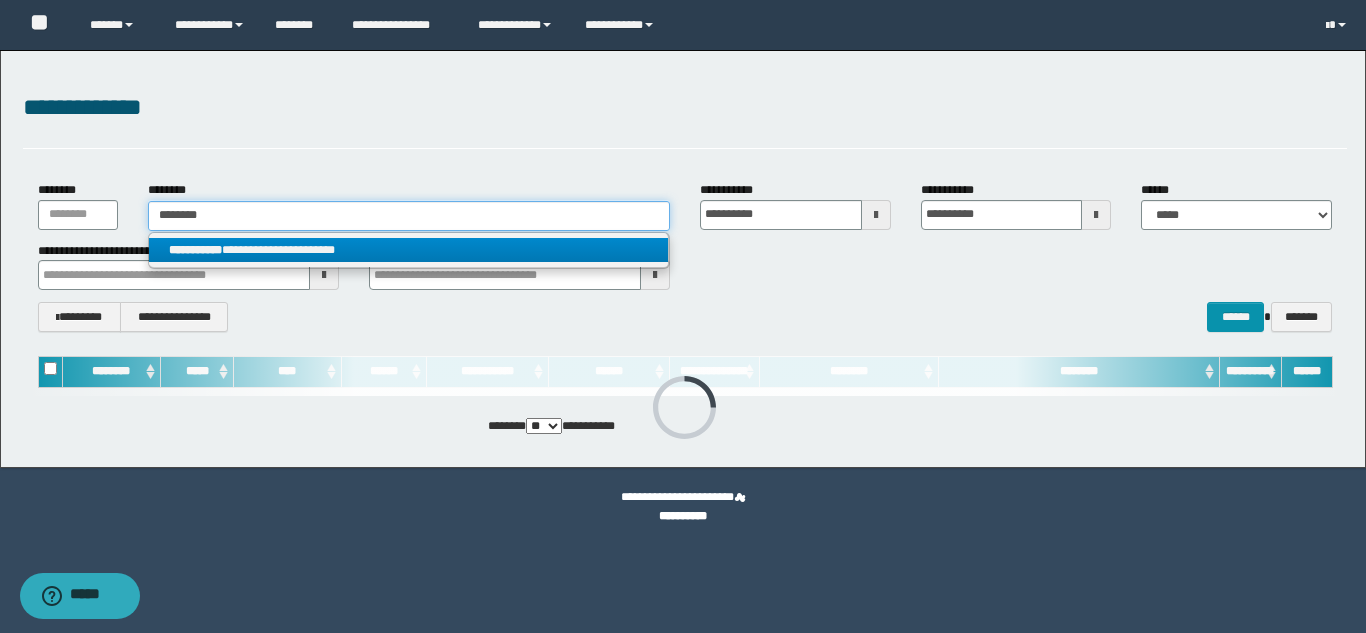 type 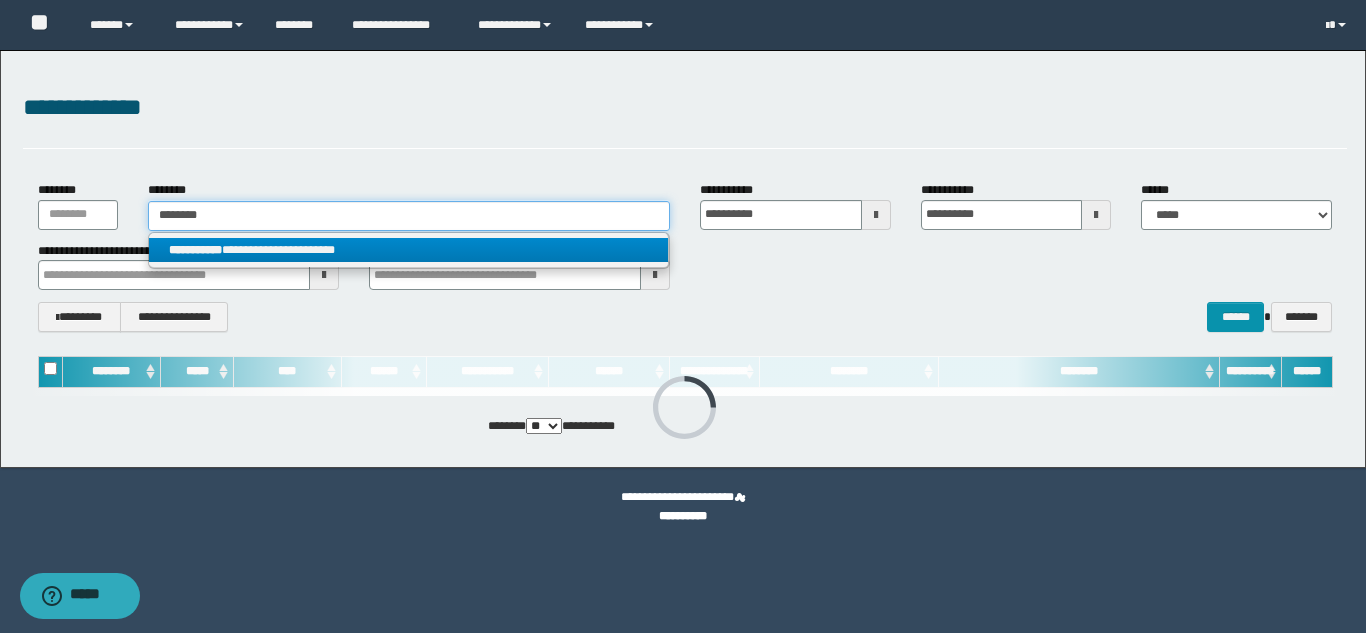 type on "**********" 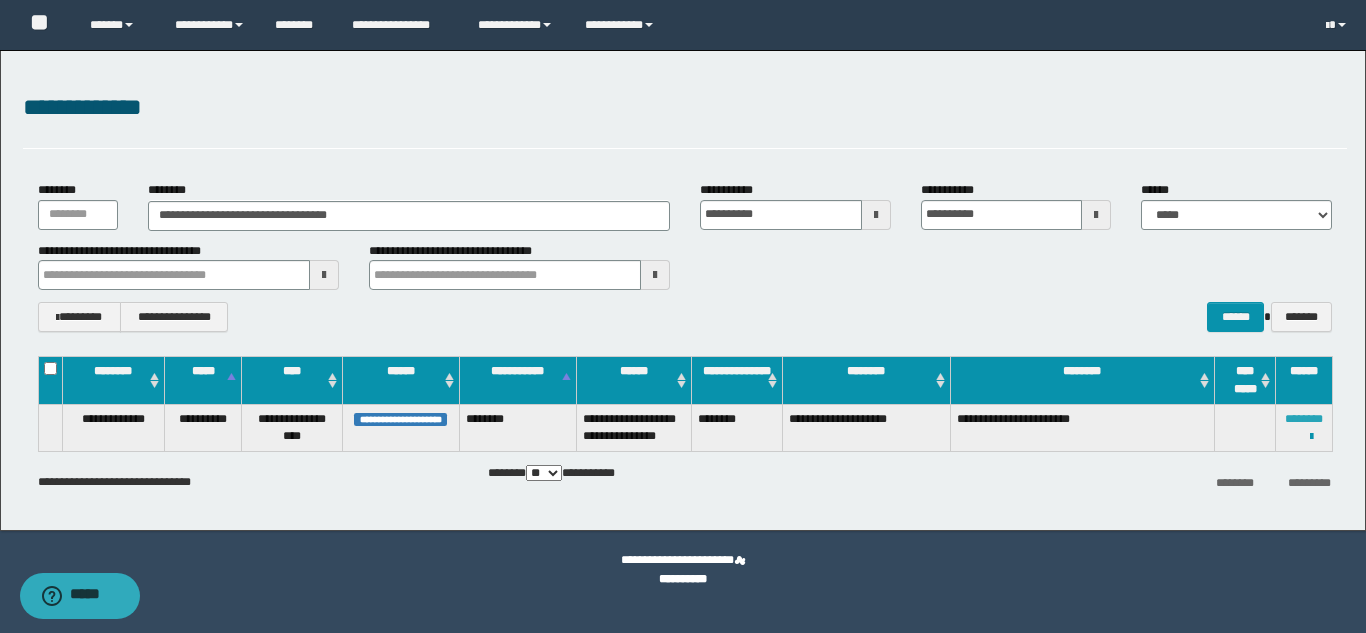 click on "********" at bounding box center [1304, 419] 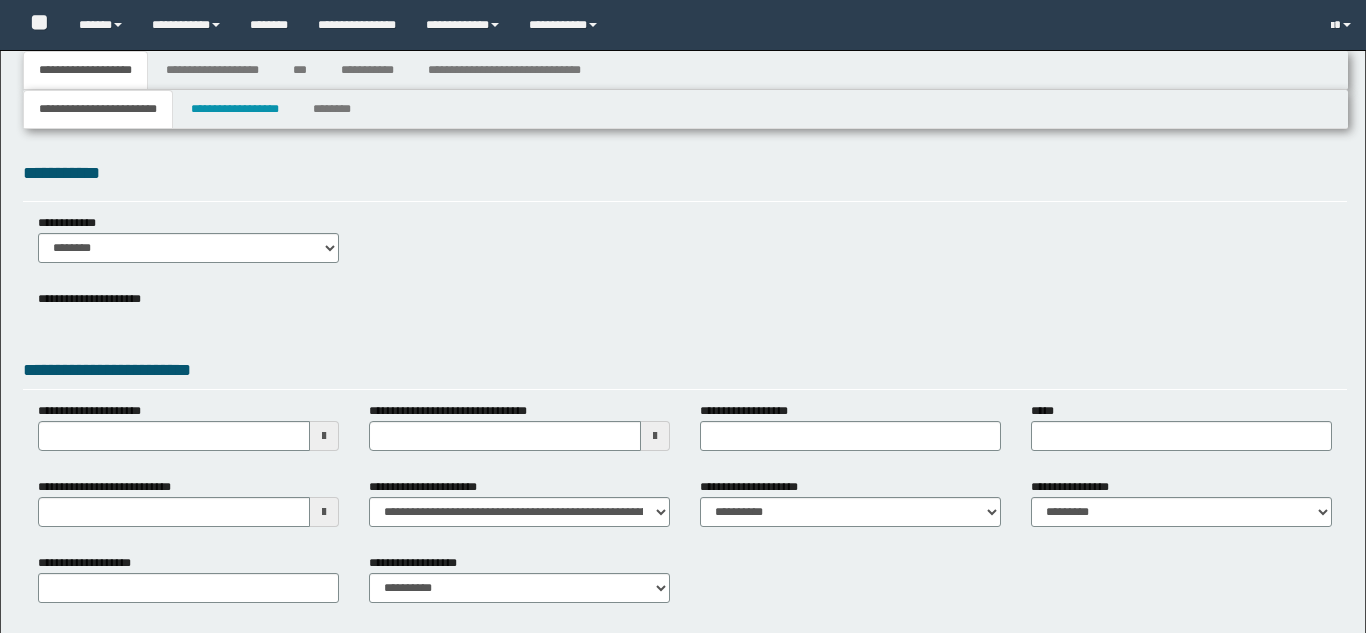 type 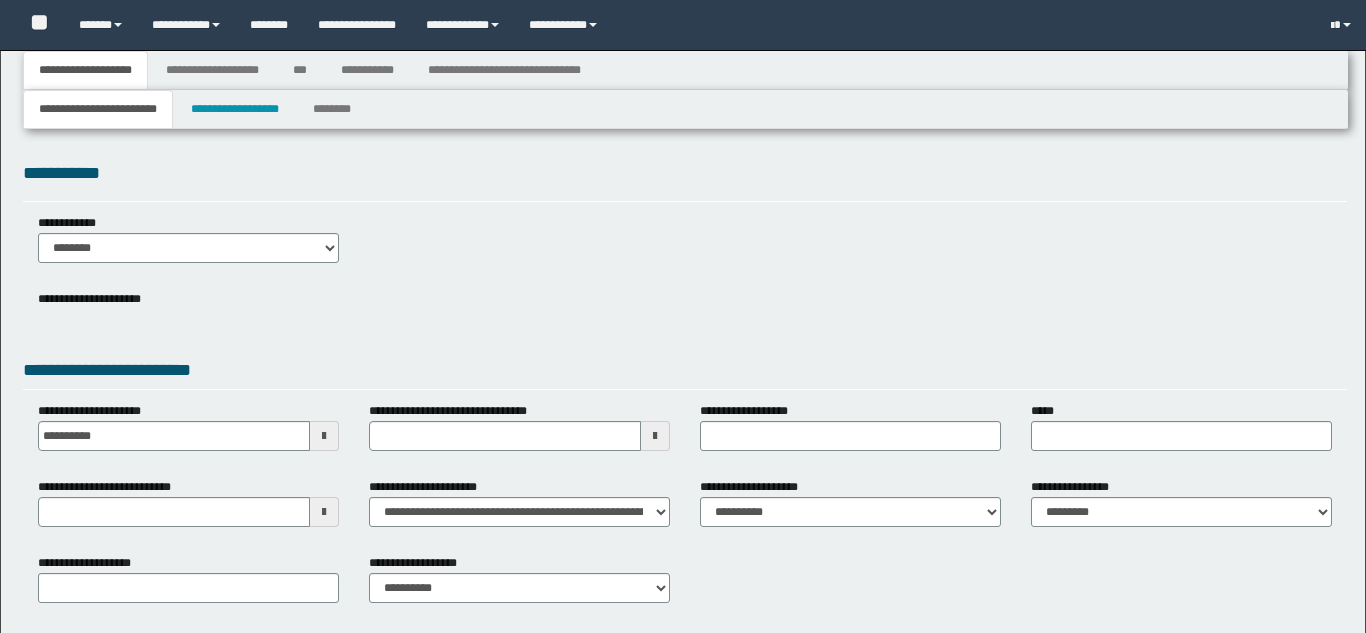 select on "*" 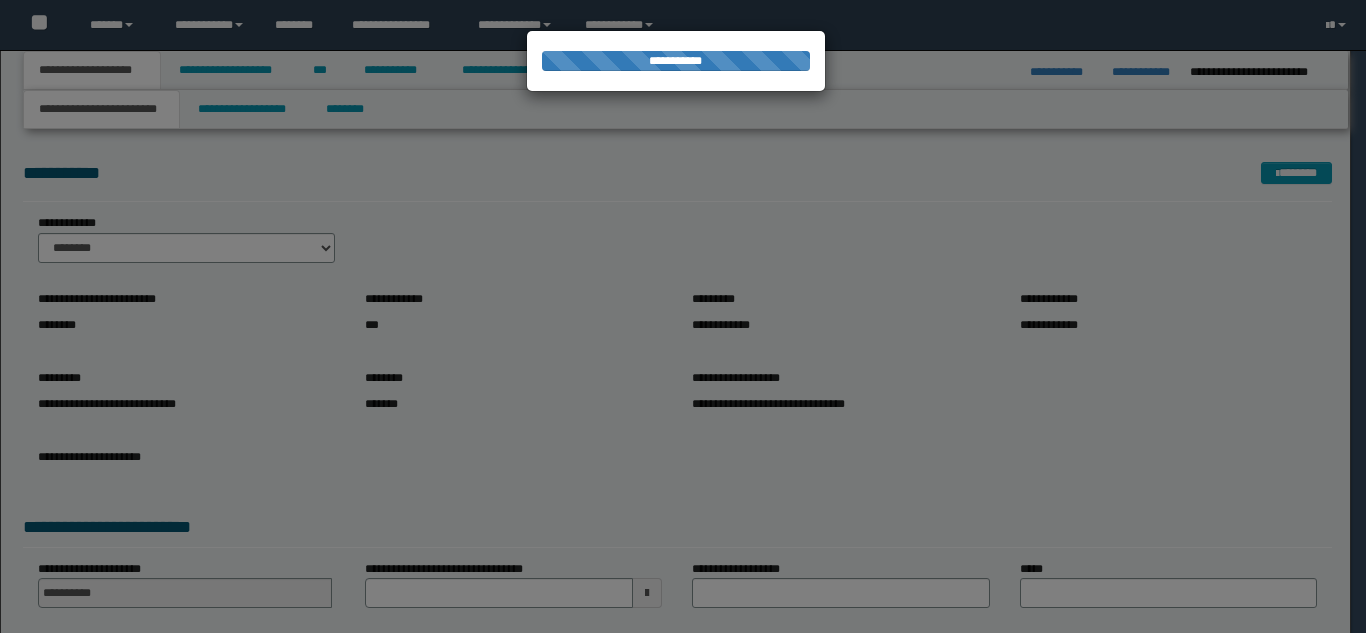 scroll, scrollTop: 0, scrollLeft: 0, axis: both 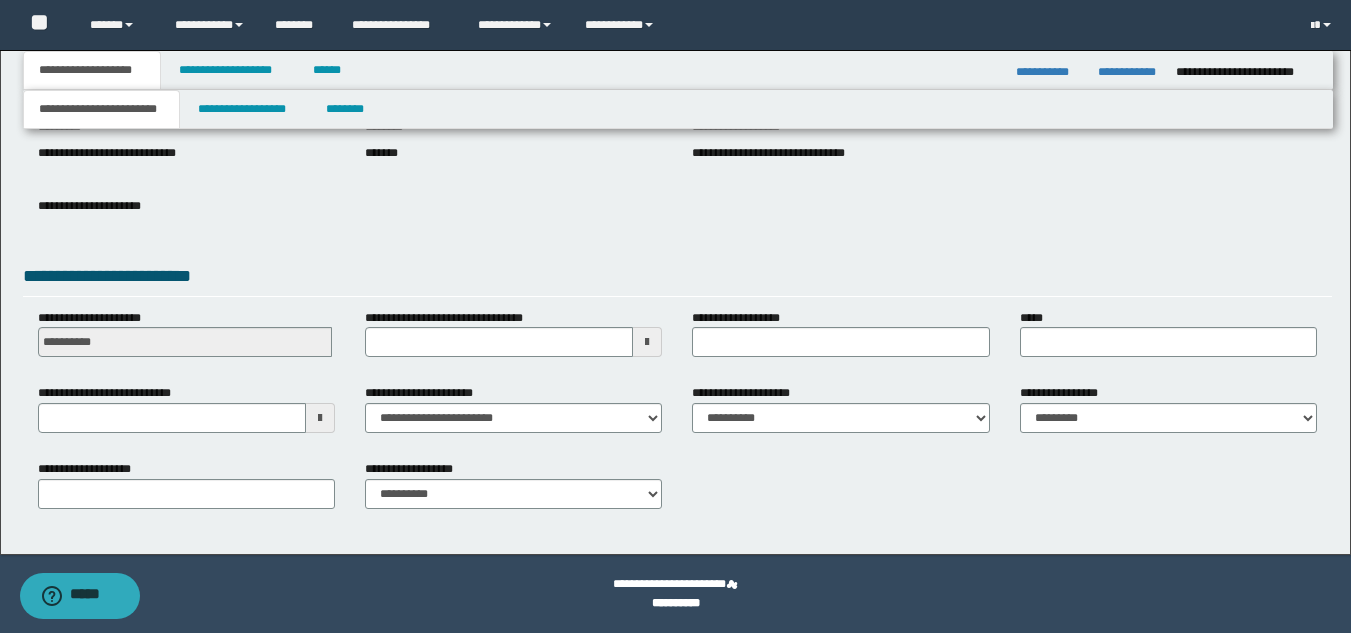 type 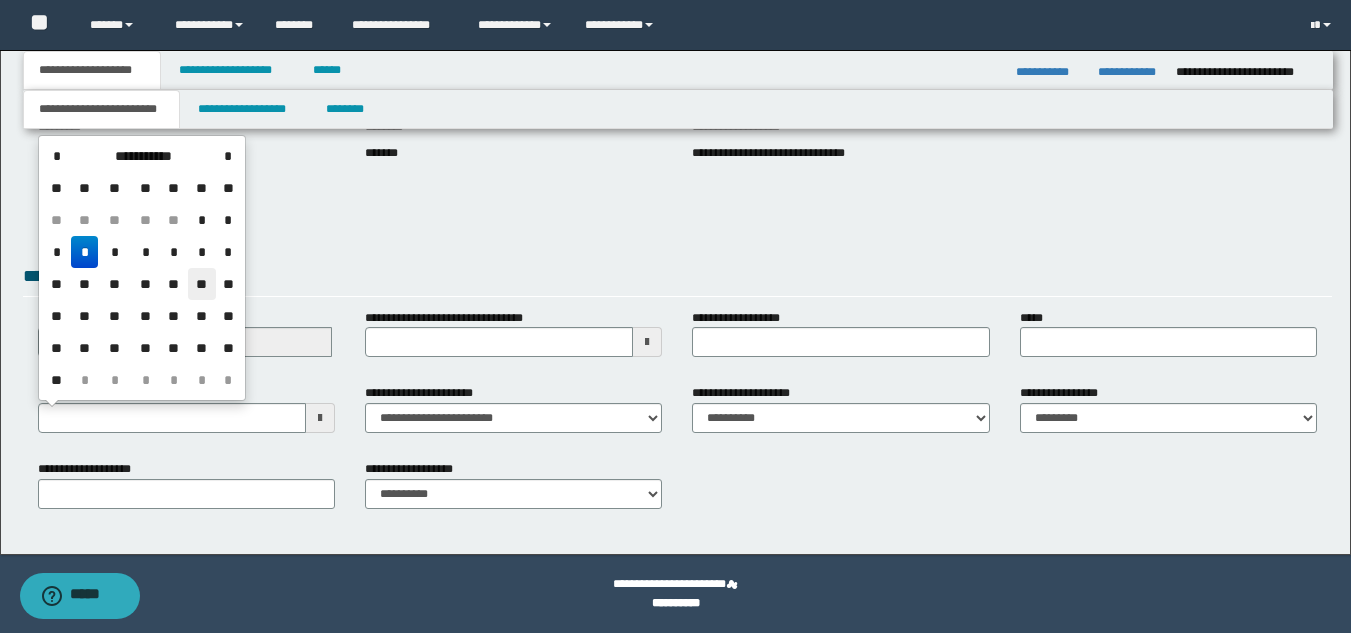 click on "**" at bounding box center [202, 284] 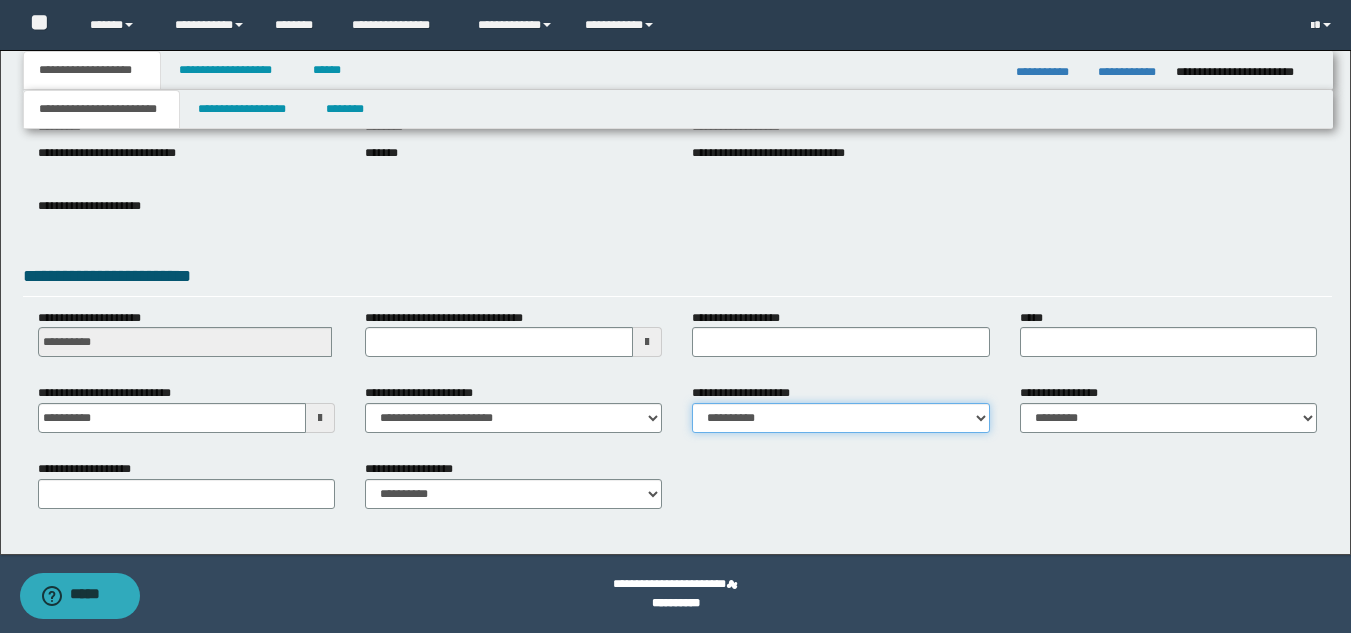 click on "**********" at bounding box center (840, 418) 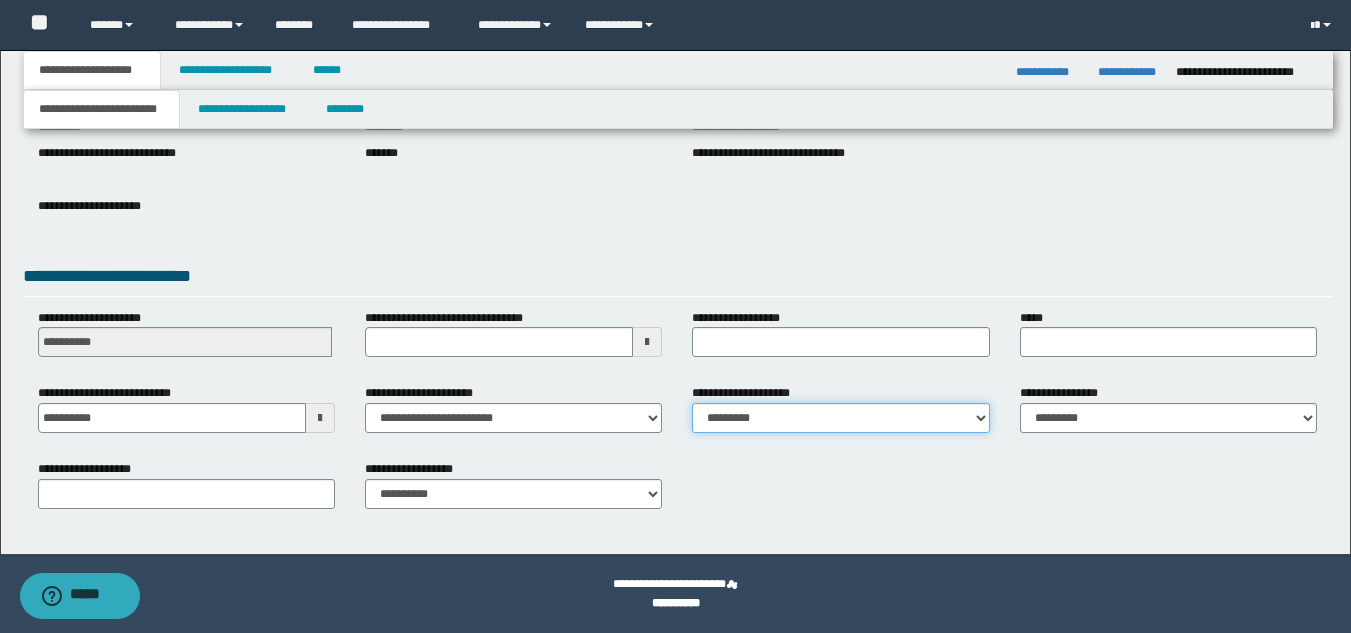 click on "**********" at bounding box center [840, 418] 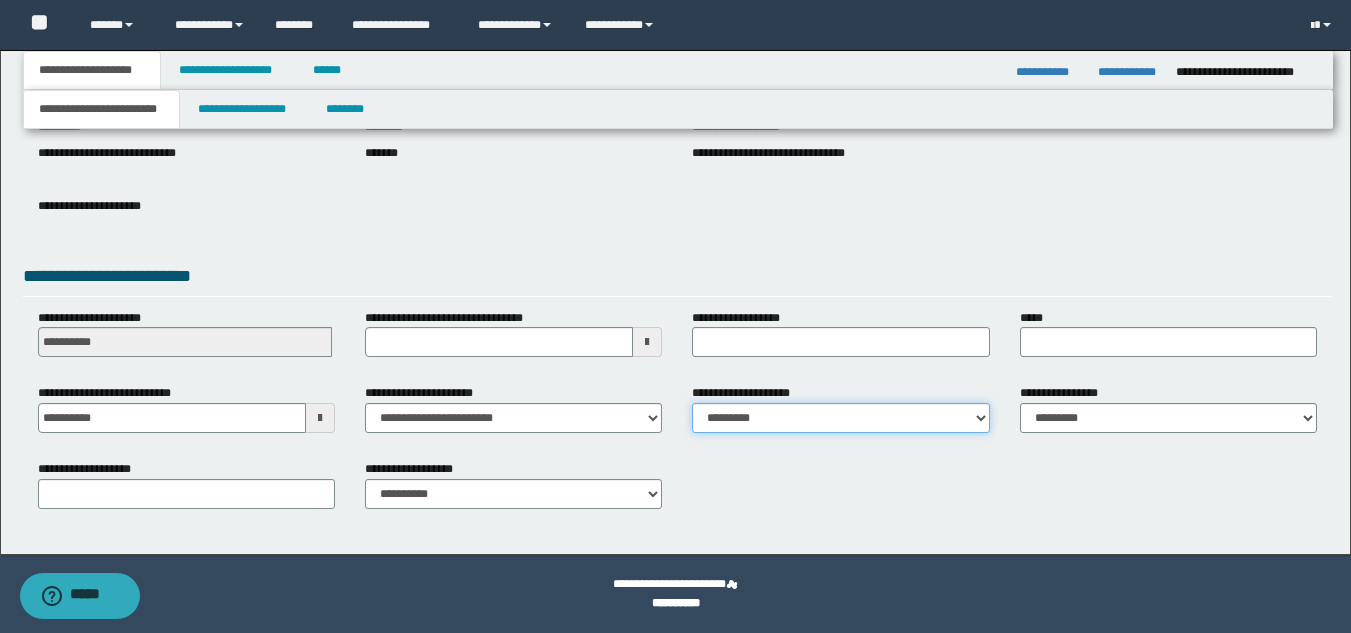 type 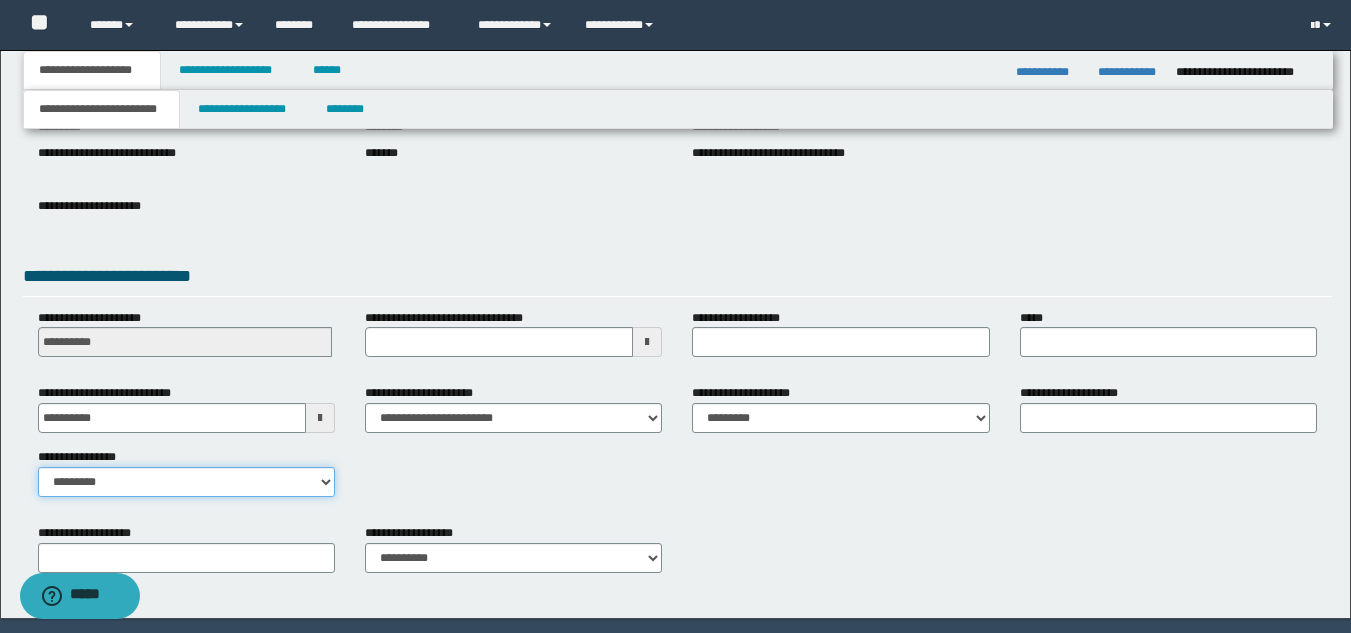 click on "**********" at bounding box center (186, 482) 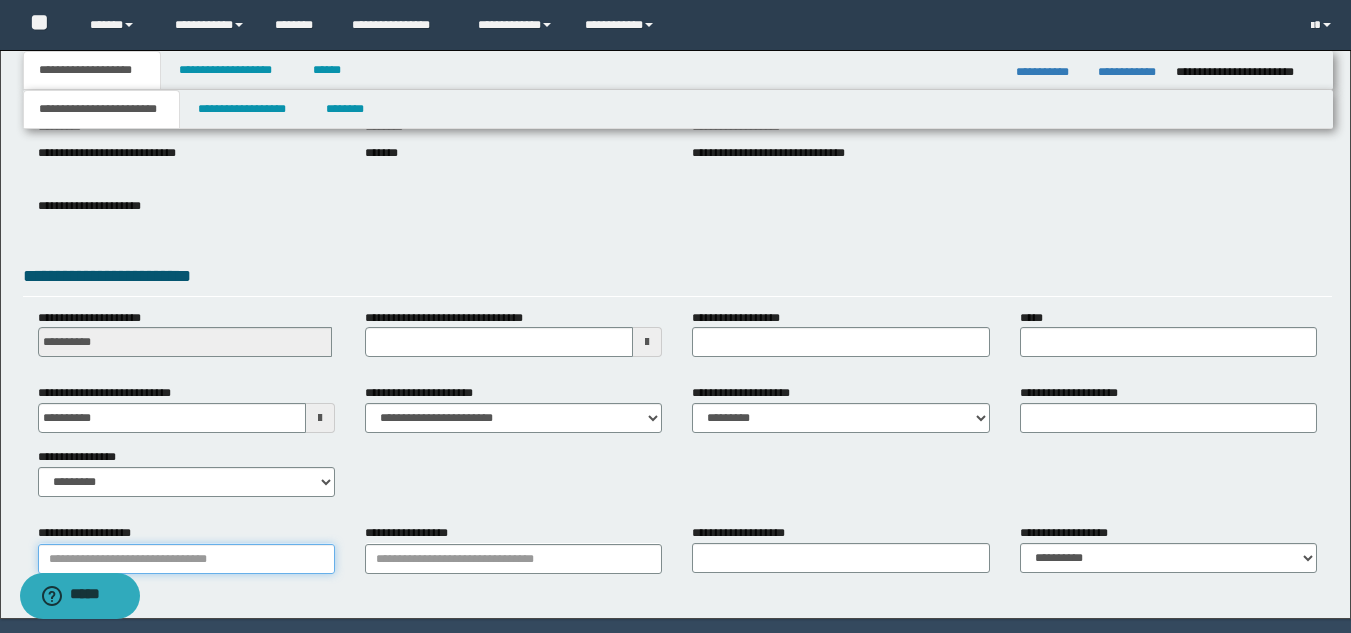 click on "**********" at bounding box center (186, 559) 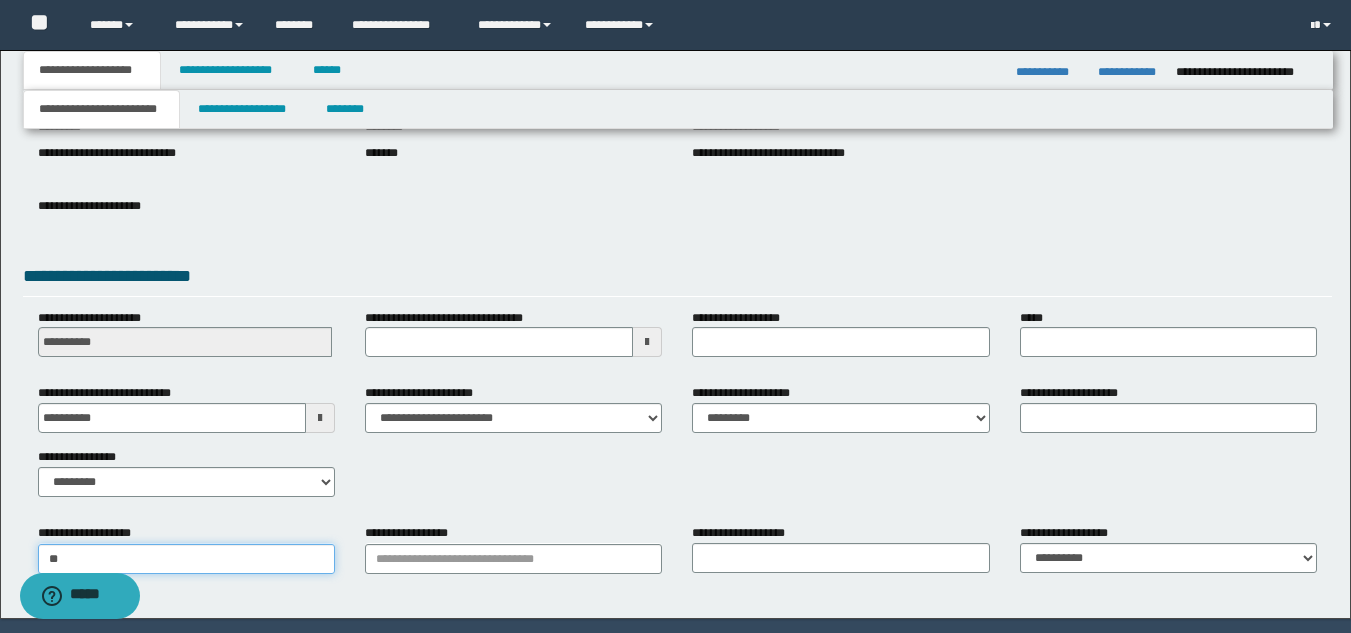 type on "***" 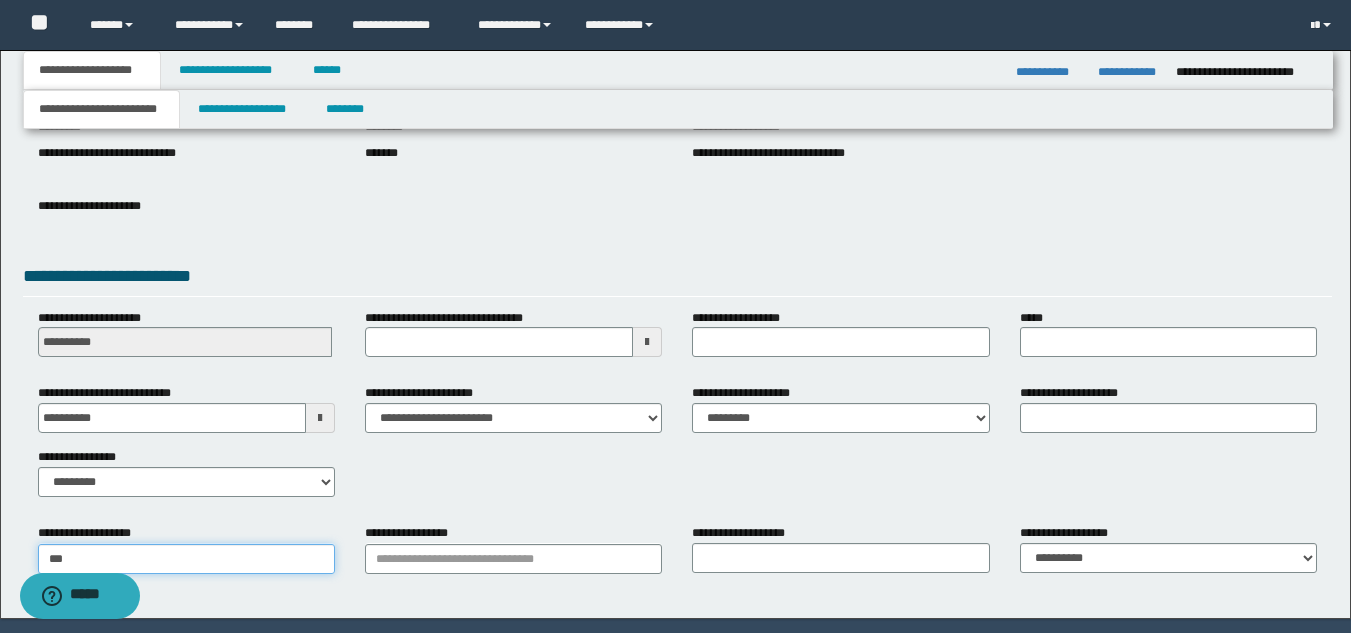 type on "**********" 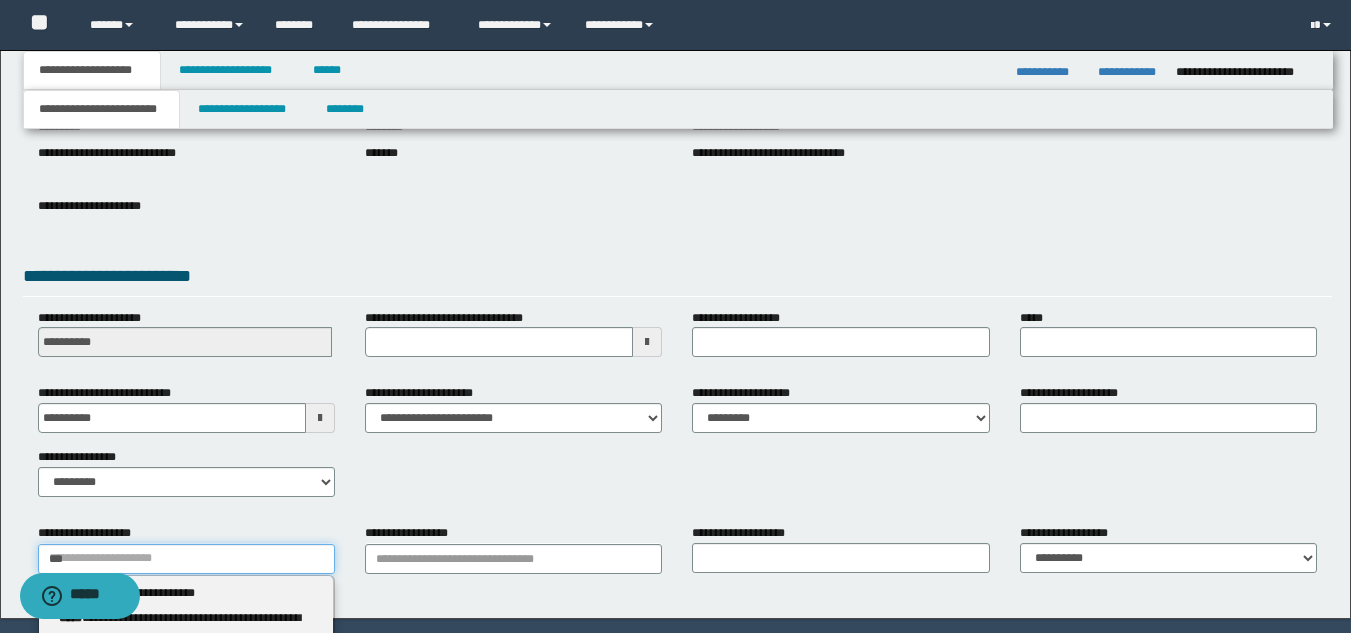 type 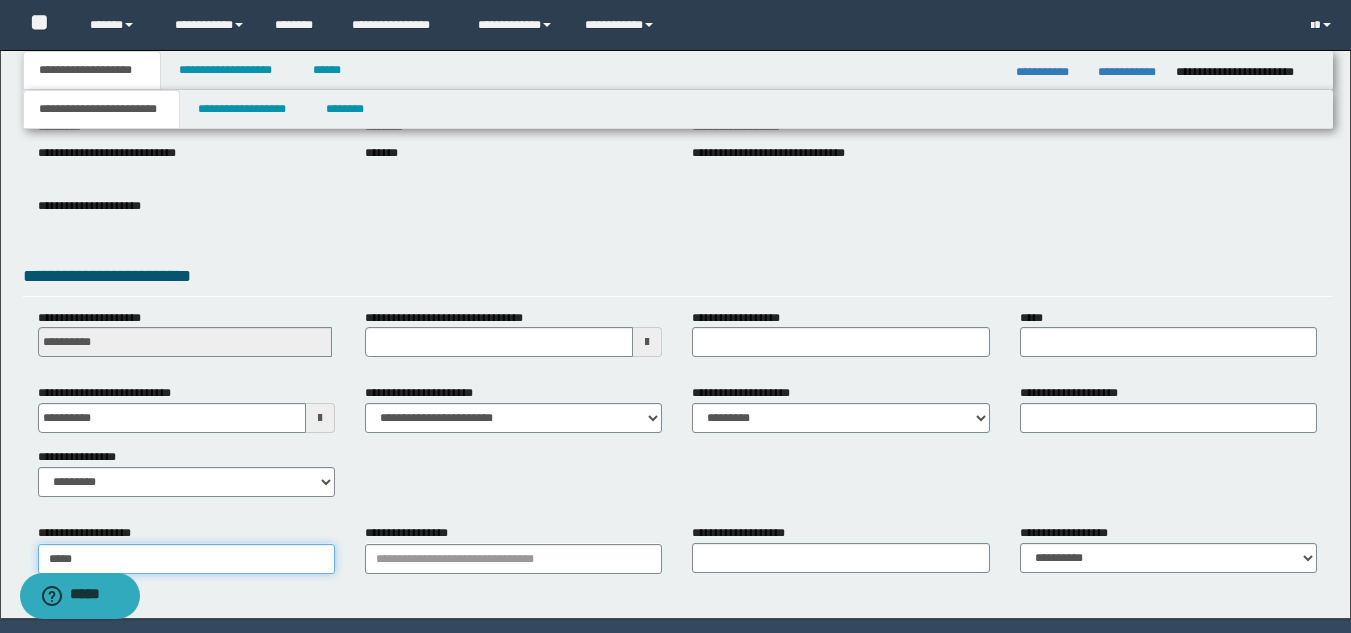 type on "******" 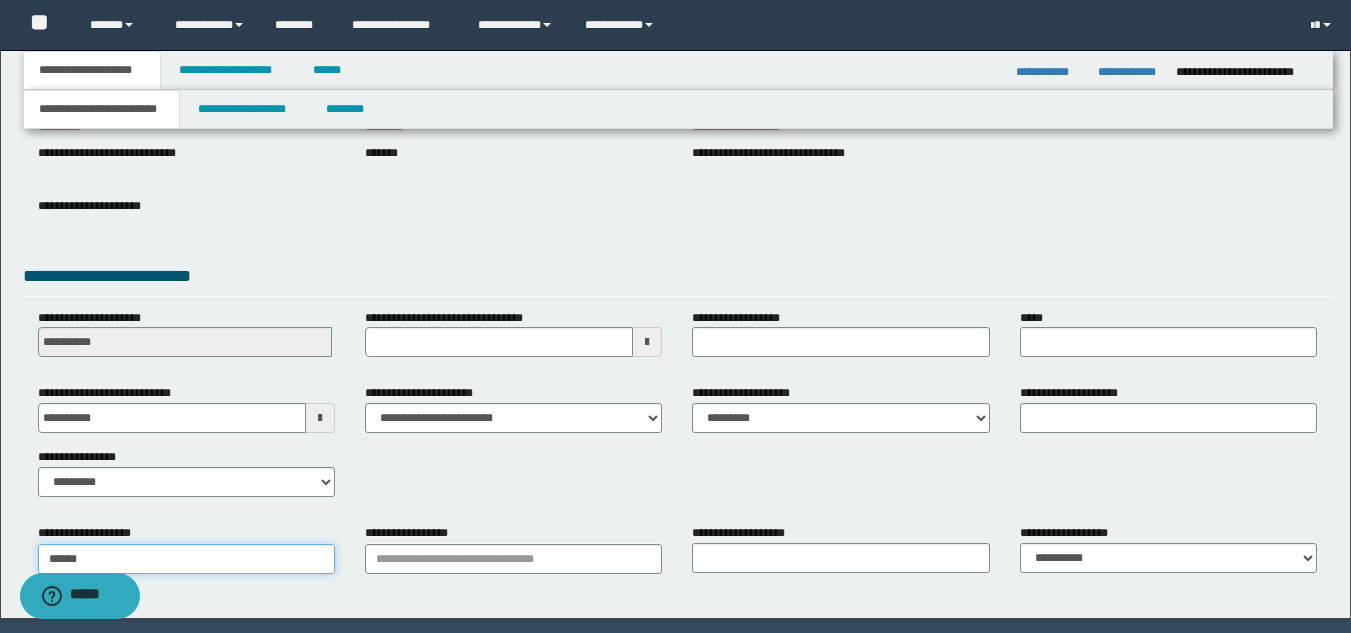 type on "********" 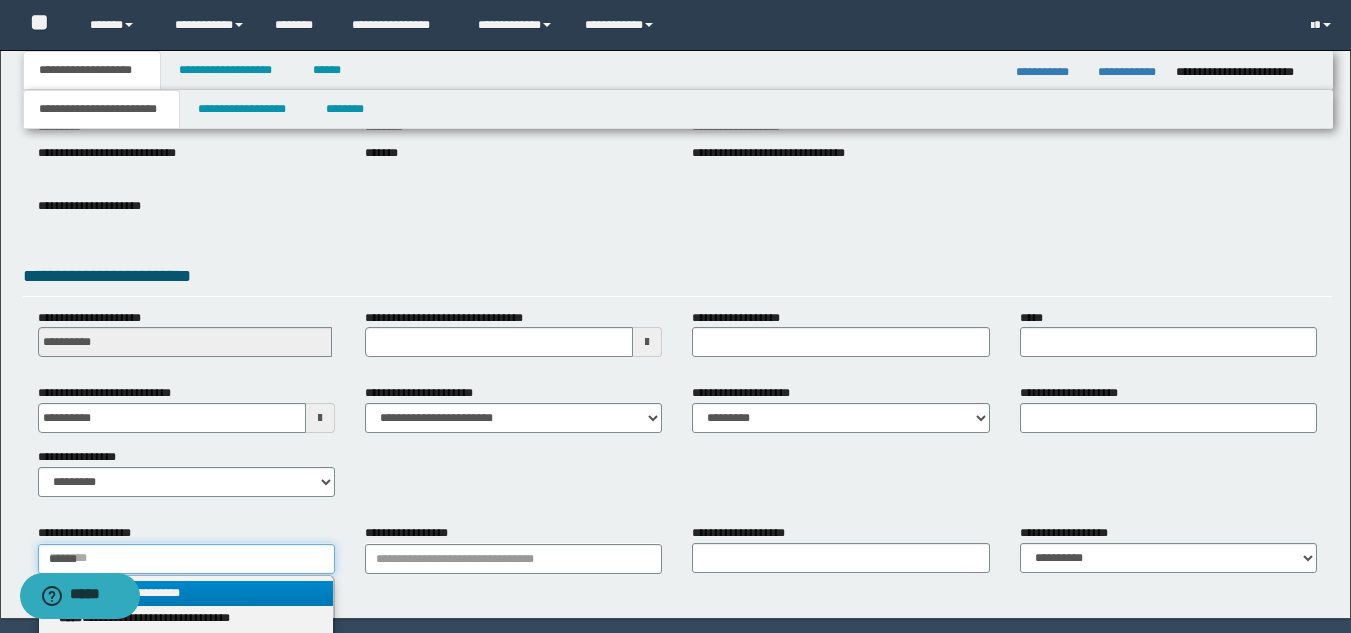 type on "******" 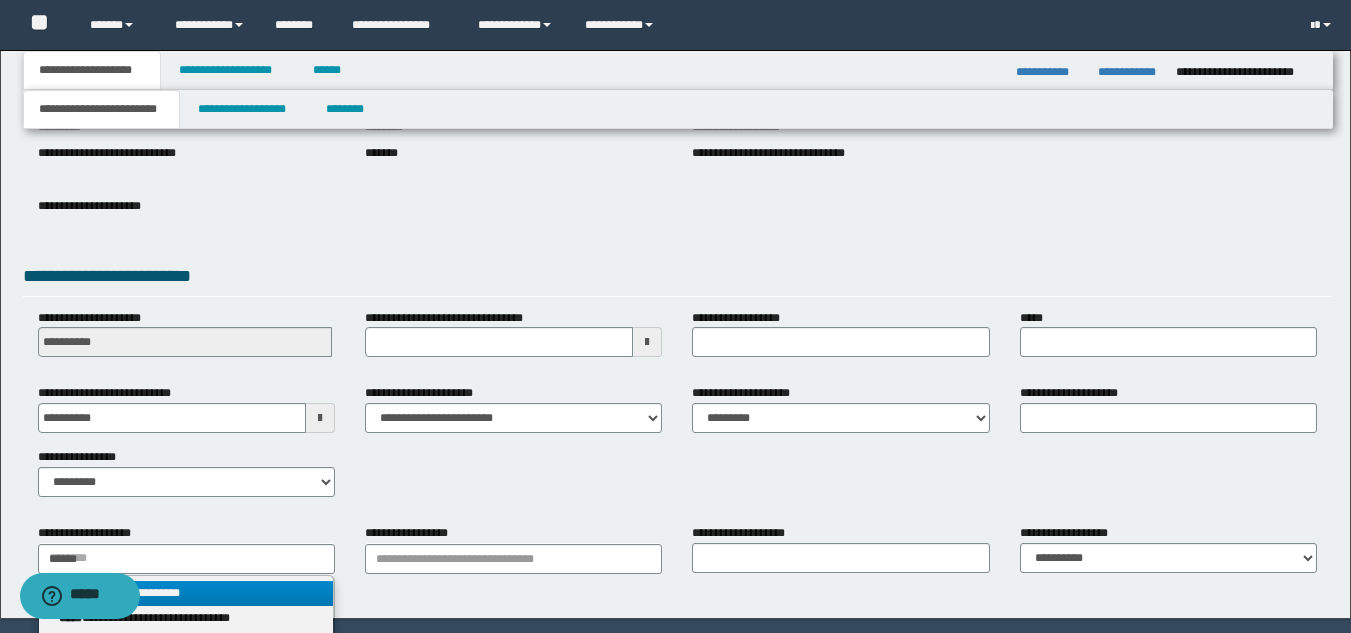 click on "**********" at bounding box center (186, 593) 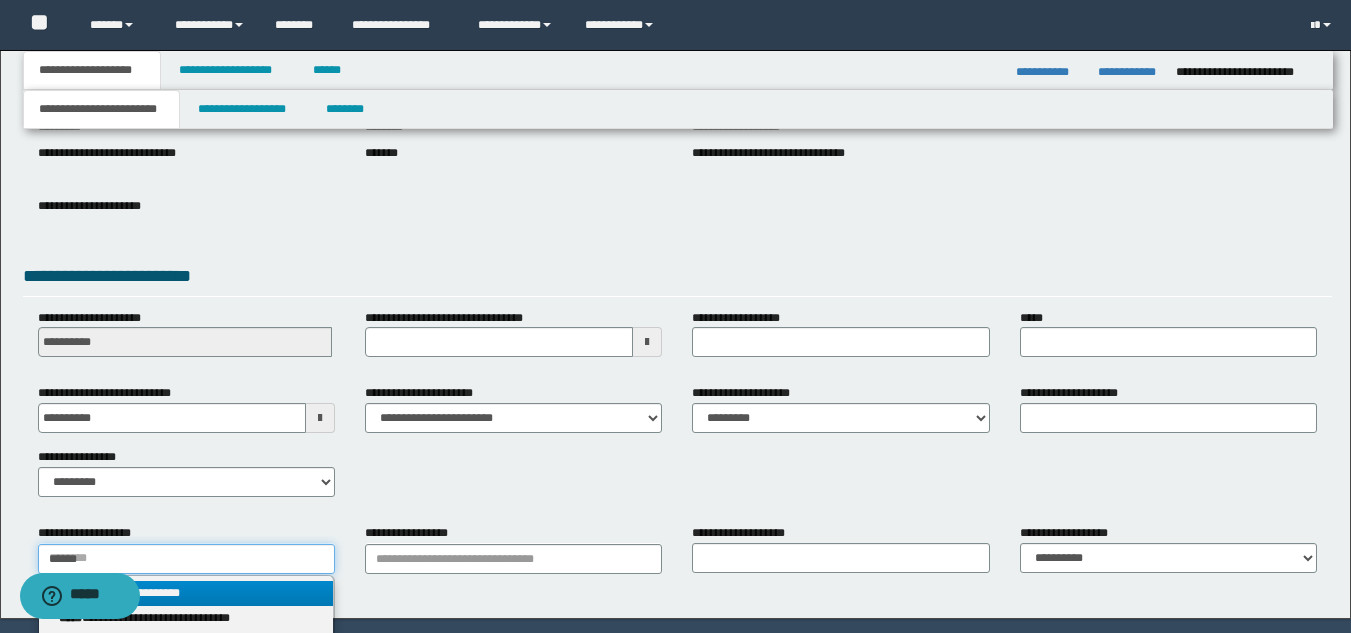 type 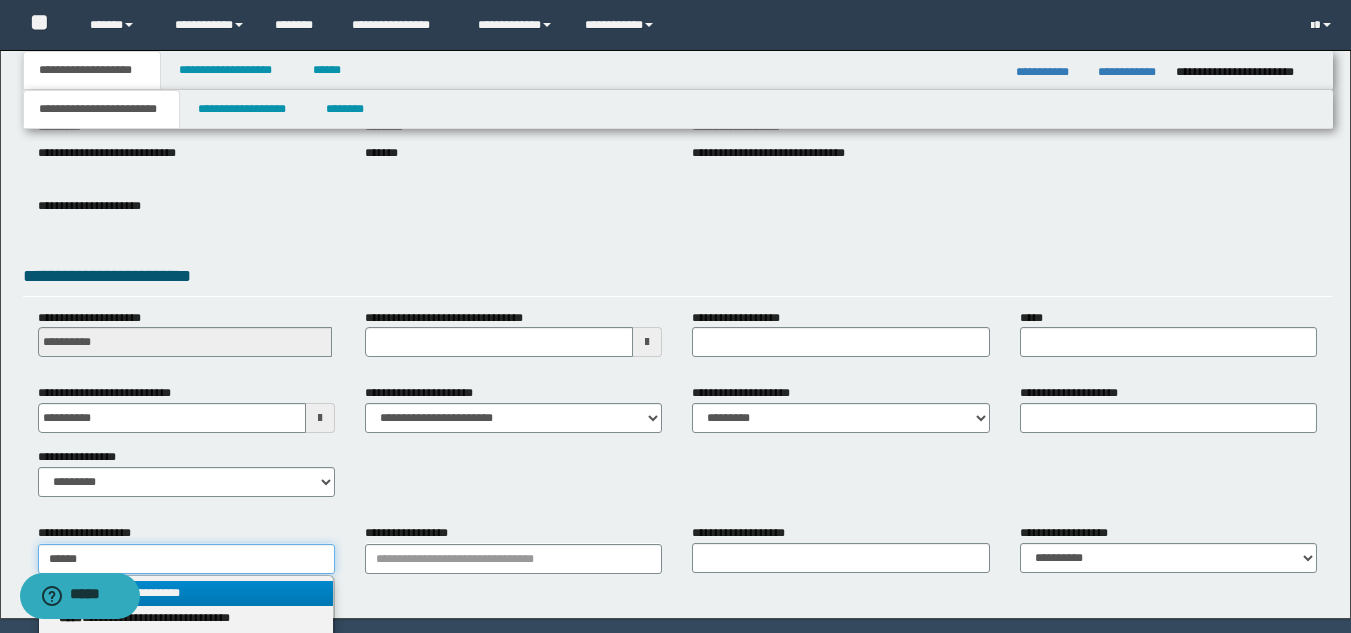 type on "********" 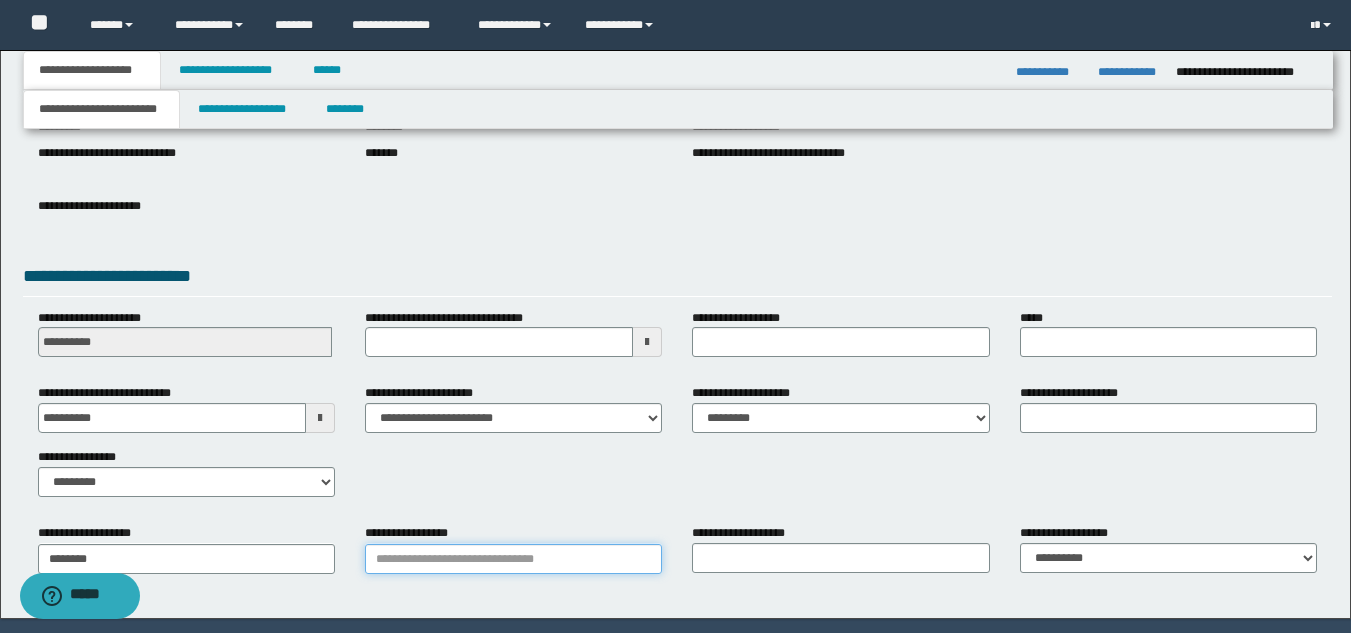 click on "**********" at bounding box center (513, 559) 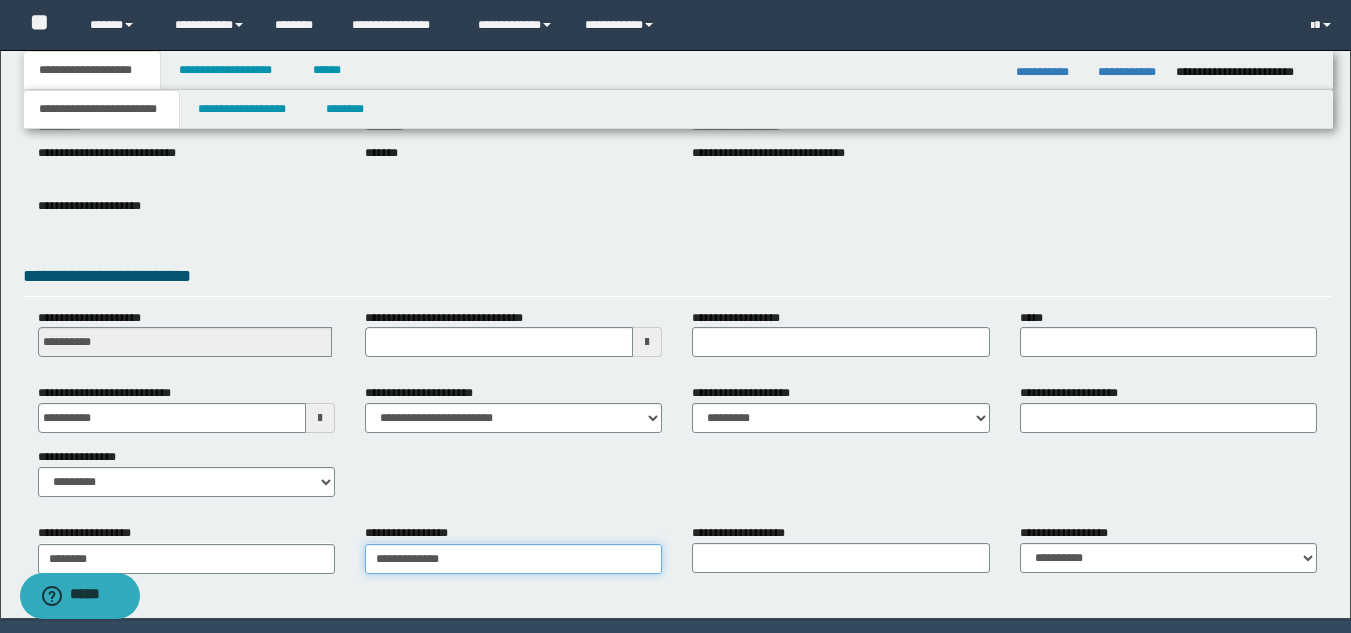 type on "**********" 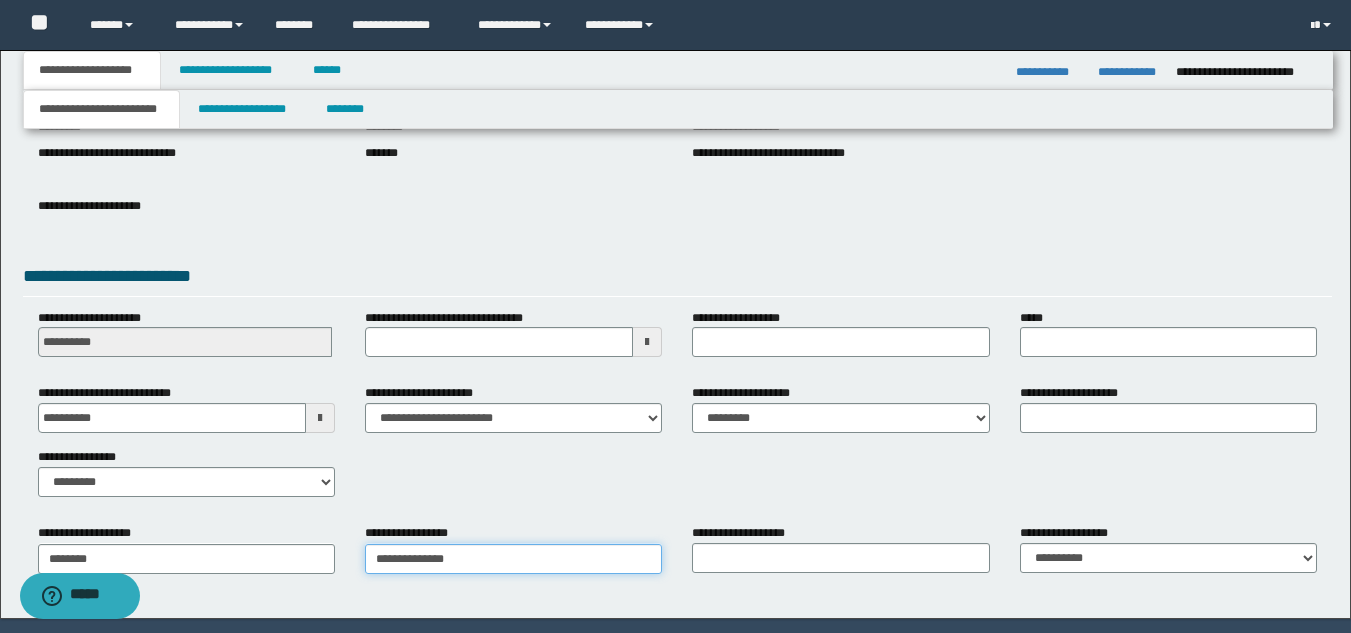 type on "**********" 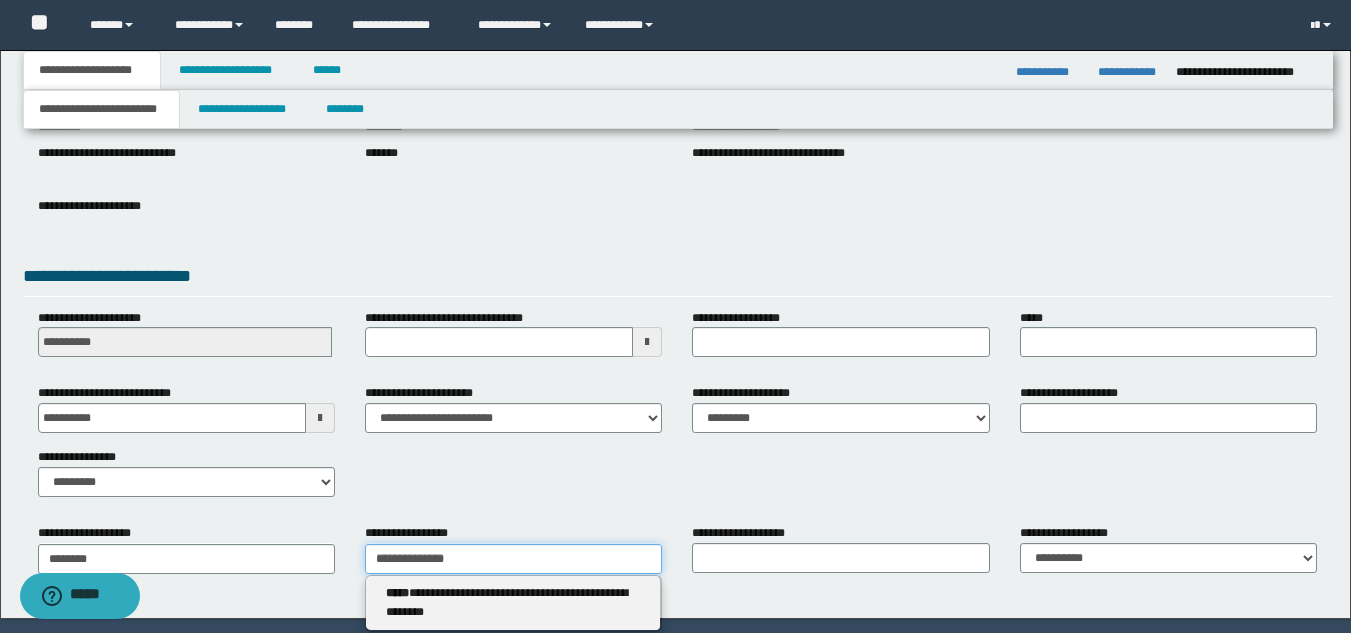 type on "**********" 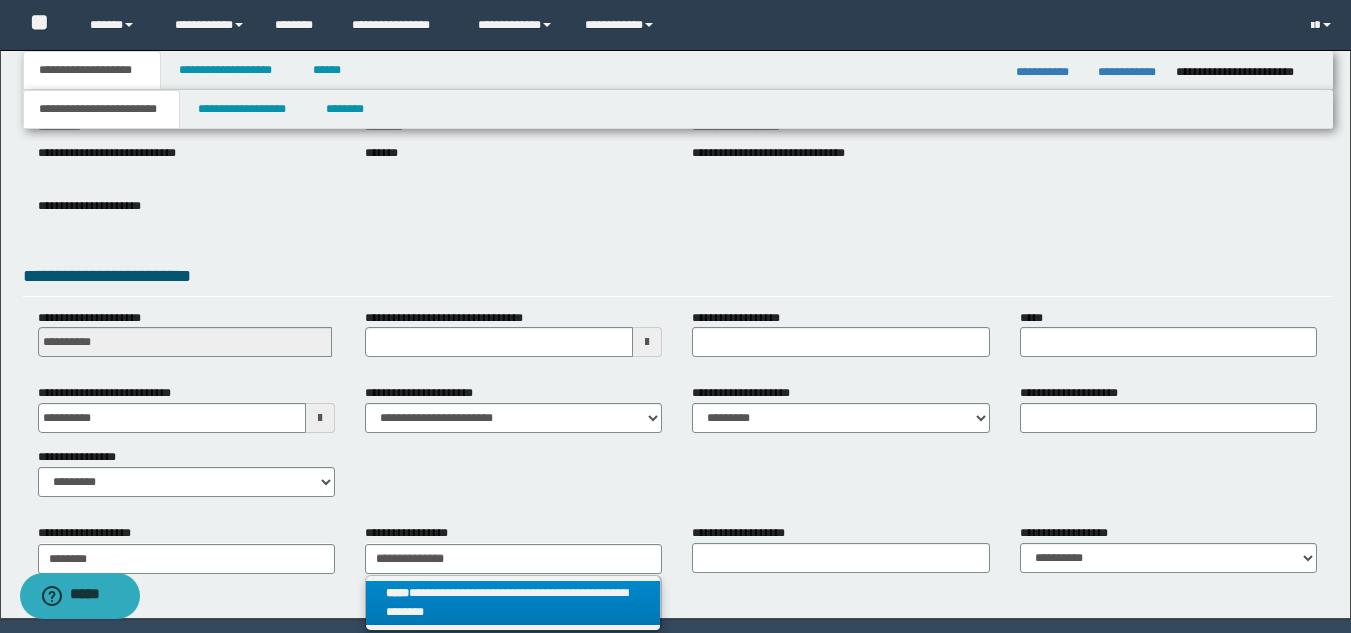 click on "**********" at bounding box center [513, 603] 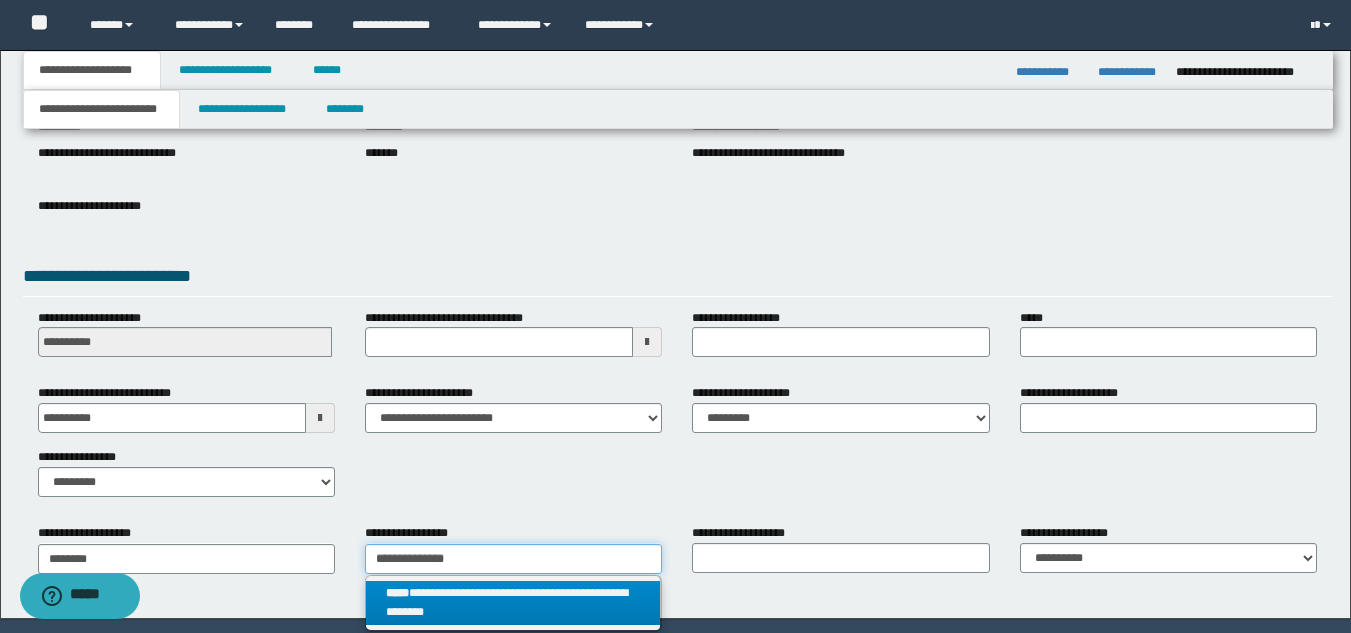 type 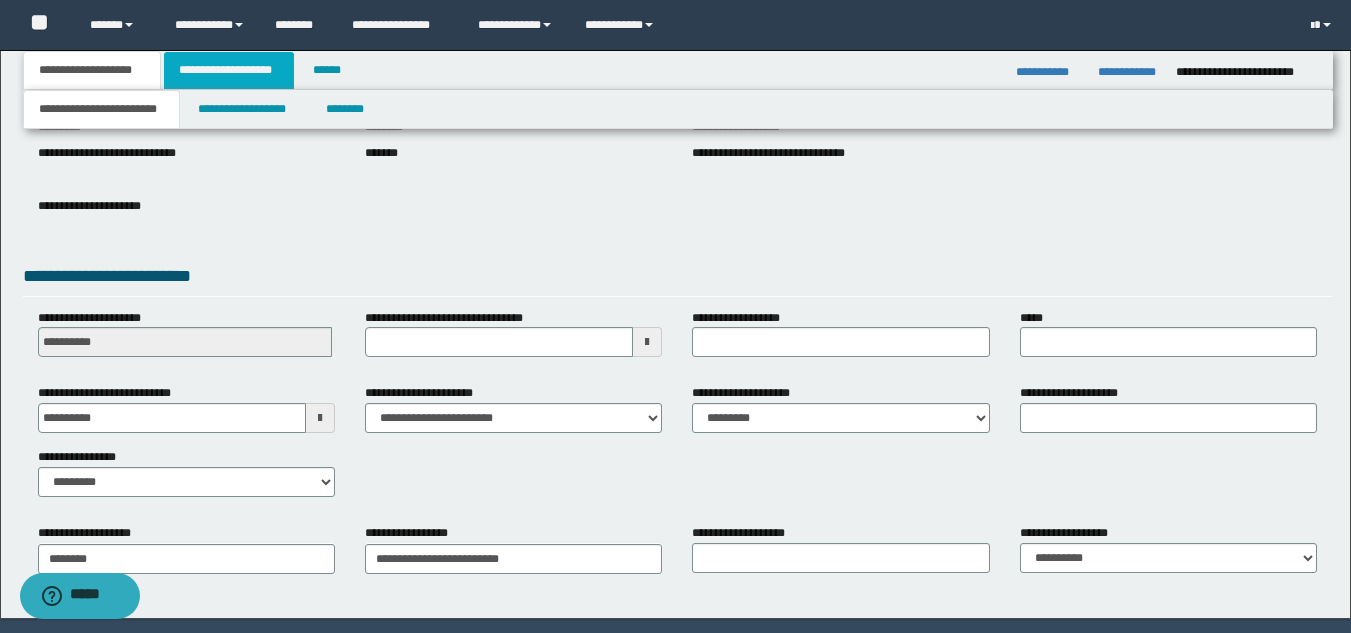 click on "**********" at bounding box center [229, 70] 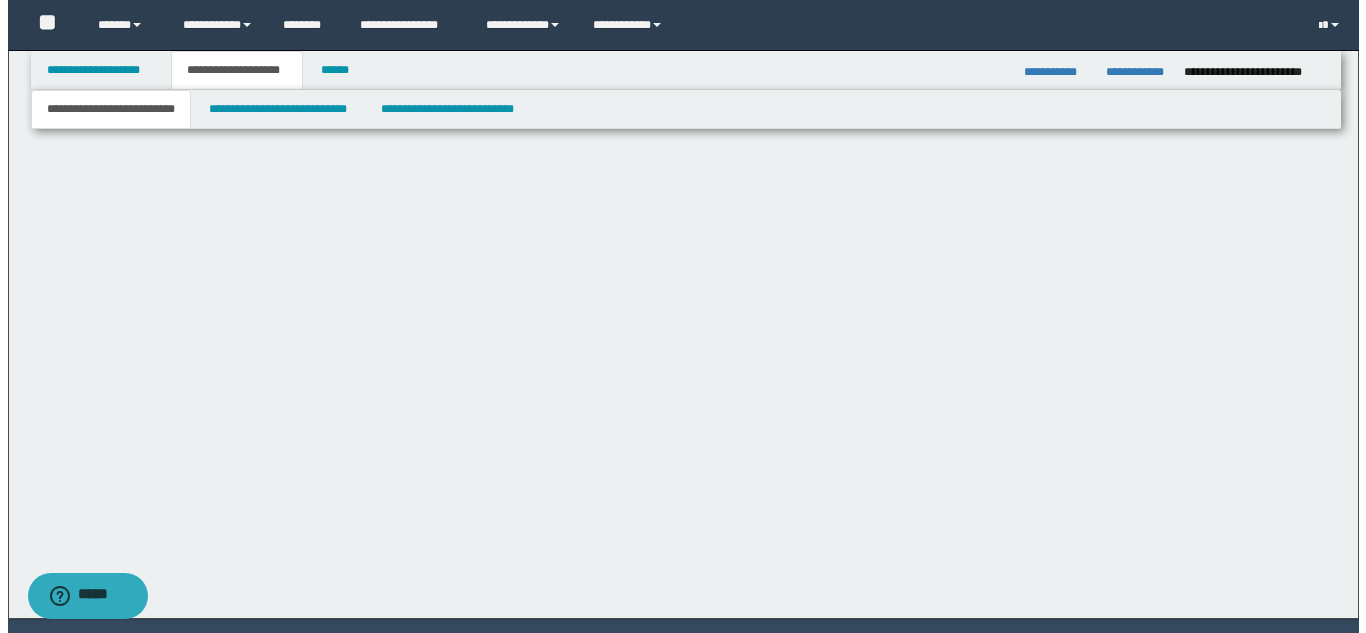 scroll, scrollTop: 0, scrollLeft: 0, axis: both 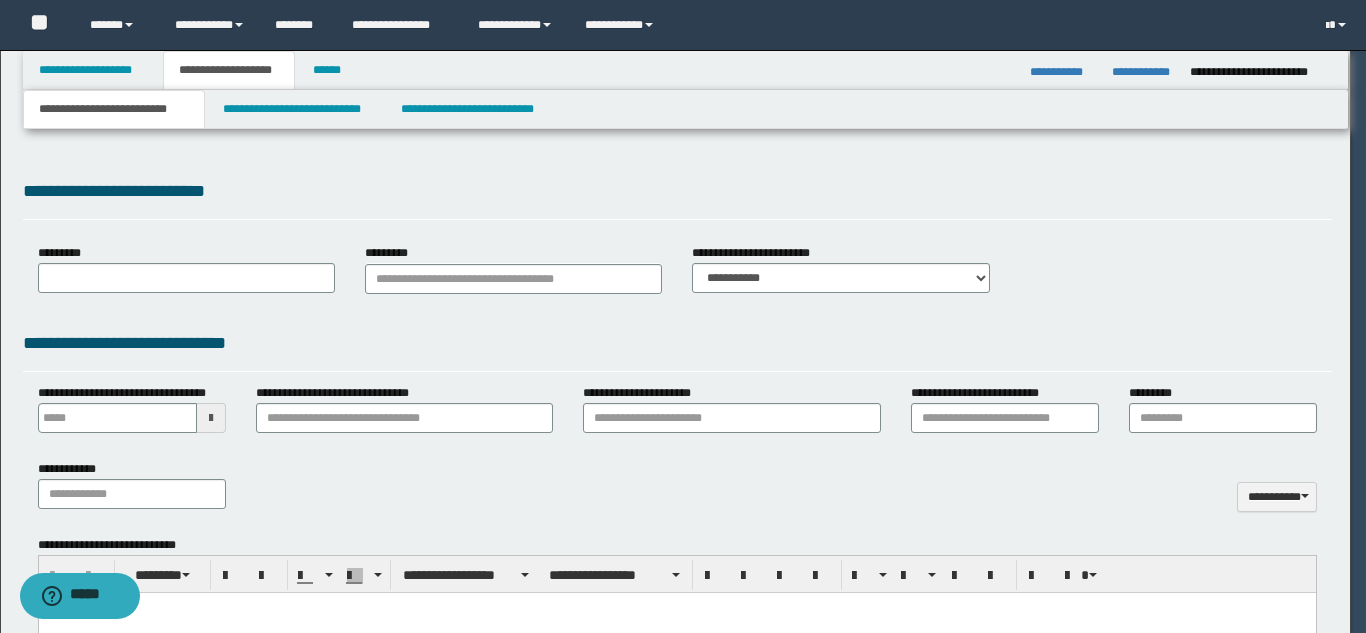 type 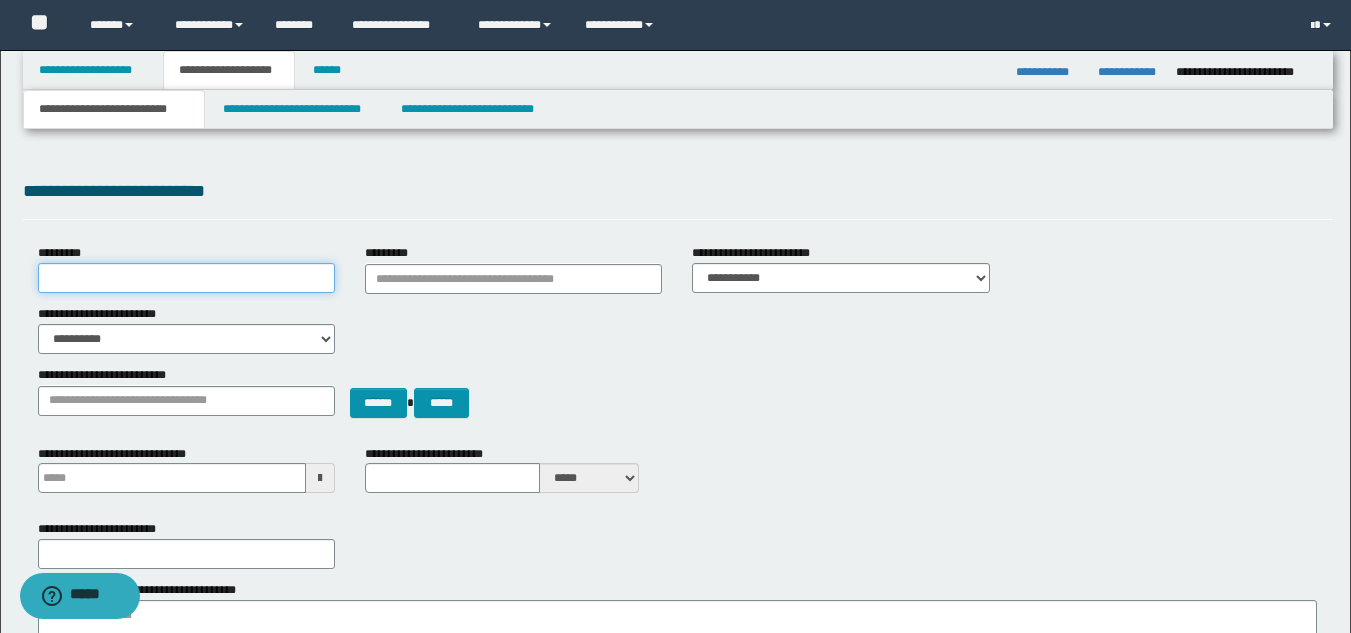 click on "*********" at bounding box center [186, 278] 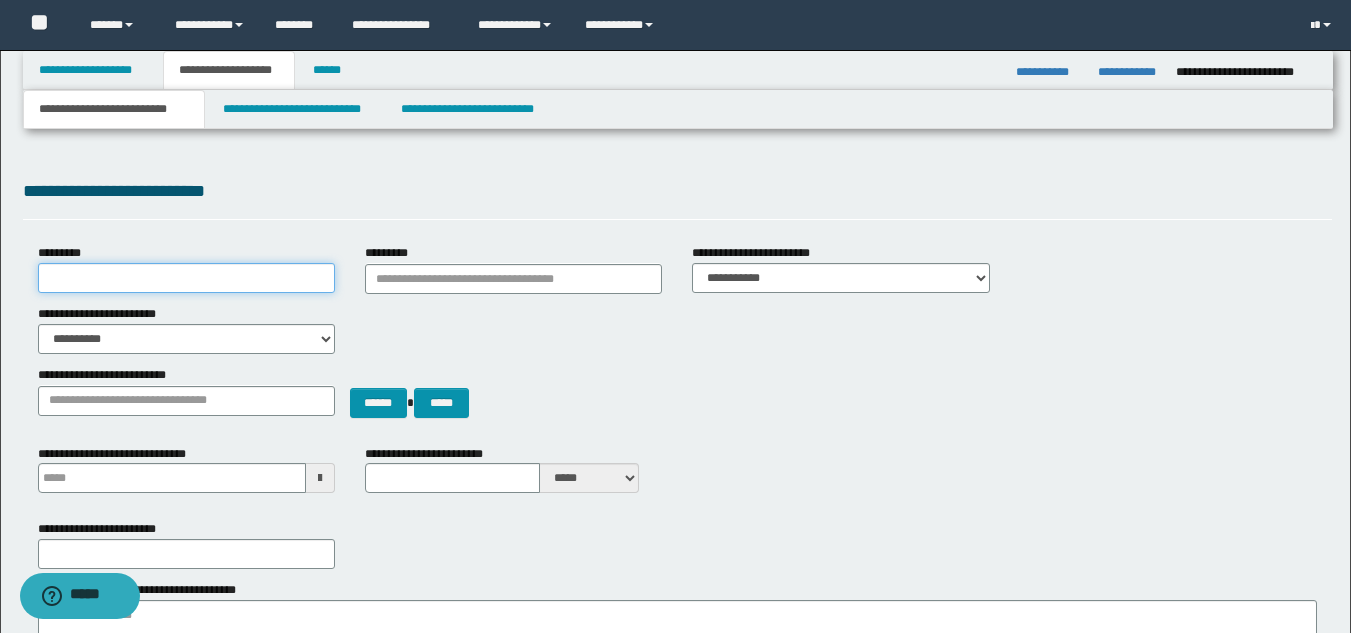 type on "**********" 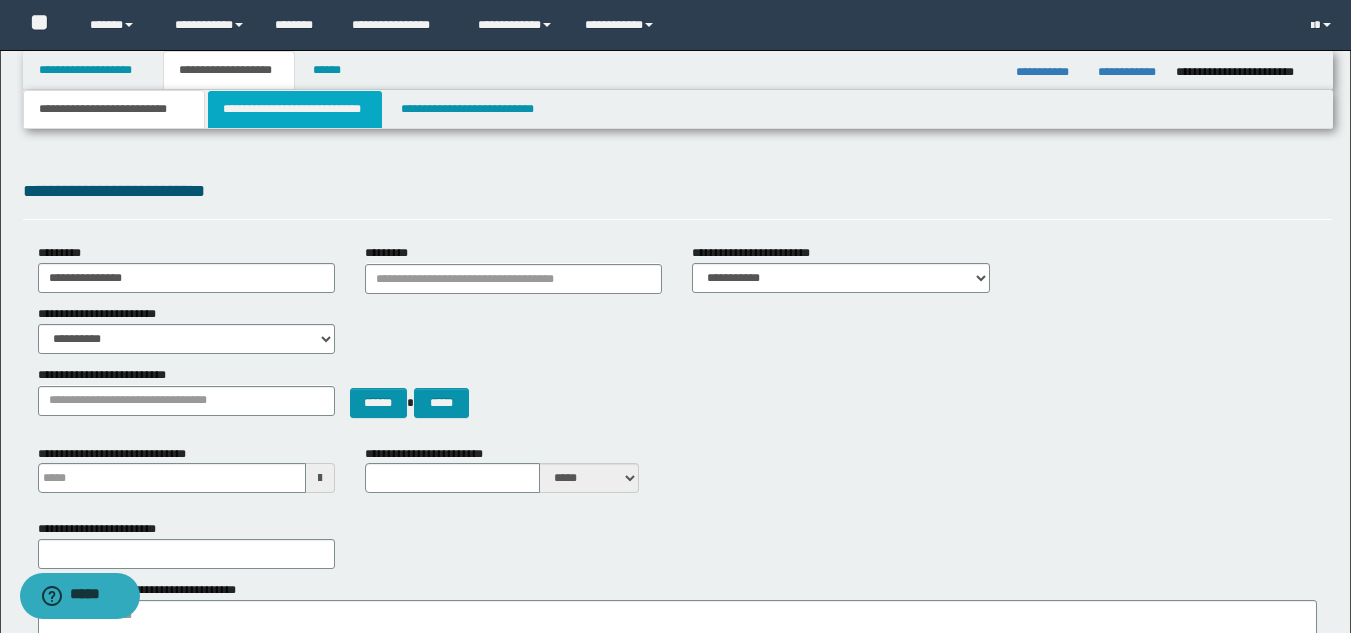 click on "**********" at bounding box center [295, 109] 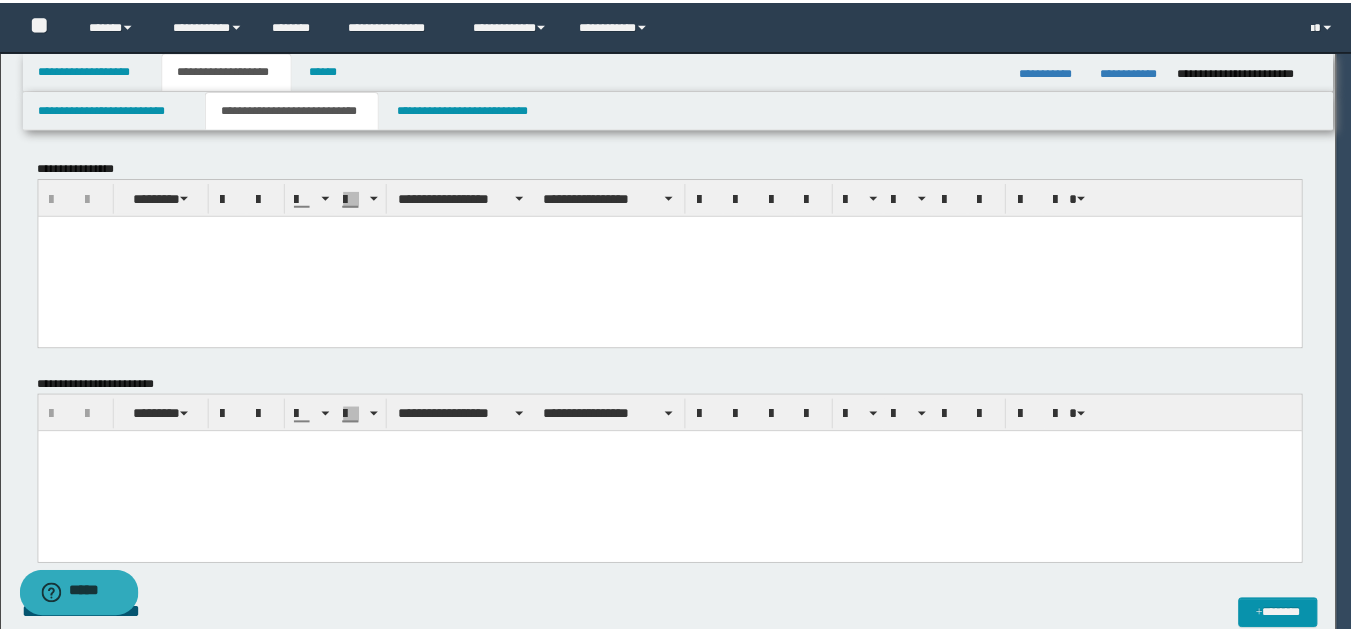 scroll, scrollTop: 0, scrollLeft: 0, axis: both 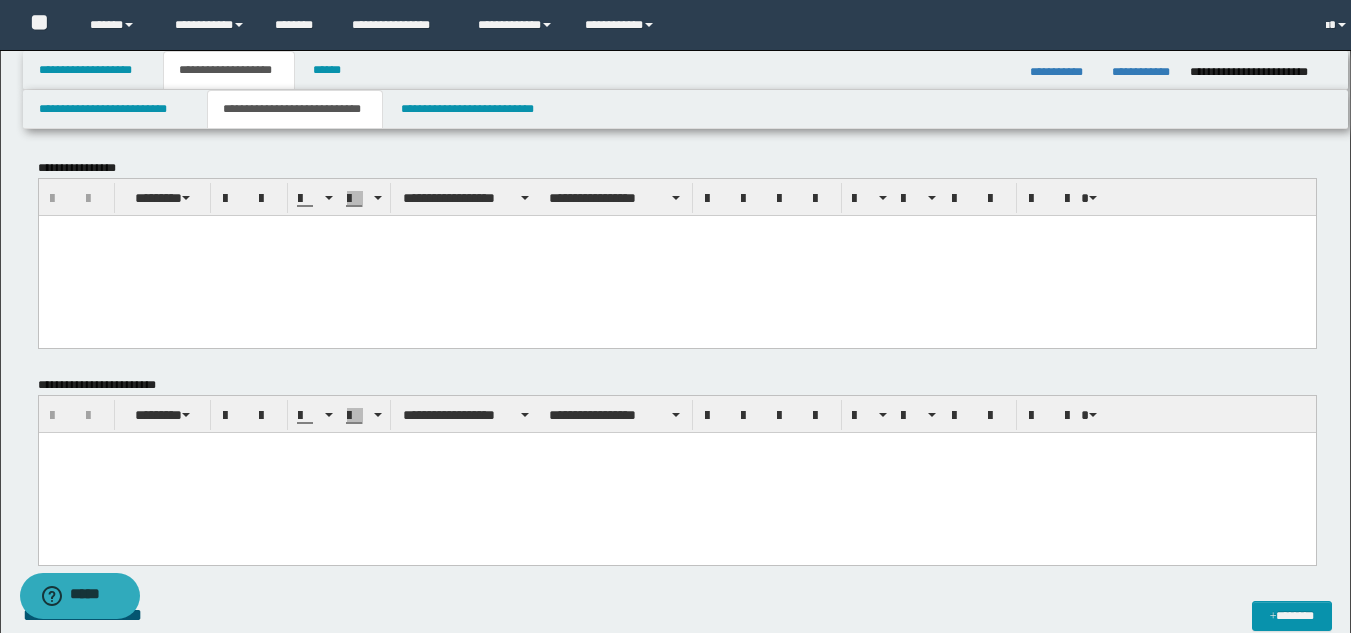 click at bounding box center (676, 255) 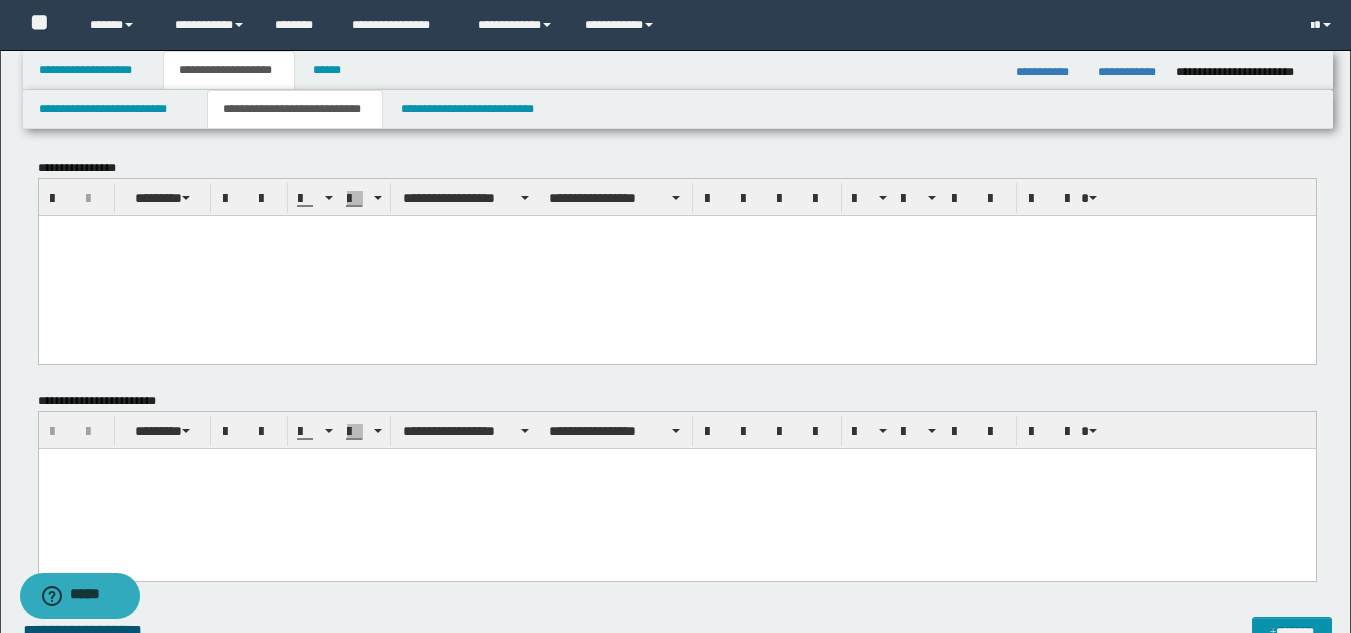 paste 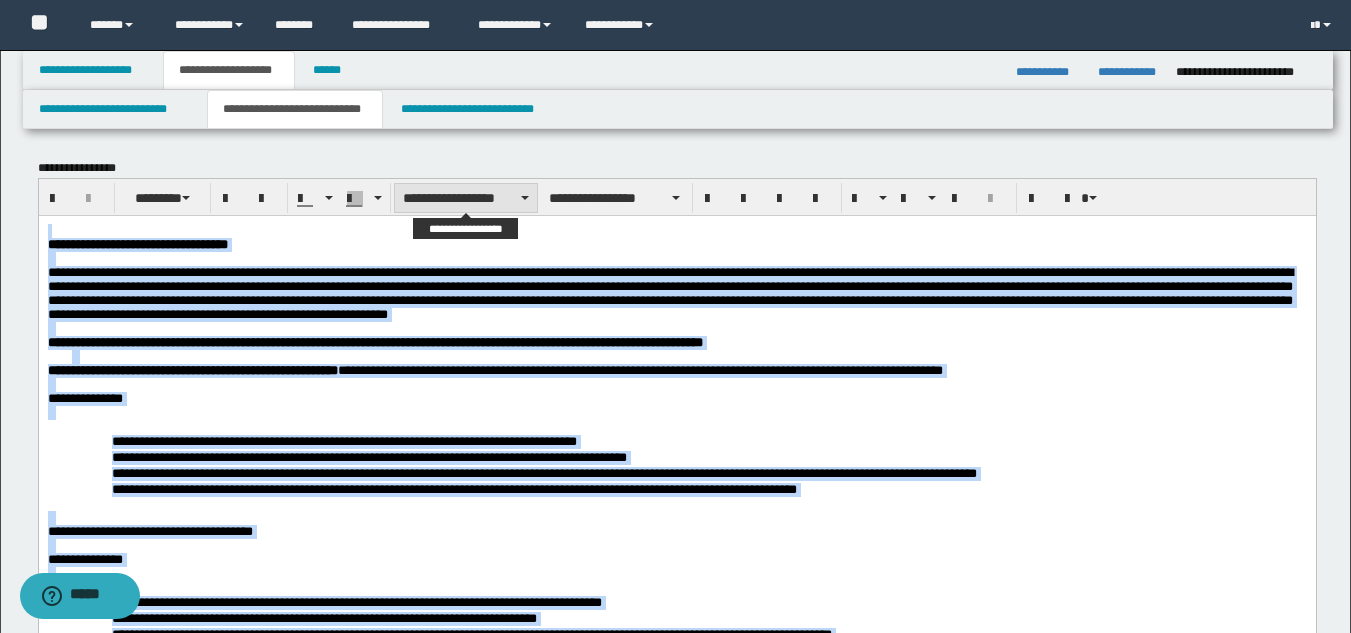 click on "**********" at bounding box center (466, 198) 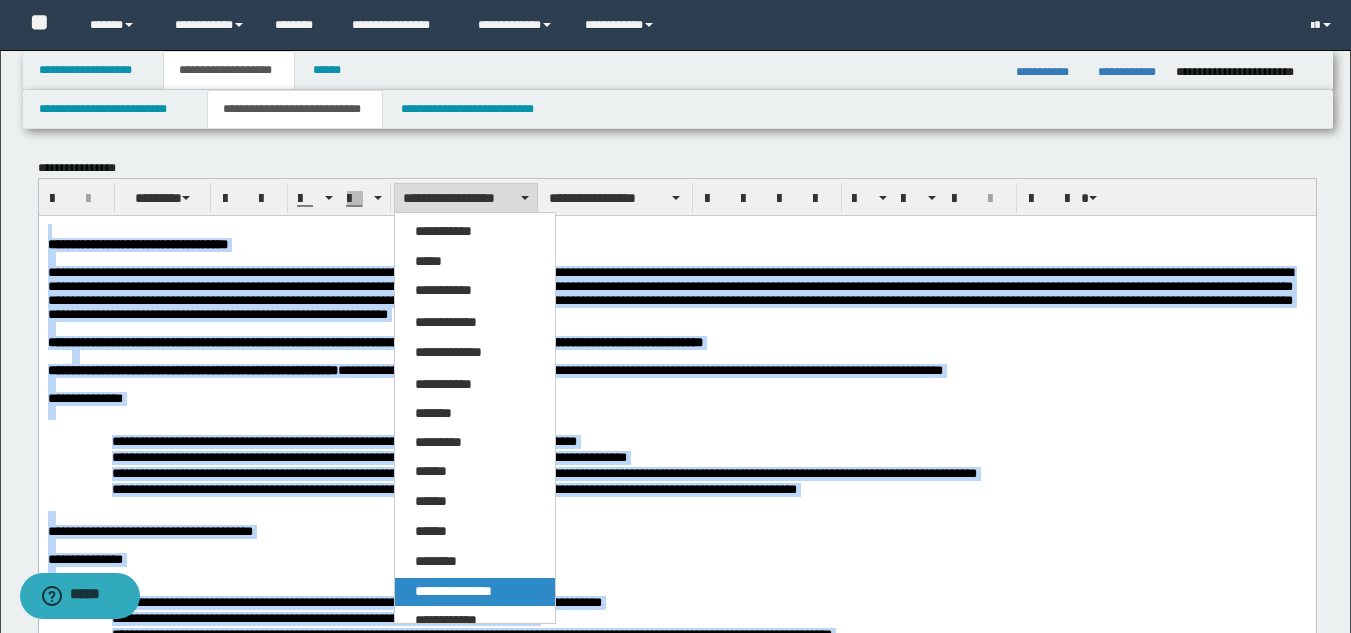 click on "**********" at bounding box center [453, 591] 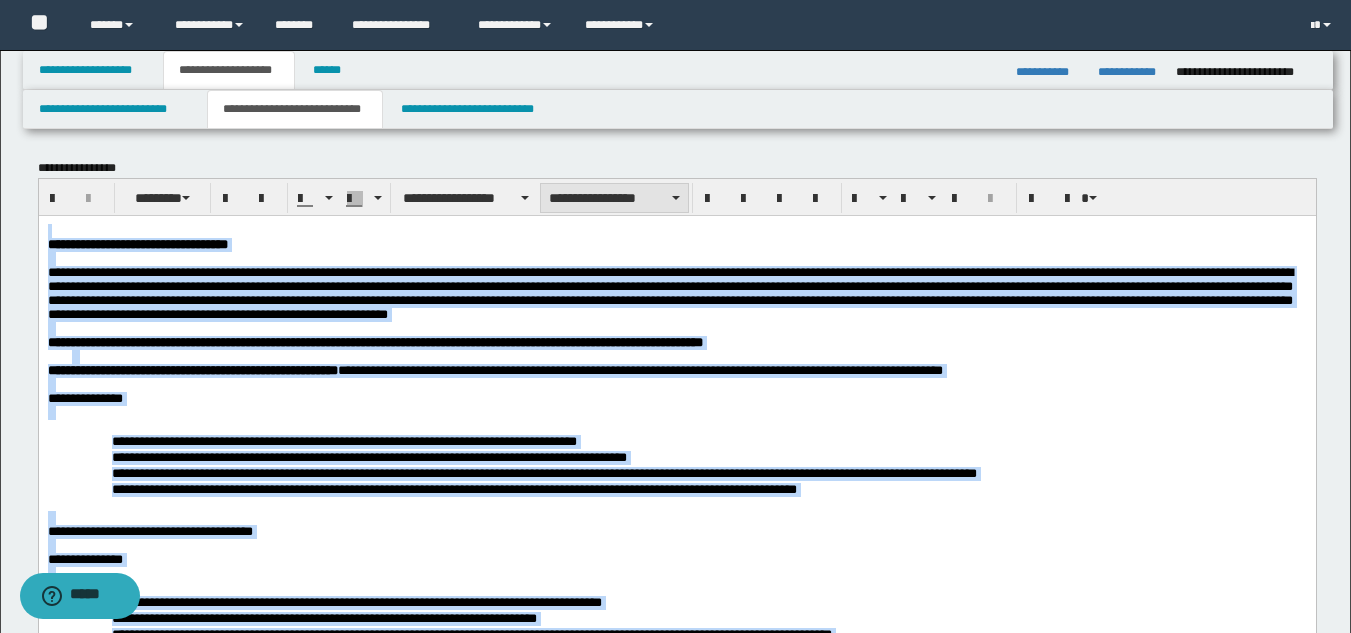 click on "**********" at bounding box center [614, 198] 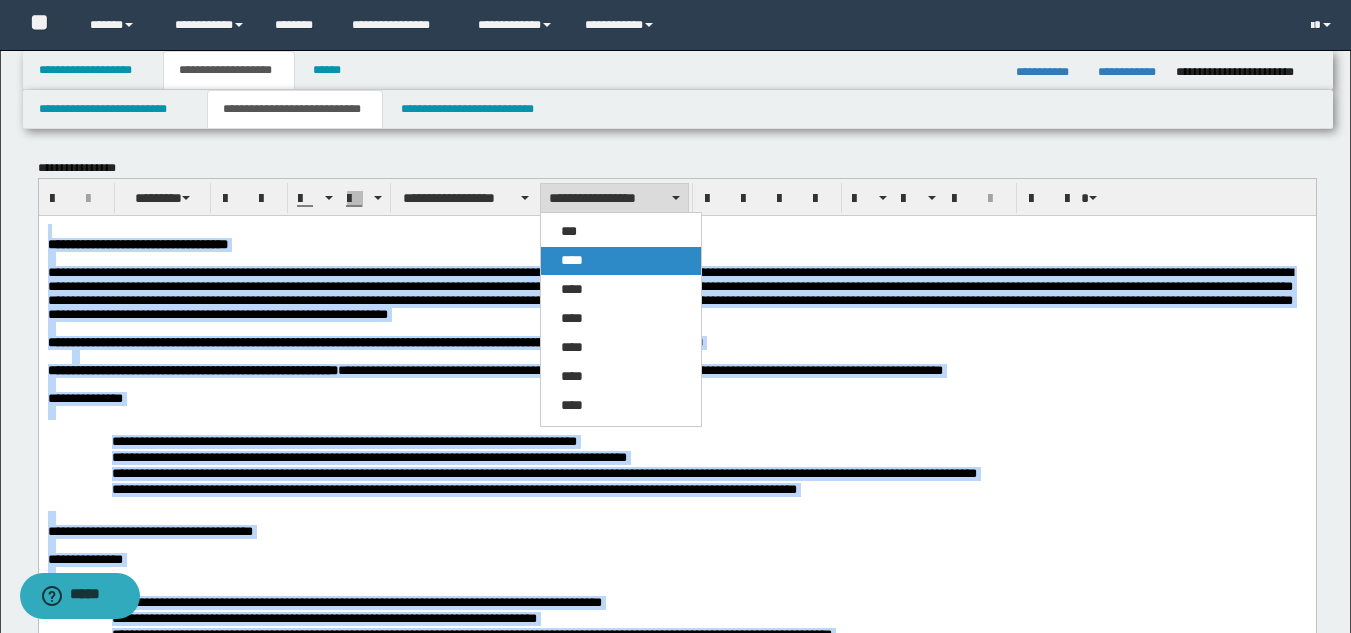 click on "****" at bounding box center (621, 261) 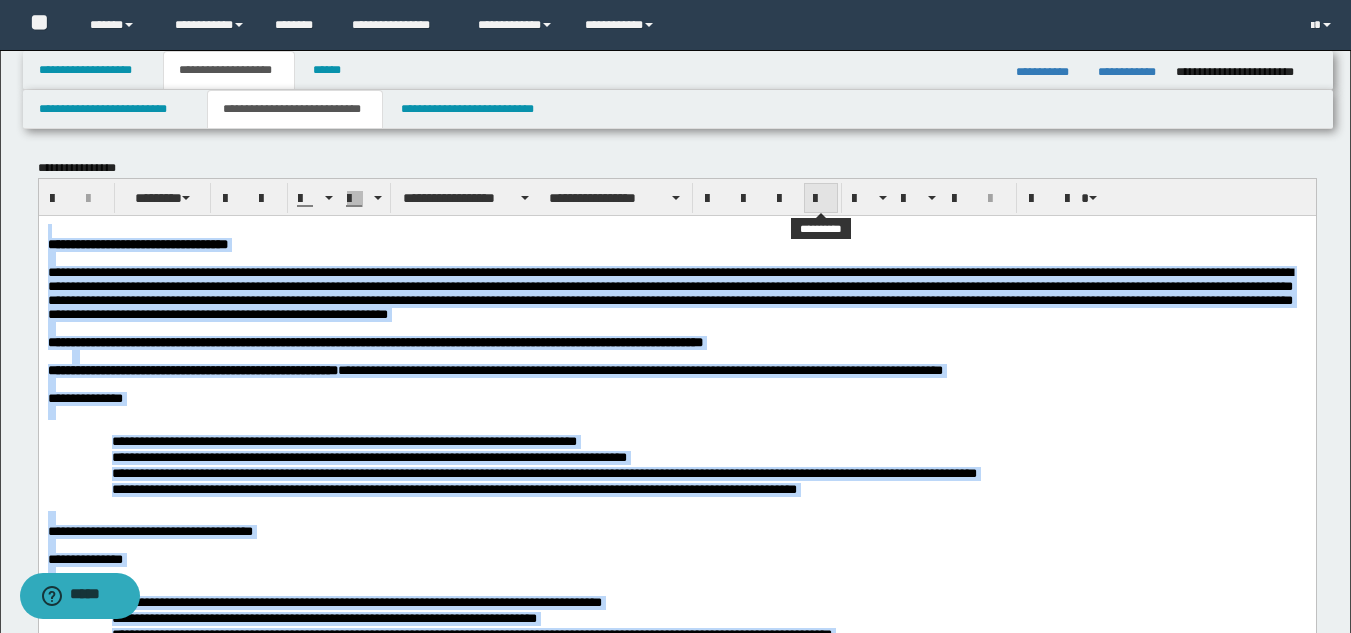click at bounding box center (821, 199) 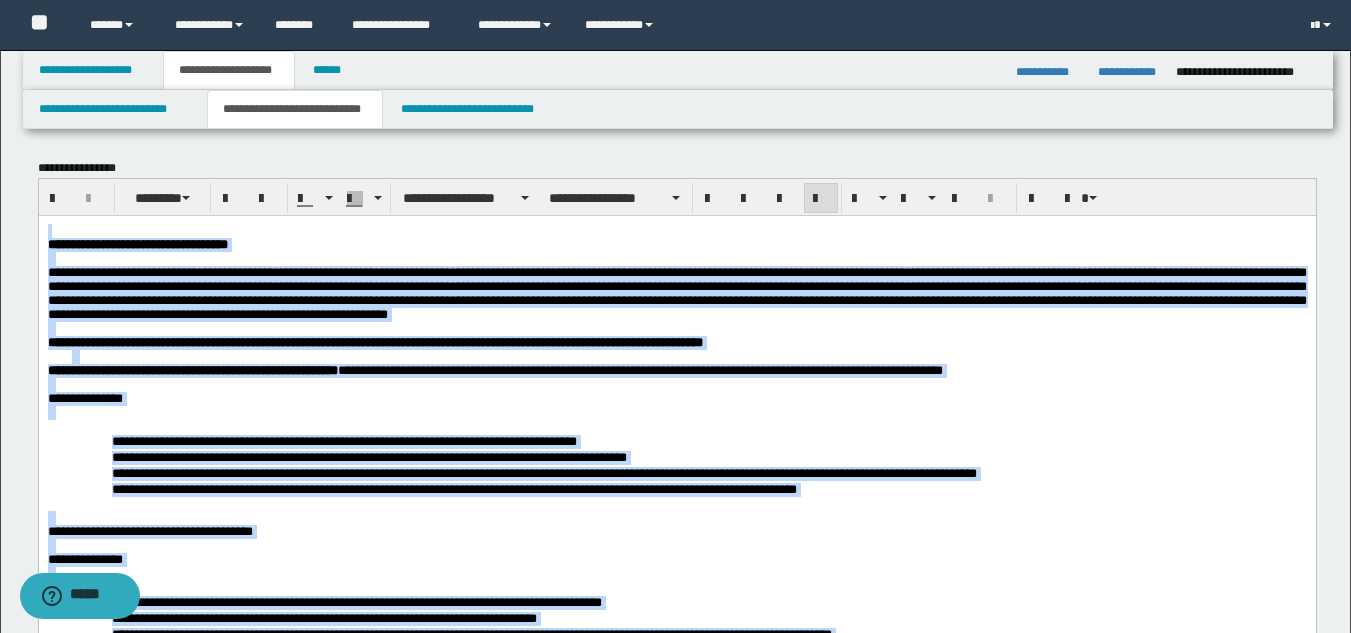 click at bounding box center [676, 412] 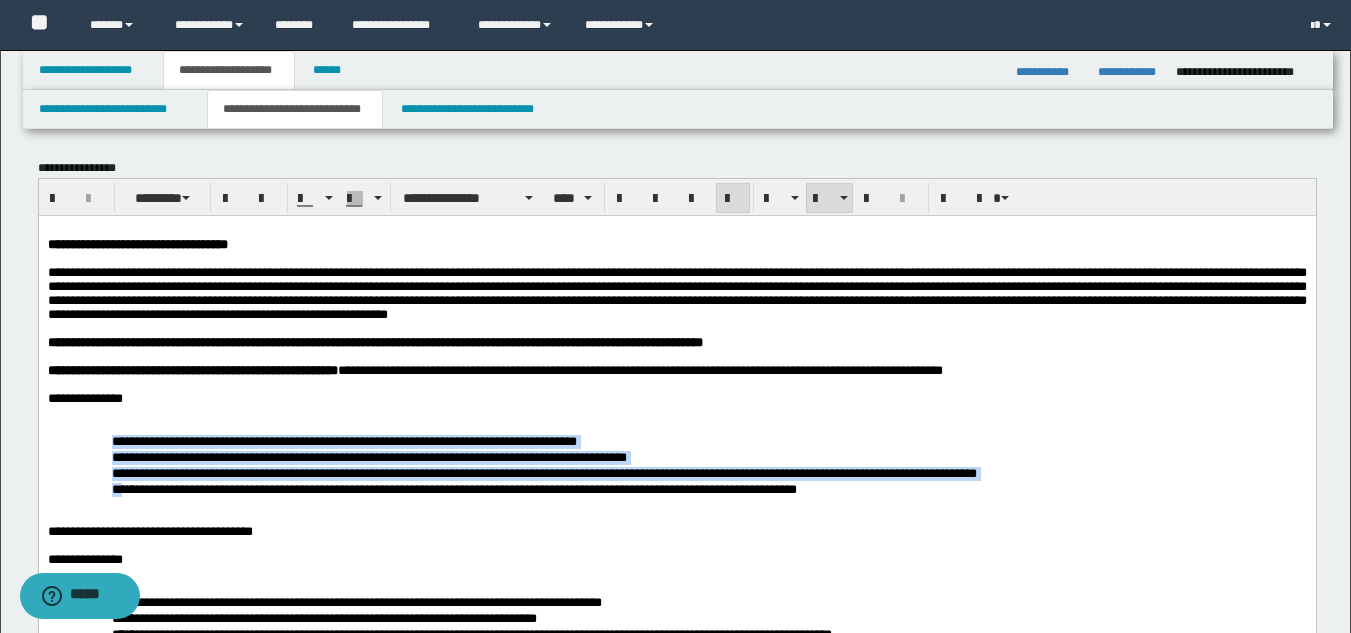 drag, startPoint x: 114, startPoint y: 460, endPoint x: 338, endPoint y: 445, distance: 224.50166 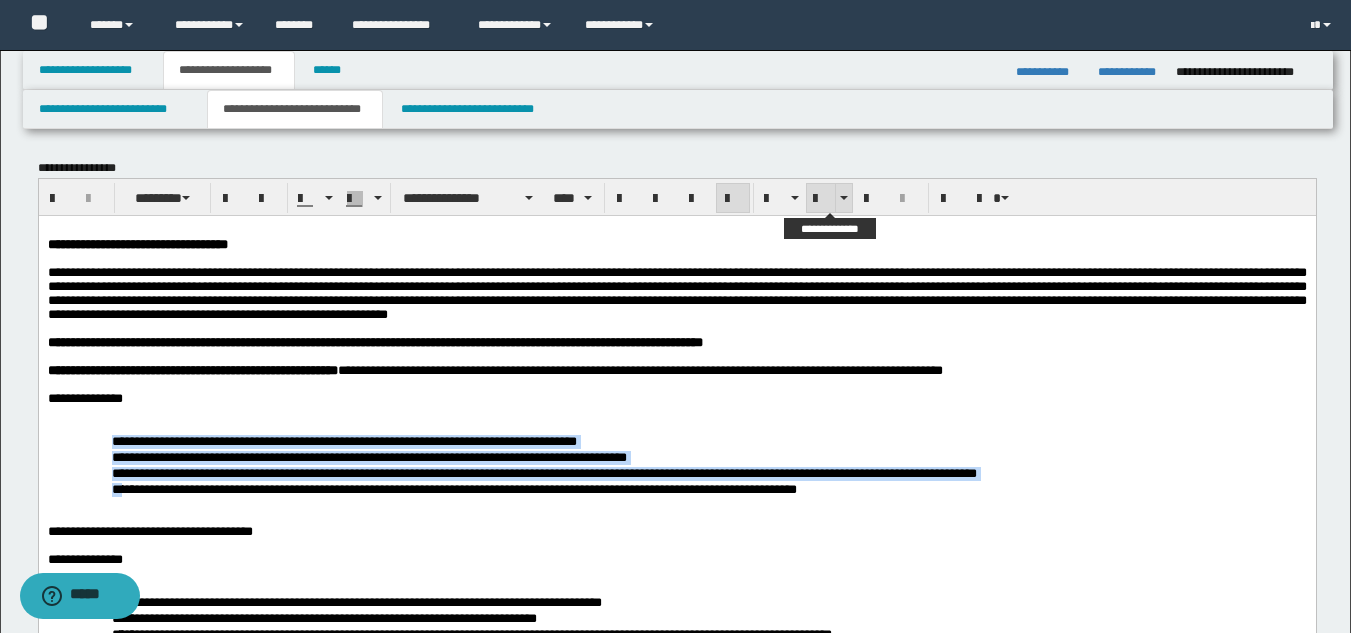 click at bounding box center (821, 199) 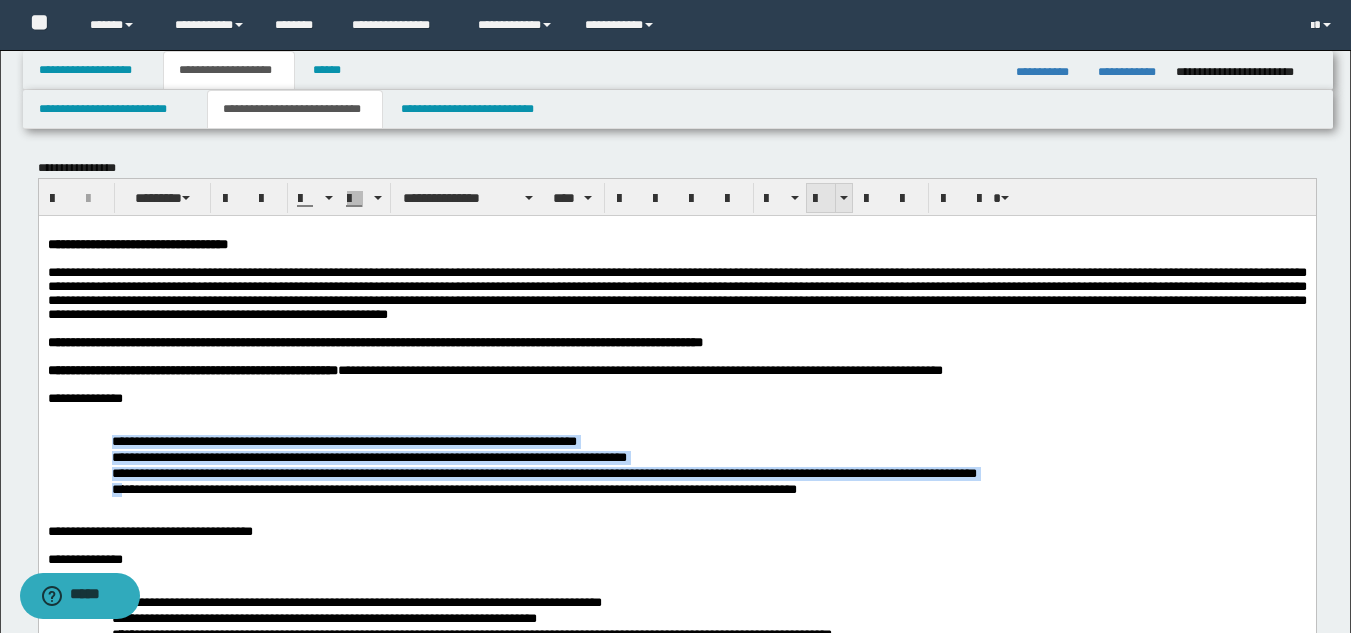 drag, startPoint x: 822, startPoint y: 202, endPoint x: 737, endPoint y: 17, distance: 203.59273 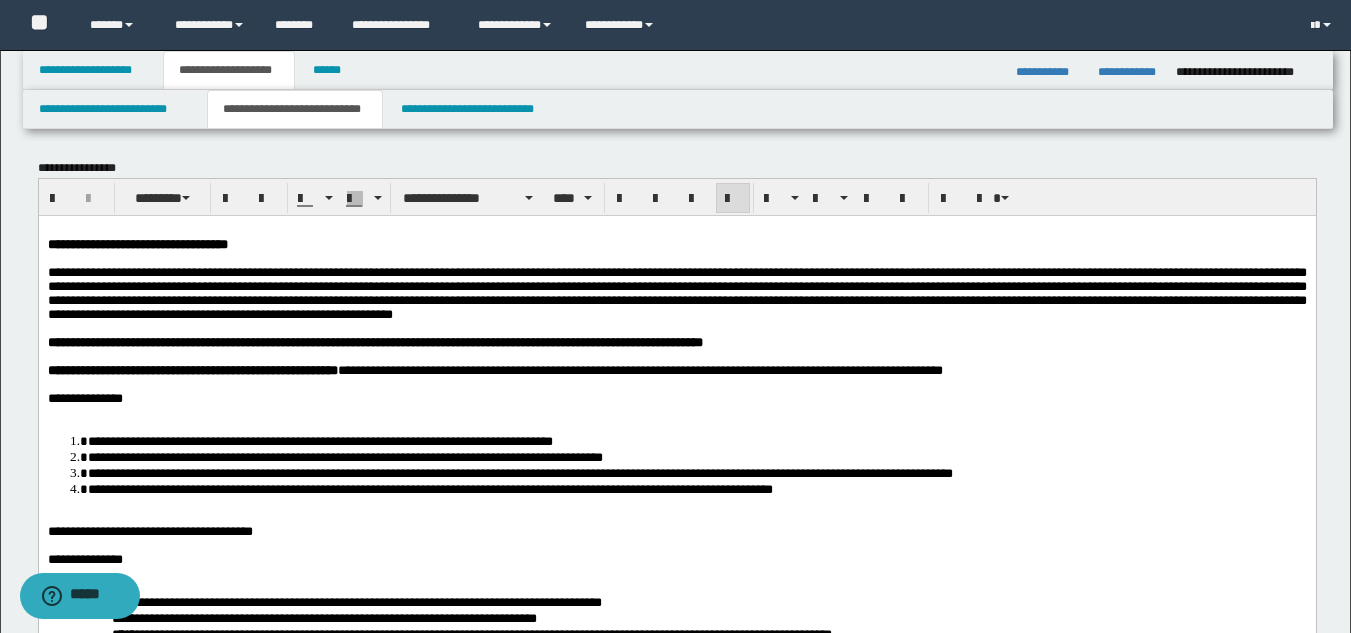 click at bounding box center [676, 412] 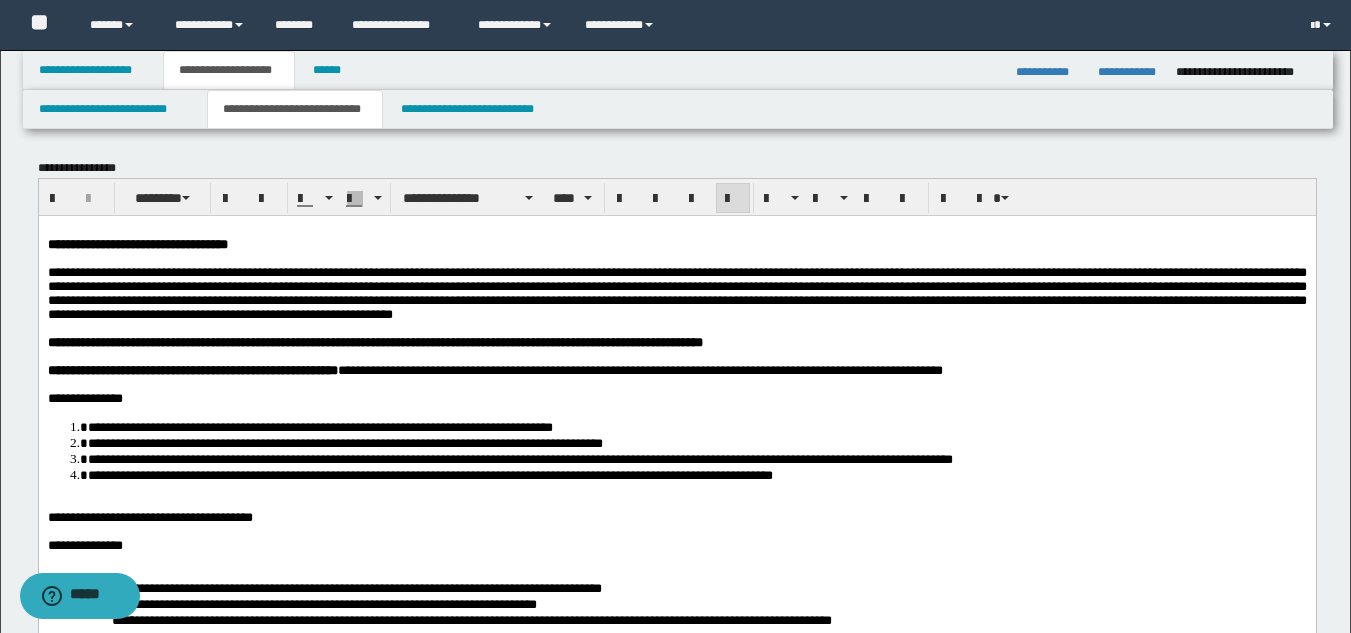 click at bounding box center [676, 503] 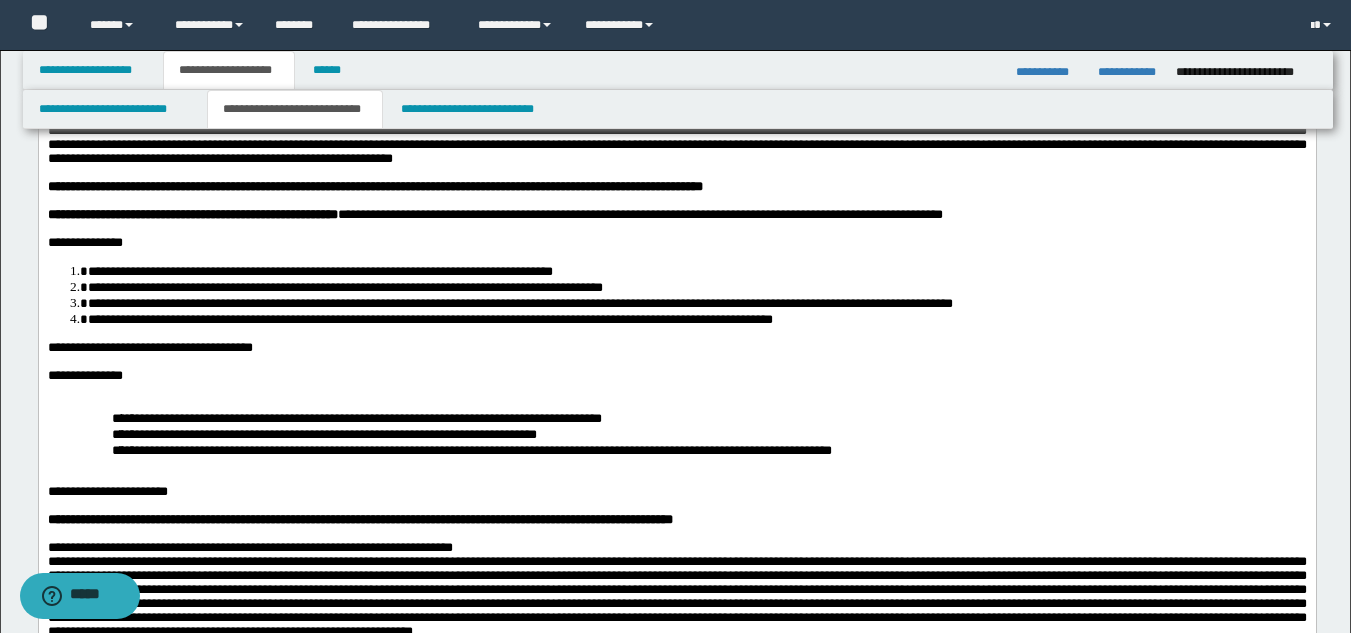 scroll, scrollTop: 200, scrollLeft: 0, axis: vertical 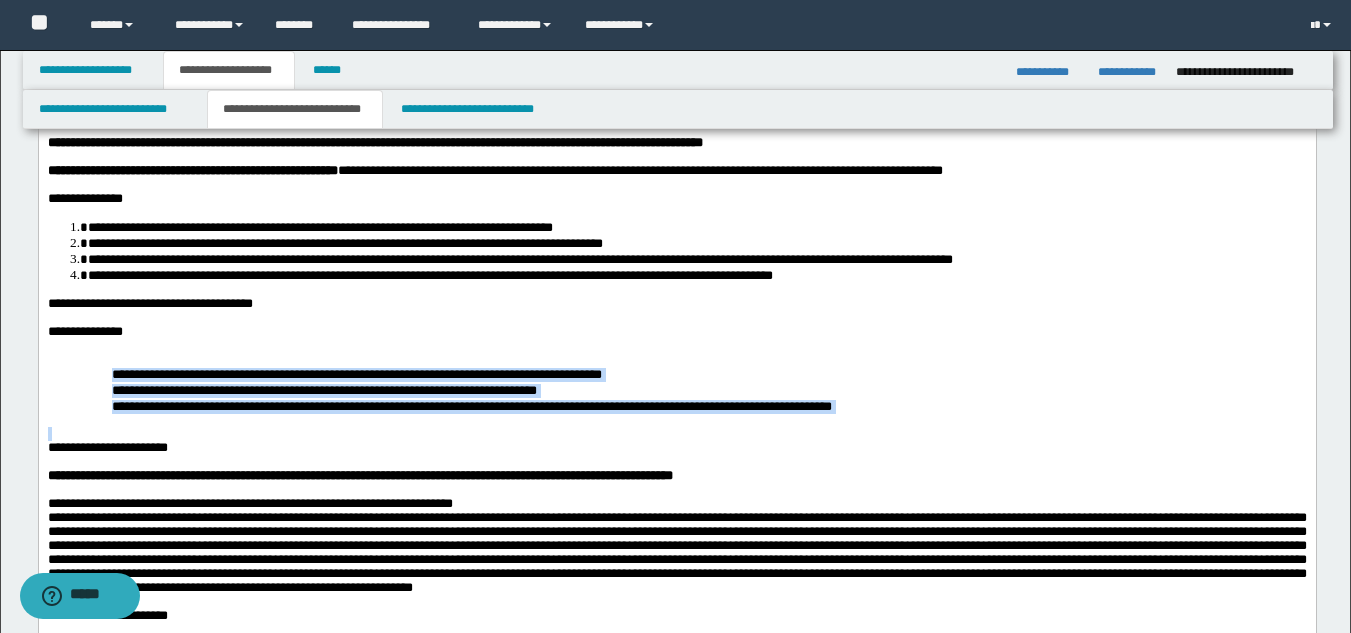 drag, startPoint x: 111, startPoint y: 423, endPoint x: 142, endPoint y: 463, distance: 50.606323 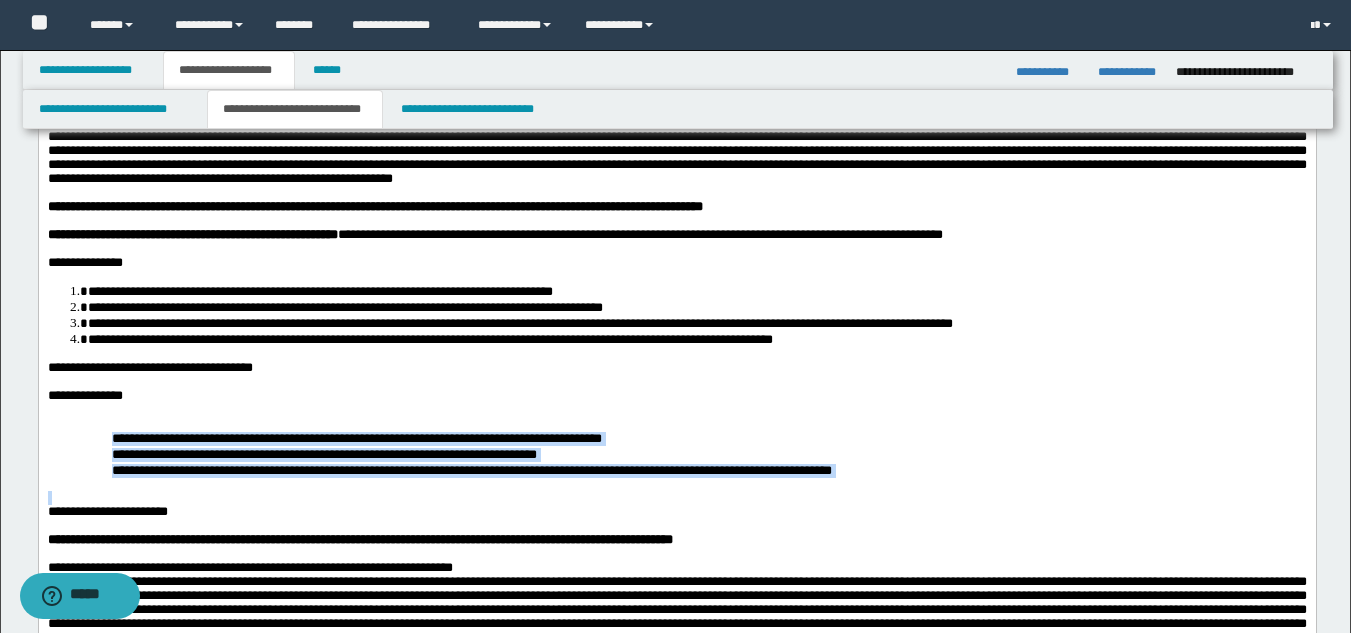 scroll, scrollTop: 100, scrollLeft: 0, axis: vertical 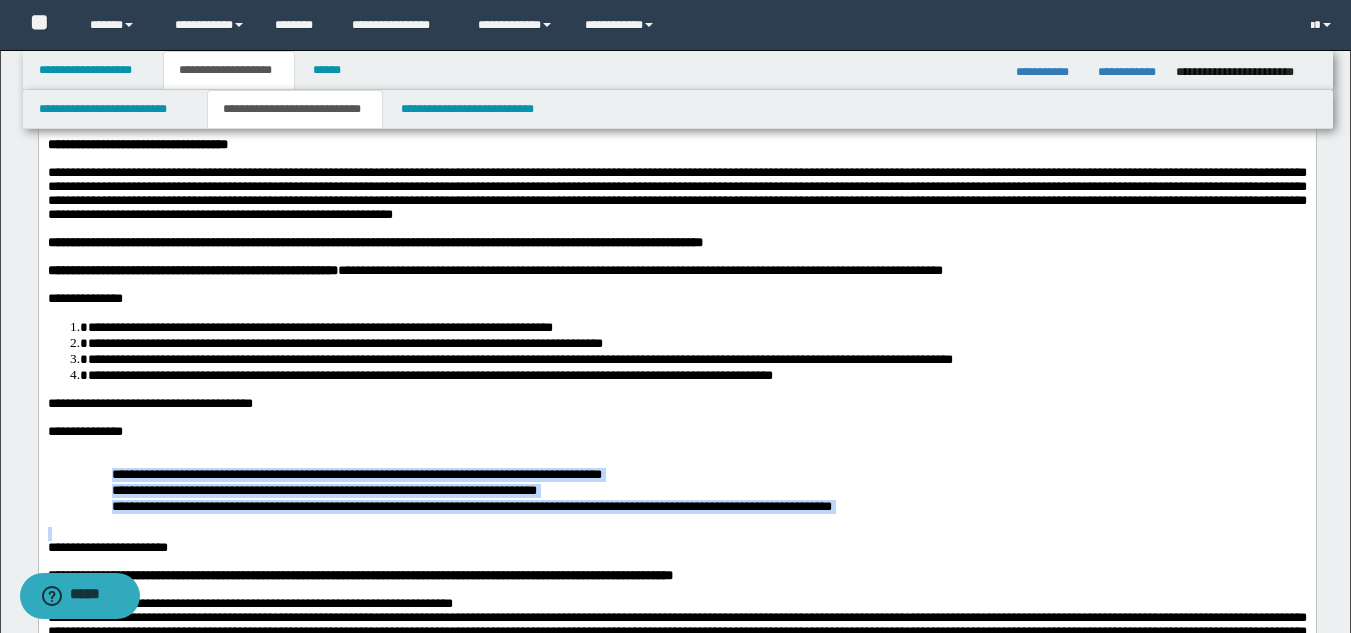 drag, startPoint x: 225, startPoint y: 509, endPoint x: 162, endPoint y: 511, distance: 63.03174 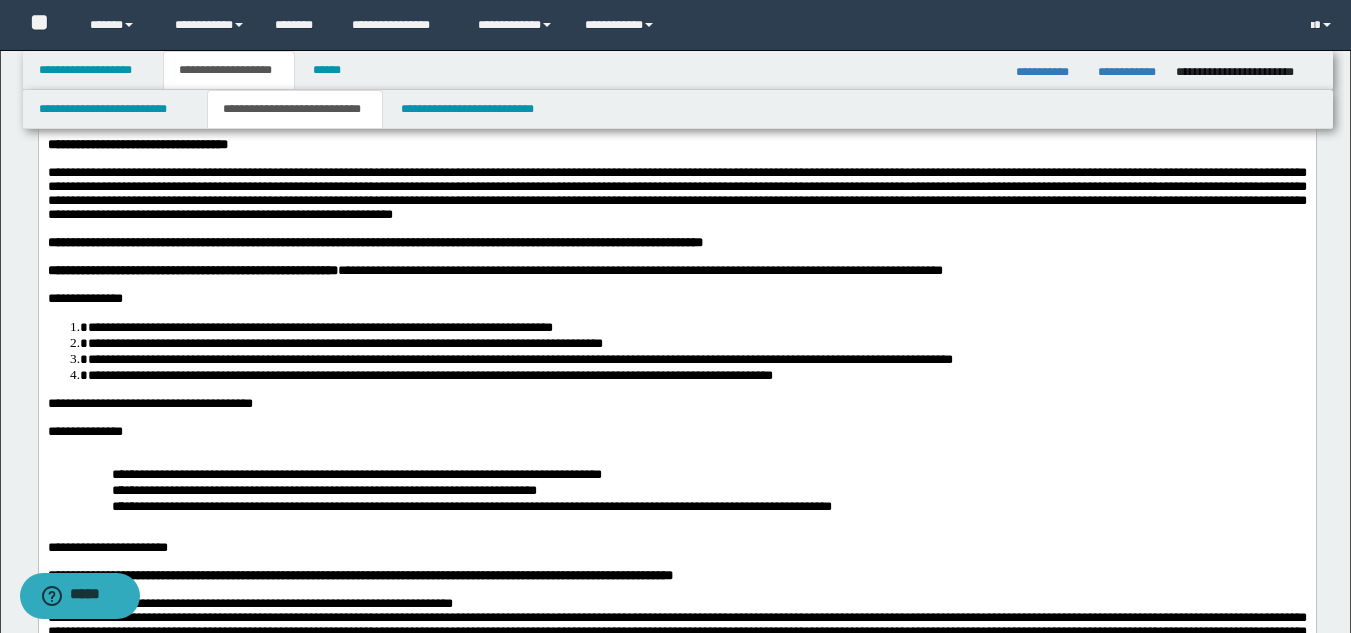 click at bounding box center (676, 445) 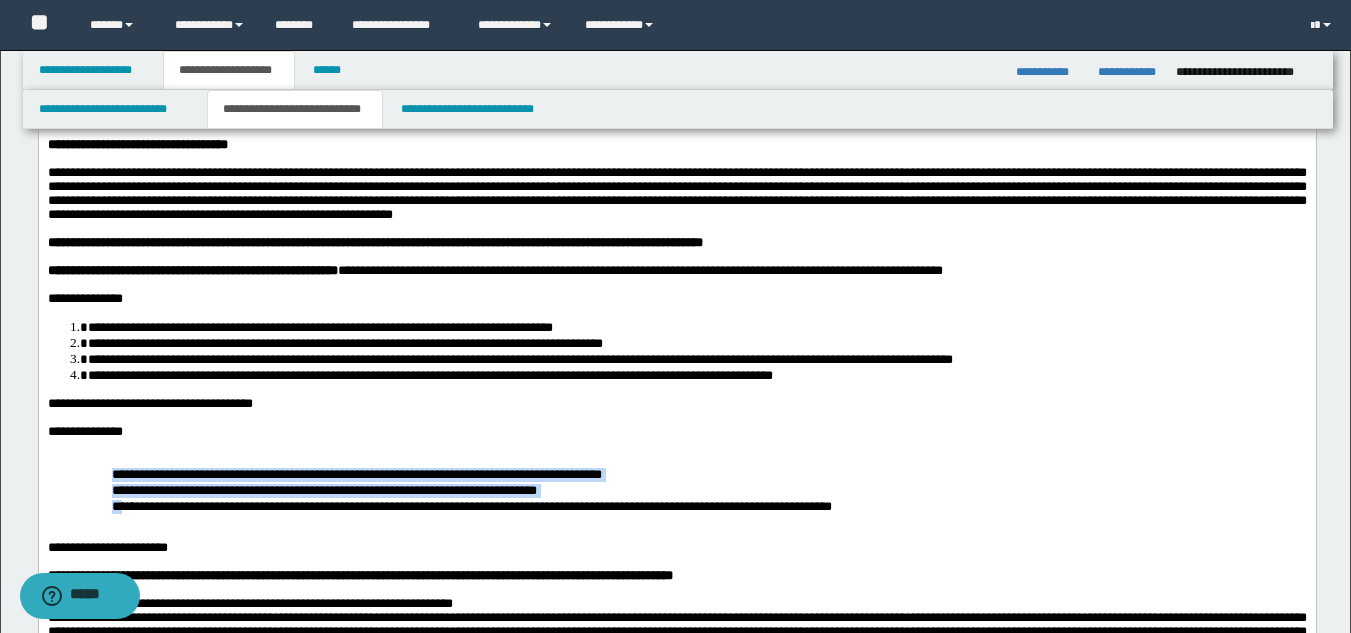 drag, startPoint x: 112, startPoint y: 520, endPoint x: 130, endPoint y: 554, distance: 38.470768 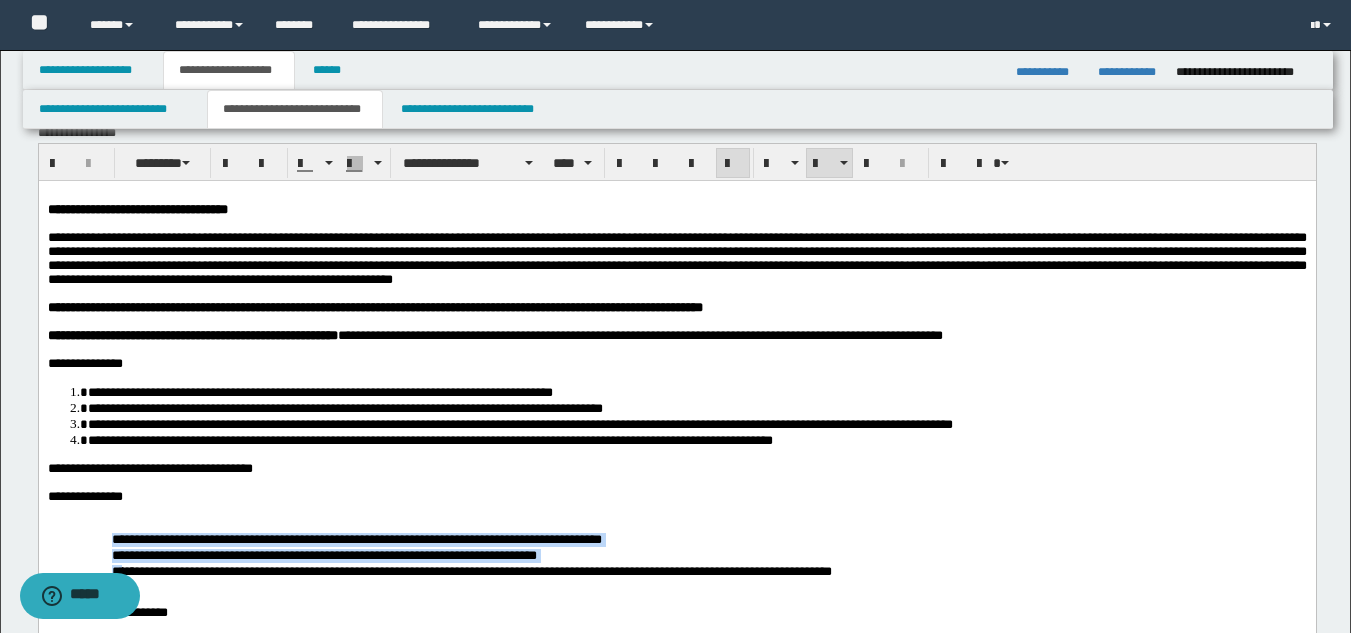 scroll, scrollTop: 0, scrollLeft: 0, axis: both 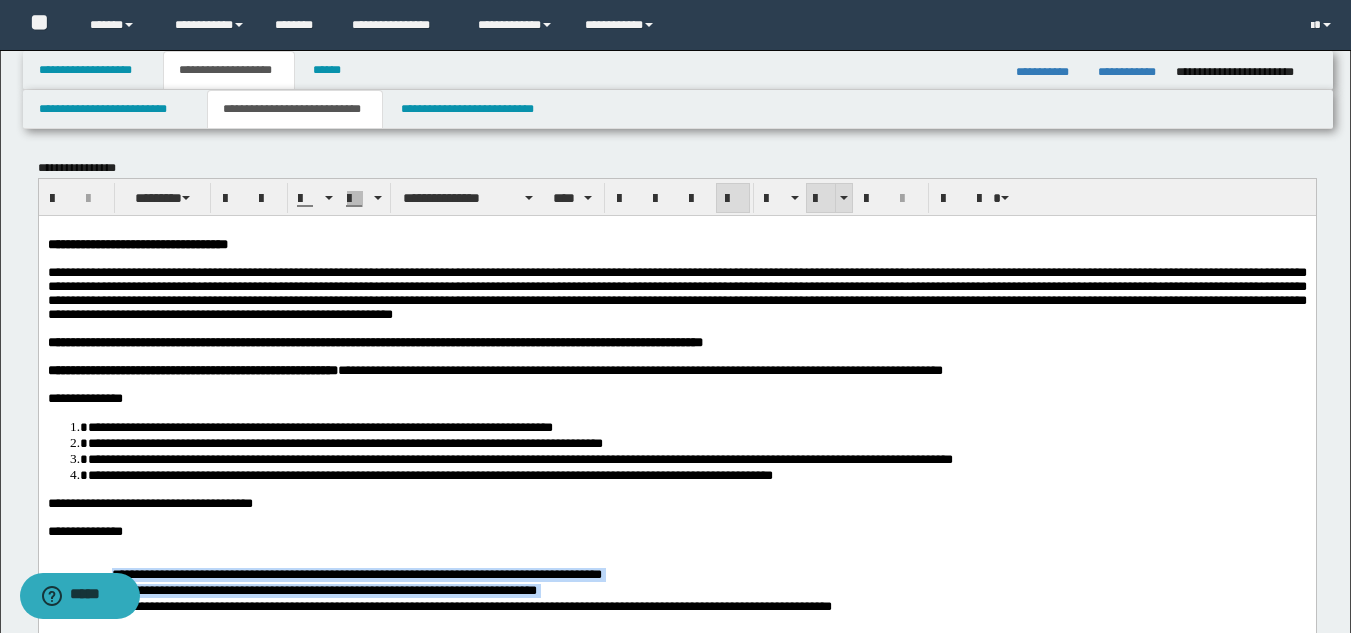 click at bounding box center [821, 199] 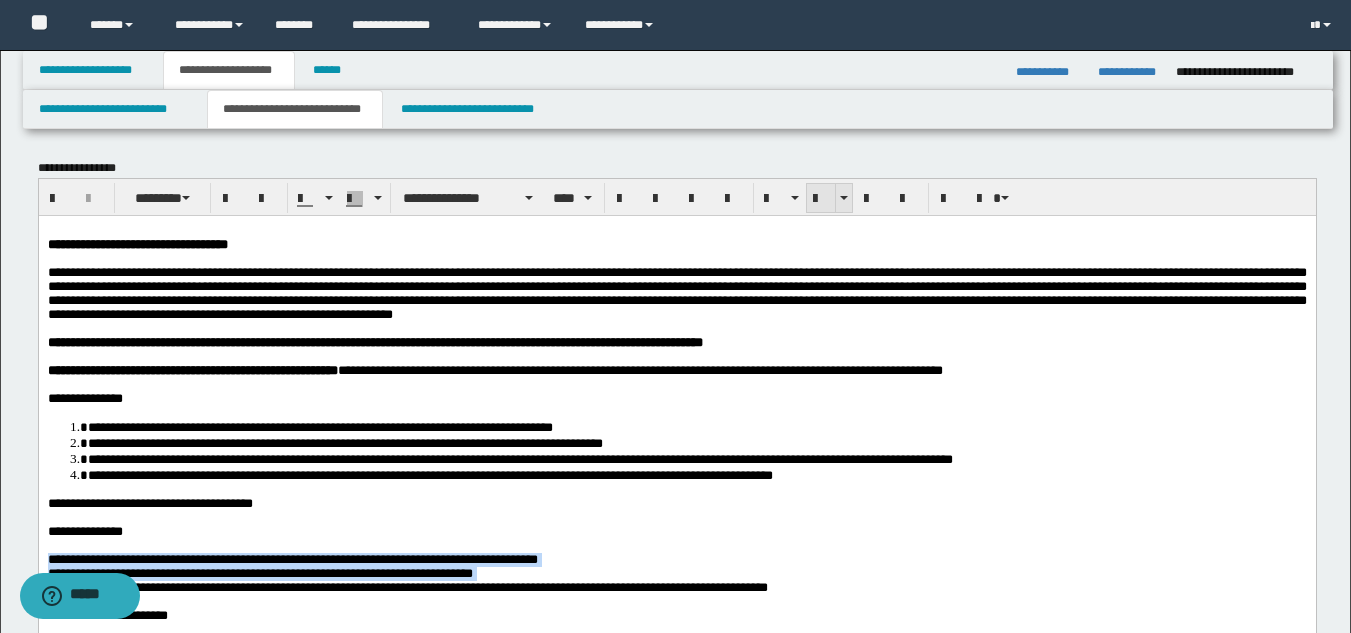 click at bounding box center [821, 199] 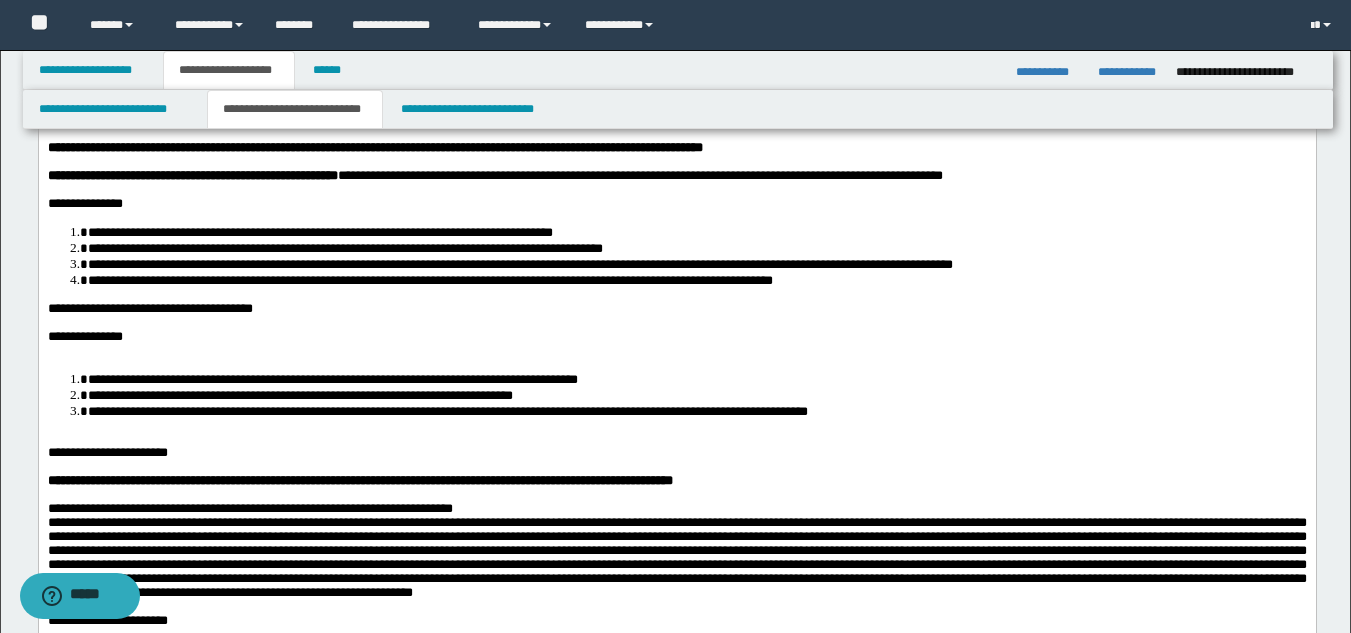 scroll, scrollTop: 200, scrollLeft: 0, axis: vertical 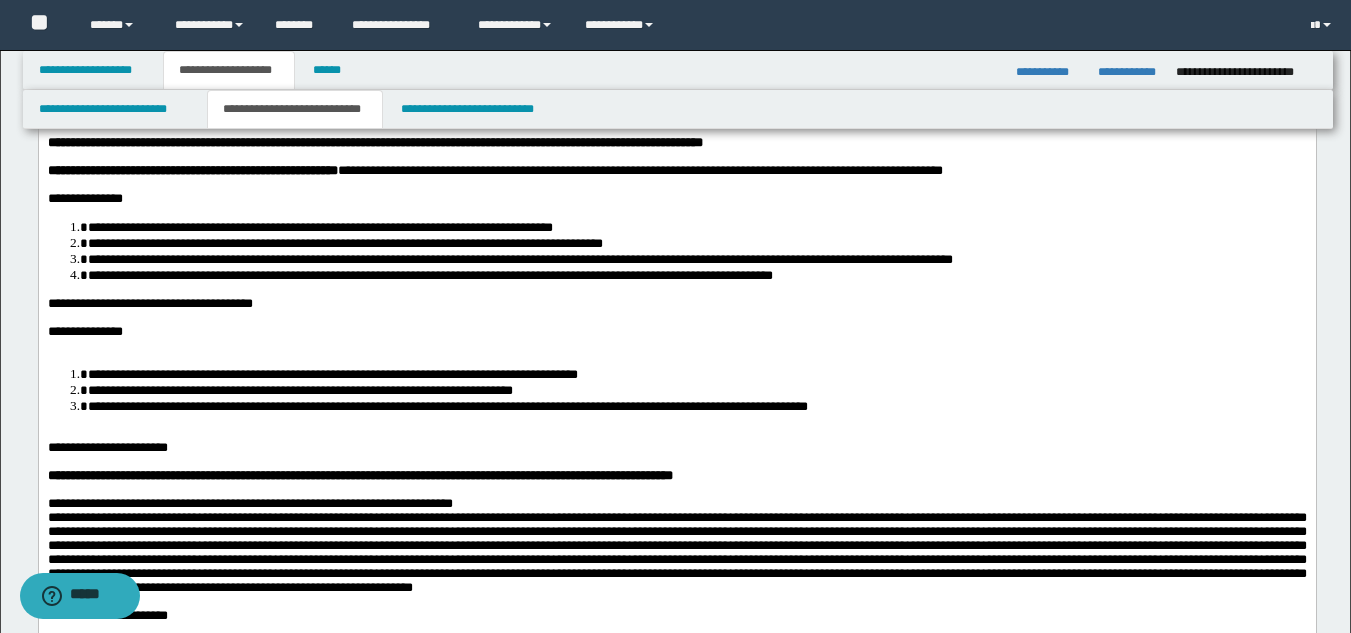 click at bounding box center [676, 345] 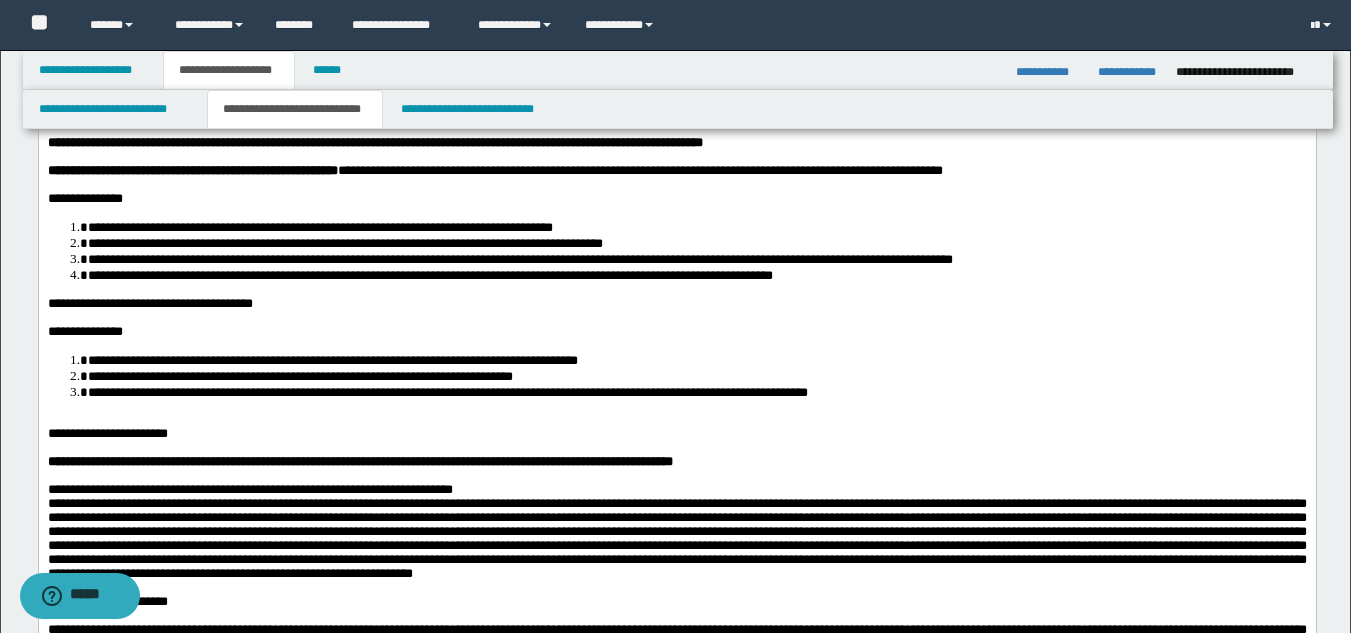 click at bounding box center (676, 419) 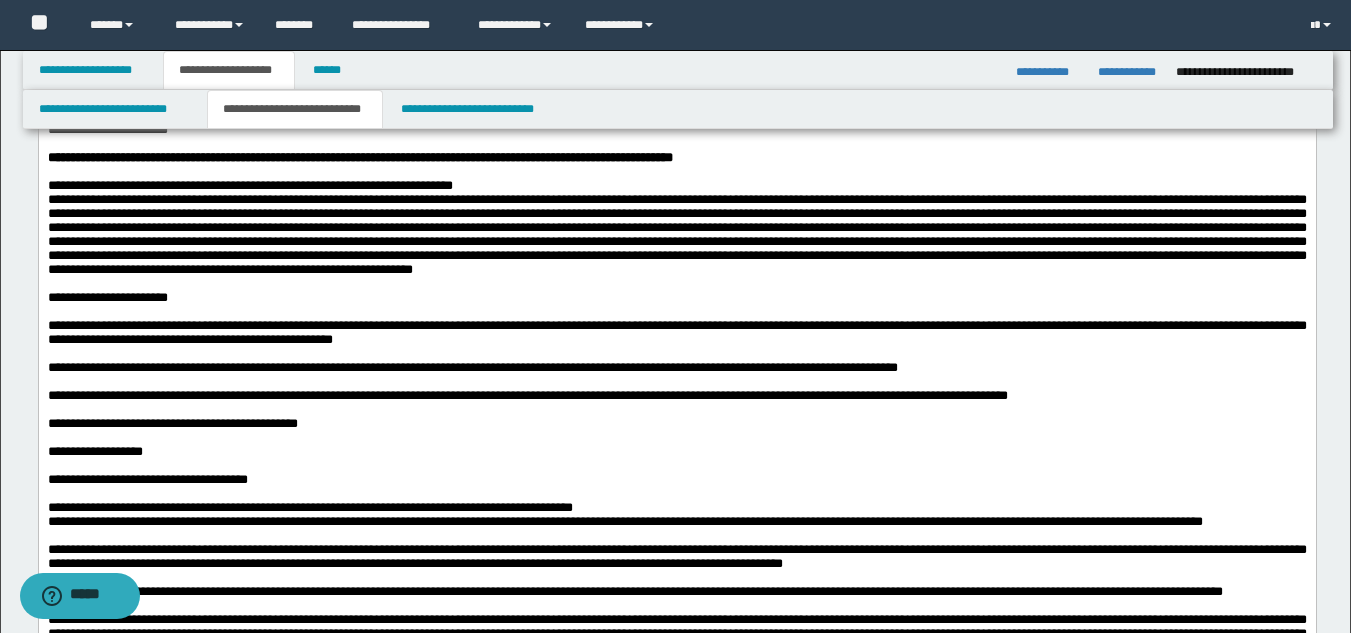 scroll, scrollTop: 500, scrollLeft: 0, axis: vertical 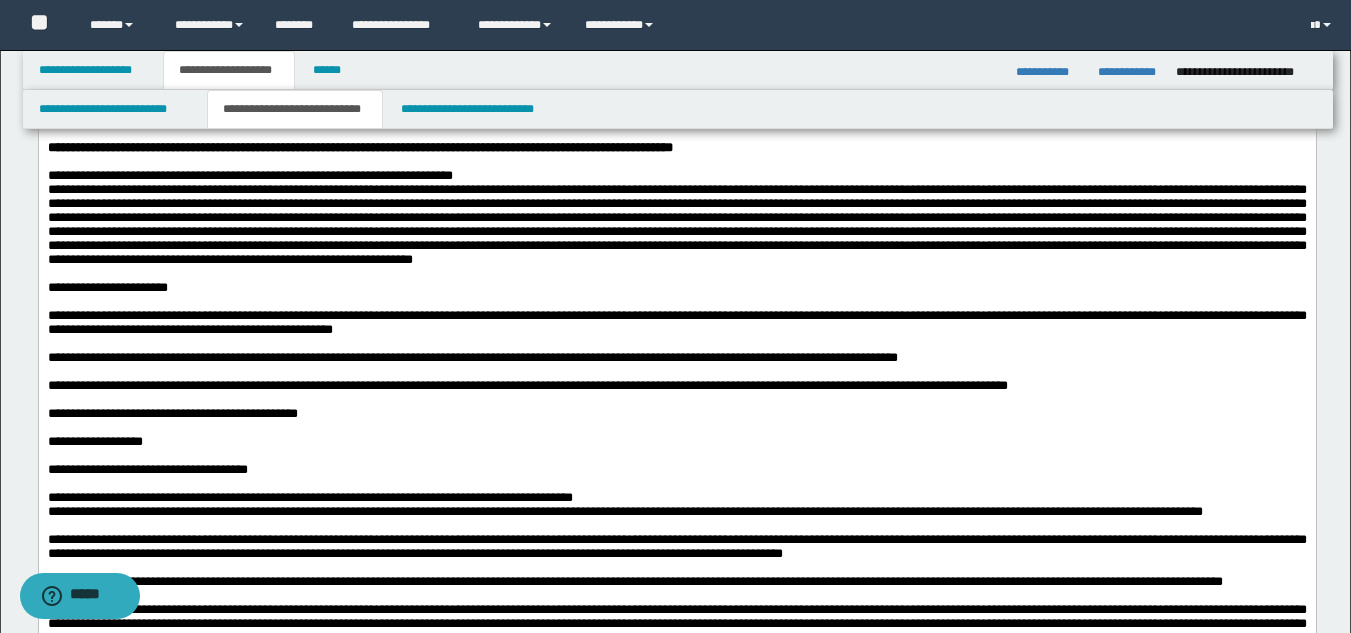 click on "**********" at bounding box center [676, 176] 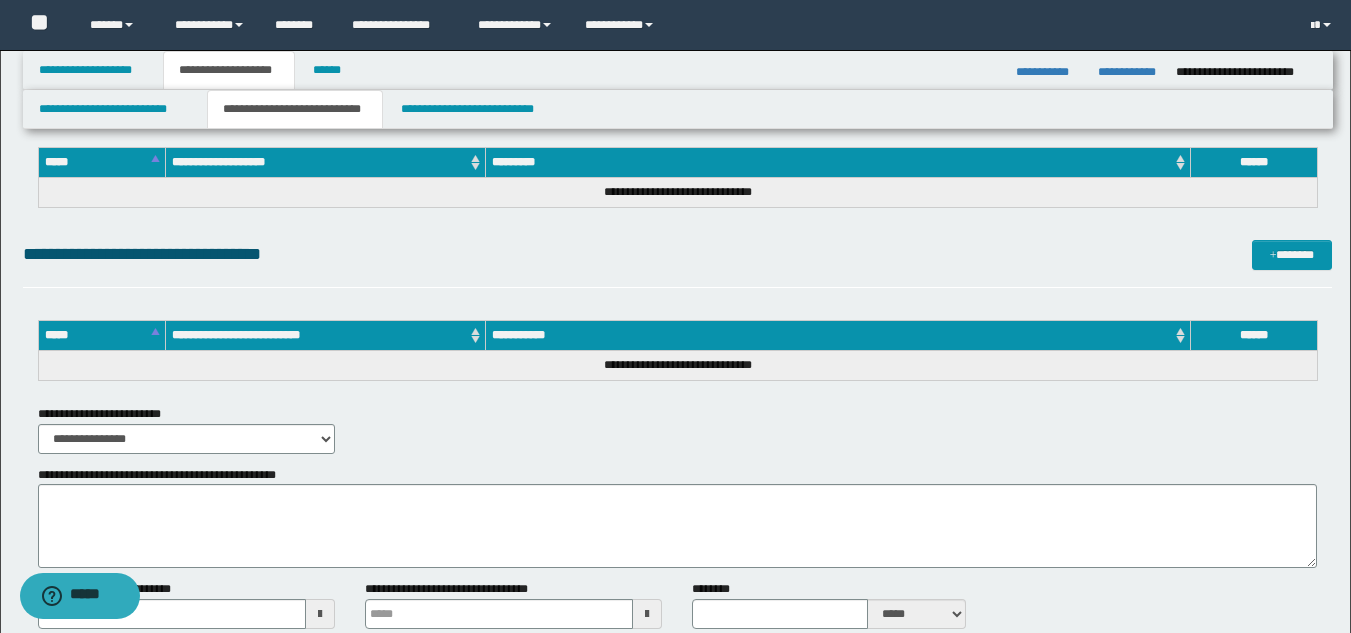 scroll, scrollTop: 2346, scrollLeft: 0, axis: vertical 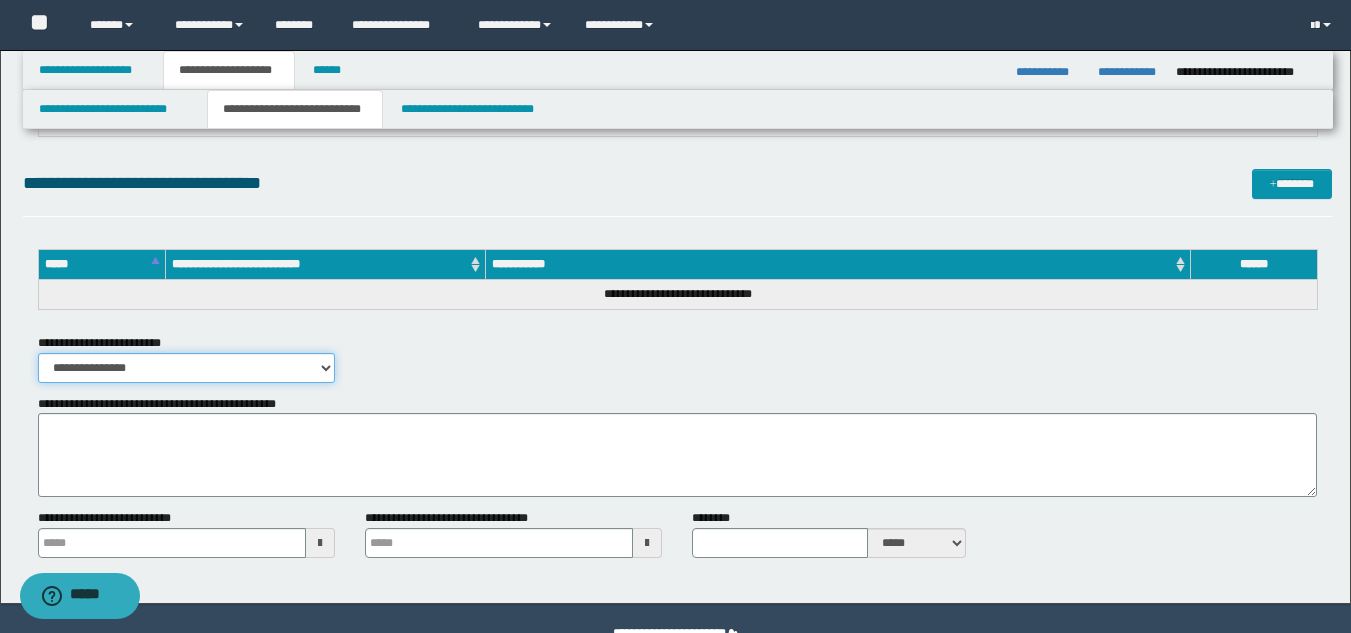 drag, startPoint x: 320, startPoint y: 370, endPoint x: 319, endPoint y: 381, distance: 11.045361 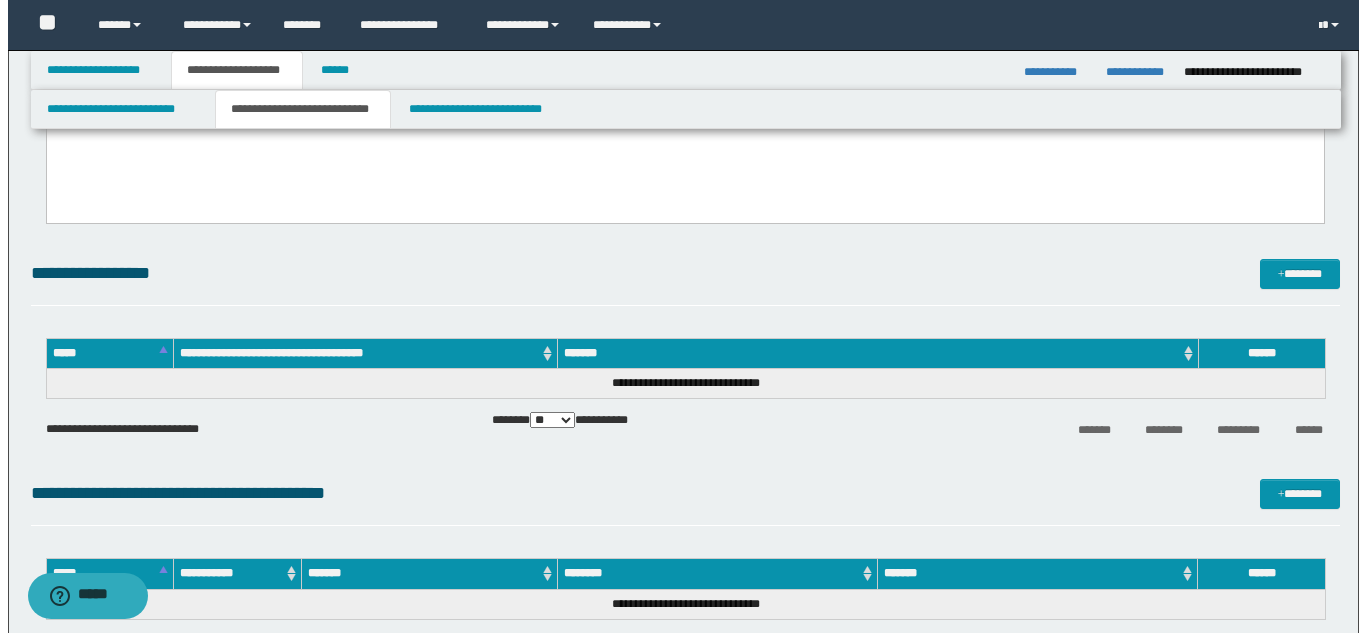 scroll, scrollTop: 1546, scrollLeft: 0, axis: vertical 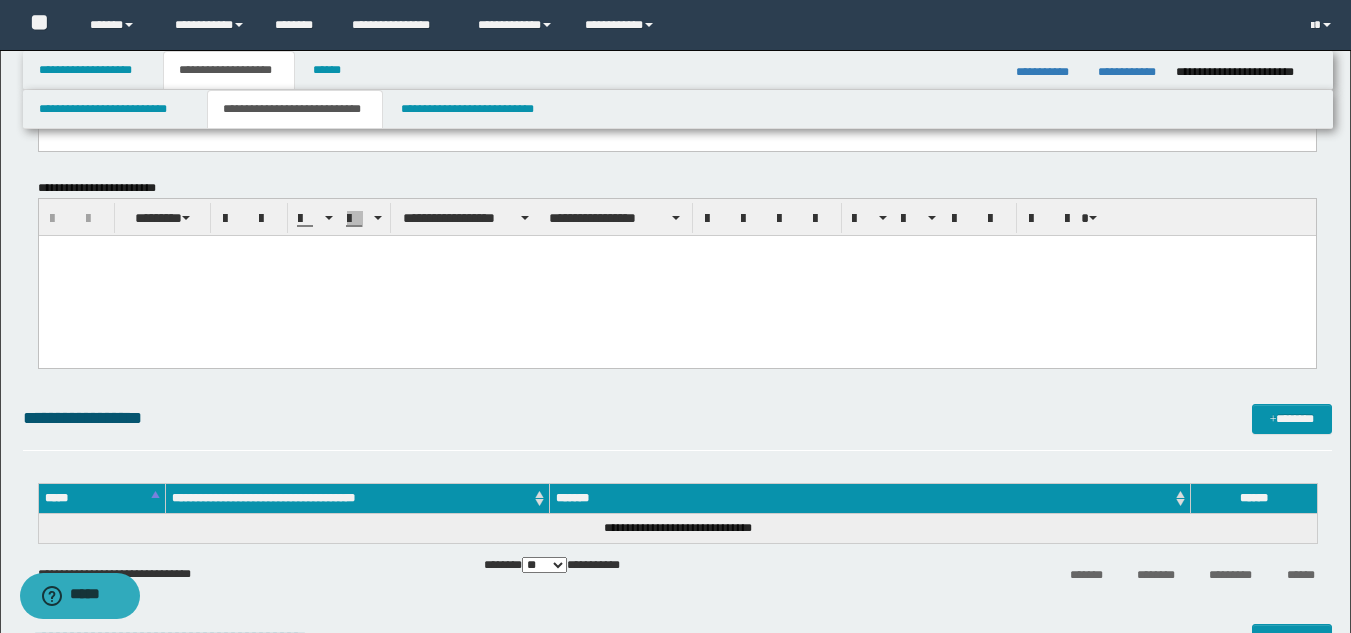 click on "**********" at bounding box center (677, -7) 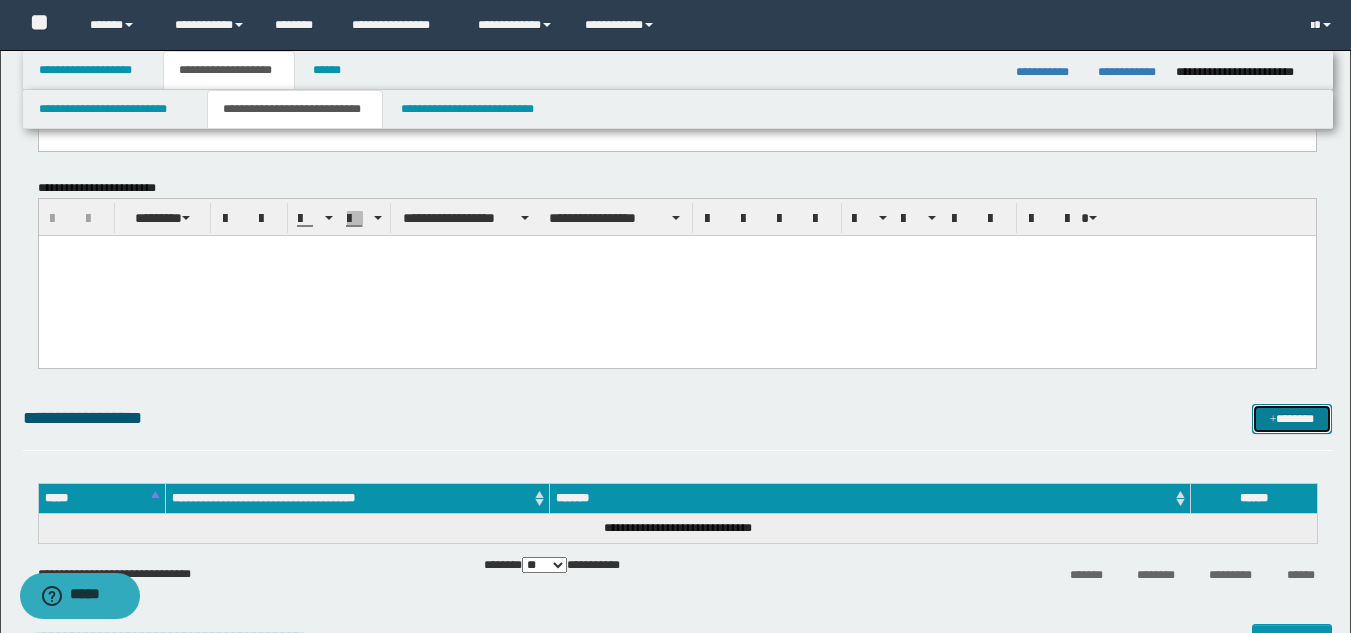 click on "*******" at bounding box center [1292, 419] 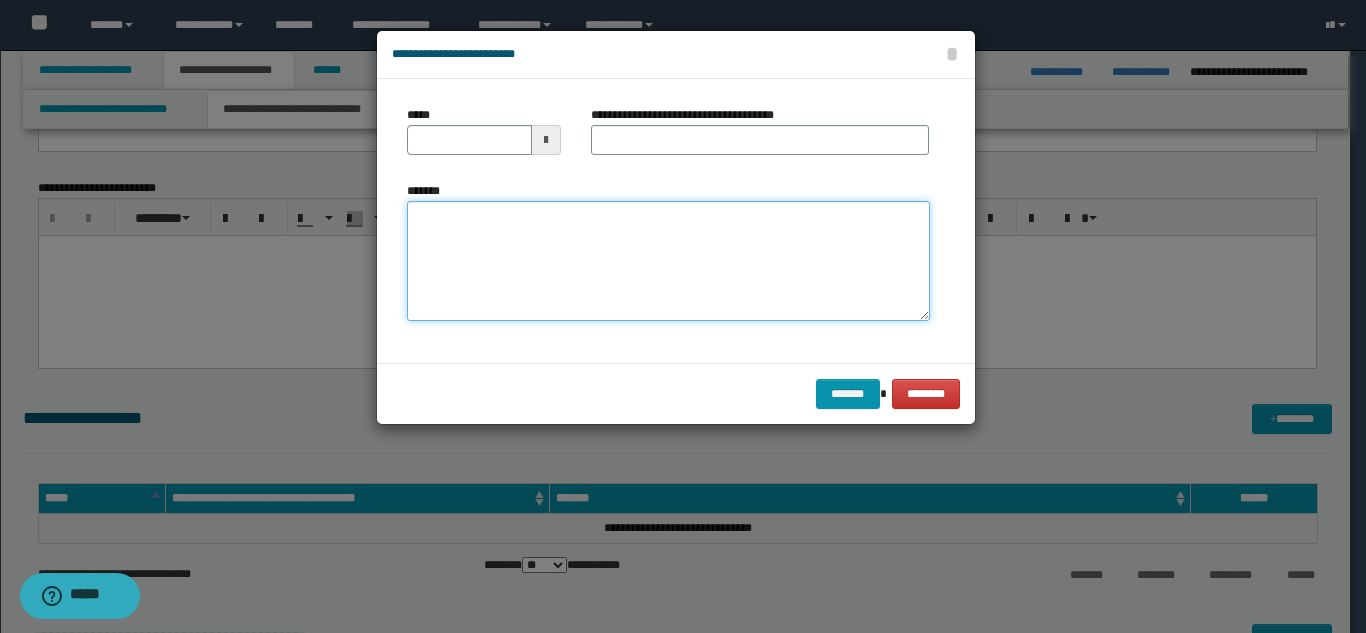 click on "*******" at bounding box center (668, 261) 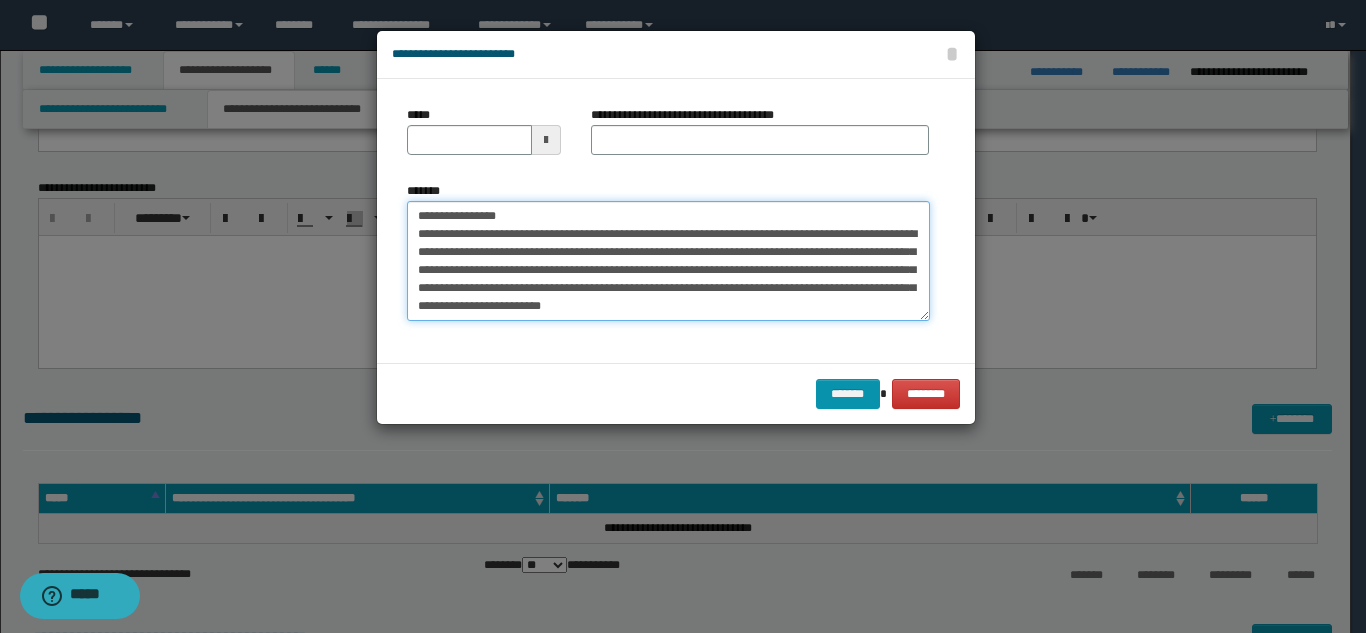 scroll, scrollTop: 0, scrollLeft: 0, axis: both 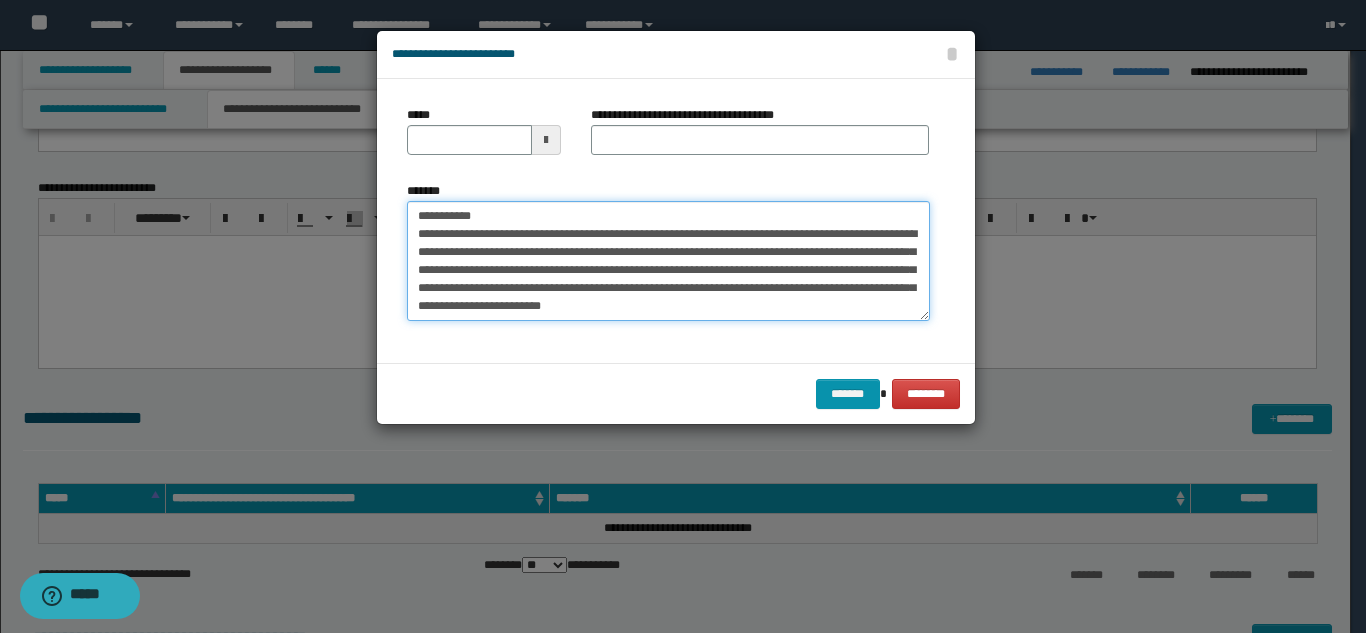 drag, startPoint x: 499, startPoint y: 220, endPoint x: 570, endPoint y: 177, distance: 83.00603 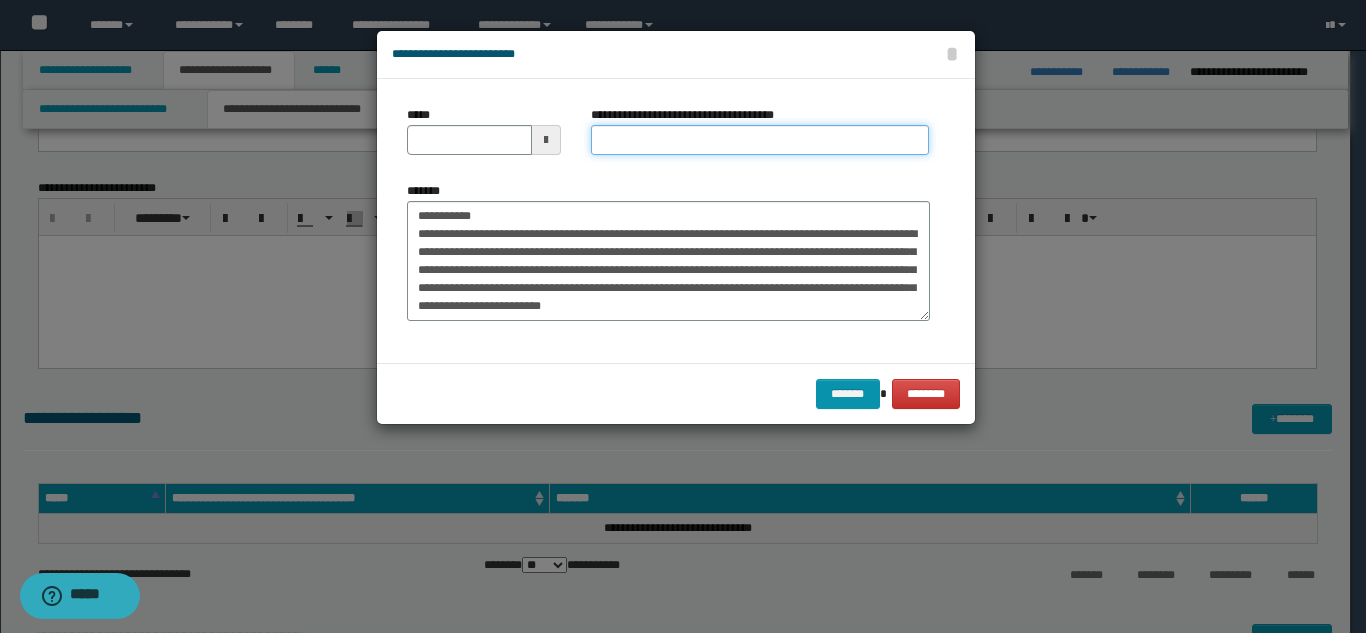 click on "**********" at bounding box center [760, 140] 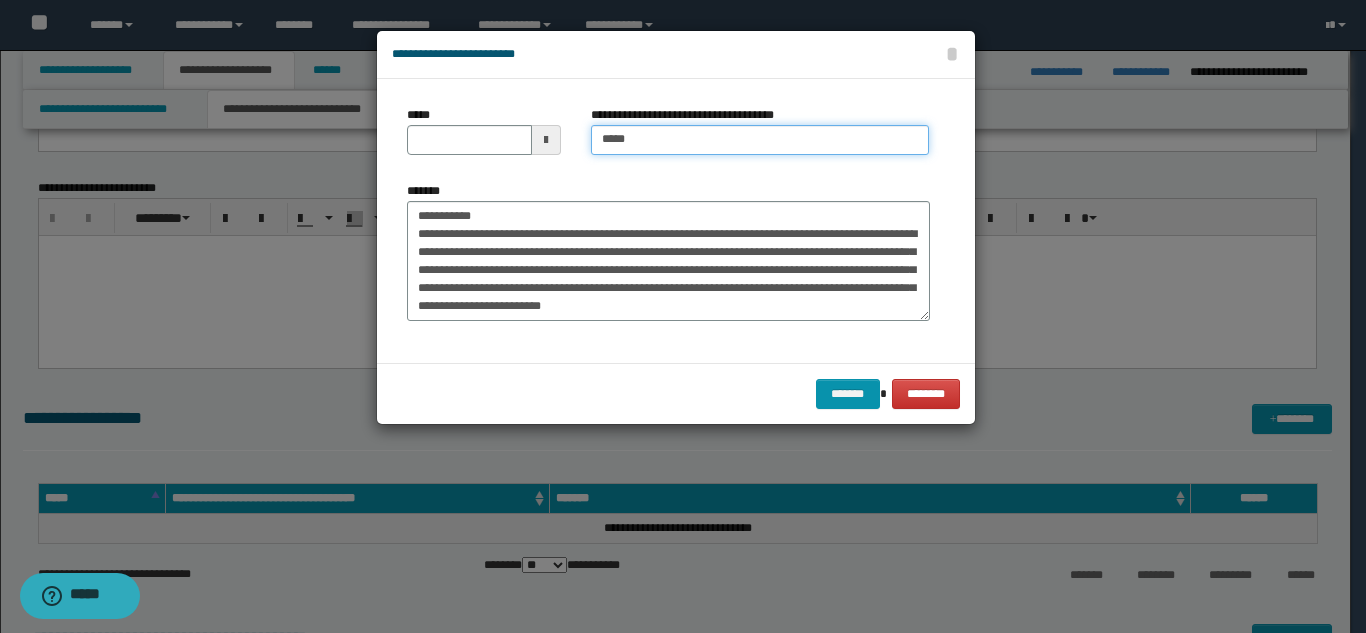 type on "*****" 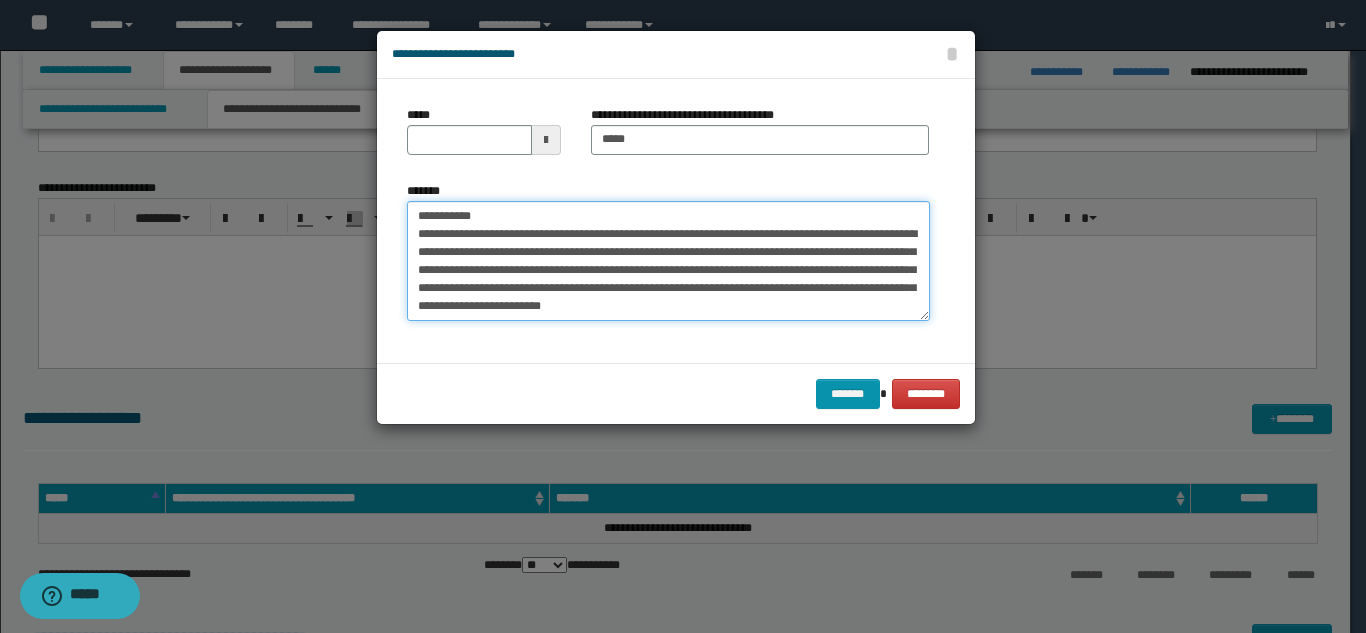 drag, startPoint x: 502, startPoint y: 212, endPoint x: 420, endPoint y: 168, distance: 93.05912 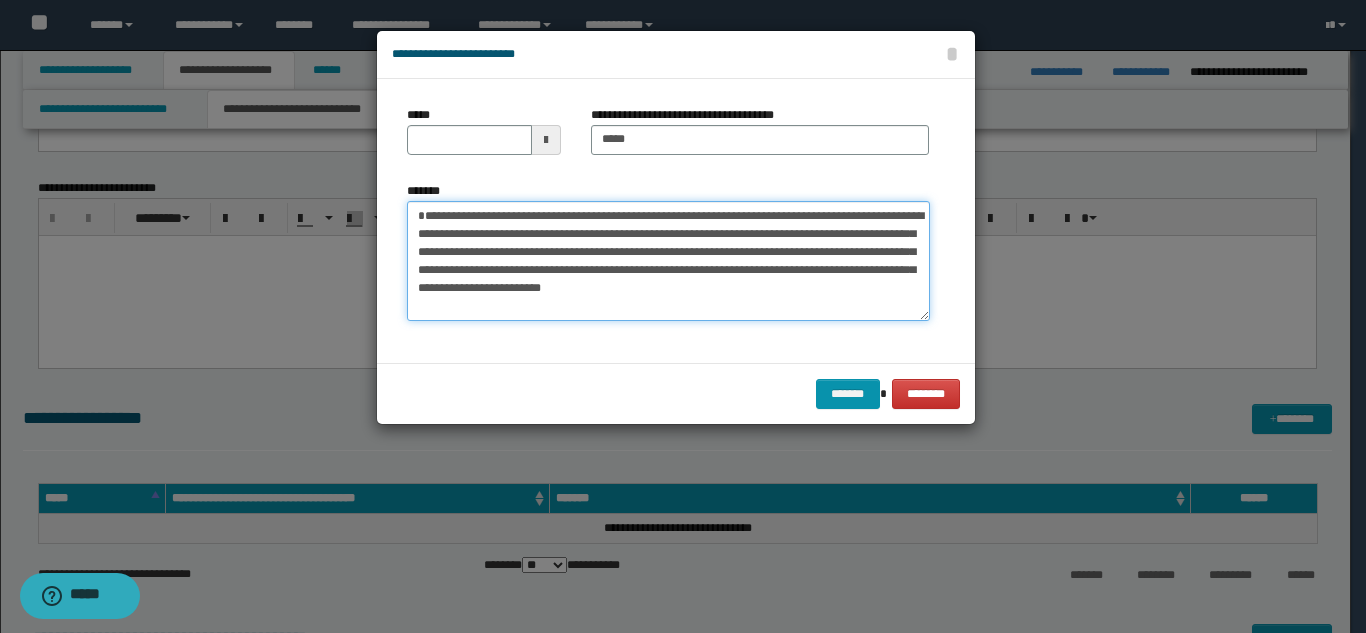 type 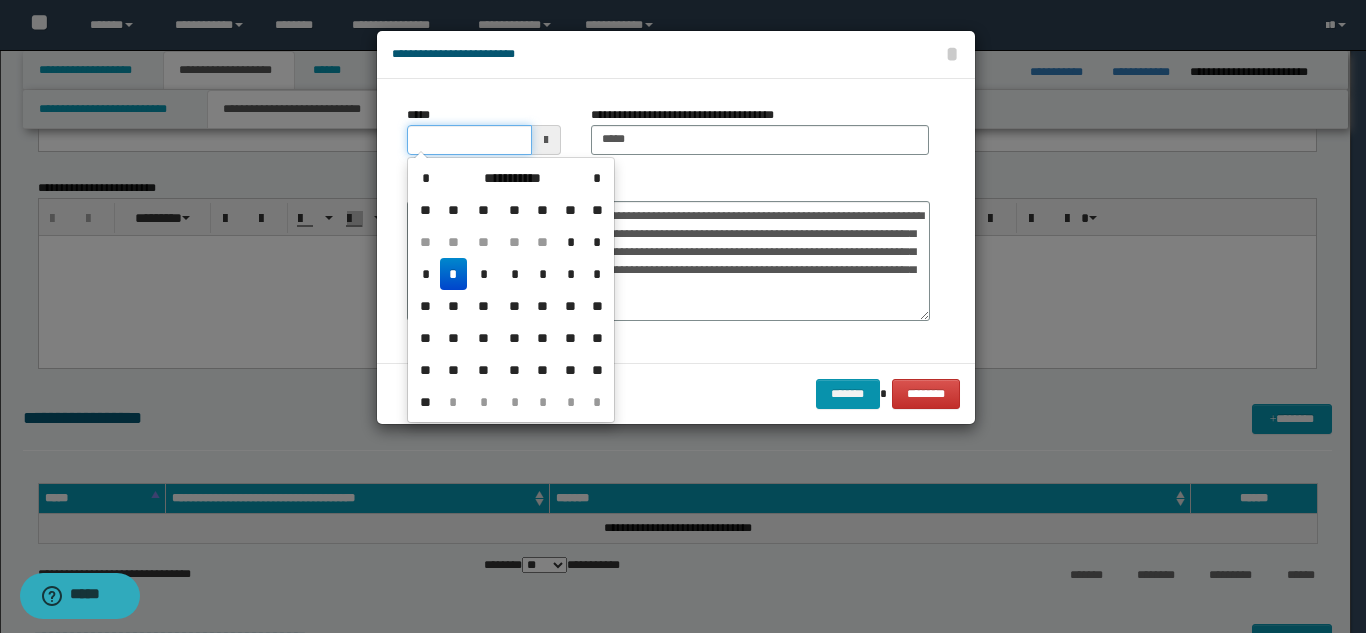 click on "*****" at bounding box center (469, 140) 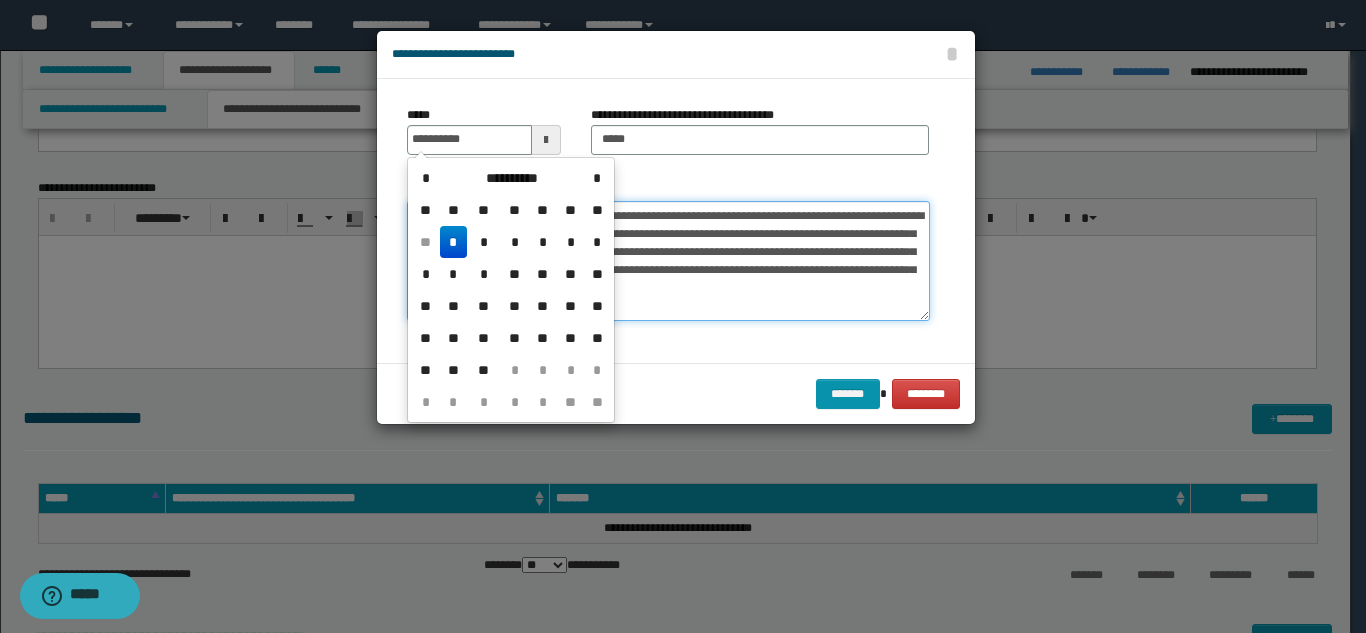 type on "**********" 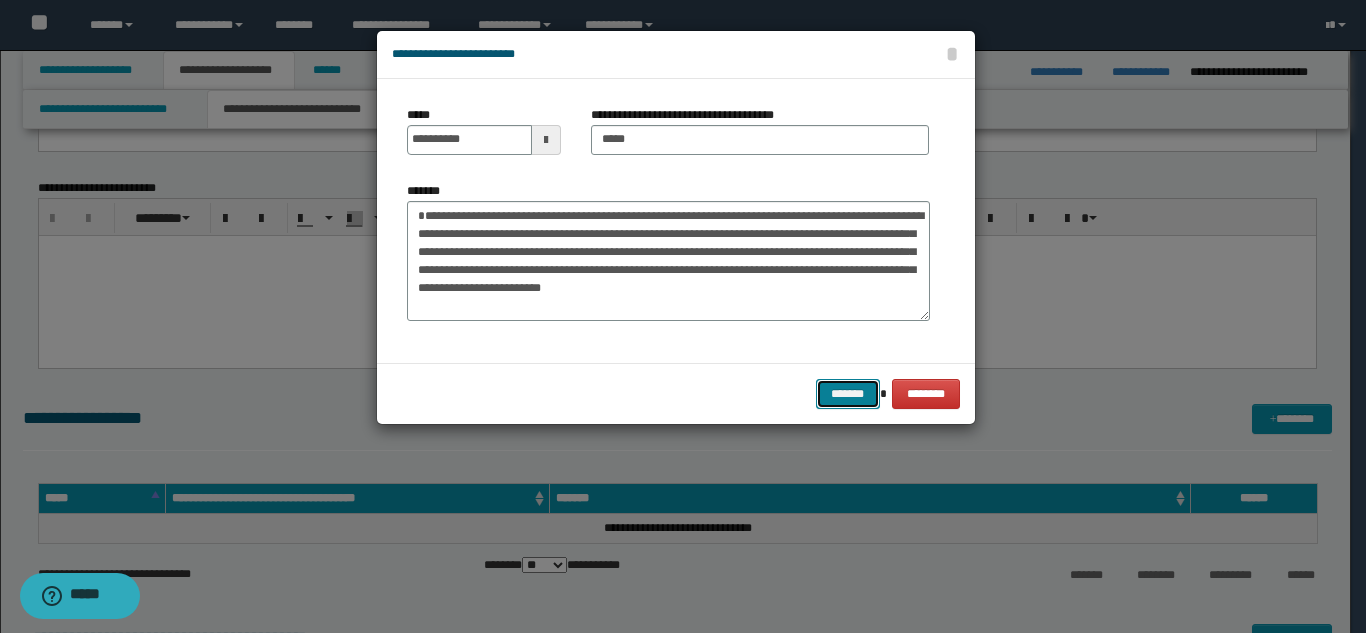 click on "*******" at bounding box center [848, 394] 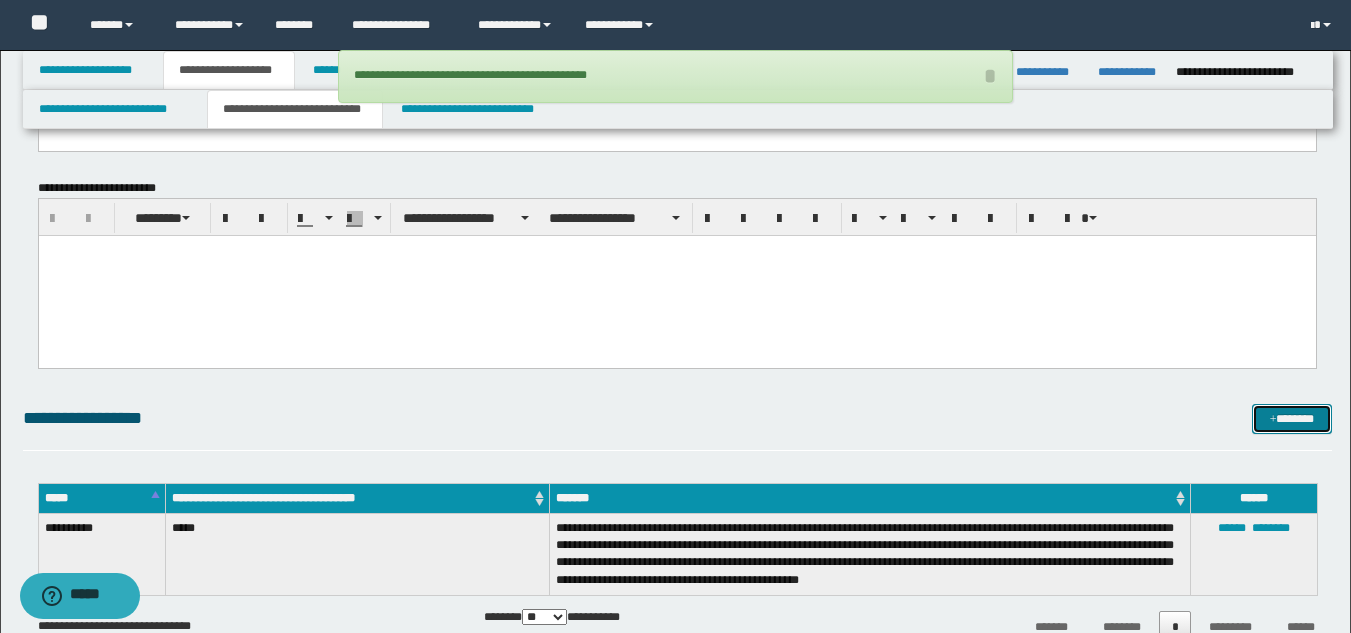 click on "*******" at bounding box center (1292, 419) 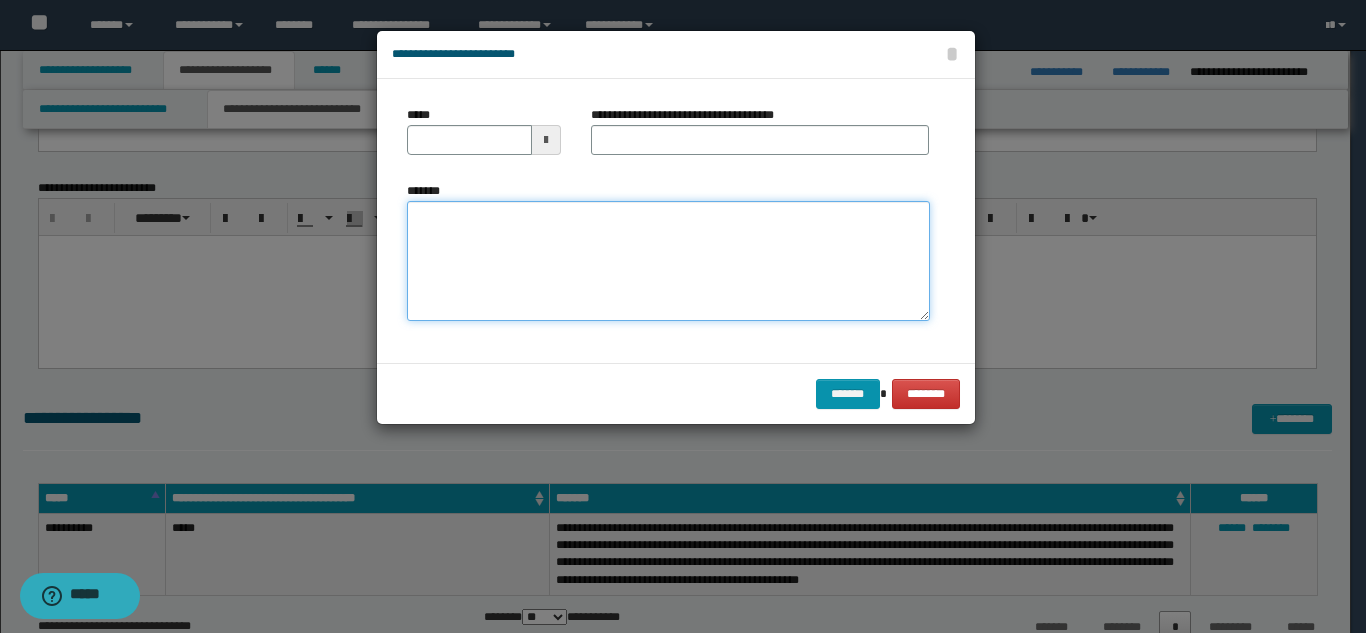 click on "*******" at bounding box center [668, 261] 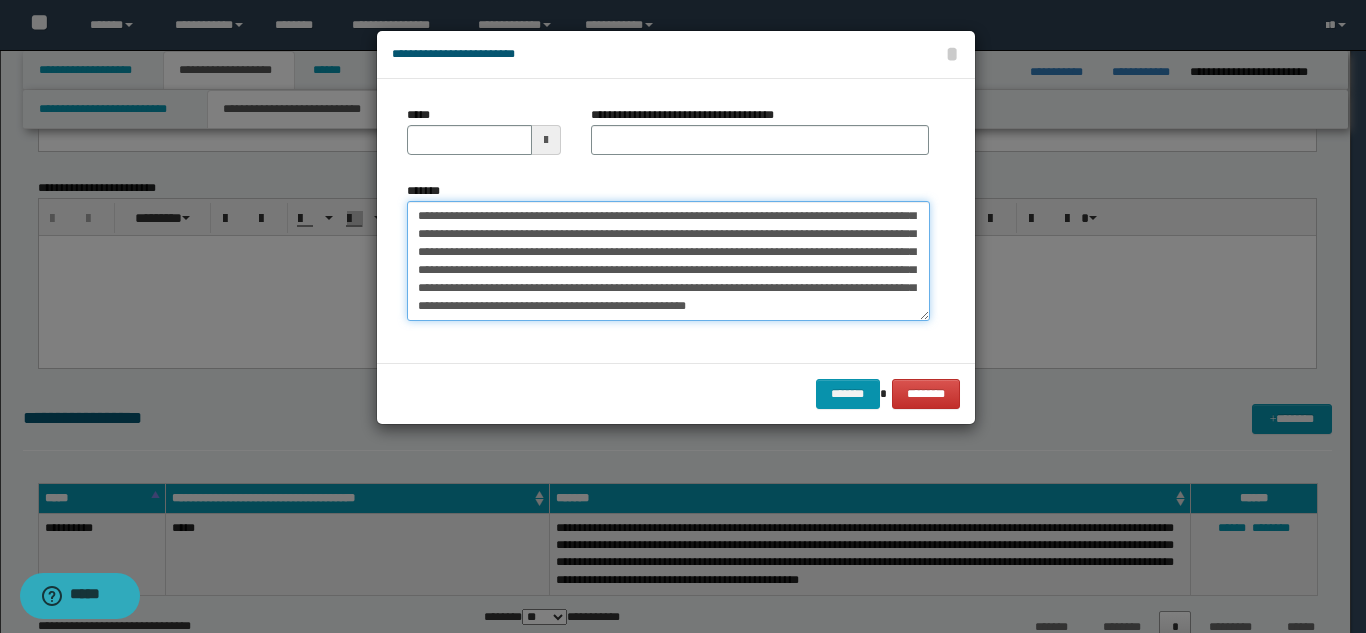 scroll, scrollTop: 0, scrollLeft: 0, axis: both 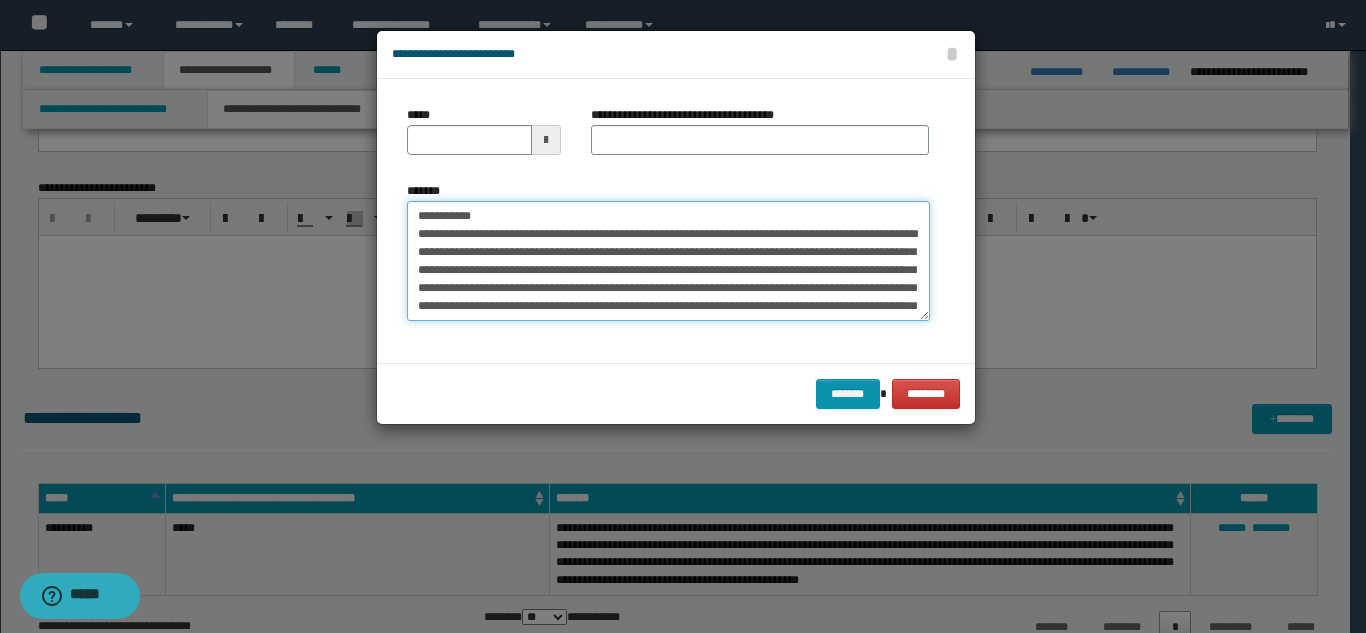 drag, startPoint x: 596, startPoint y: 220, endPoint x: 589, endPoint y: 155, distance: 65.37584 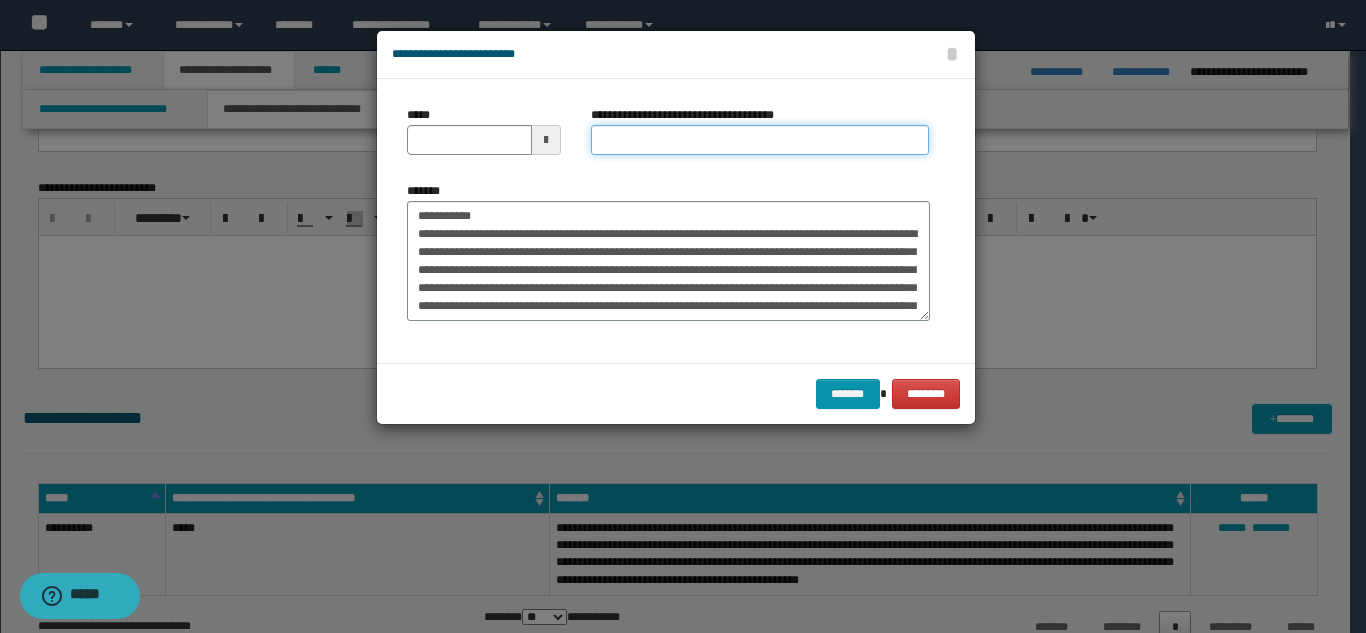 click on "**********" at bounding box center (760, 140) 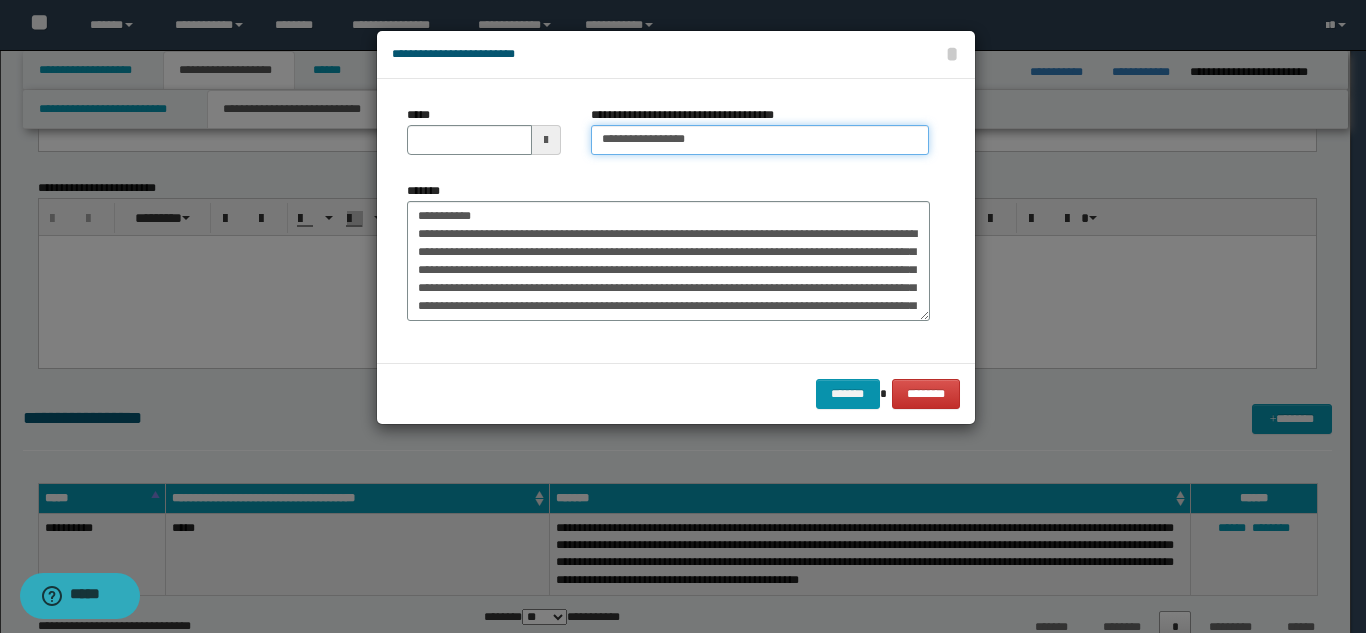 type on "**********" 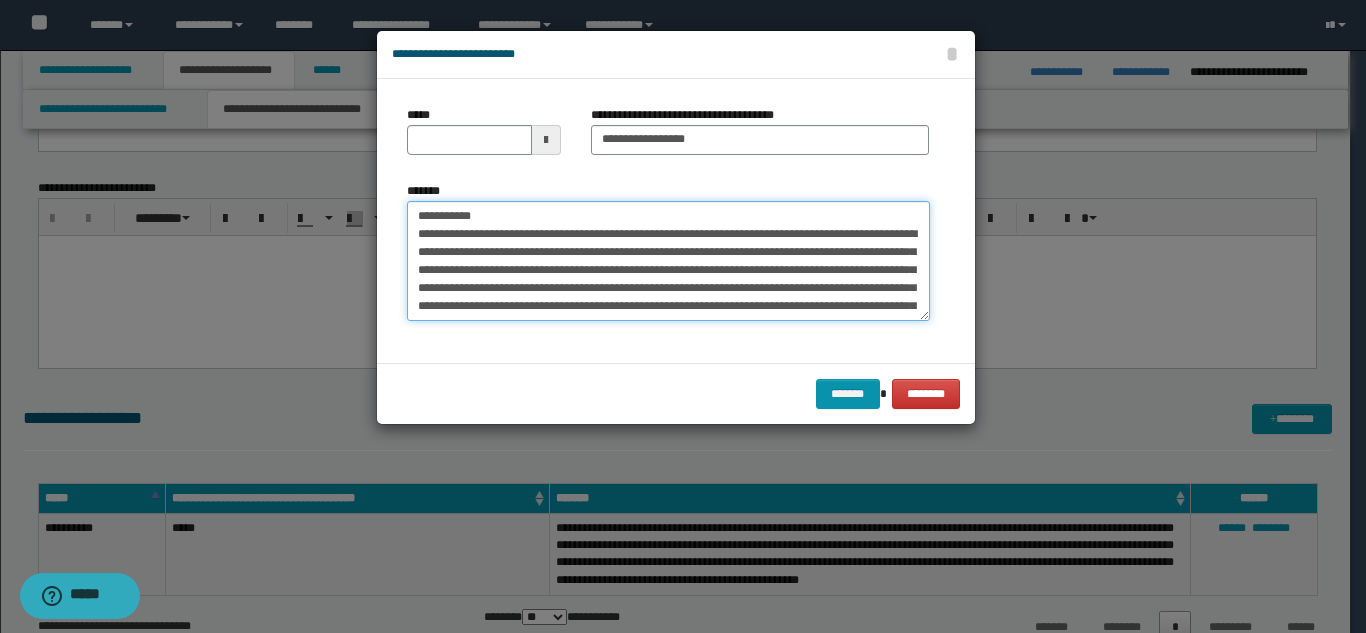 drag, startPoint x: 483, startPoint y: 216, endPoint x: 424, endPoint y: 175, distance: 71.84706 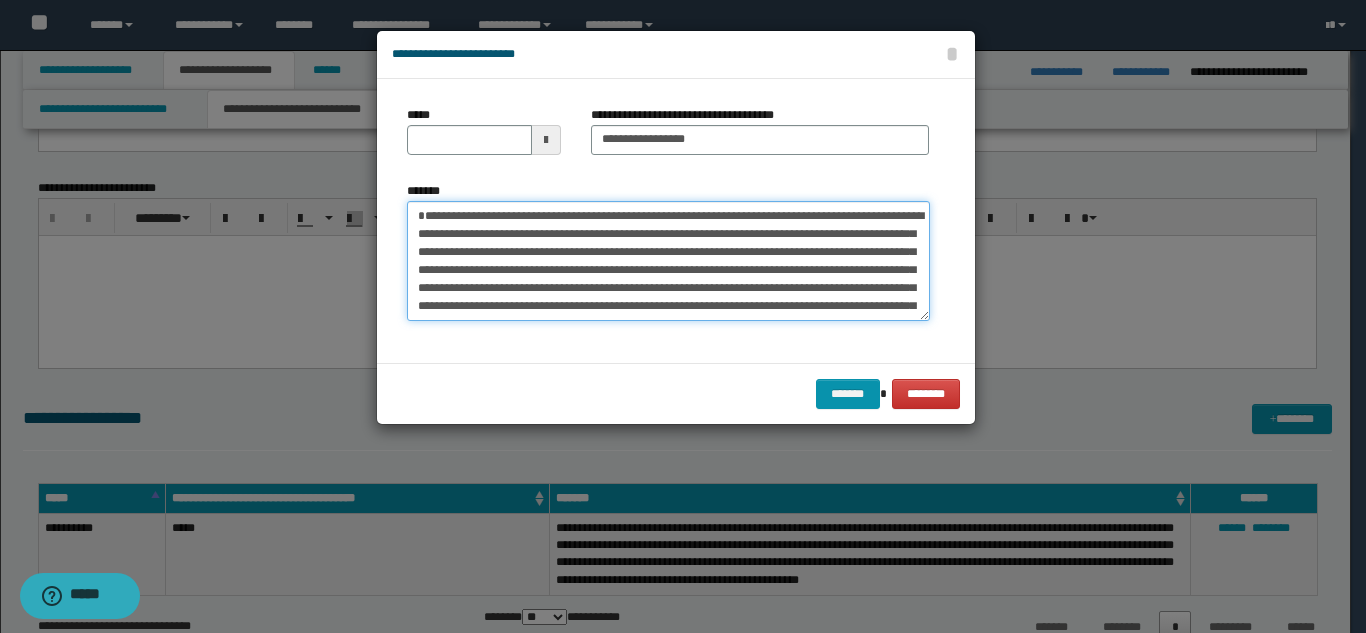type 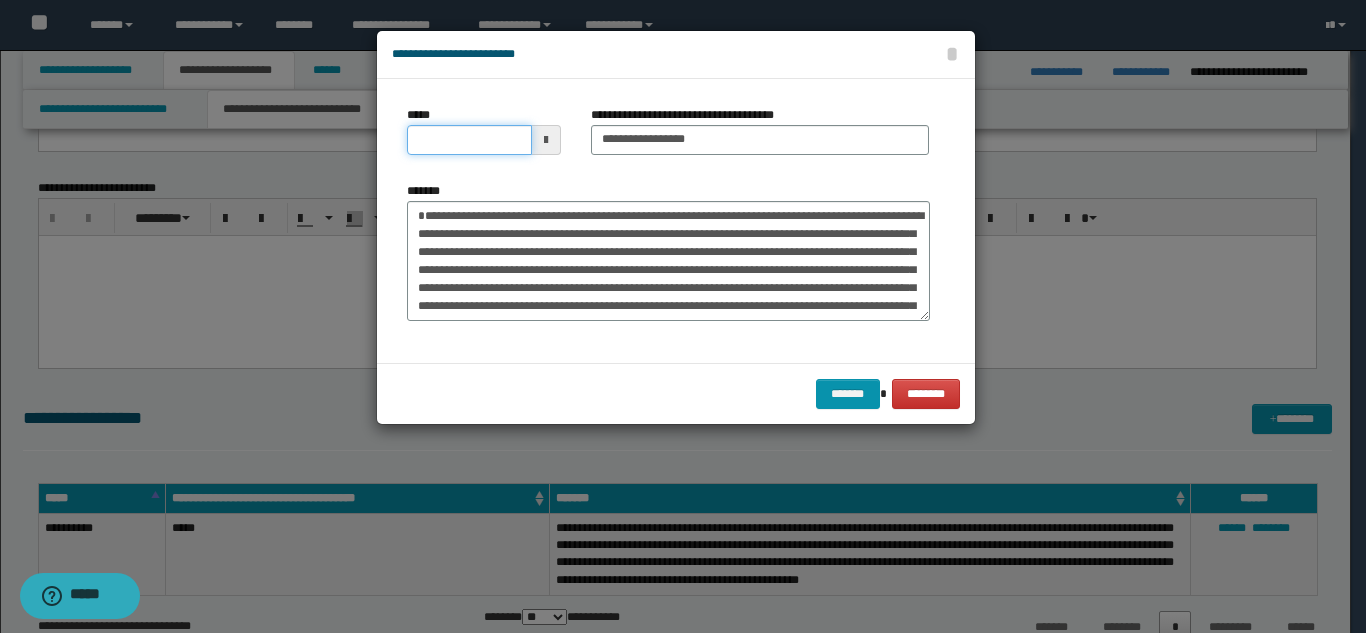click on "*****" at bounding box center [469, 140] 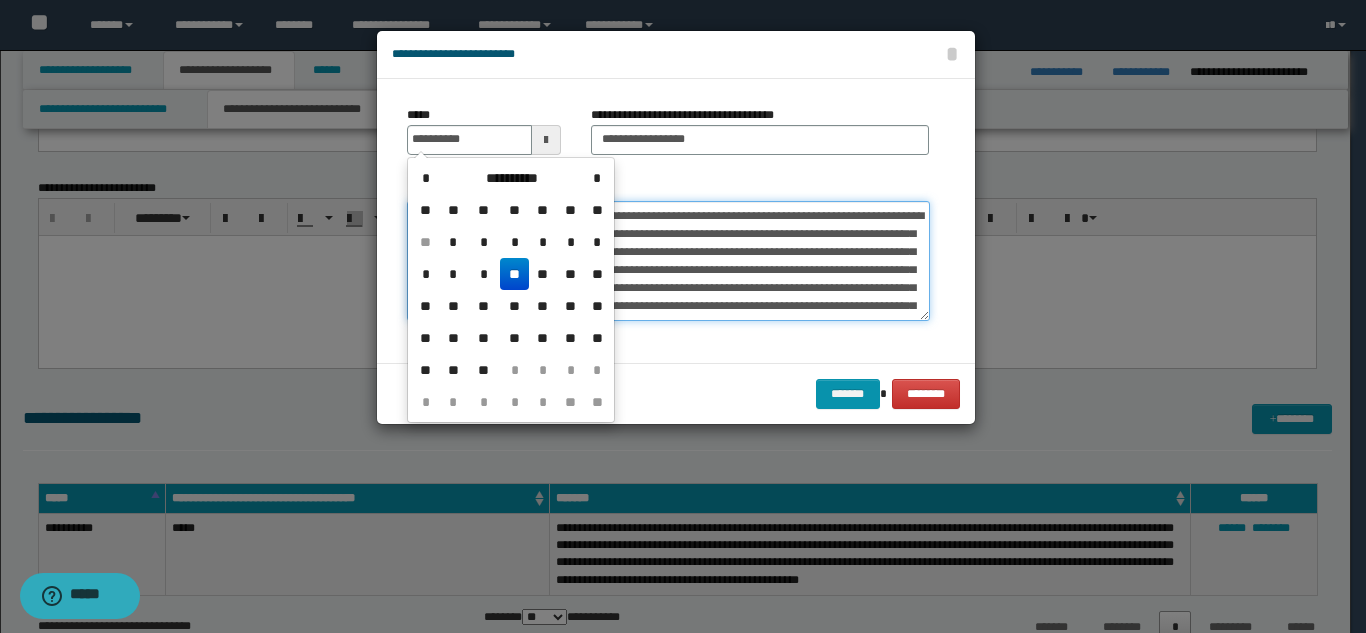 type on "**********" 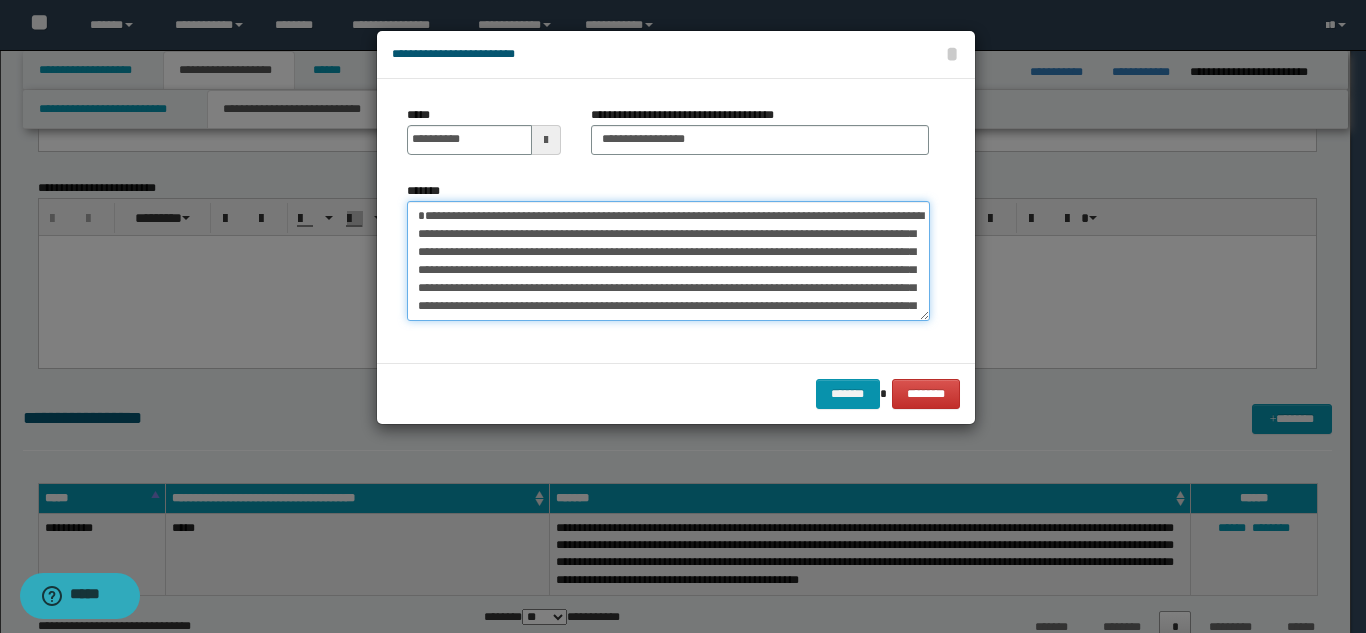 click on "**********" at bounding box center (668, 261) 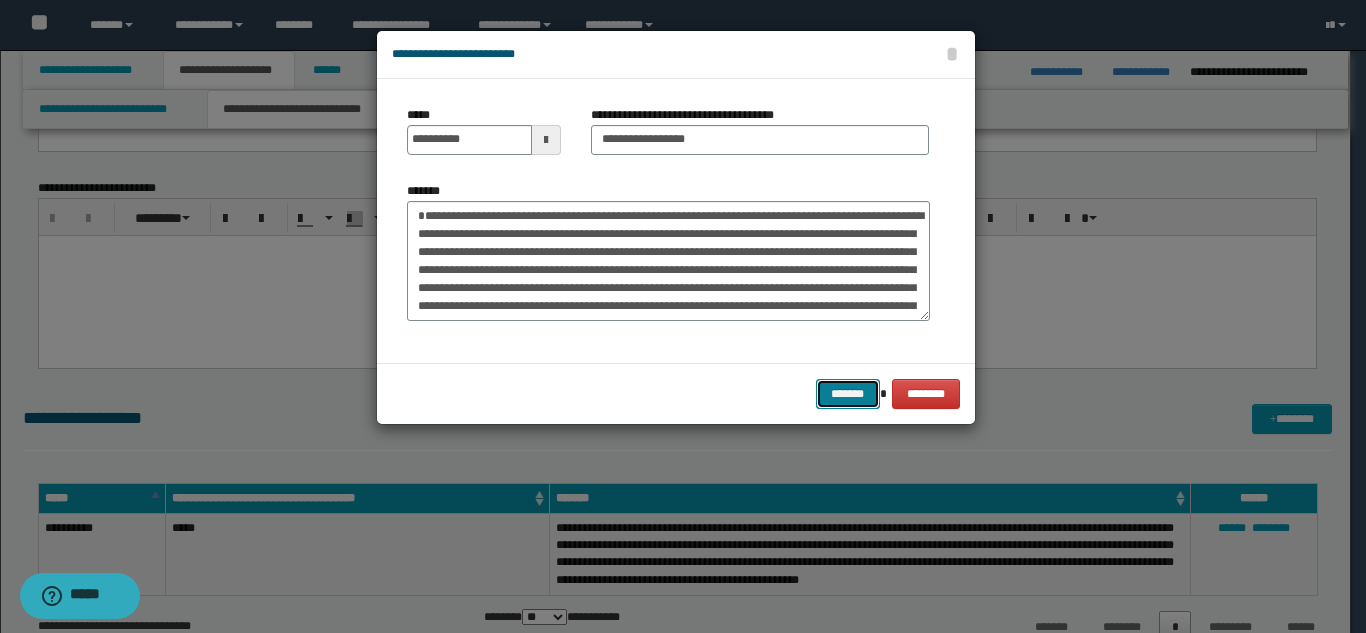 click on "*******" at bounding box center [848, 394] 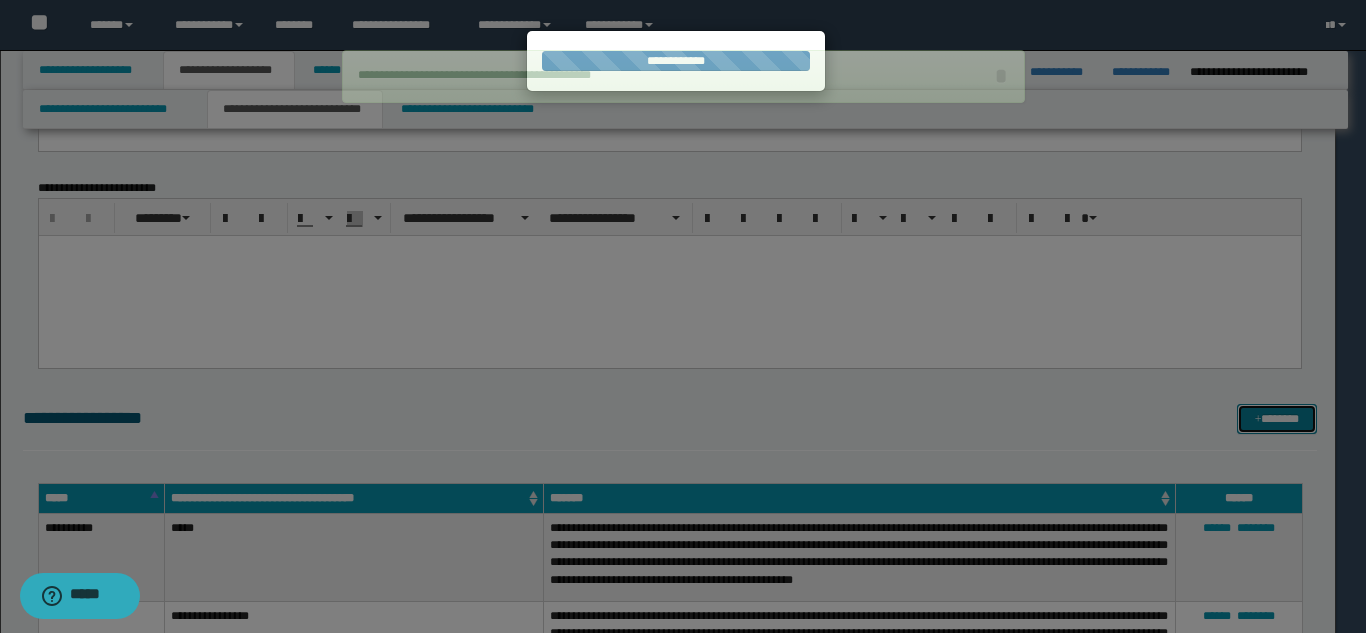 type 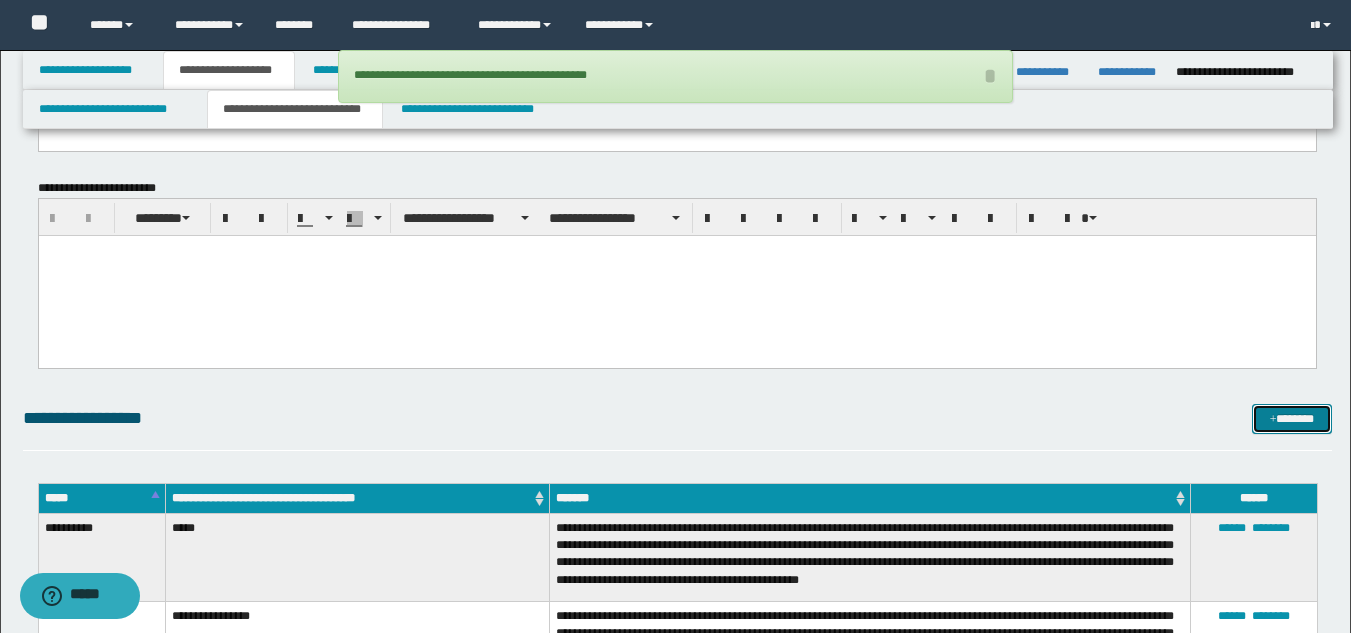 click at bounding box center [1273, 420] 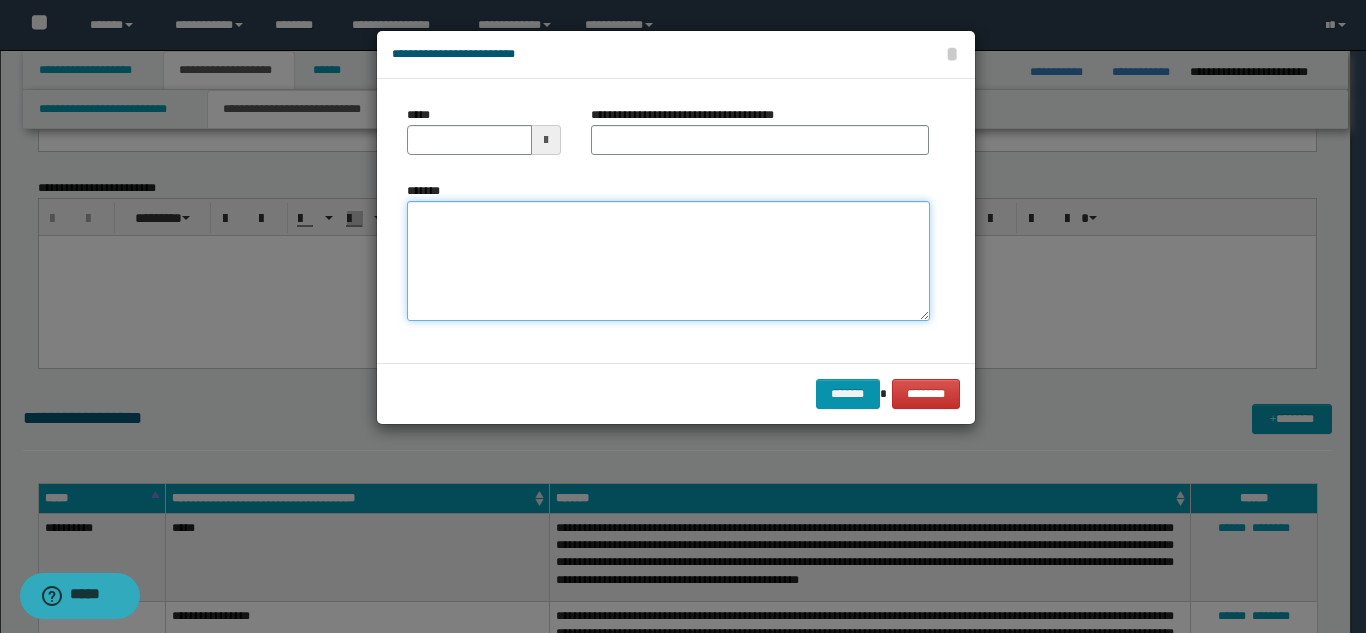 click on "*******" at bounding box center (668, 261) 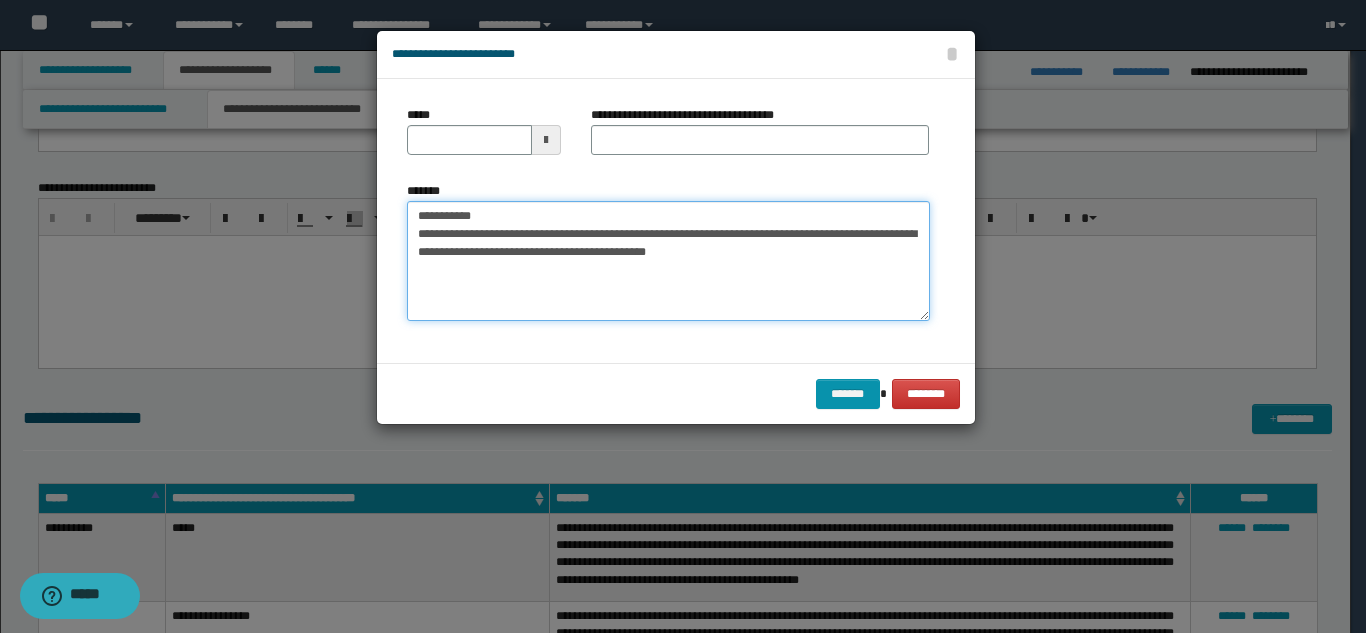drag, startPoint x: 549, startPoint y: 224, endPoint x: 563, endPoint y: 164, distance: 61.611687 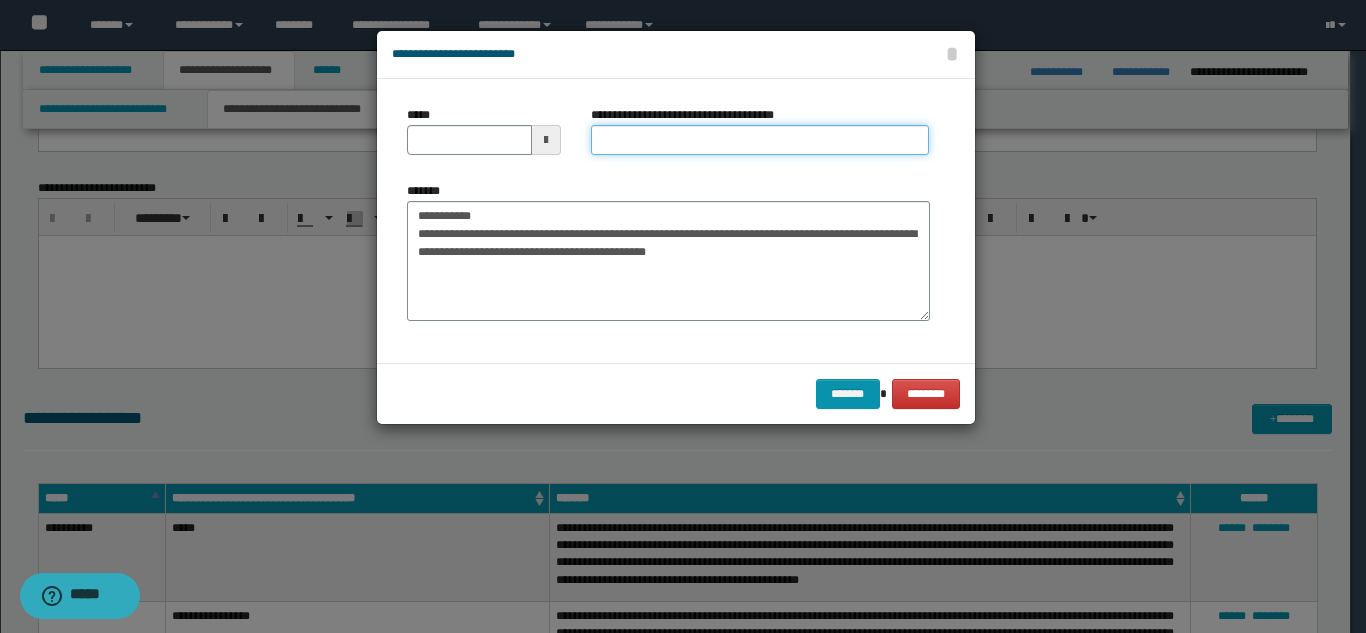 drag, startPoint x: 606, startPoint y: 148, endPoint x: 580, endPoint y: 158, distance: 27.856777 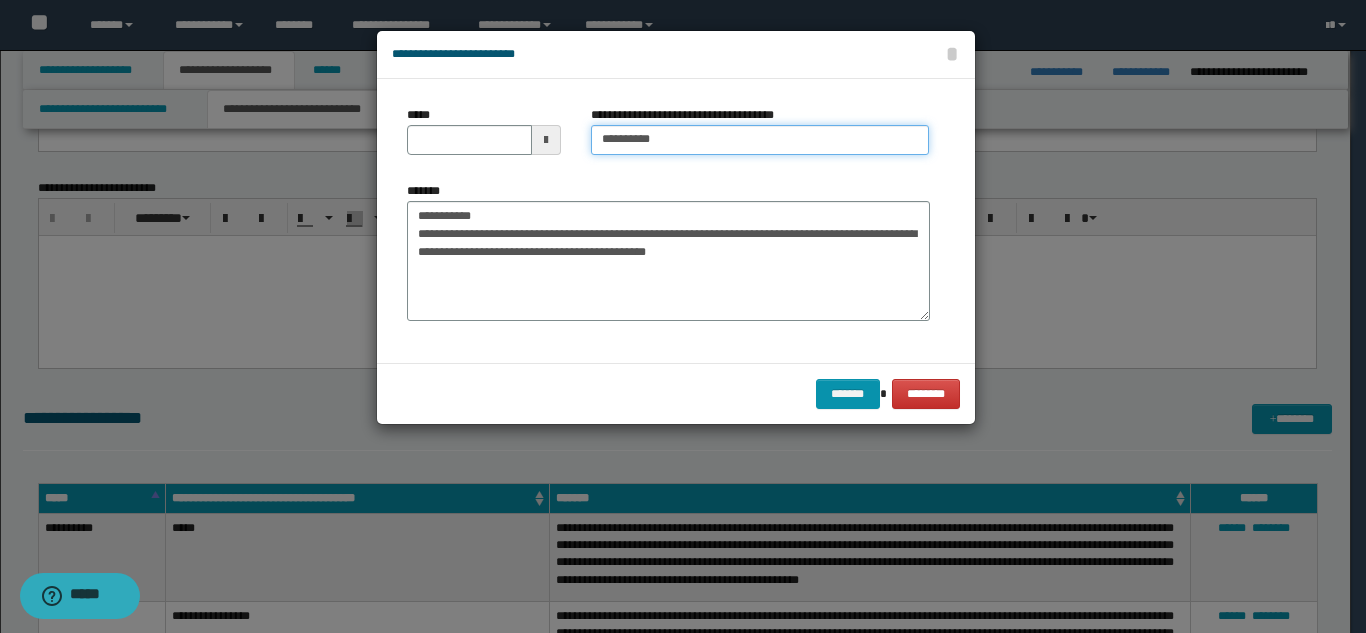 type on "*********" 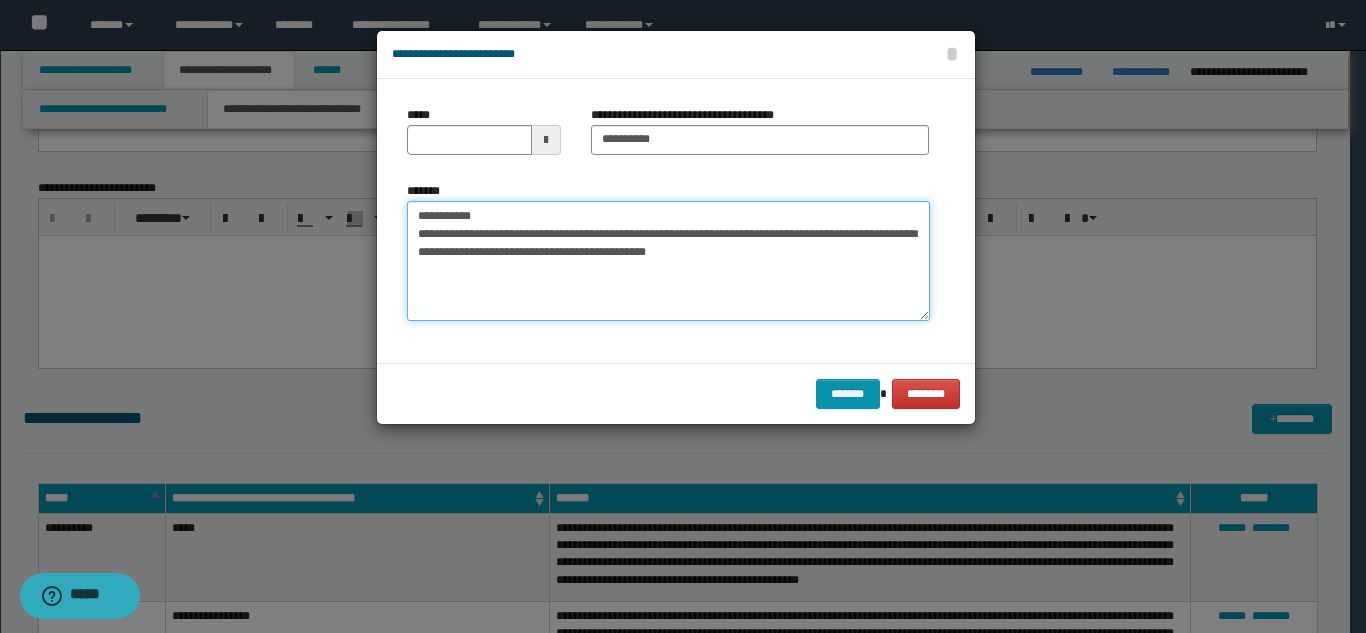drag, startPoint x: 454, startPoint y: 217, endPoint x: 401, endPoint y: 202, distance: 55.081757 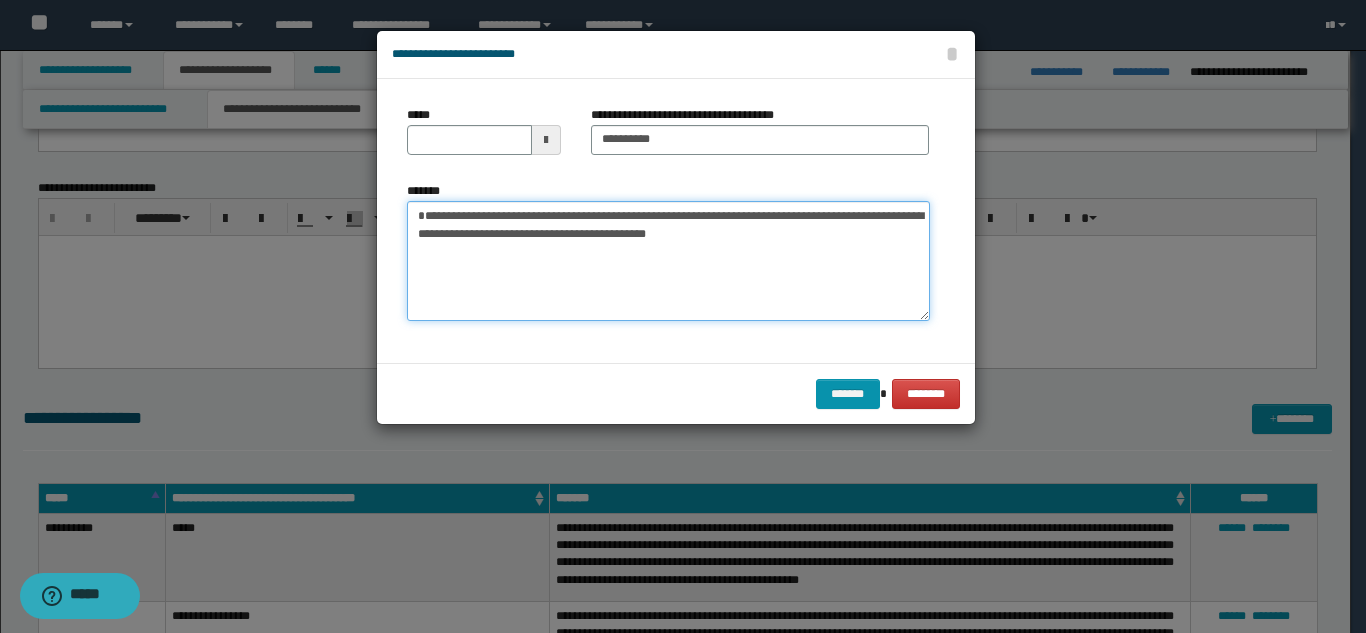 type 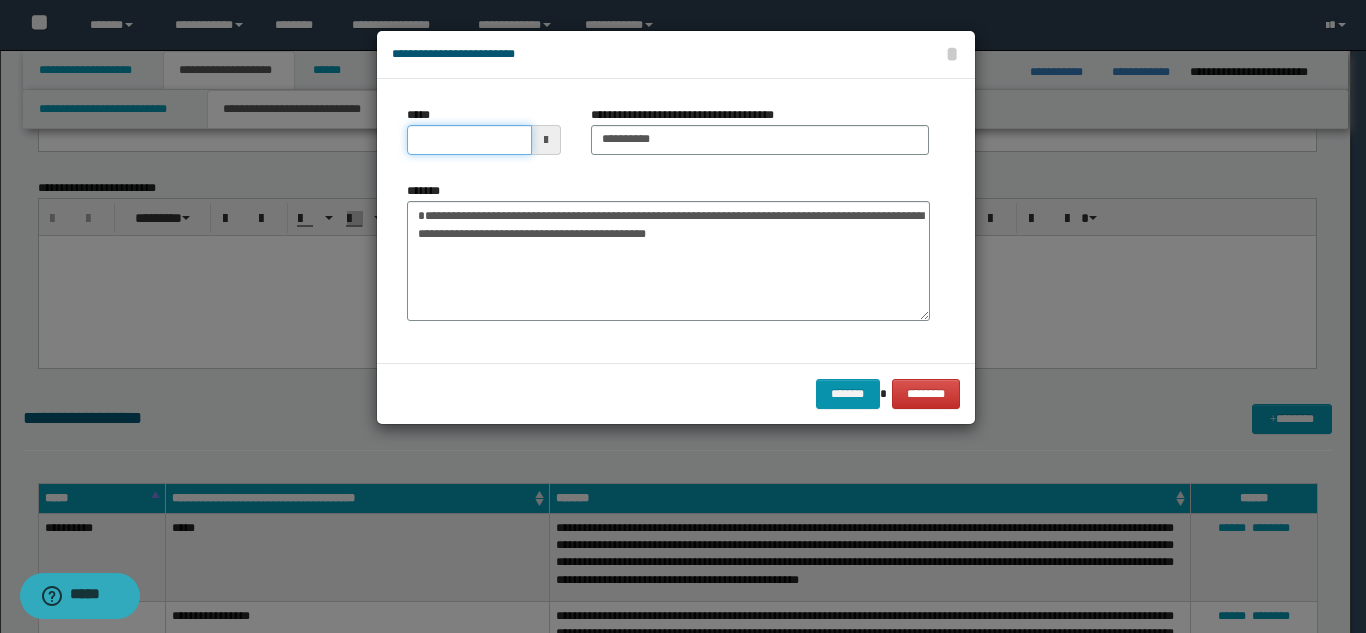 click on "*****" at bounding box center (469, 140) 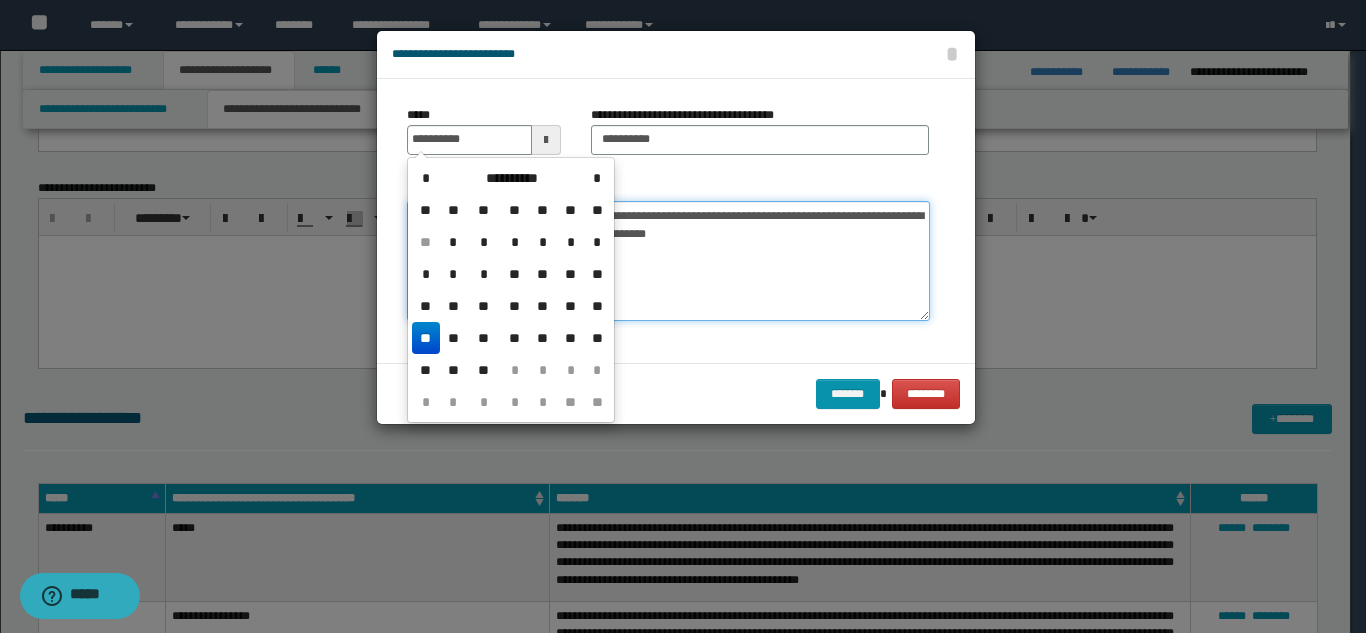 type on "**********" 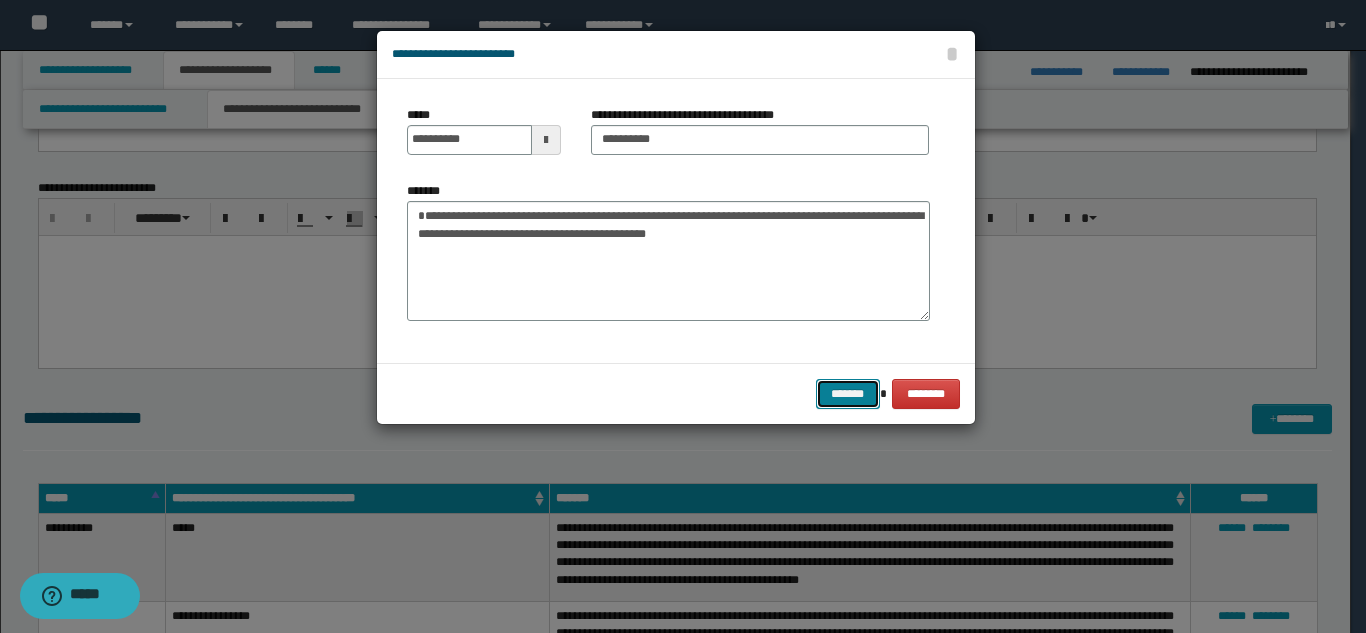 click on "*******" at bounding box center (848, 394) 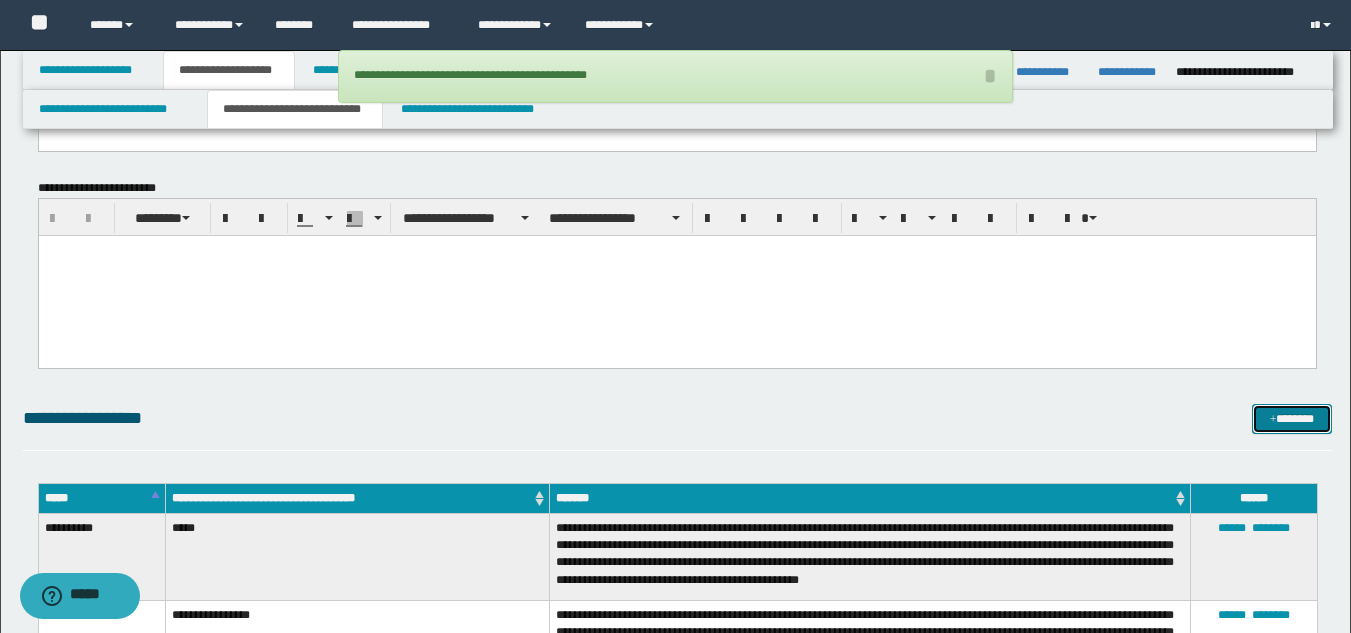click at bounding box center (1273, 420) 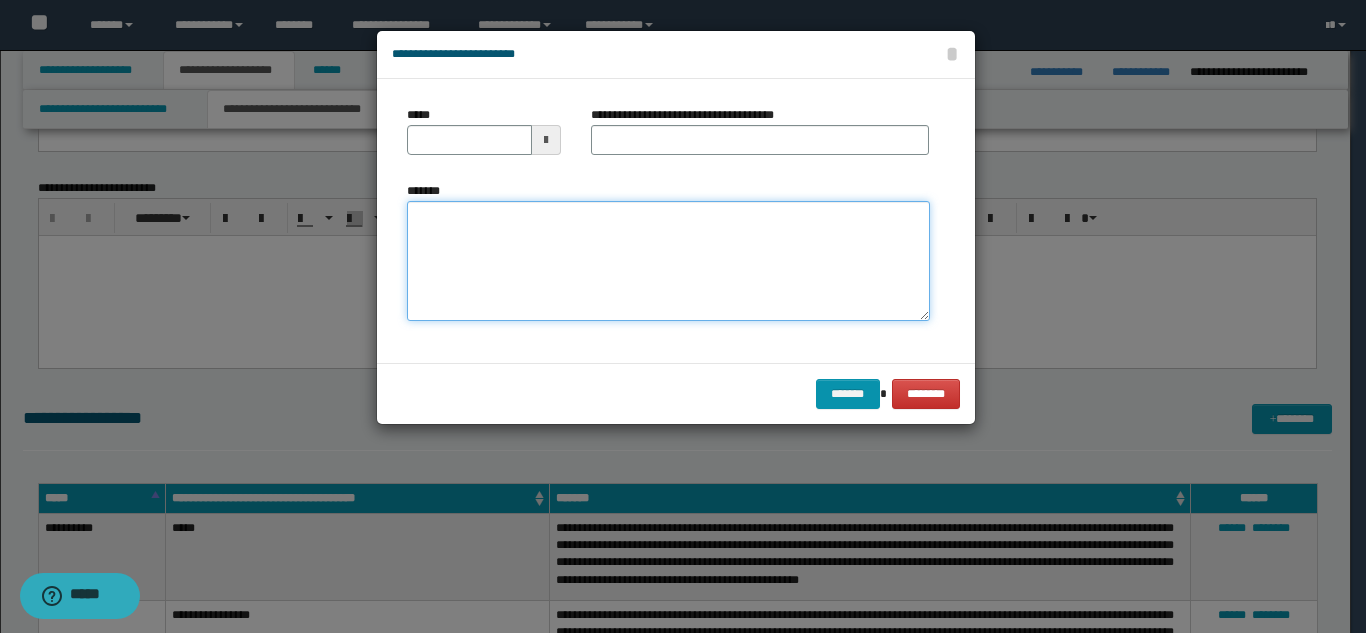 click on "*******" at bounding box center (668, 261) 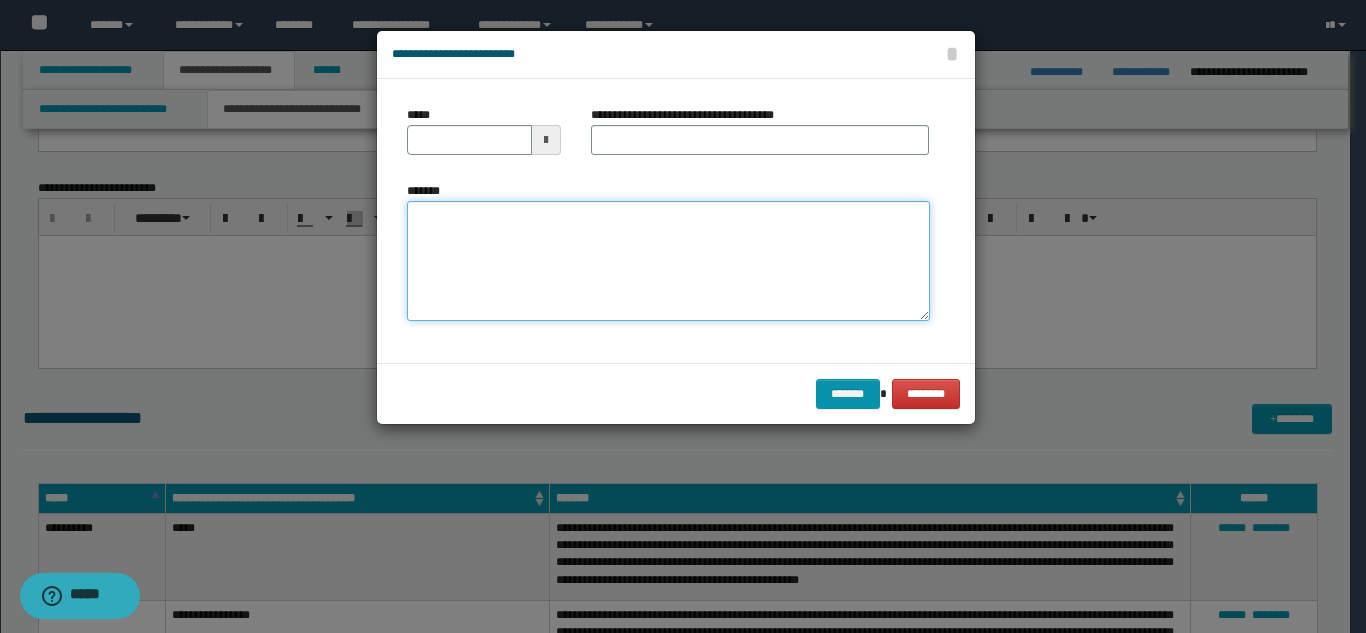 paste on "**********" 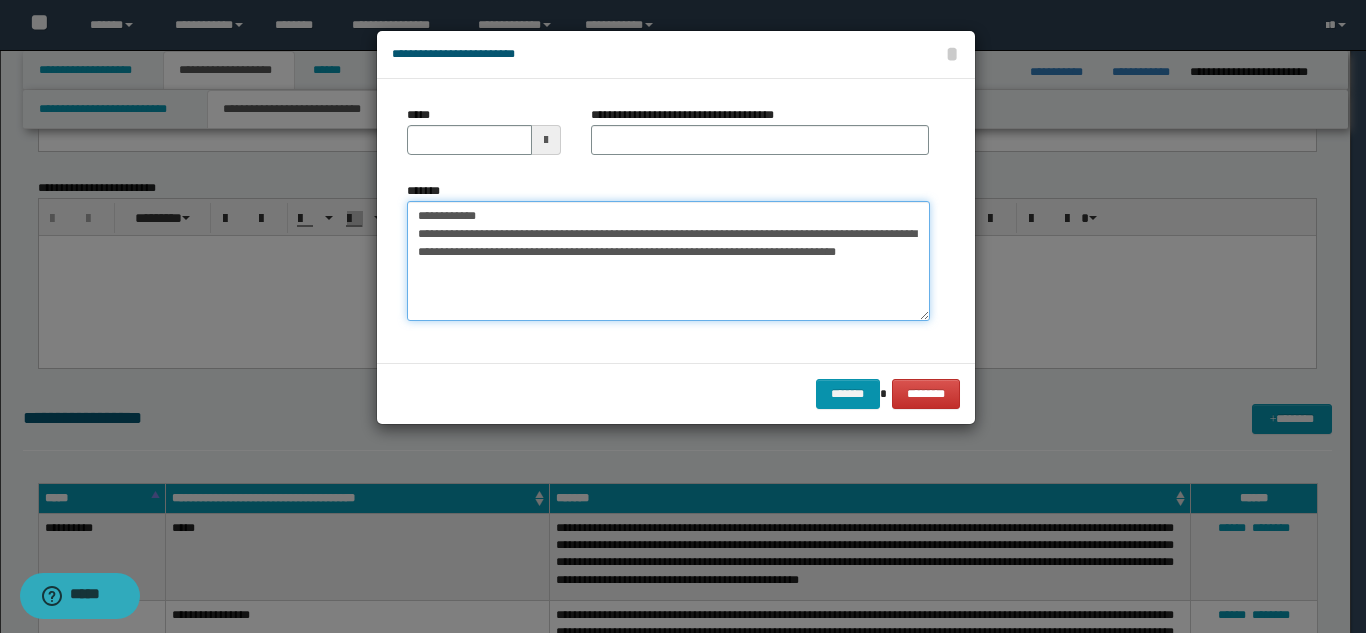 drag, startPoint x: 555, startPoint y: 226, endPoint x: 529, endPoint y: 198, distance: 38.209946 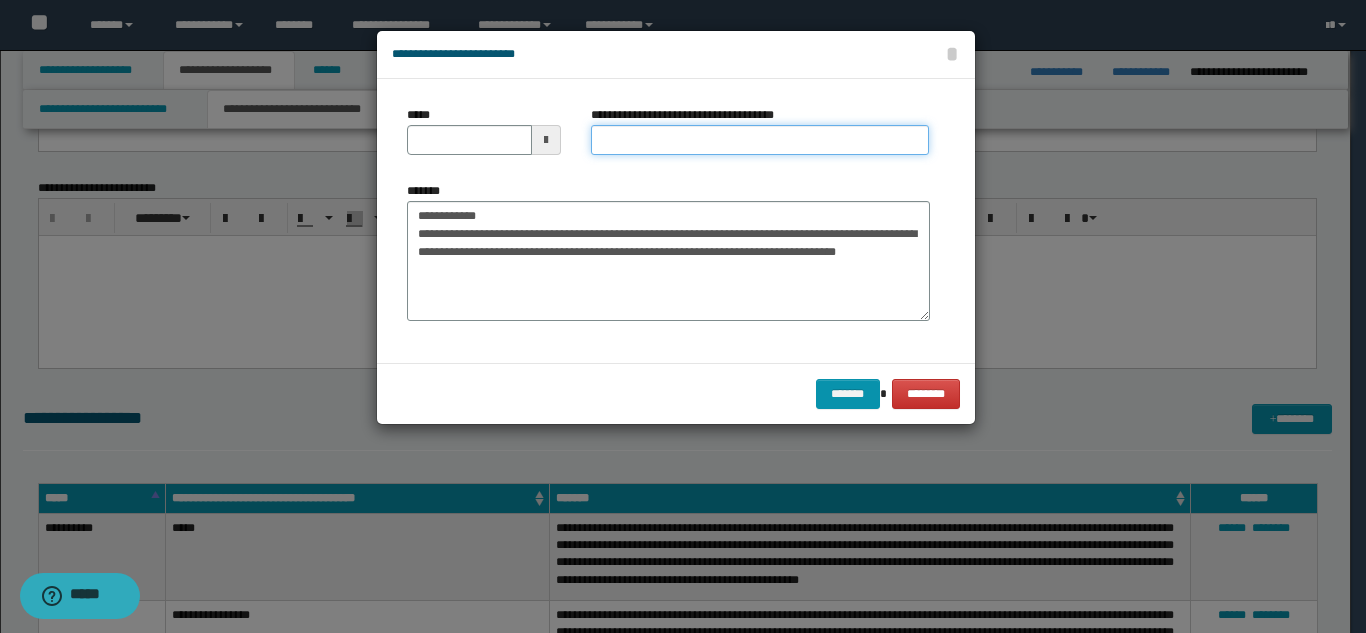 click on "**********" at bounding box center (760, 140) 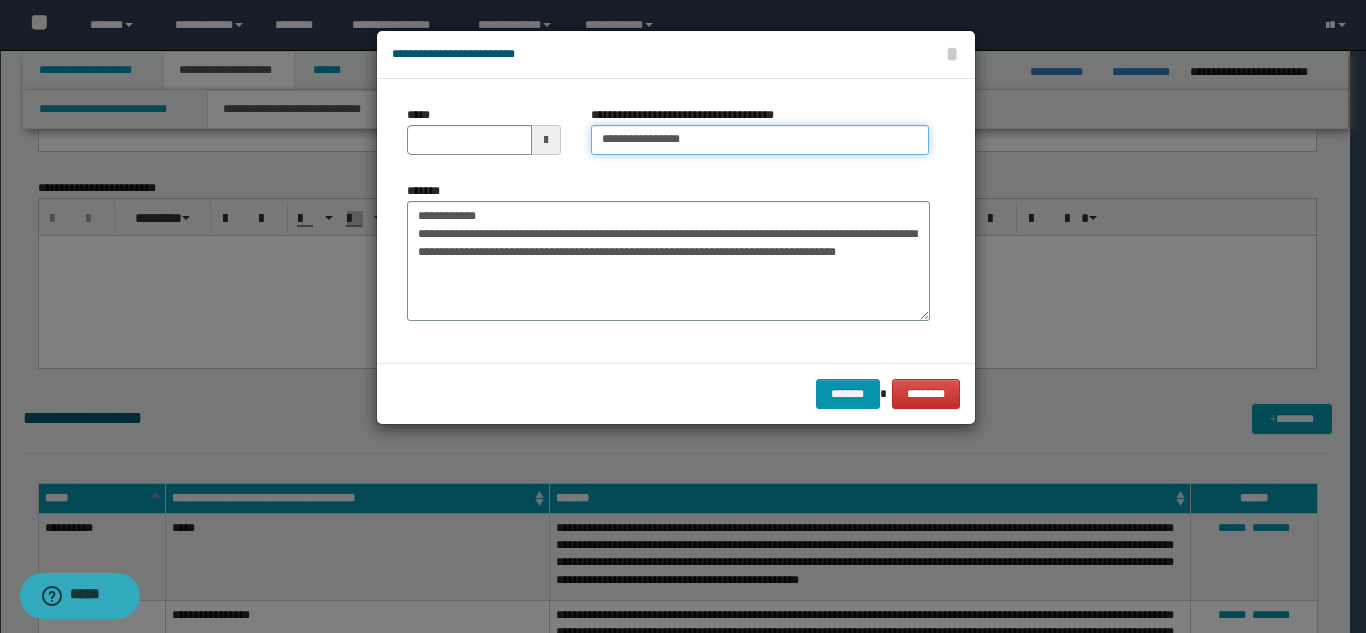 type on "**********" 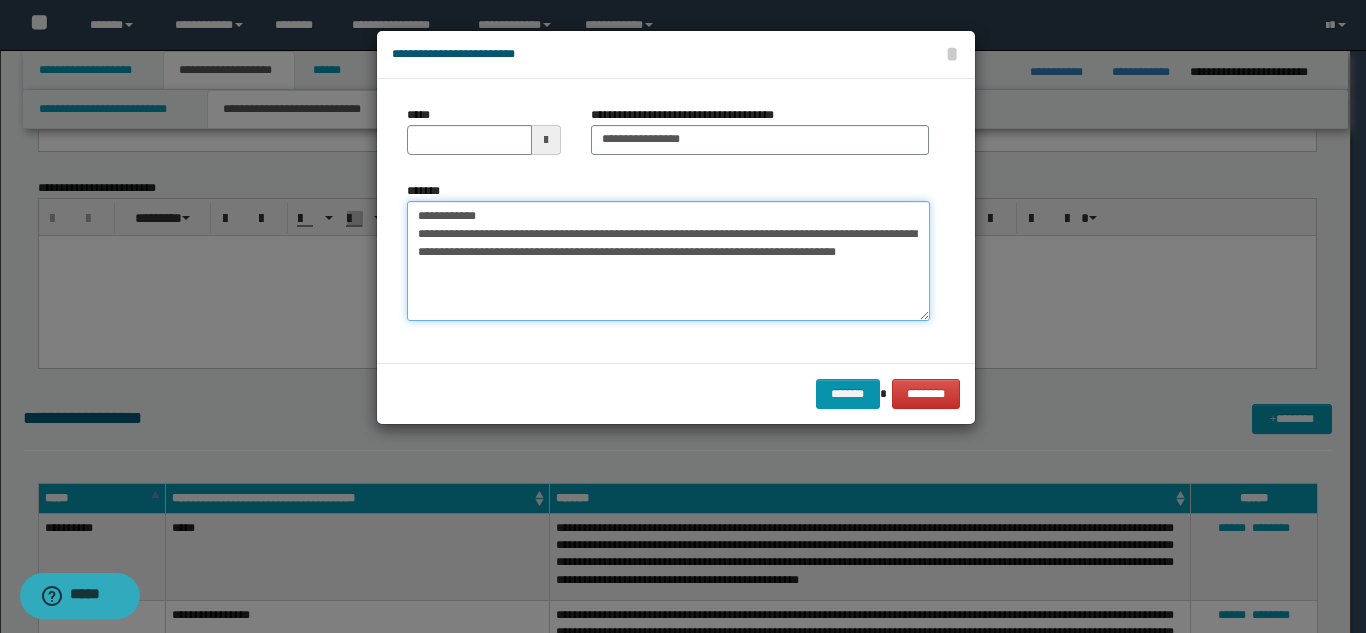 drag, startPoint x: 464, startPoint y: 217, endPoint x: 402, endPoint y: 189, distance: 68.0294 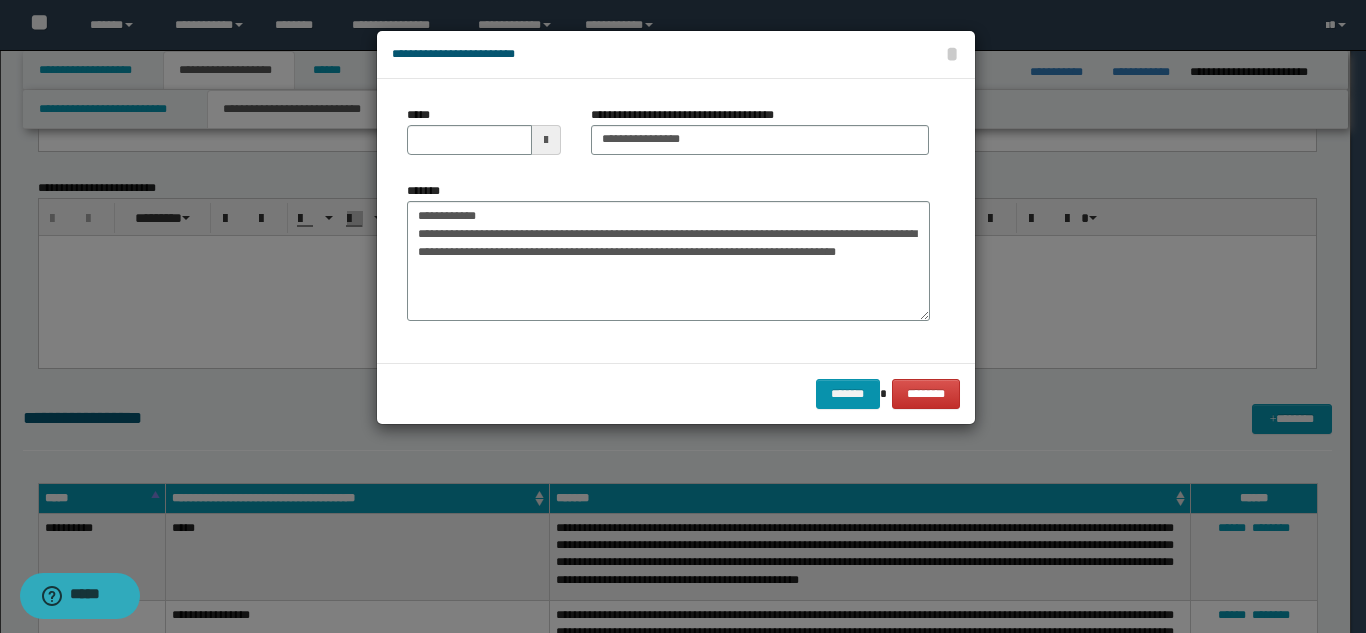 click on "**********" at bounding box center [668, 259] 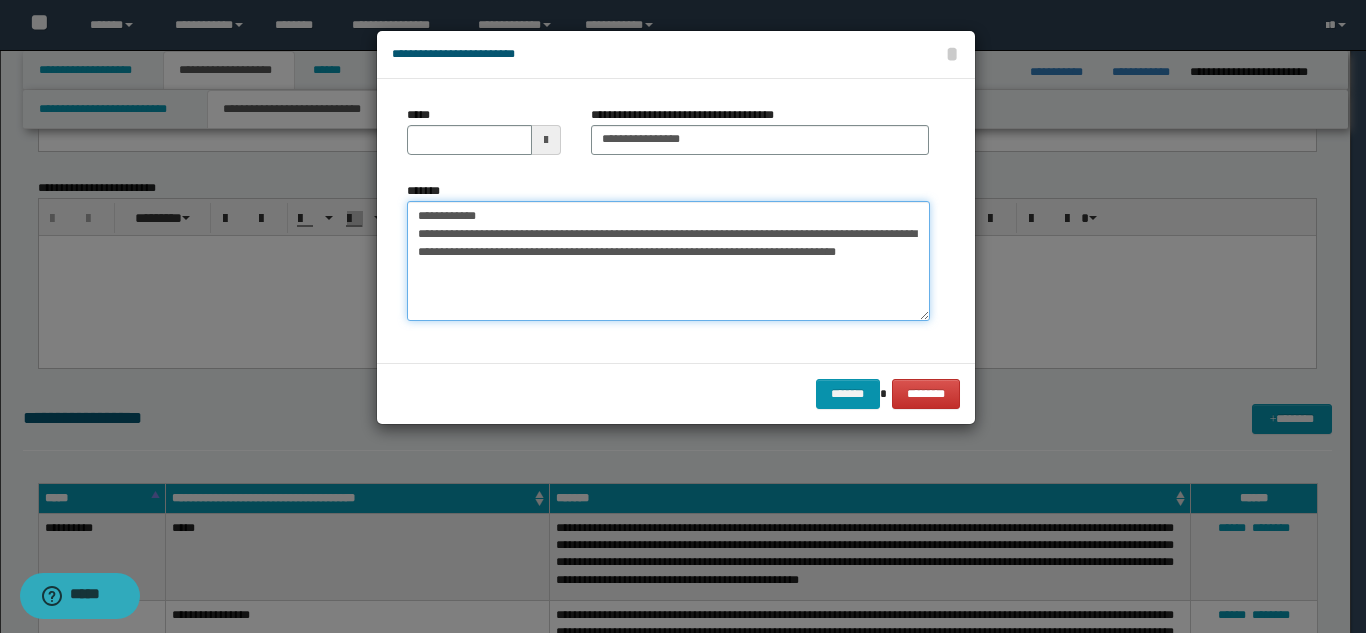 drag, startPoint x: 484, startPoint y: 220, endPoint x: 413, endPoint y: 217, distance: 71.063354 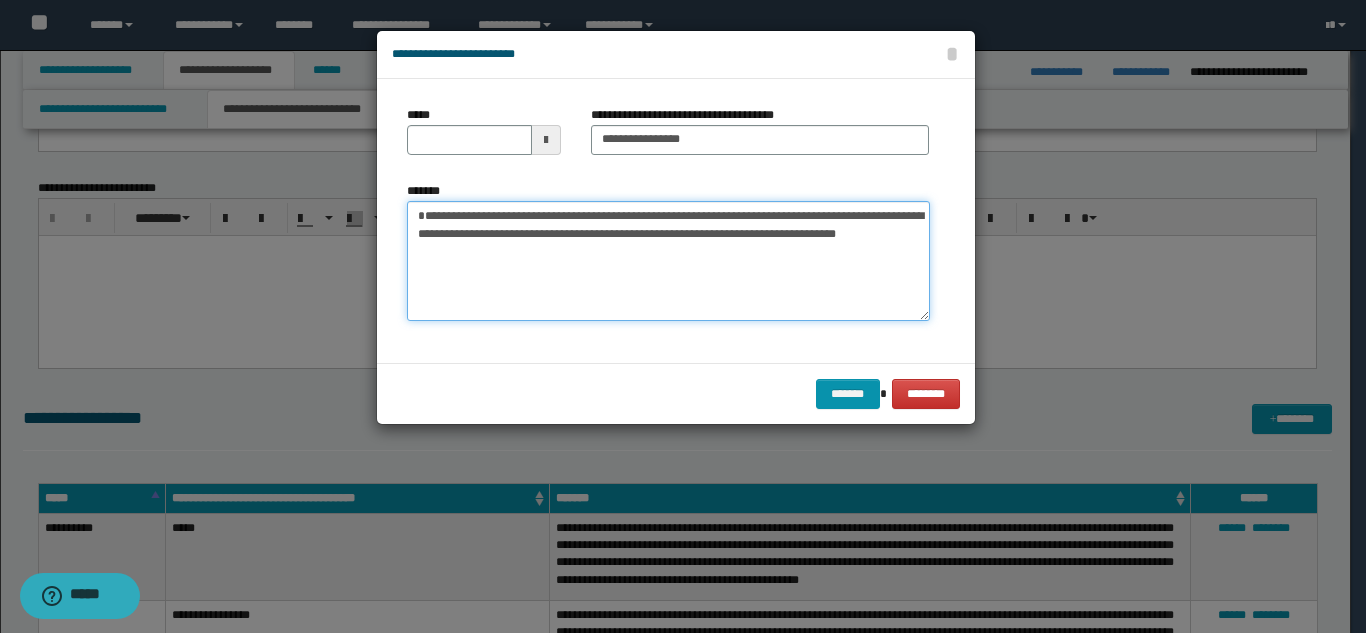type on "**********" 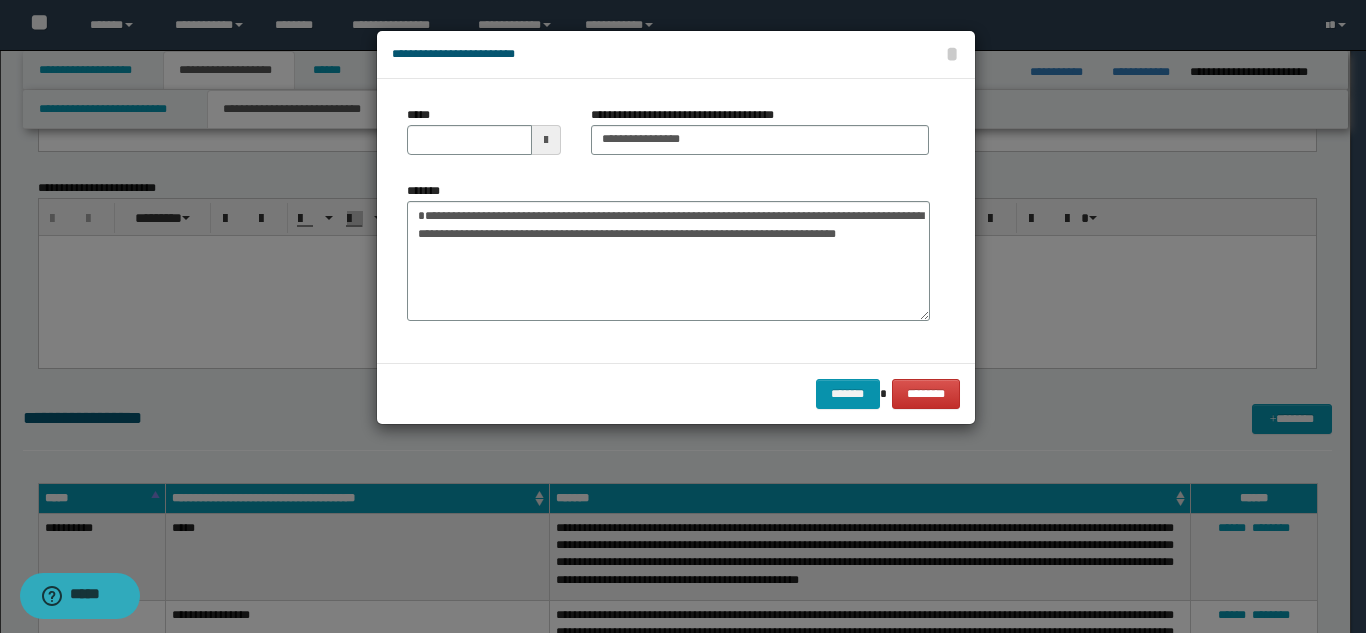 click on "*****" at bounding box center (484, 138) 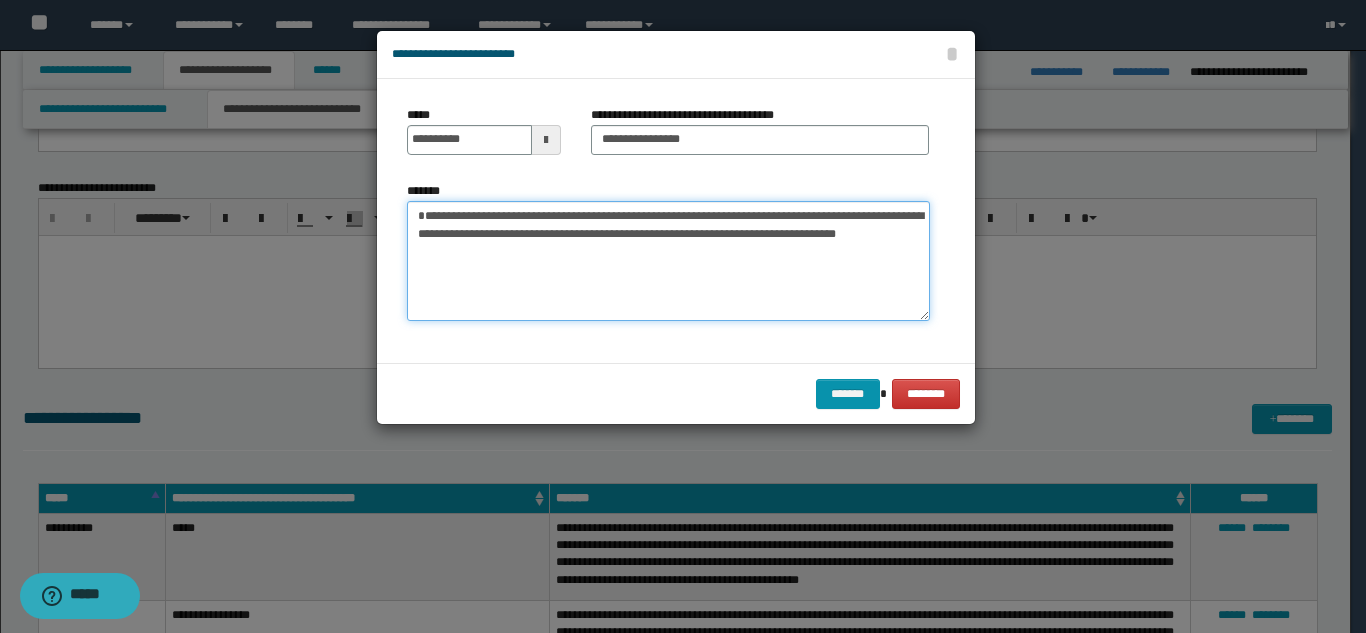 click on "**********" at bounding box center (668, 261) 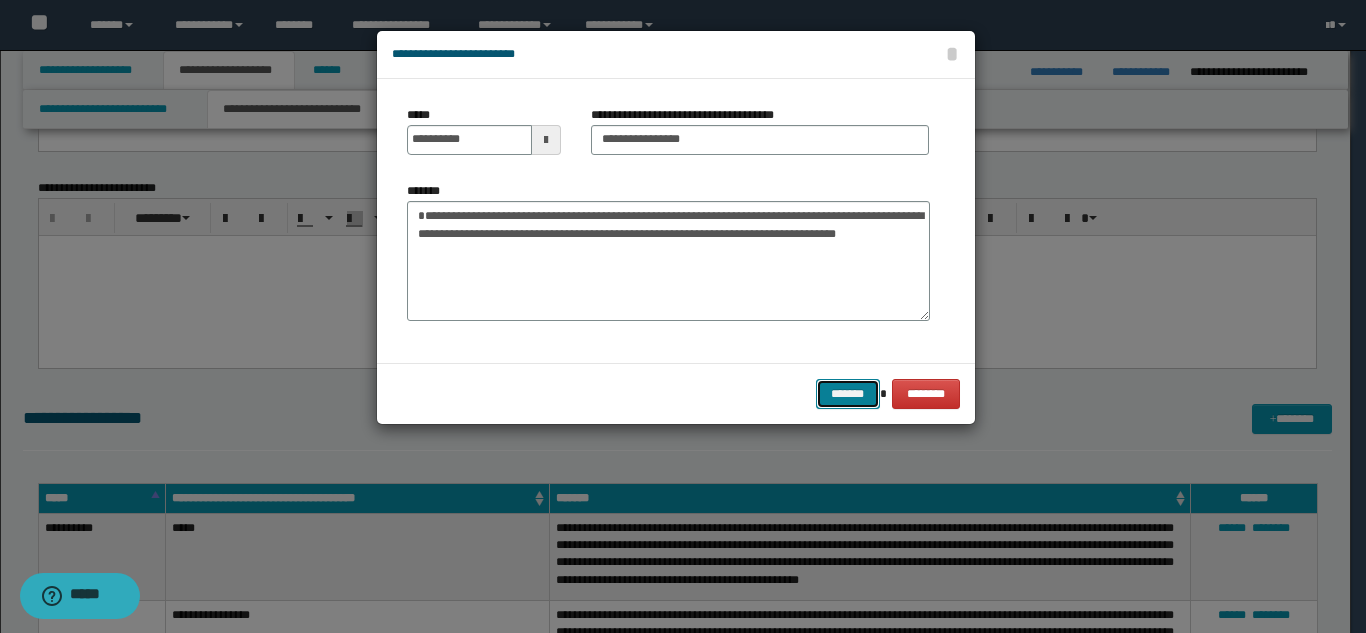 click on "*******" at bounding box center (848, 394) 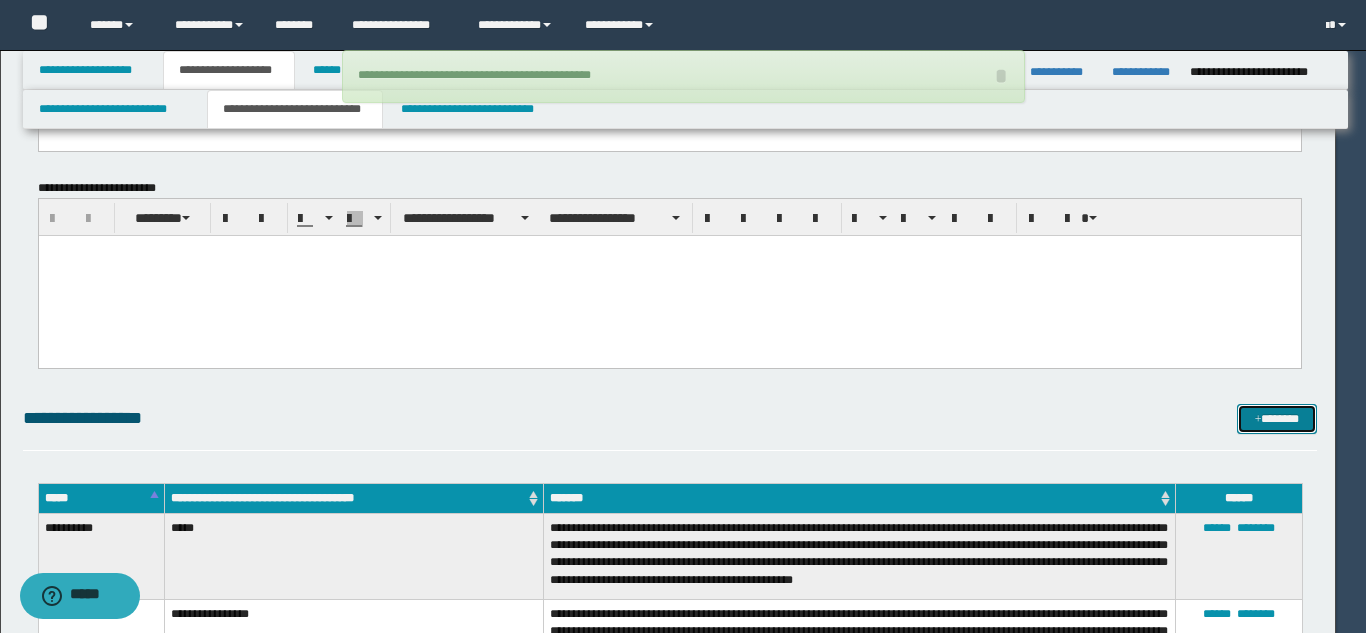 type 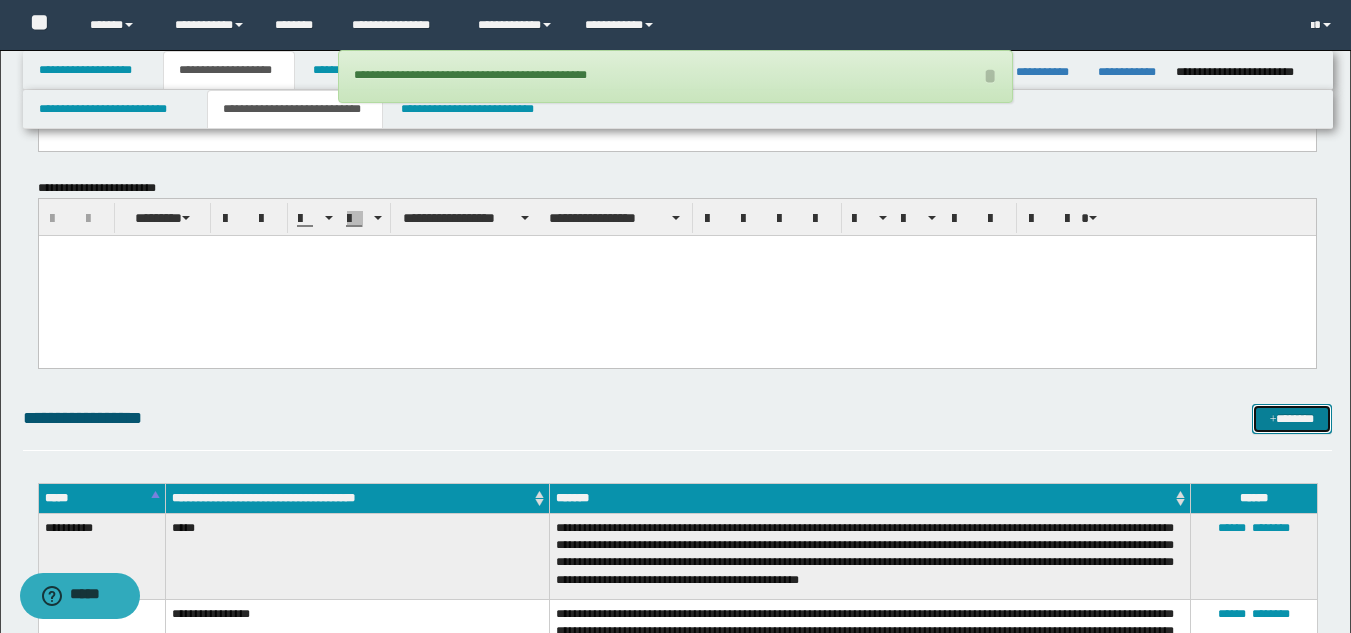click at bounding box center [1273, 420] 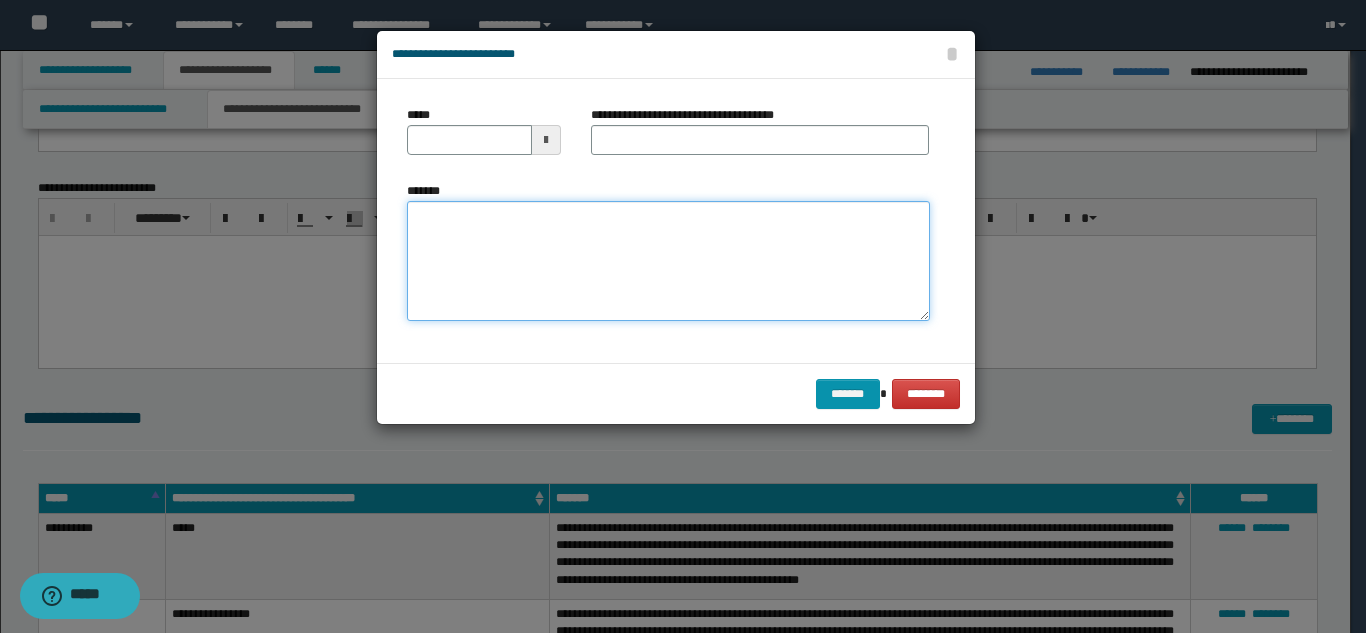 click on "*******" at bounding box center (668, 261) 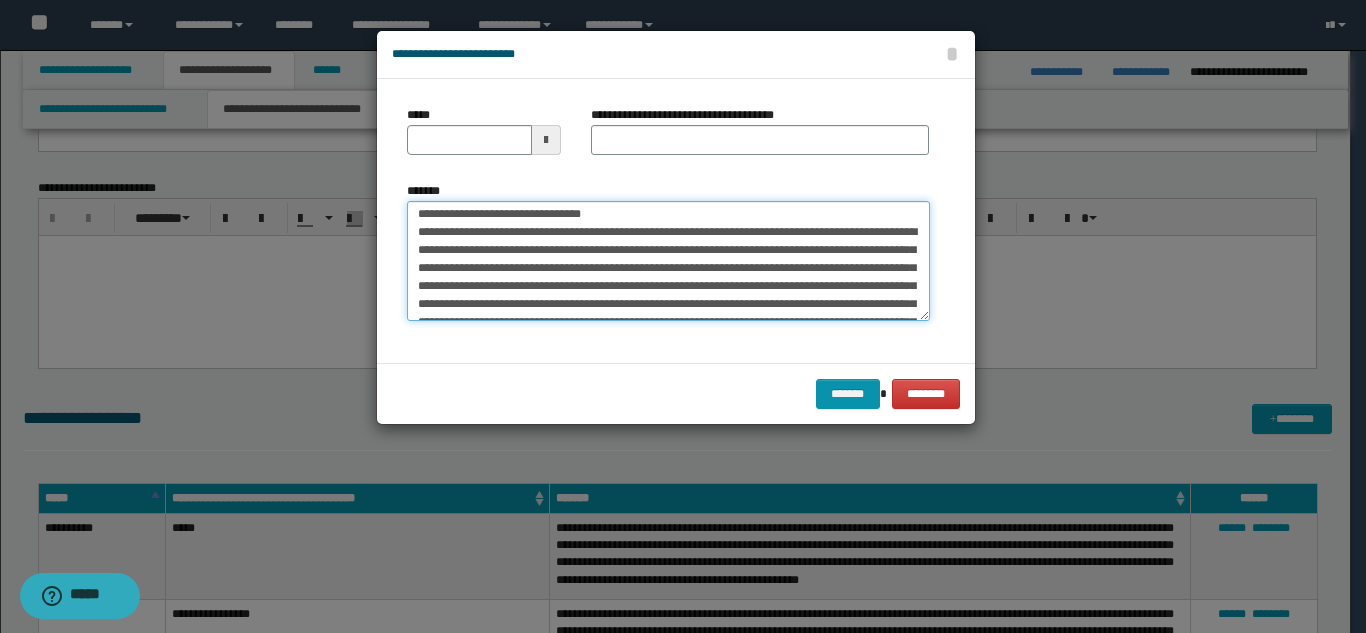 scroll, scrollTop: 0, scrollLeft: 0, axis: both 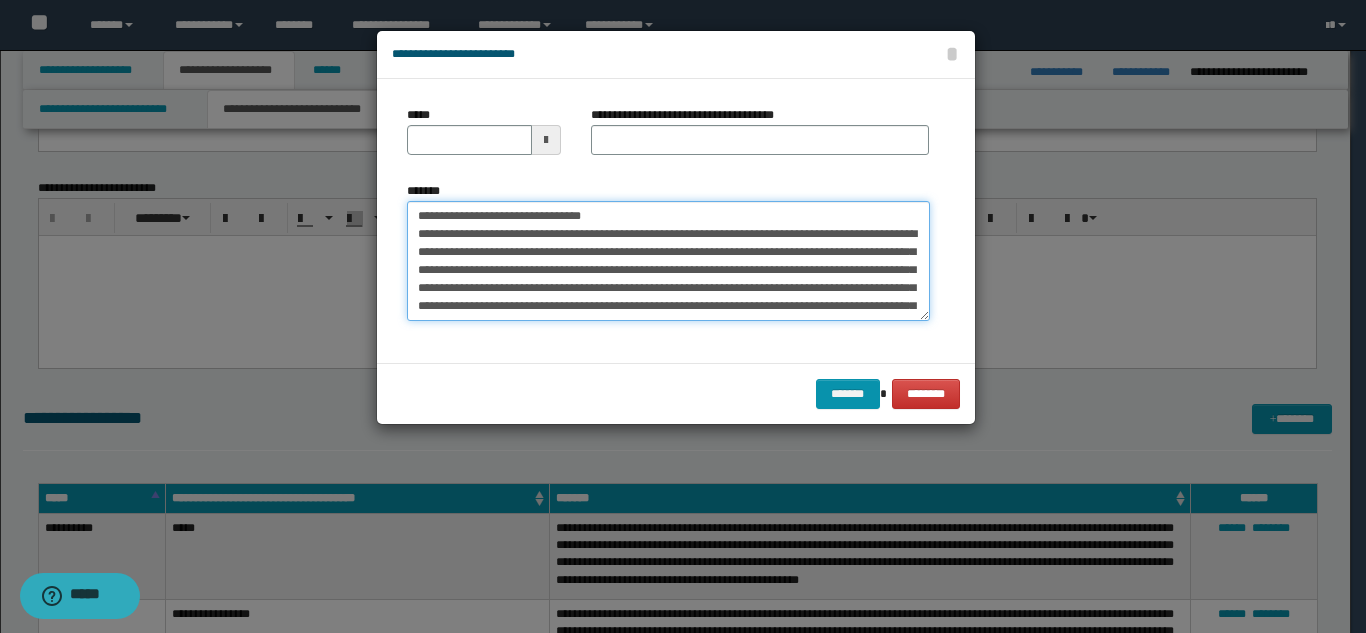 drag, startPoint x: 640, startPoint y: 215, endPoint x: 486, endPoint y: 215, distance: 154 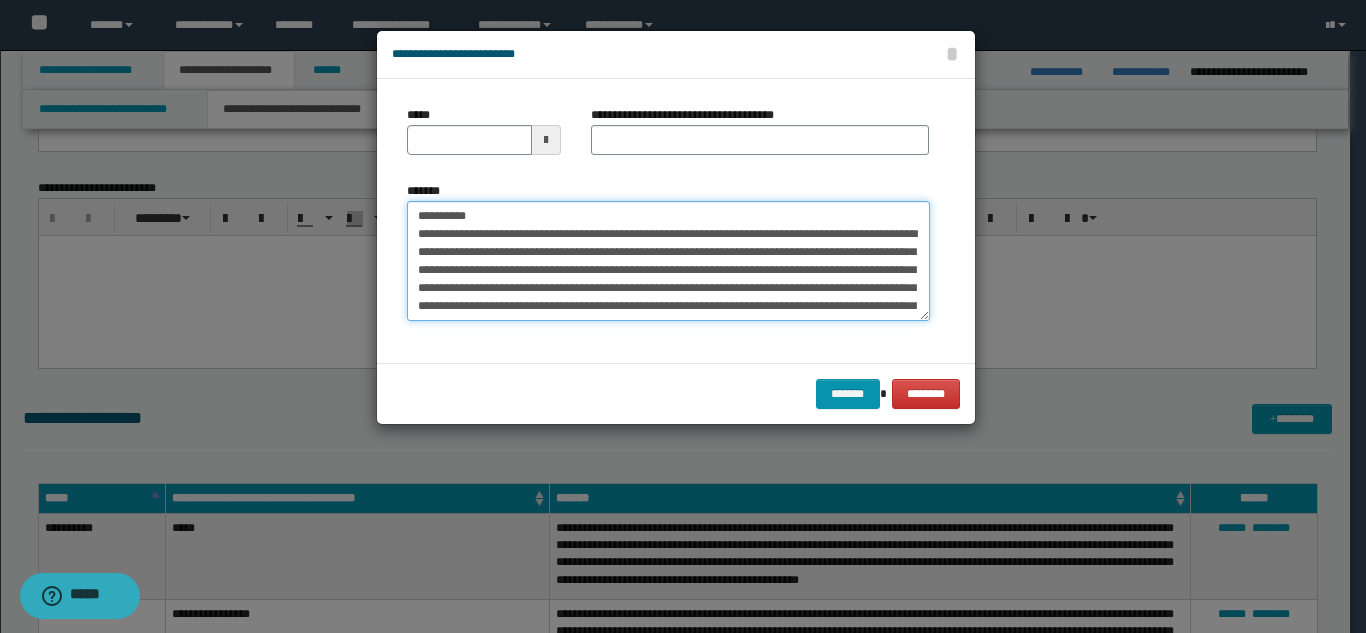 type on "**********" 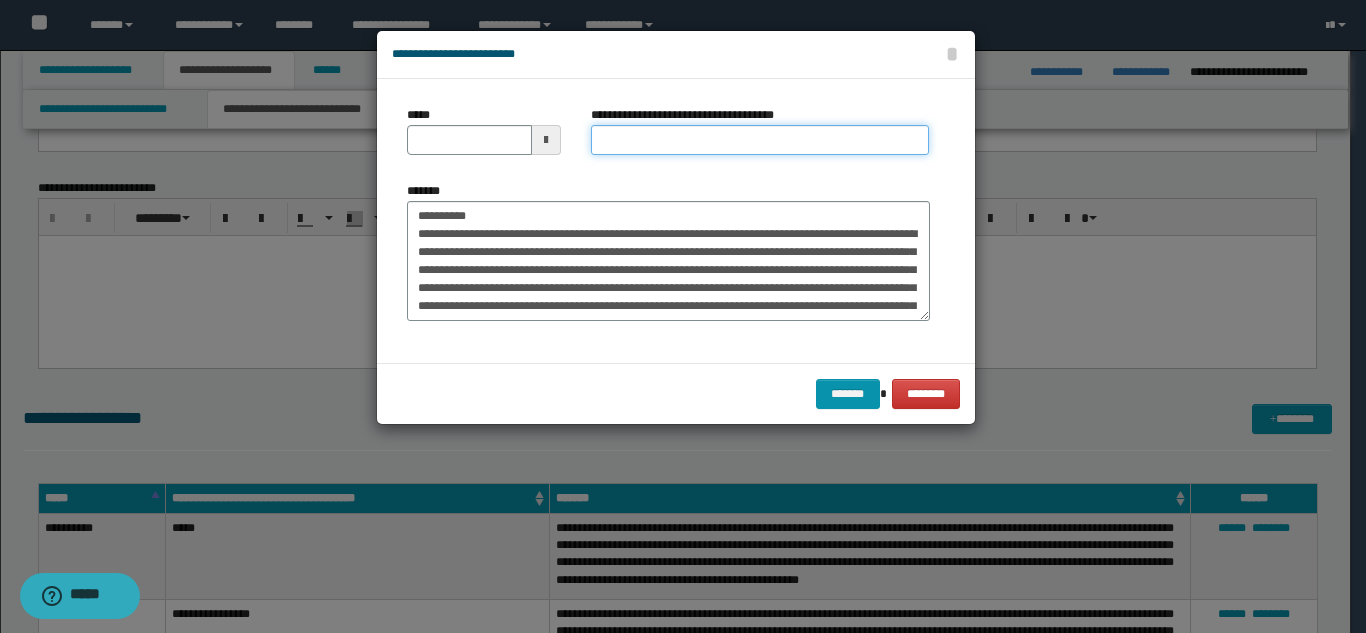 drag, startPoint x: 650, startPoint y: 136, endPoint x: 577, endPoint y: 159, distance: 76.537575 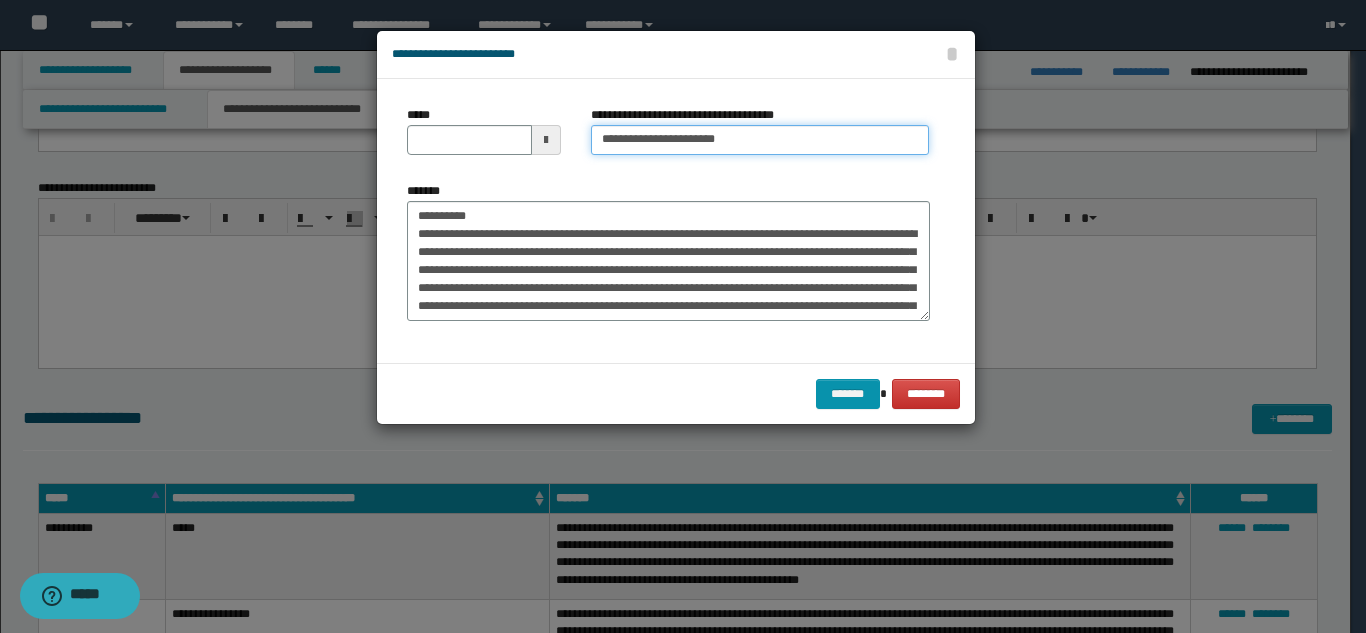 type on "**********" 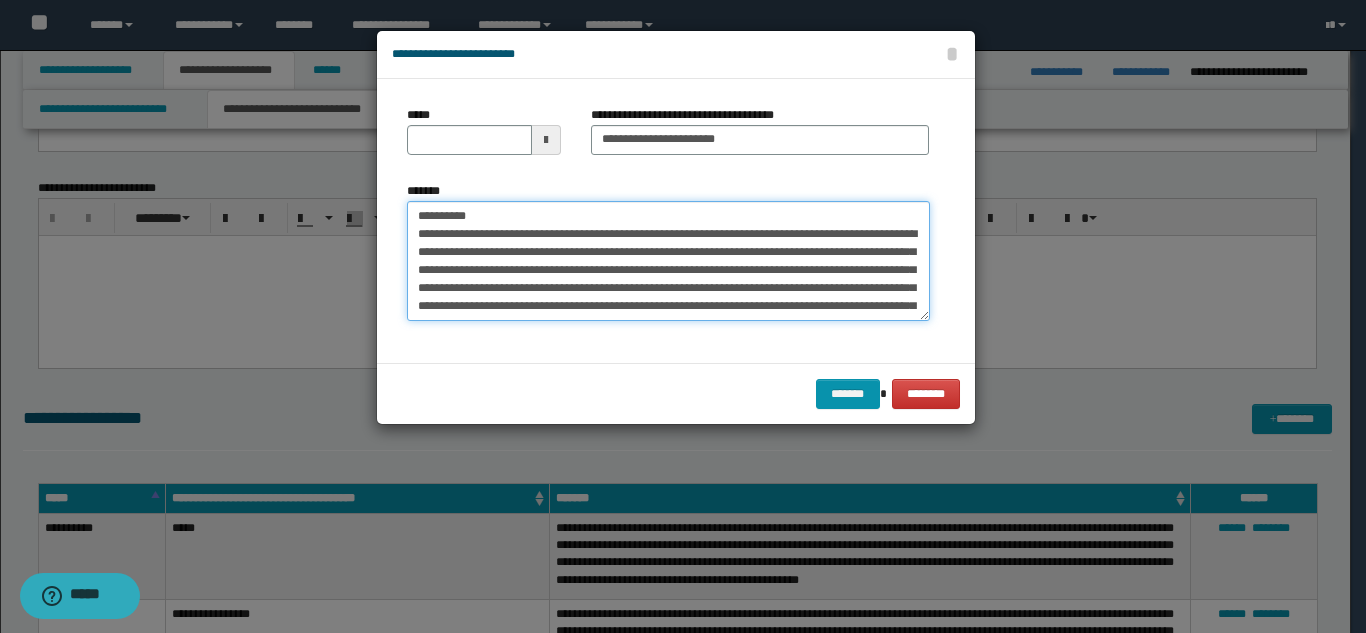 drag, startPoint x: 479, startPoint y: 222, endPoint x: 401, endPoint y: 188, distance: 85.08819 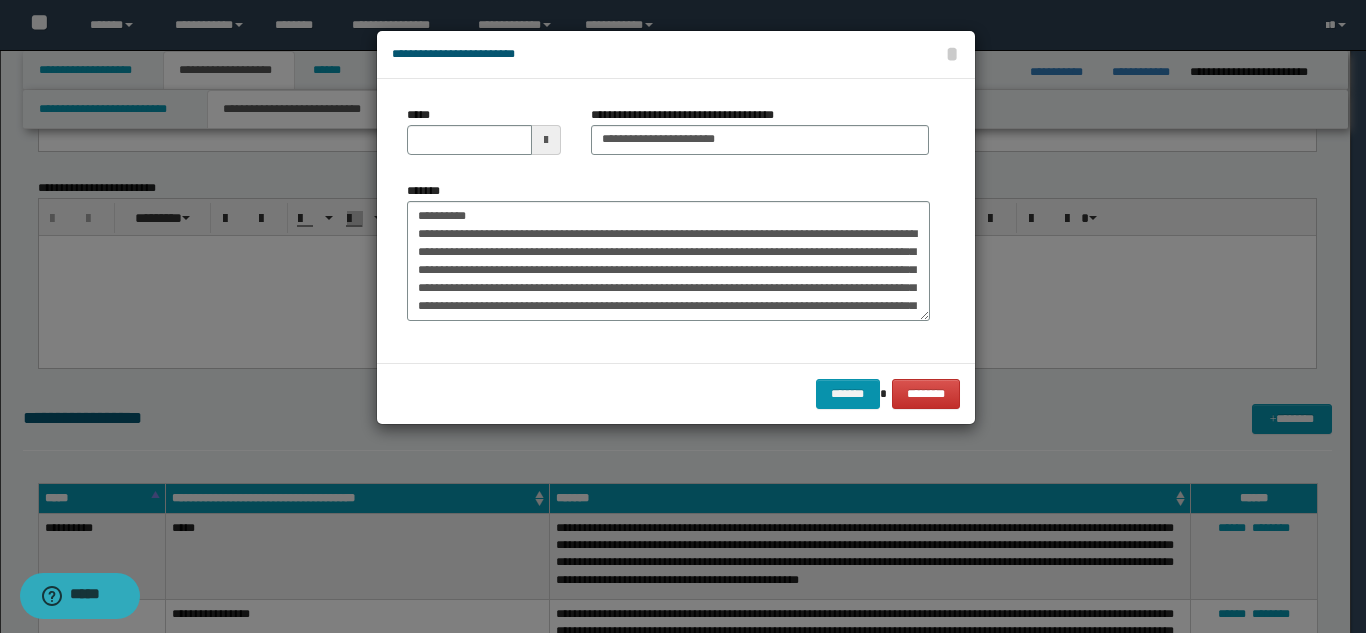 click on "*******" at bounding box center [668, 259] 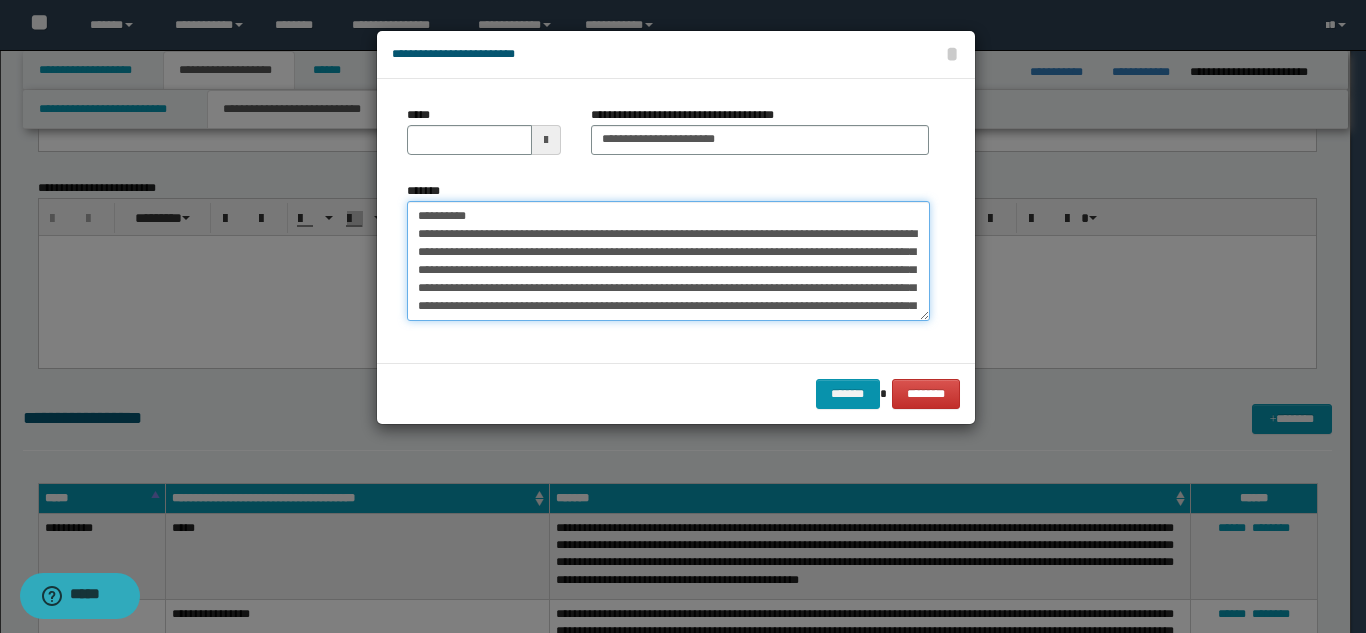 drag, startPoint x: 493, startPoint y: 213, endPoint x: 408, endPoint y: 194, distance: 87.09765 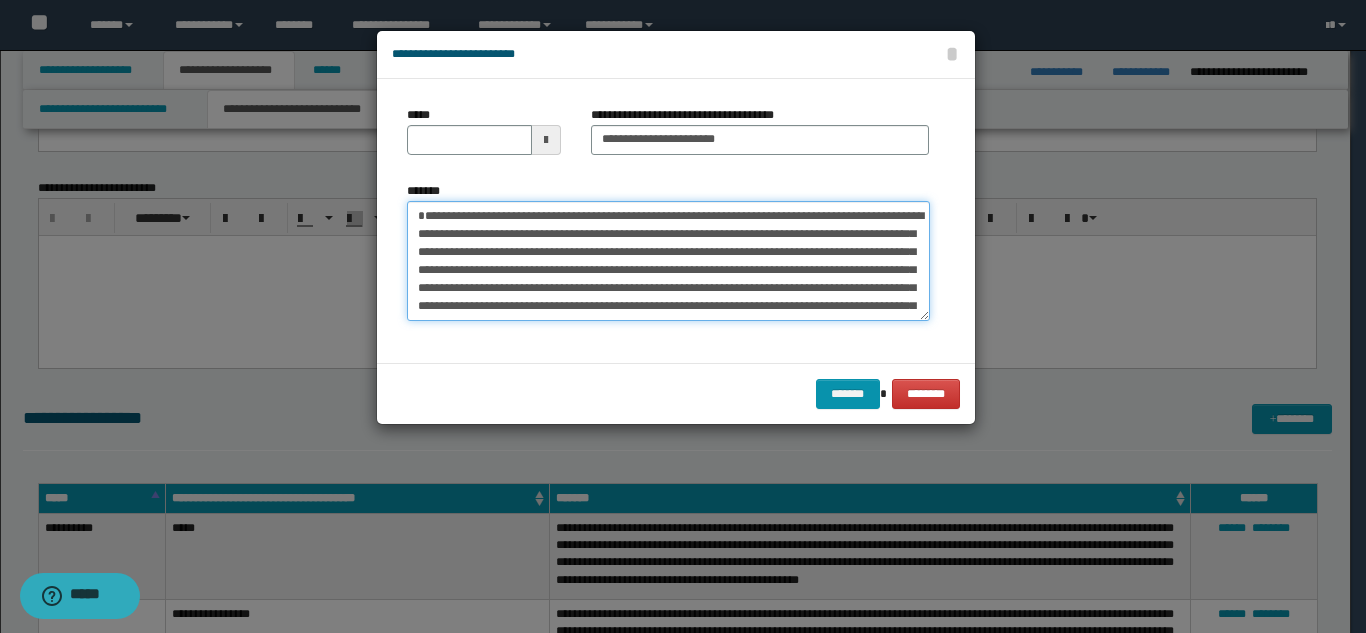 type on "**********" 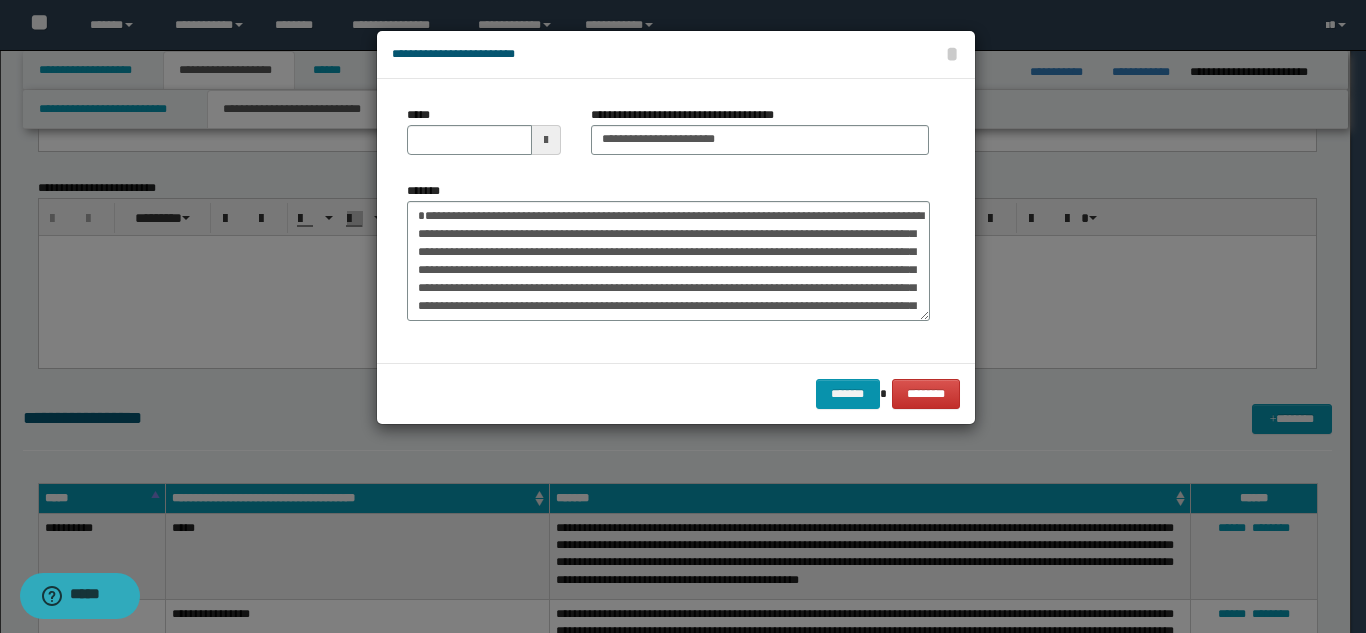 click on "*****" at bounding box center (484, 138) 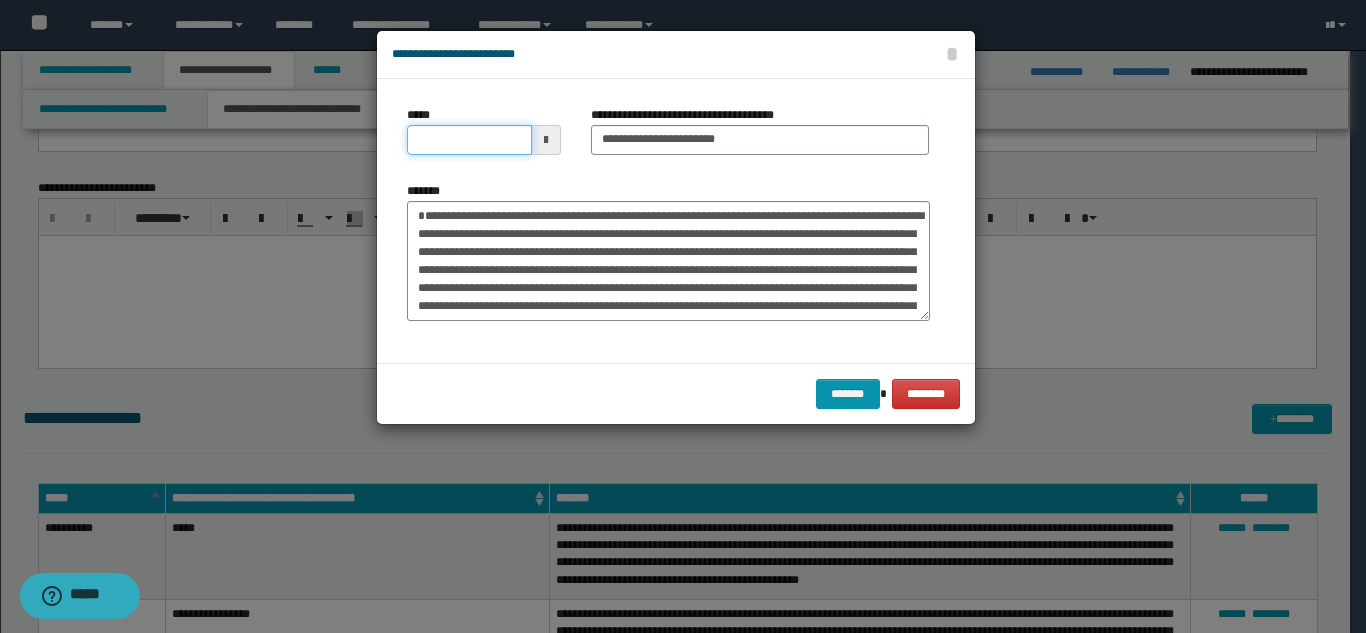 click on "*****" at bounding box center (469, 140) 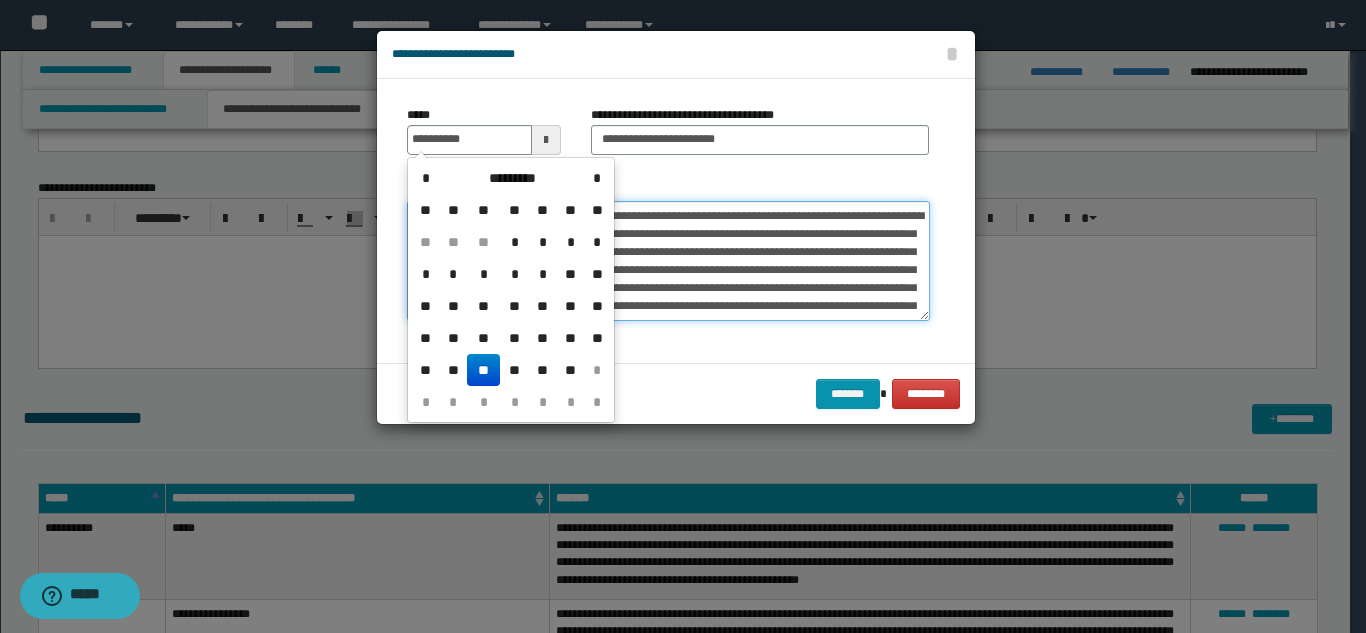 type on "**********" 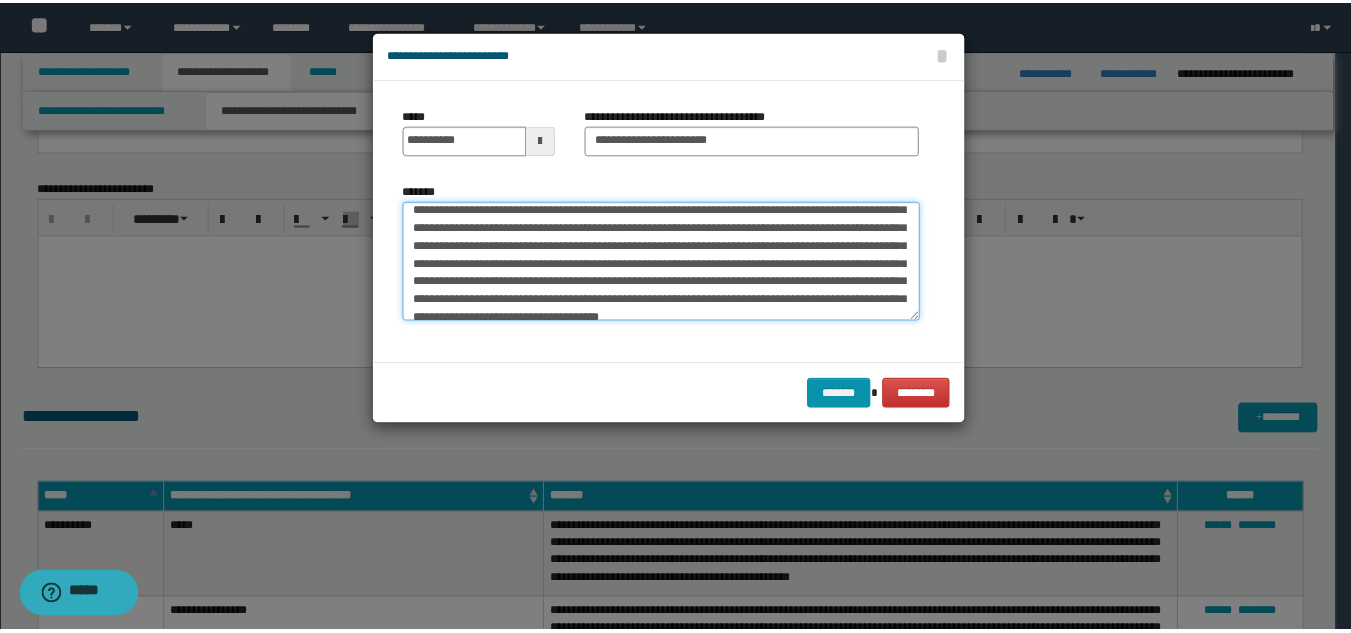 scroll, scrollTop: 126, scrollLeft: 0, axis: vertical 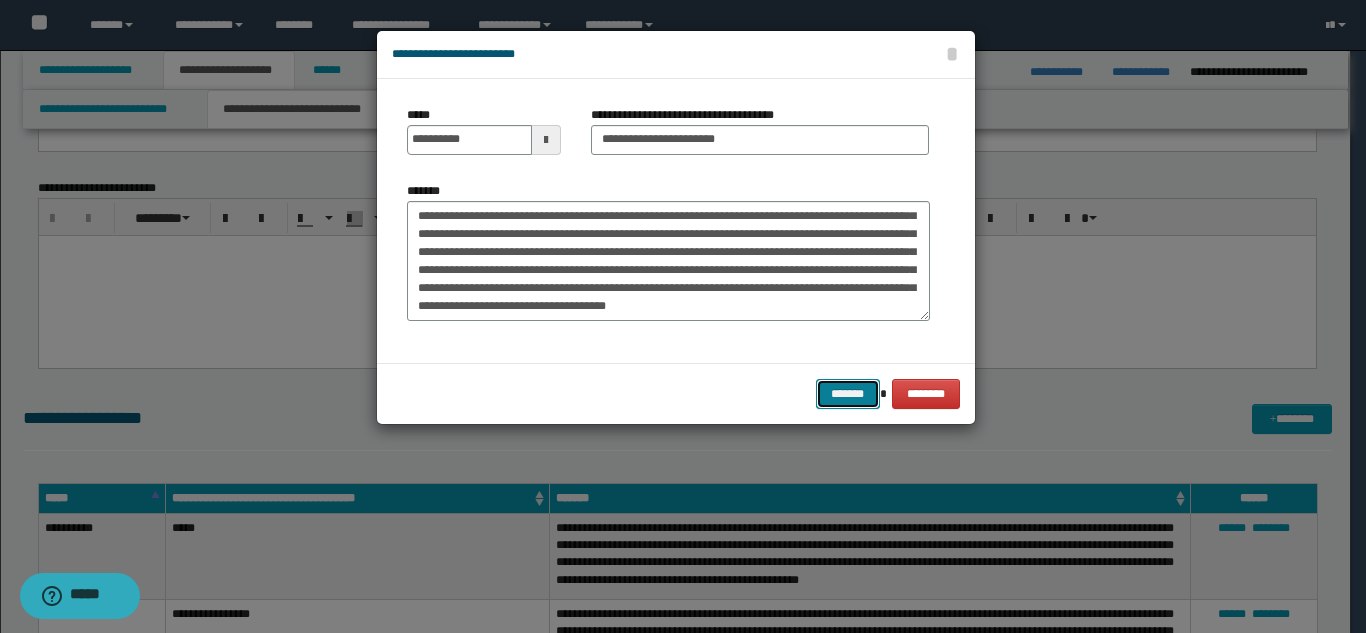 click on "*******" at bounding box center [848, 394] 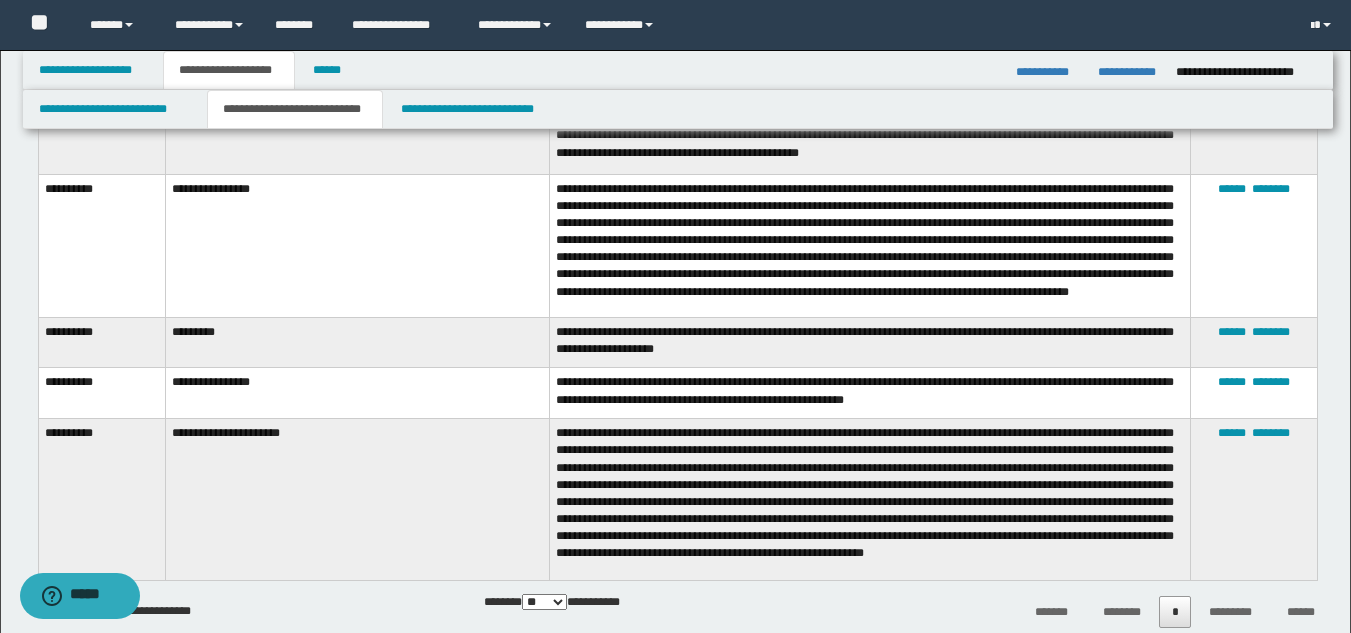 scroll, scrollTop: 1955, scrollLeft: 0, axis: vertical 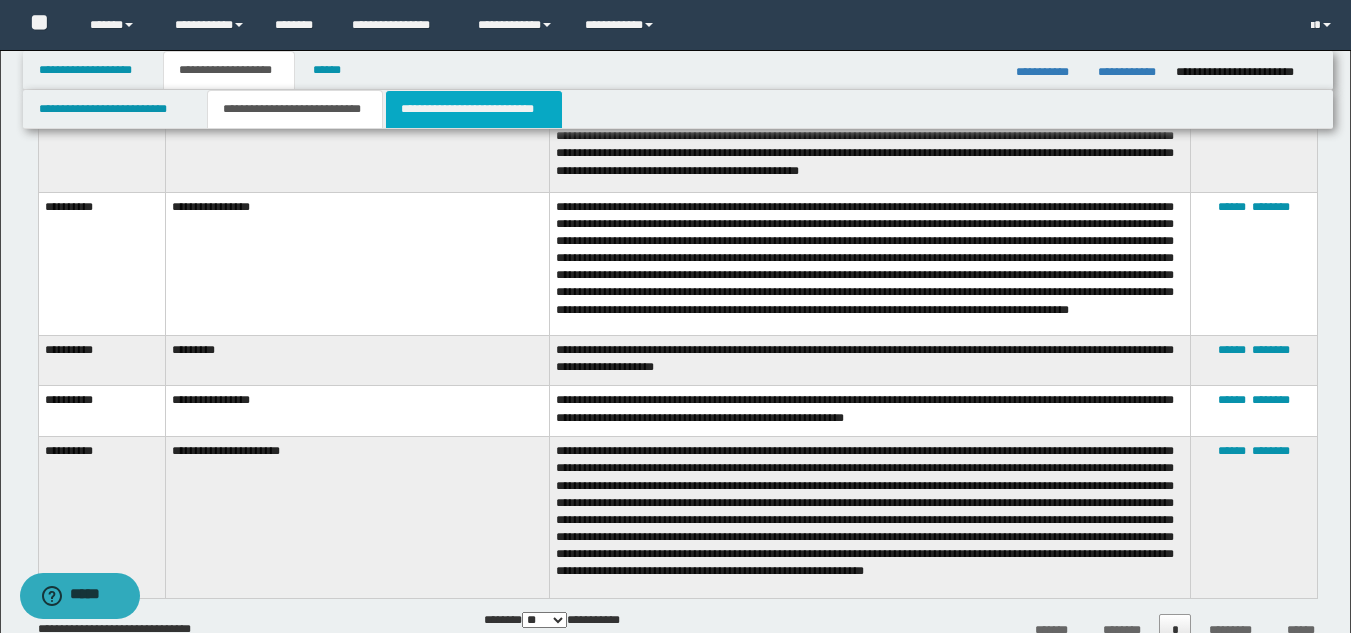 click on "**********" at bounding box center (474, 109) 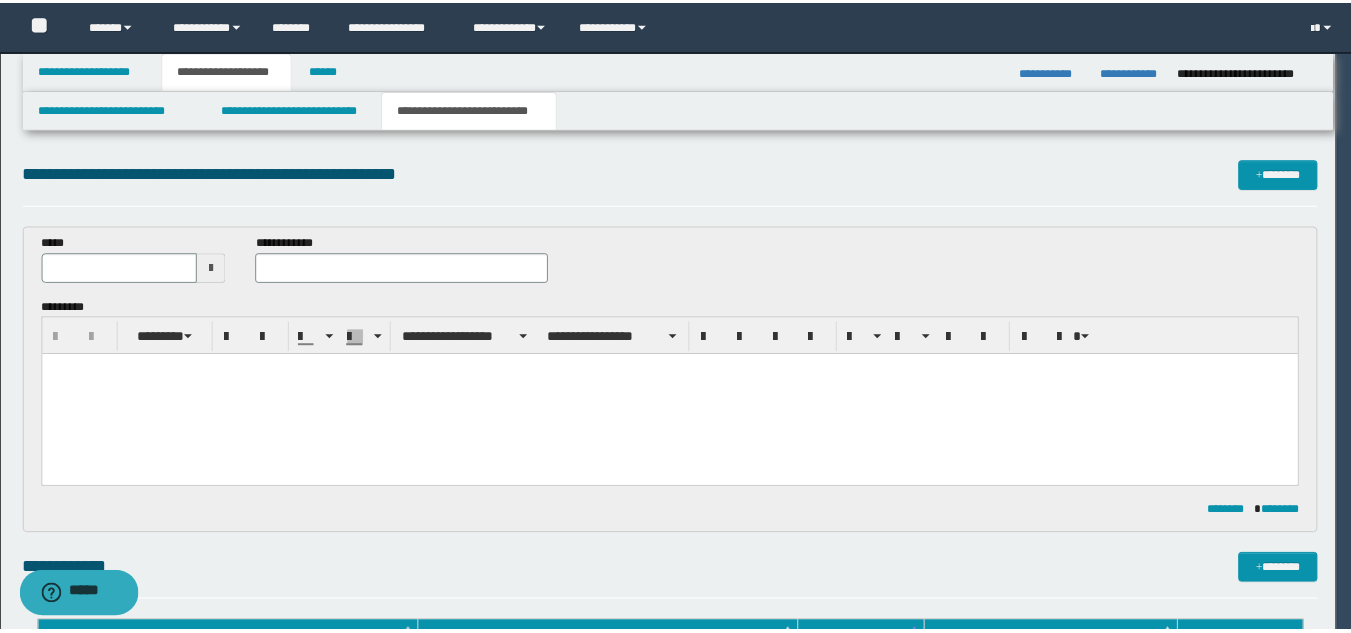 scroll, scrollTop: 0, scrollLeft: 0, axis: both 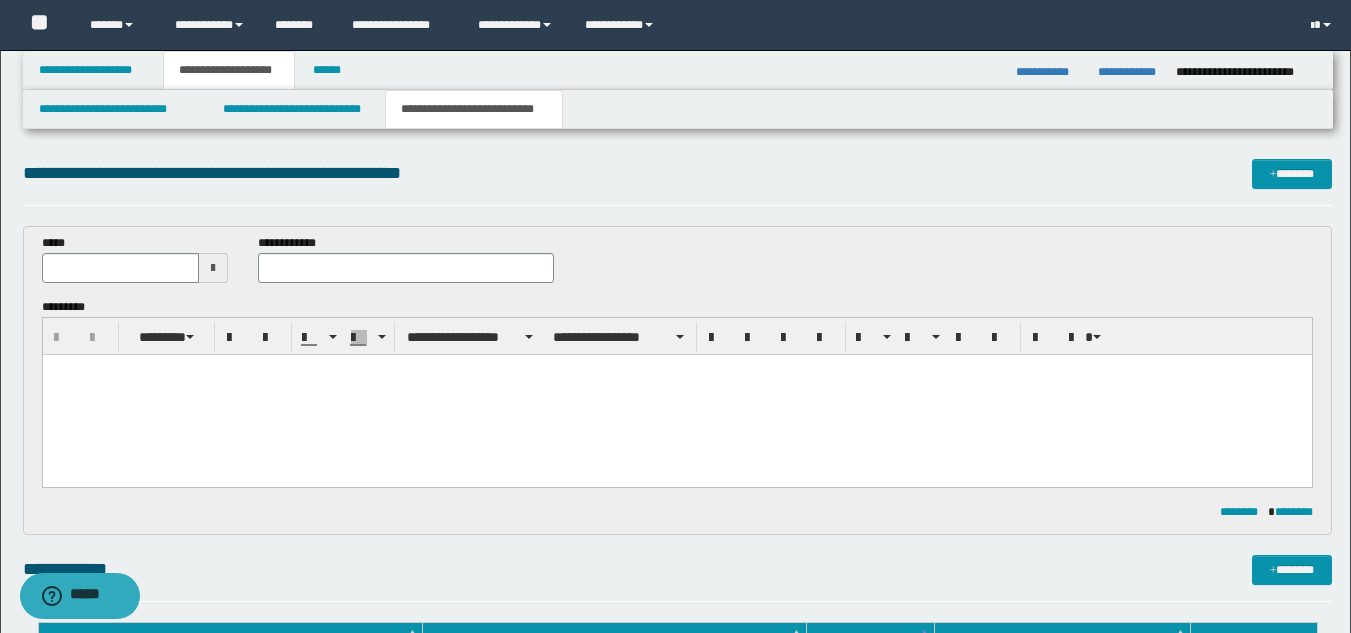 click at bounding box center (213, 268) 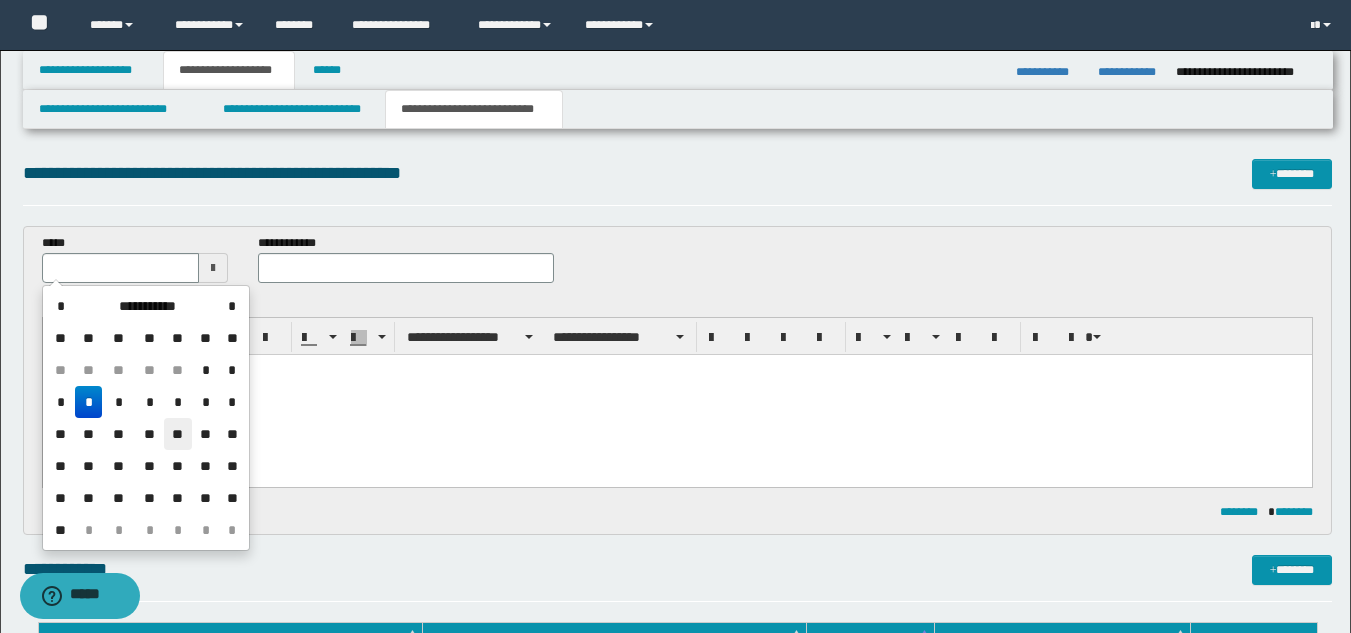 click on "**" at bounding box center [178, 434] 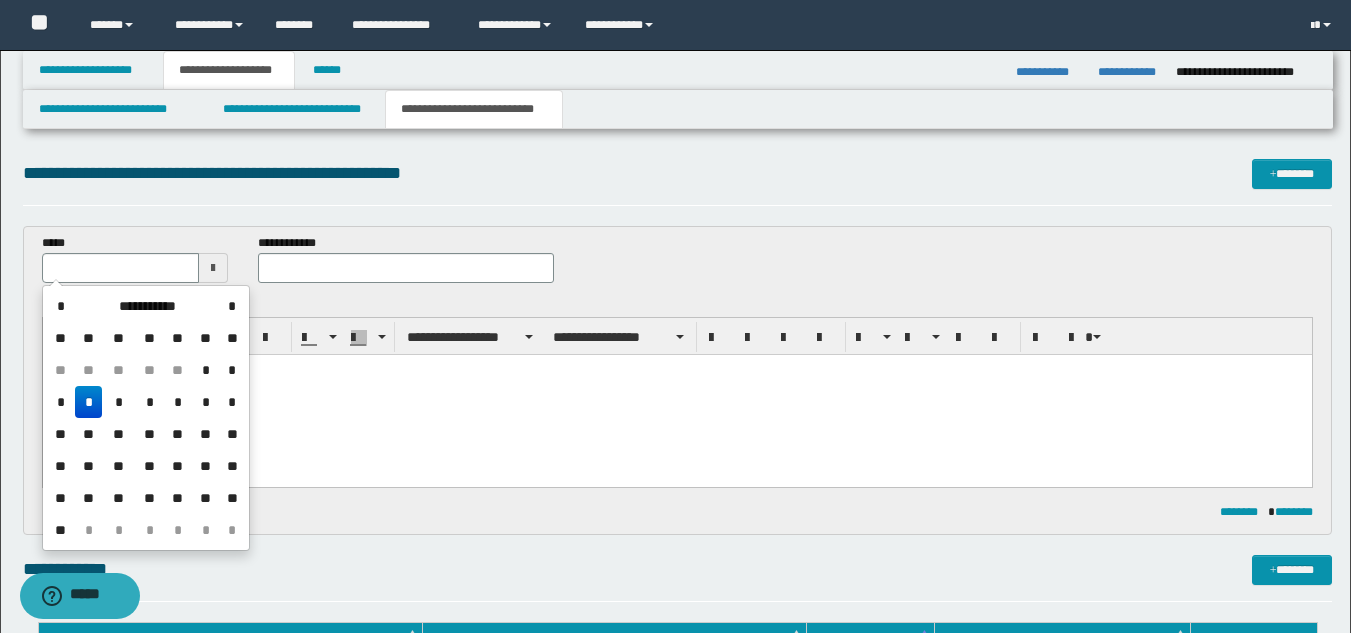 type on "**********" 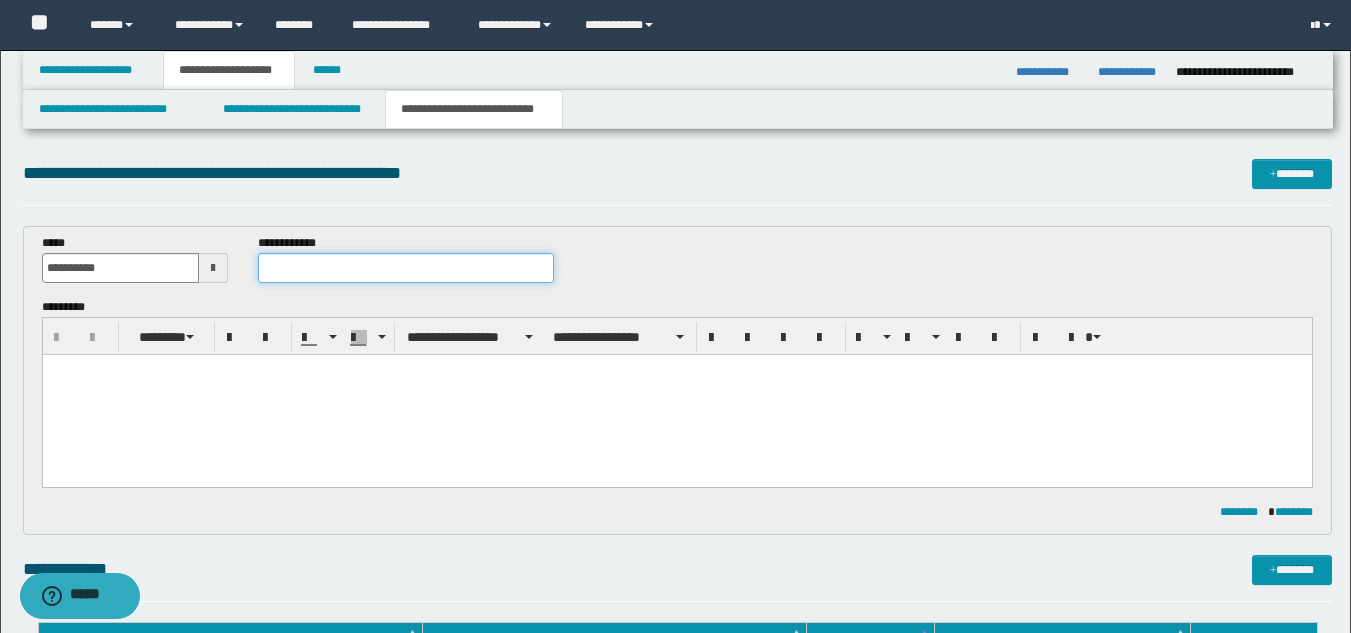 click at bounding box center [405, 268] 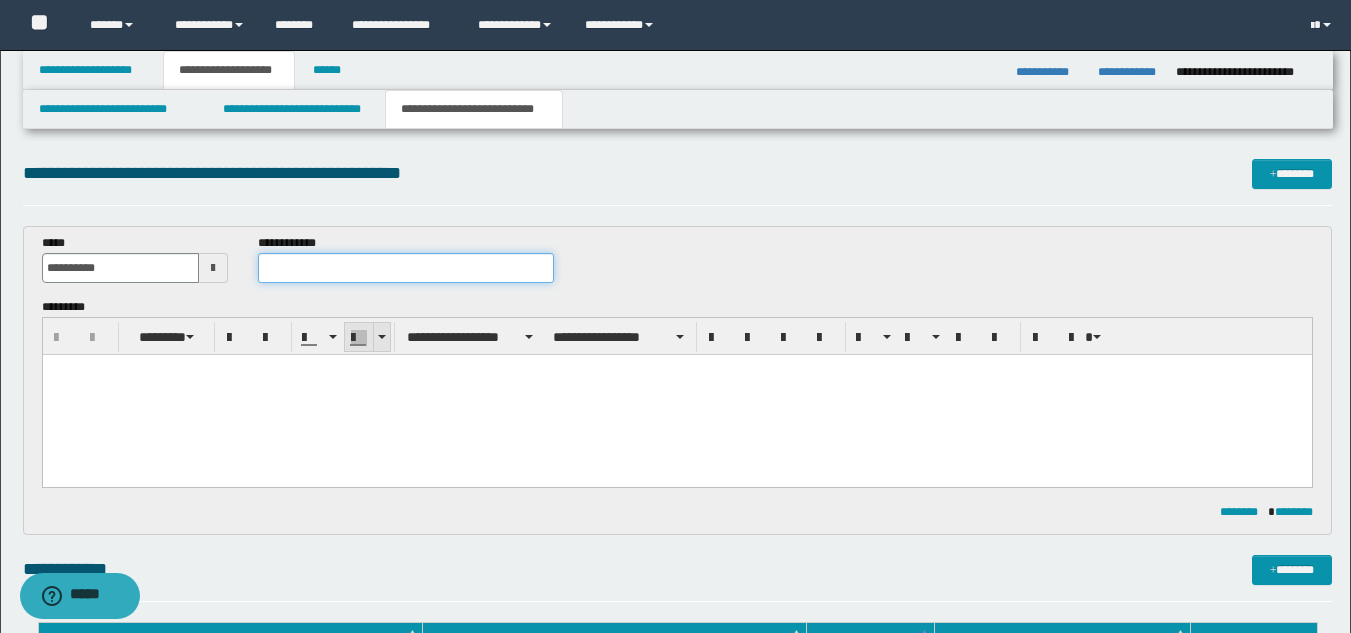 paste on "**********" 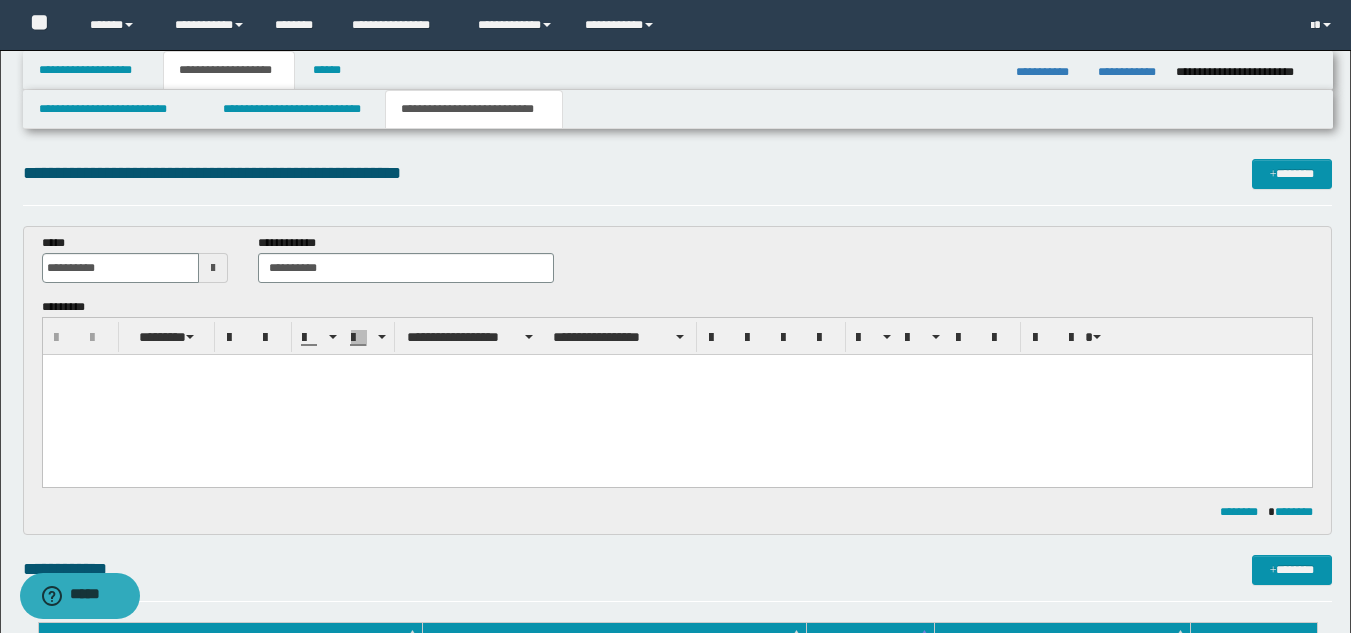 click at bounding box center (676, 395) 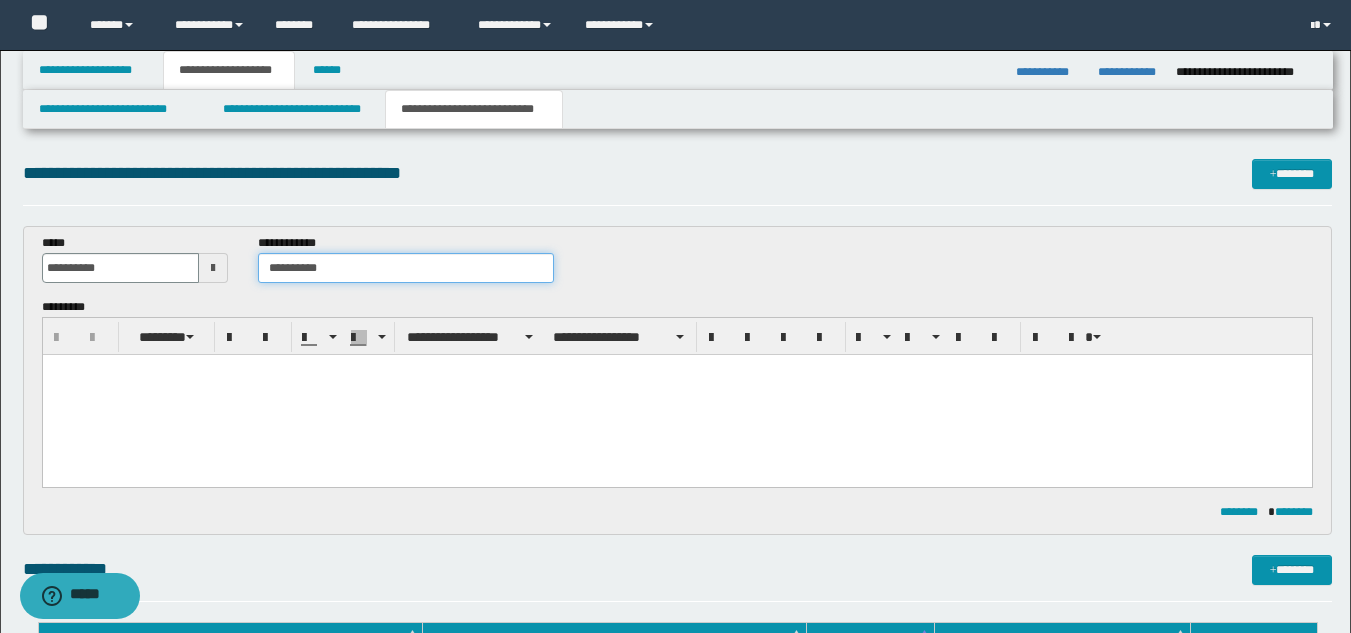drag, startPoint x: 337, startPoint y: 272, endPoint x: 263, endPoint y: 272, distance: 74 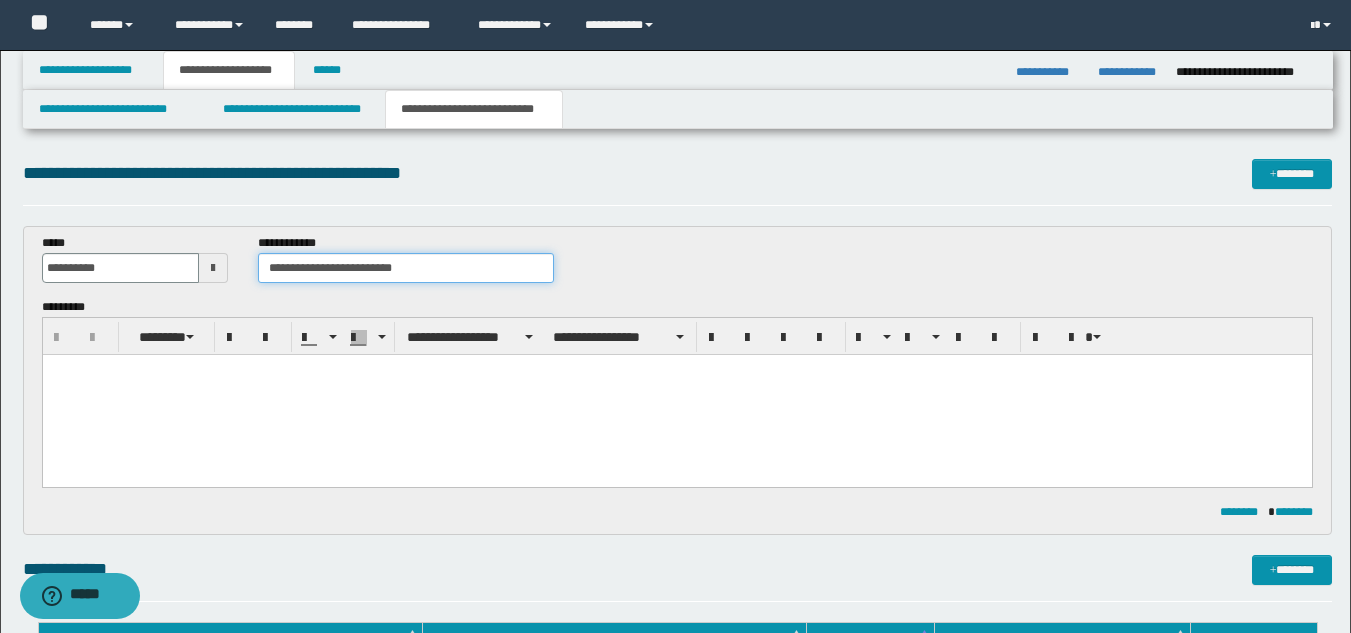 type on "**********" 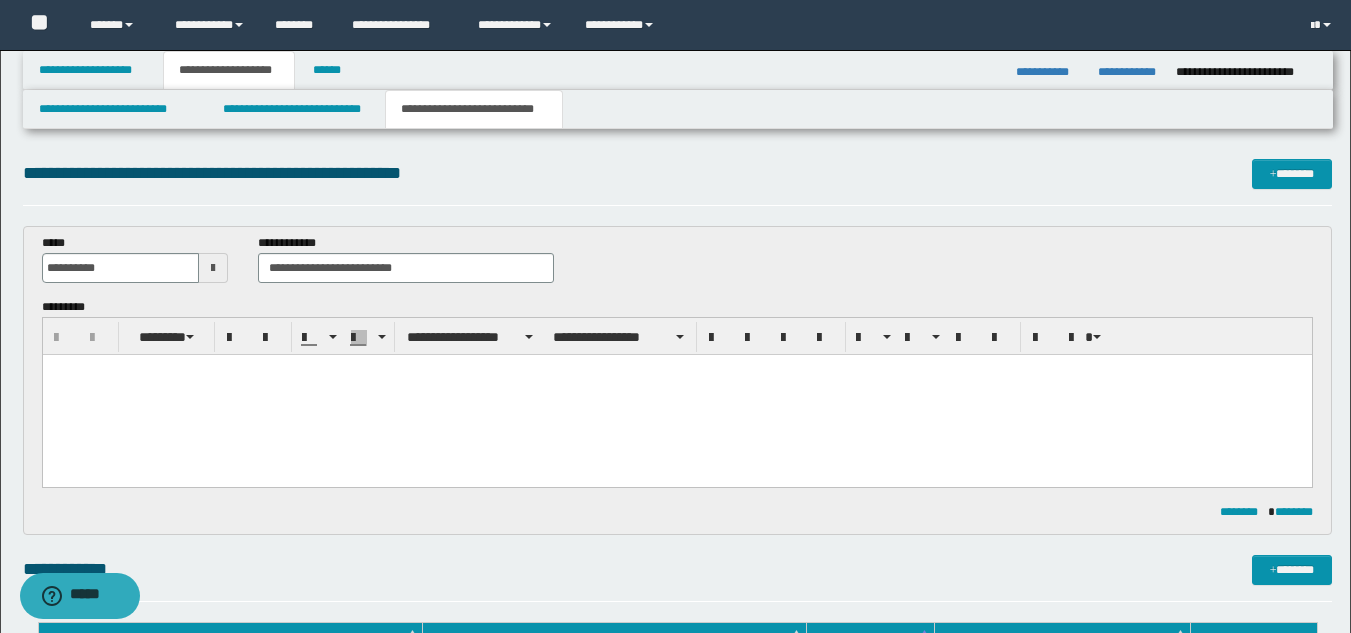 click at bounding box center (676, 395) 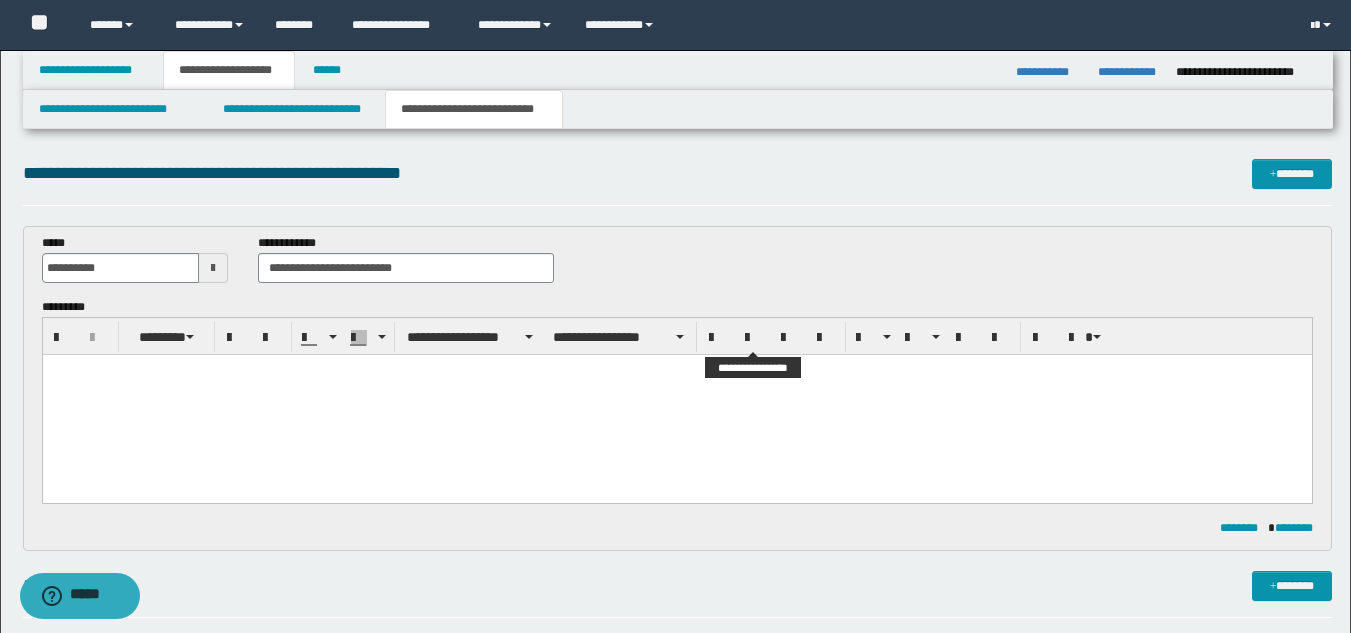 paste 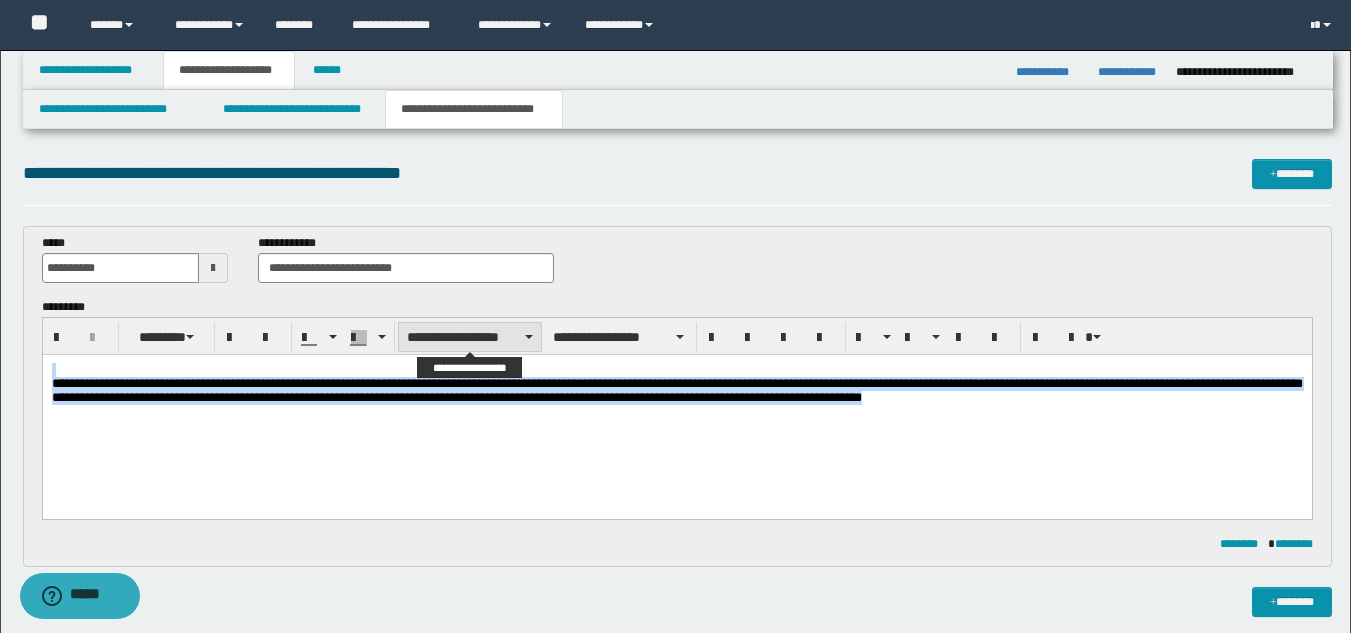 click on "**********" at bounding box center [470, 337] 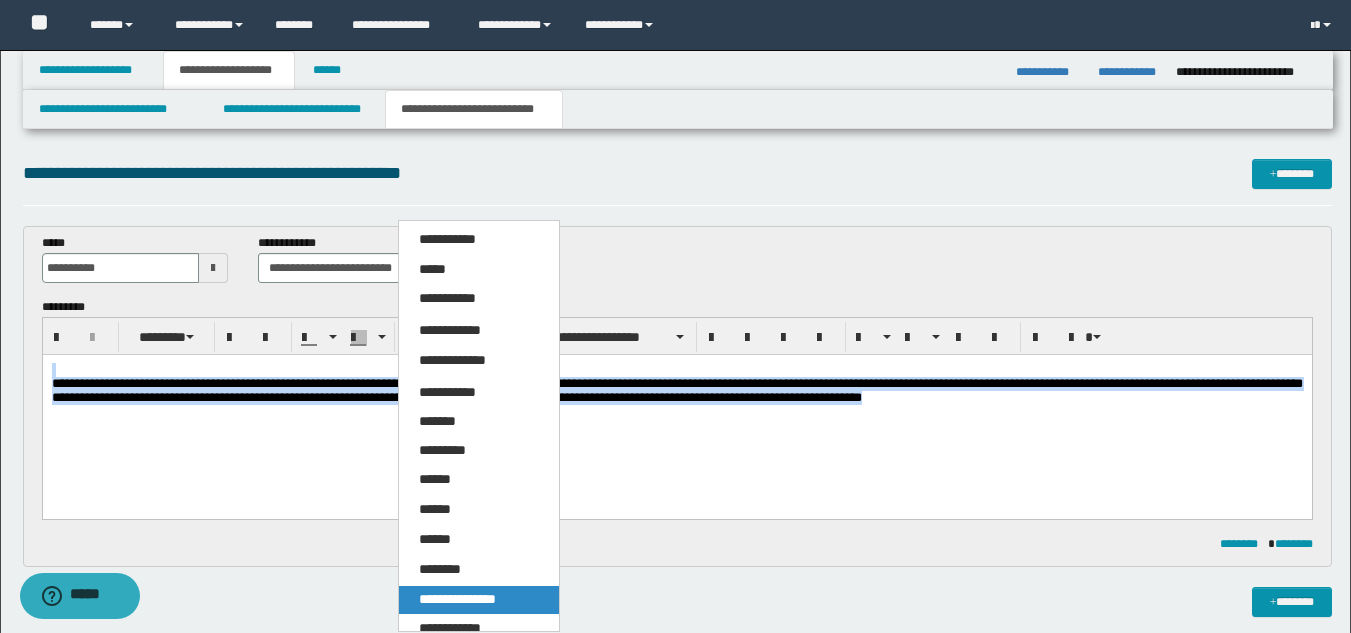 click on "**********" at bounding box center (479, 600) 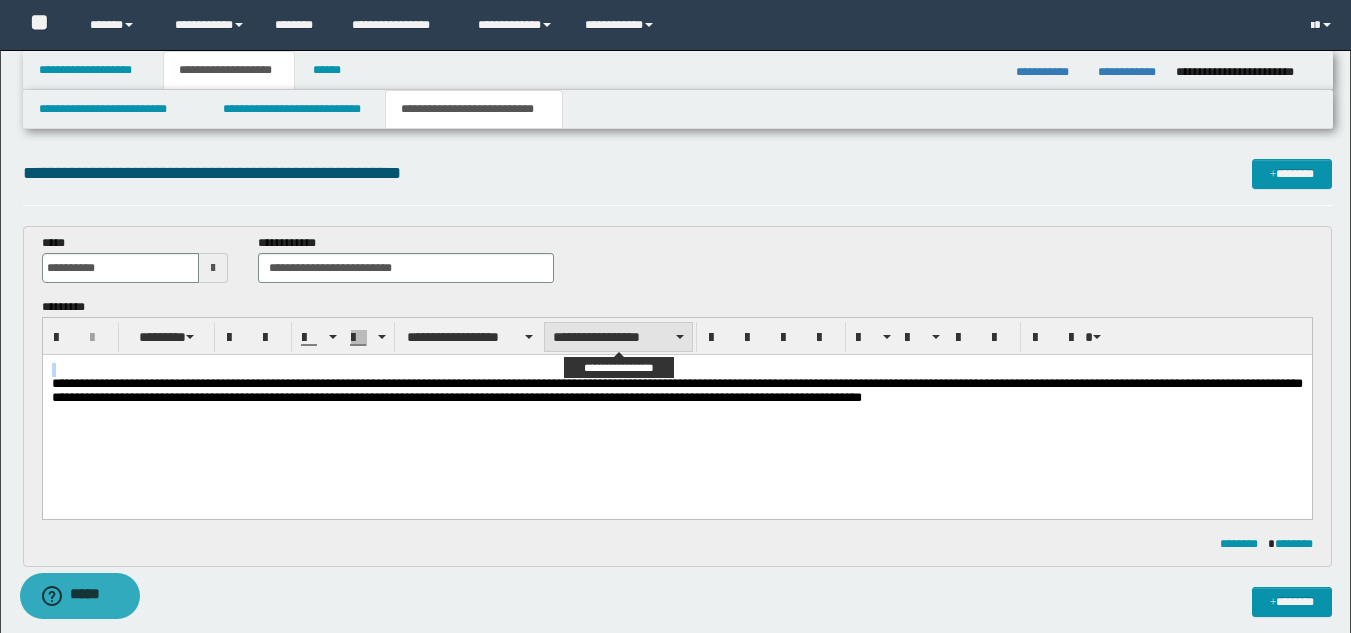 click on "**********" at bounding box center (618, 337) 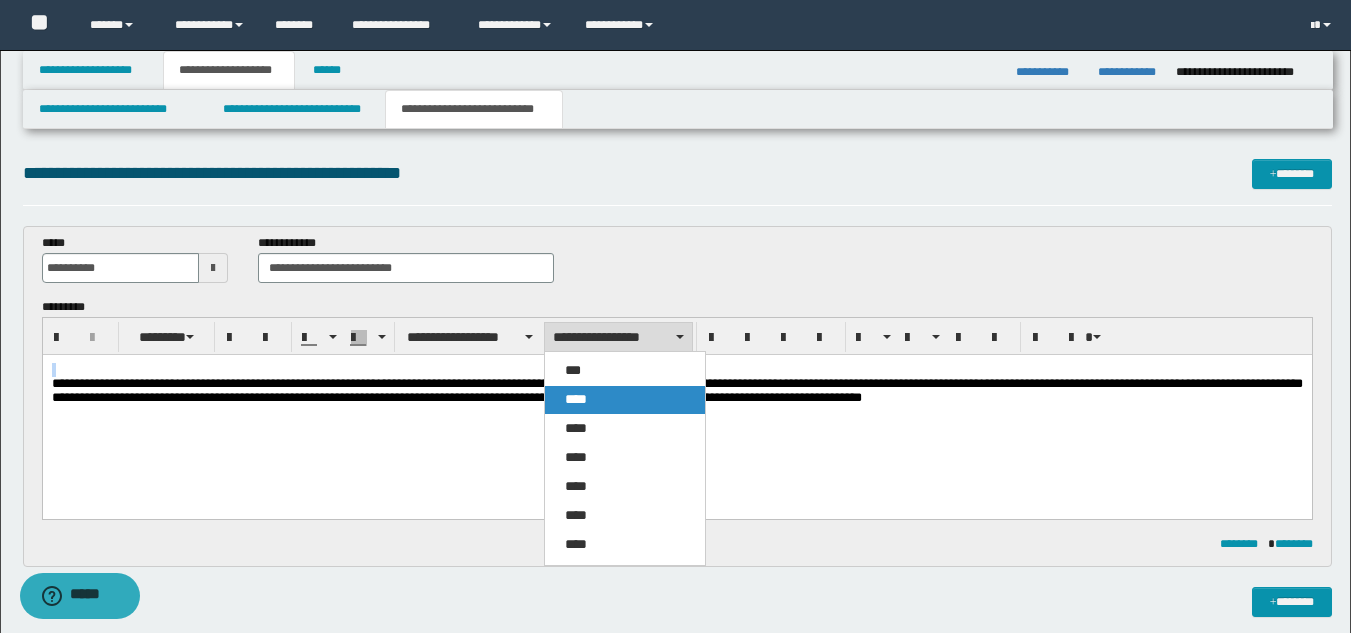 click on "****" at bounding box center (625, 400) 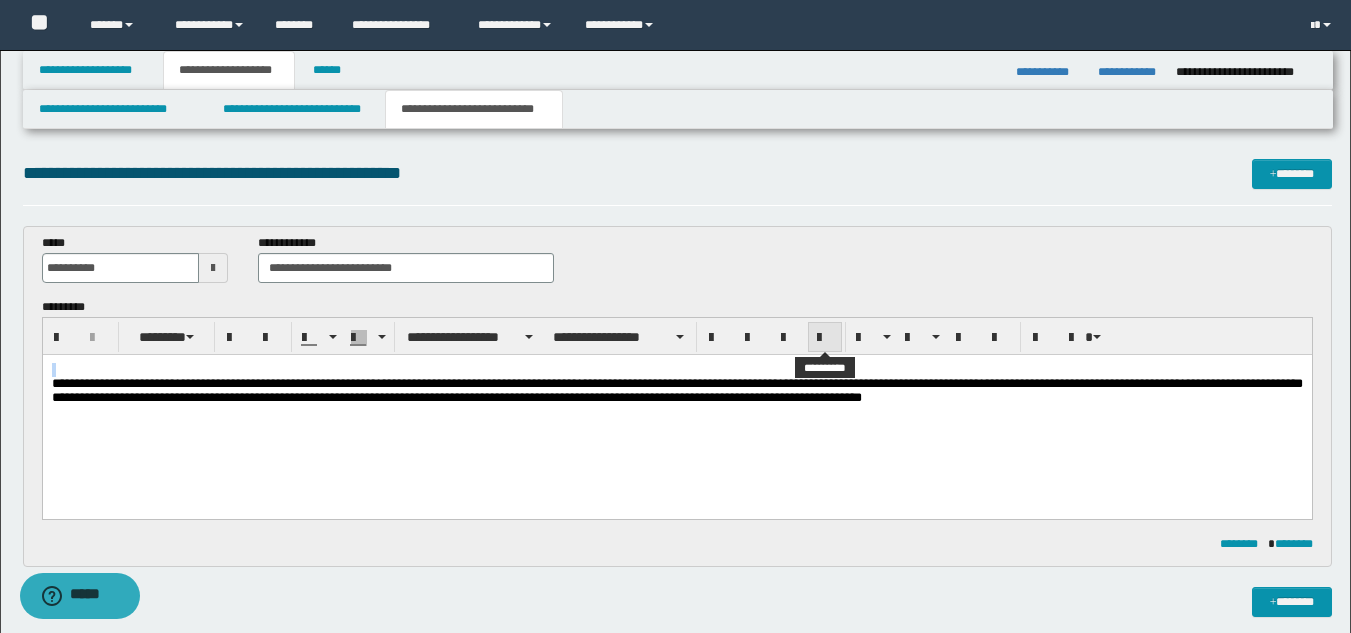 click at bounding box center (825, 338) 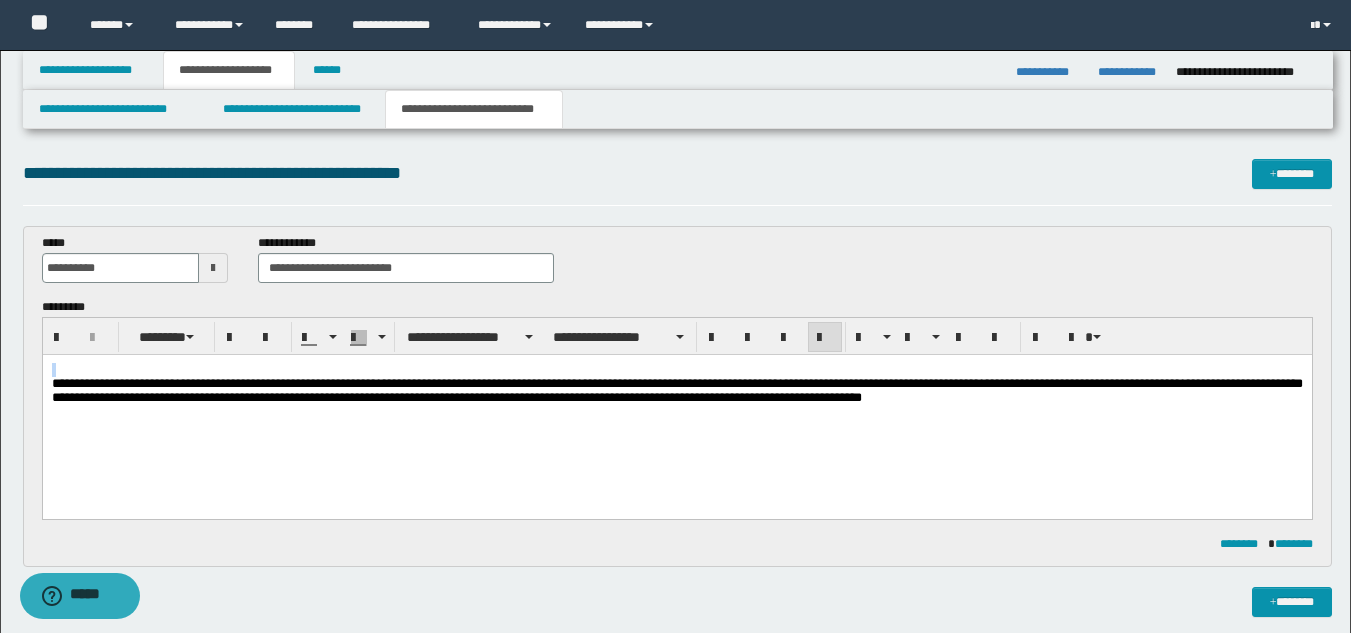 click on "**********" at bounding box center [676, 409] 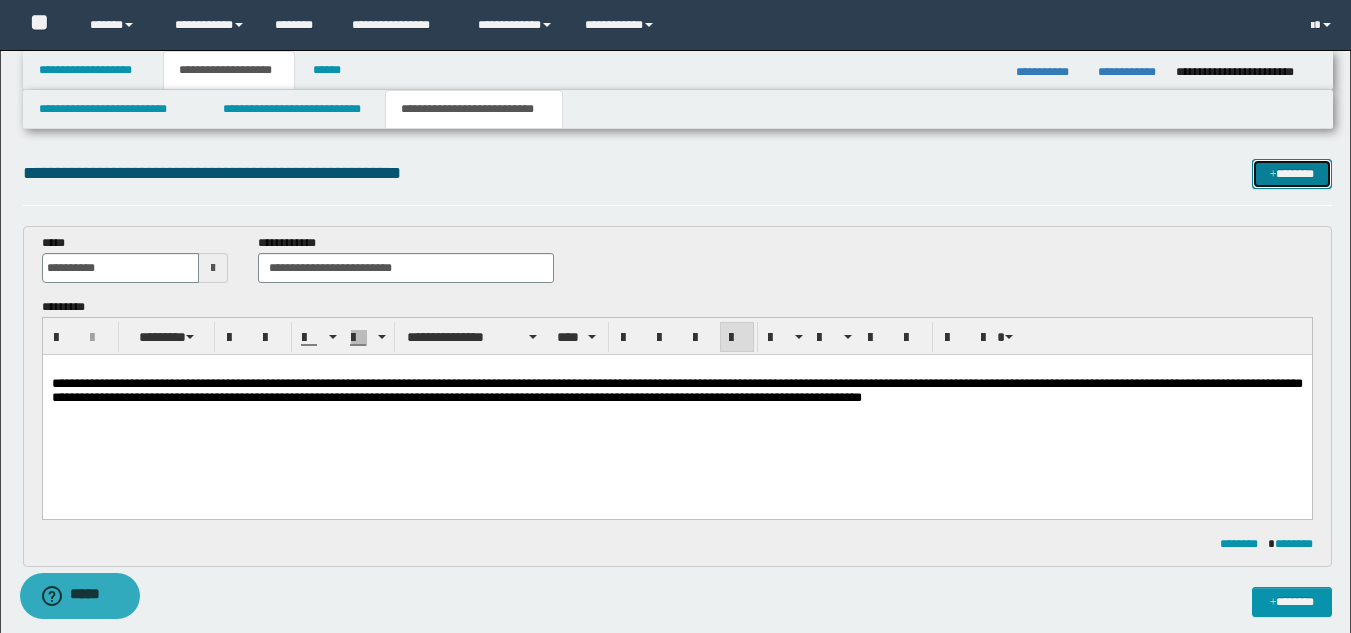 click on "*******" at bounding box center [1292, 174] 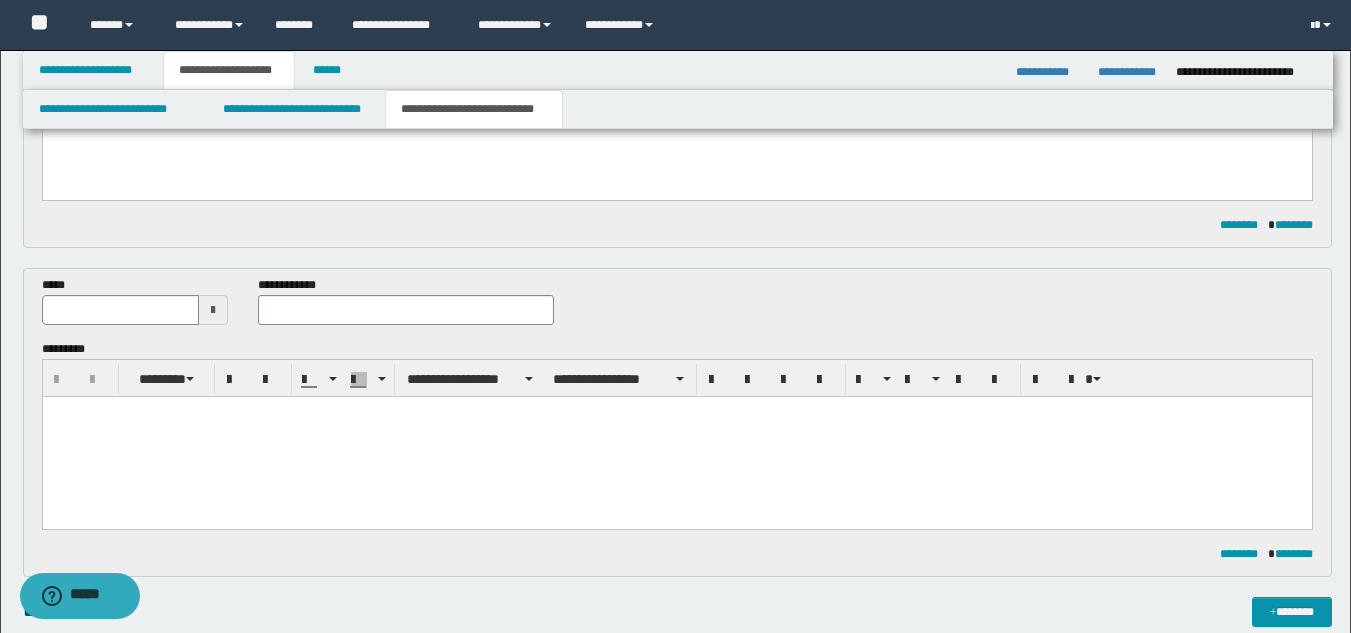 scroll, scrollTop: 314, scrollLeft: 0, axis: vertical 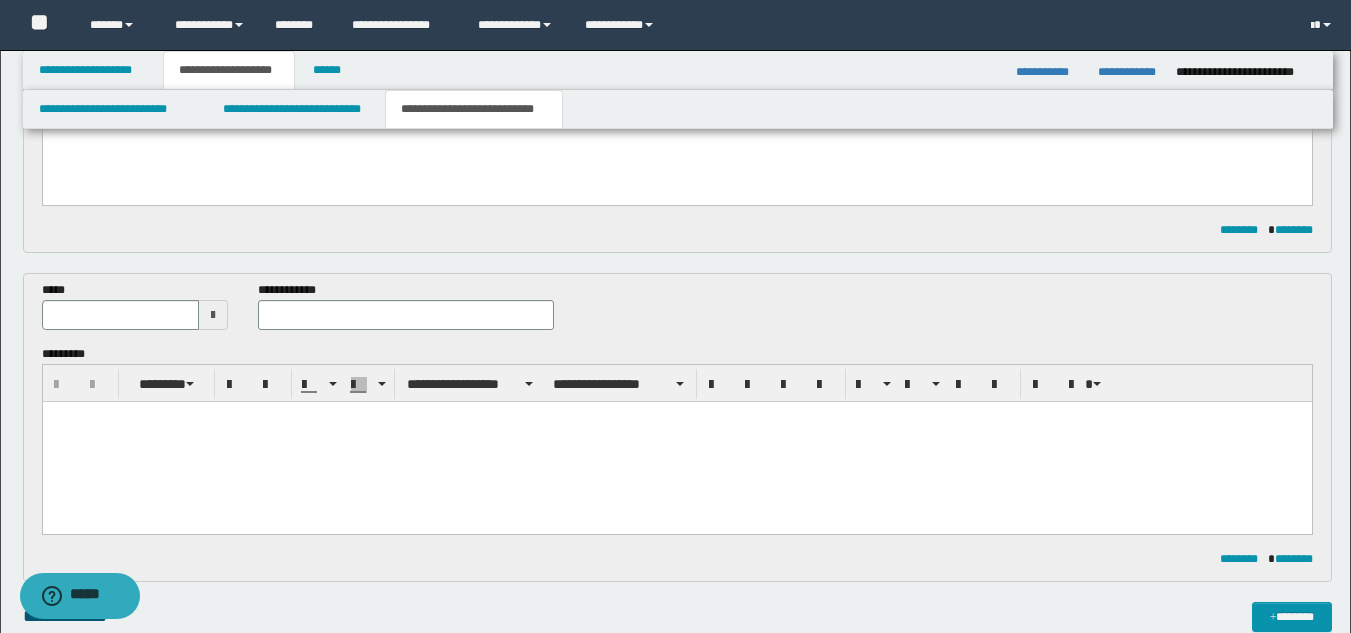 drag, startPoint x: 210, startPoint y: 300, endPoint x: 206, endPoint y: 310, distance: 10.770329 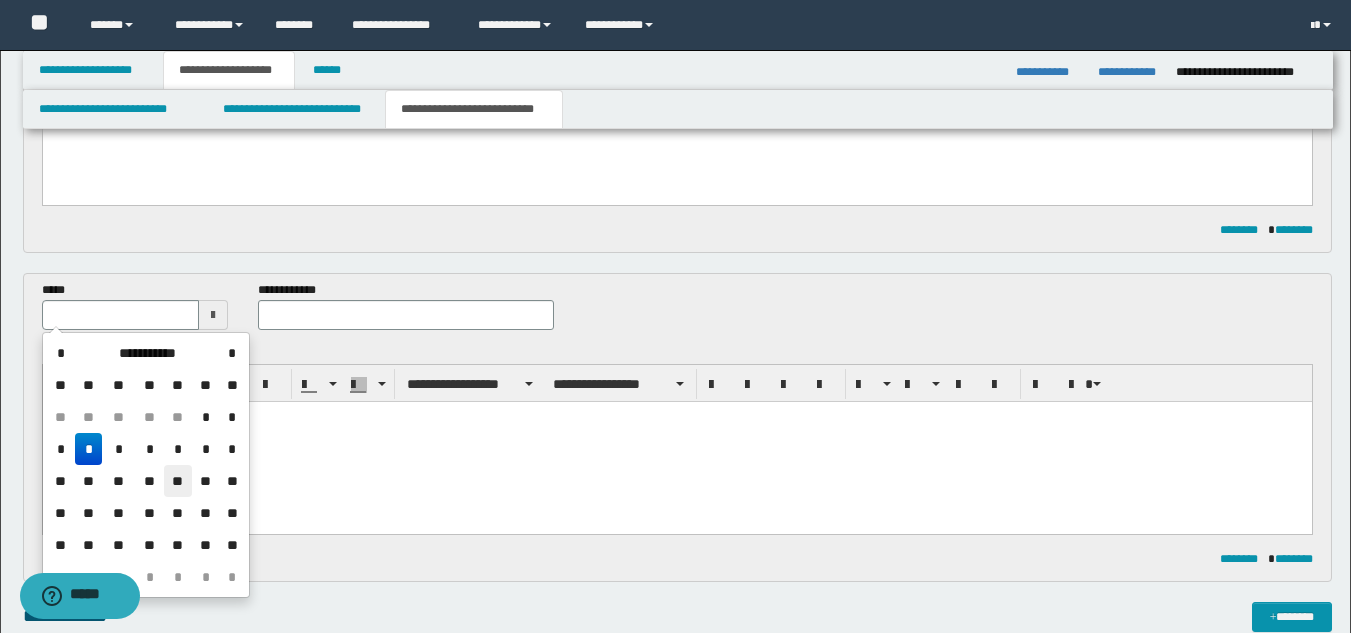click on "**" at bounding box center (178, 481) 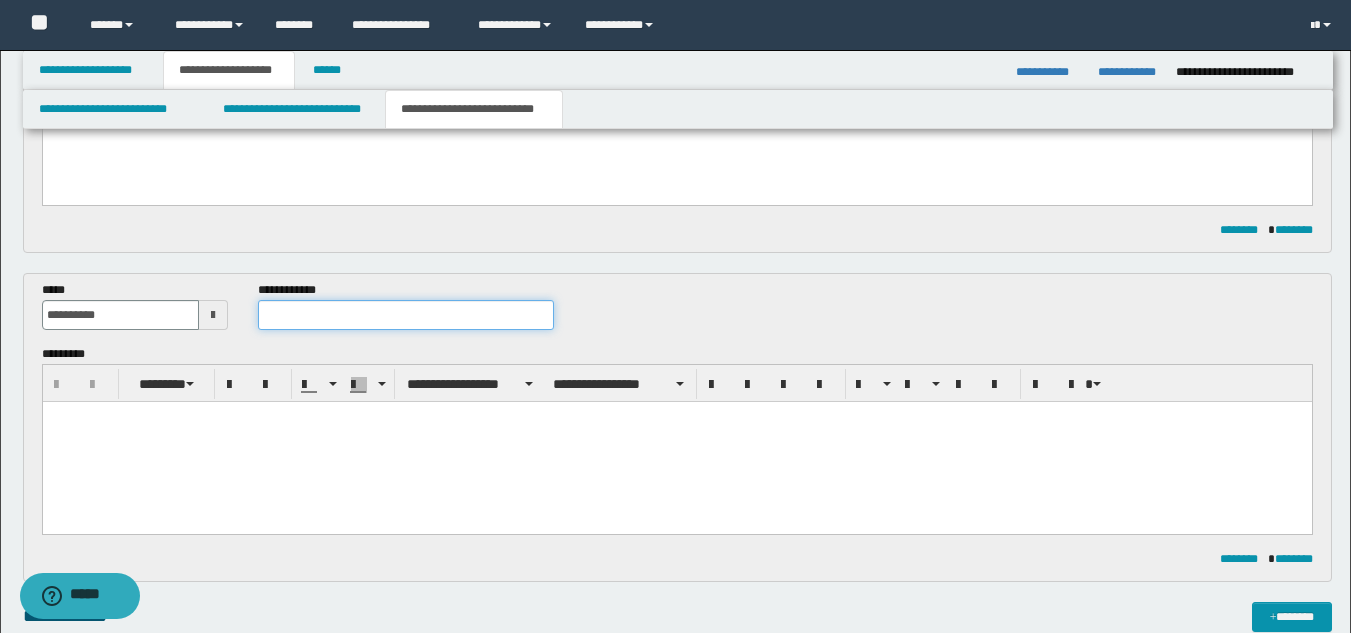 click at bounding box center [405, 315] 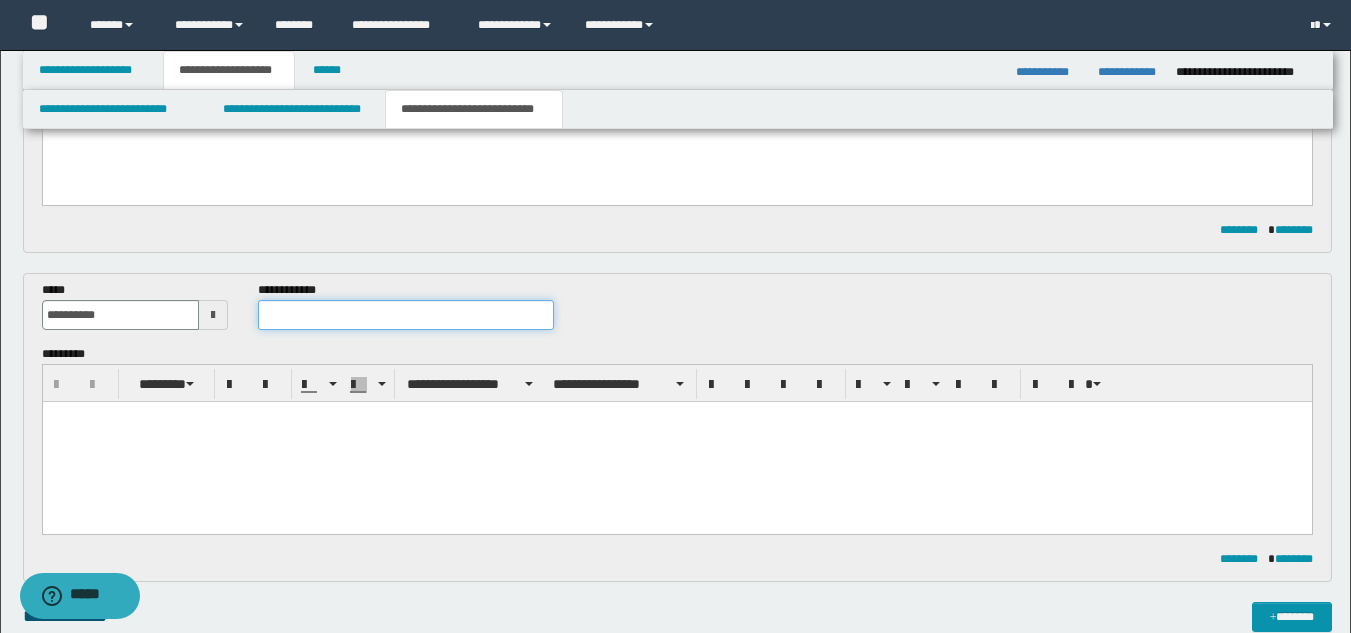 paste on "**********" 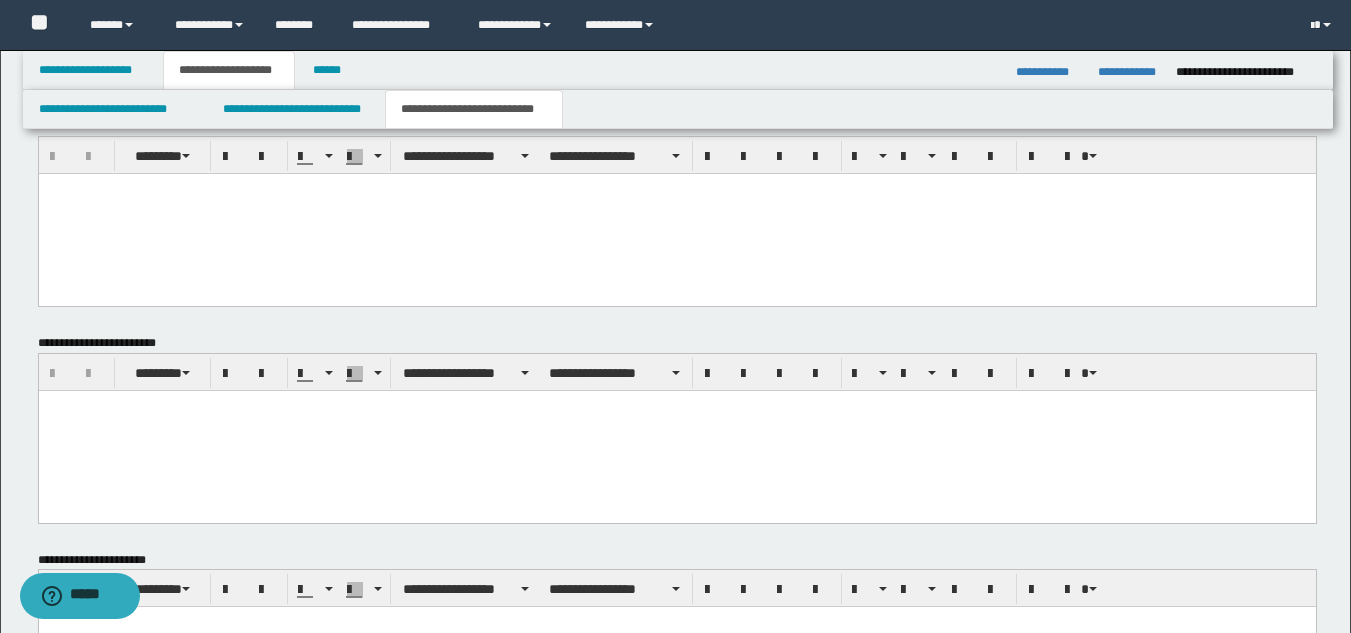 scroll, scrollTop: 1246, scrollLeft: 0, axis: vertical 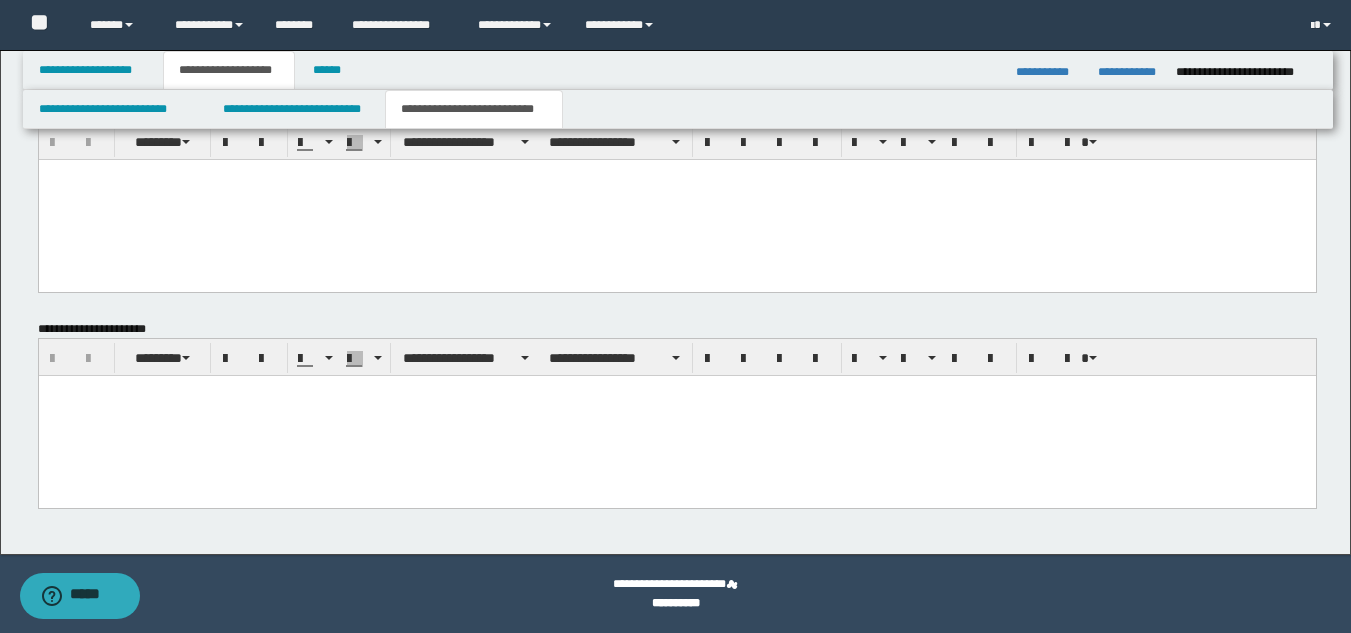 type on "**********" 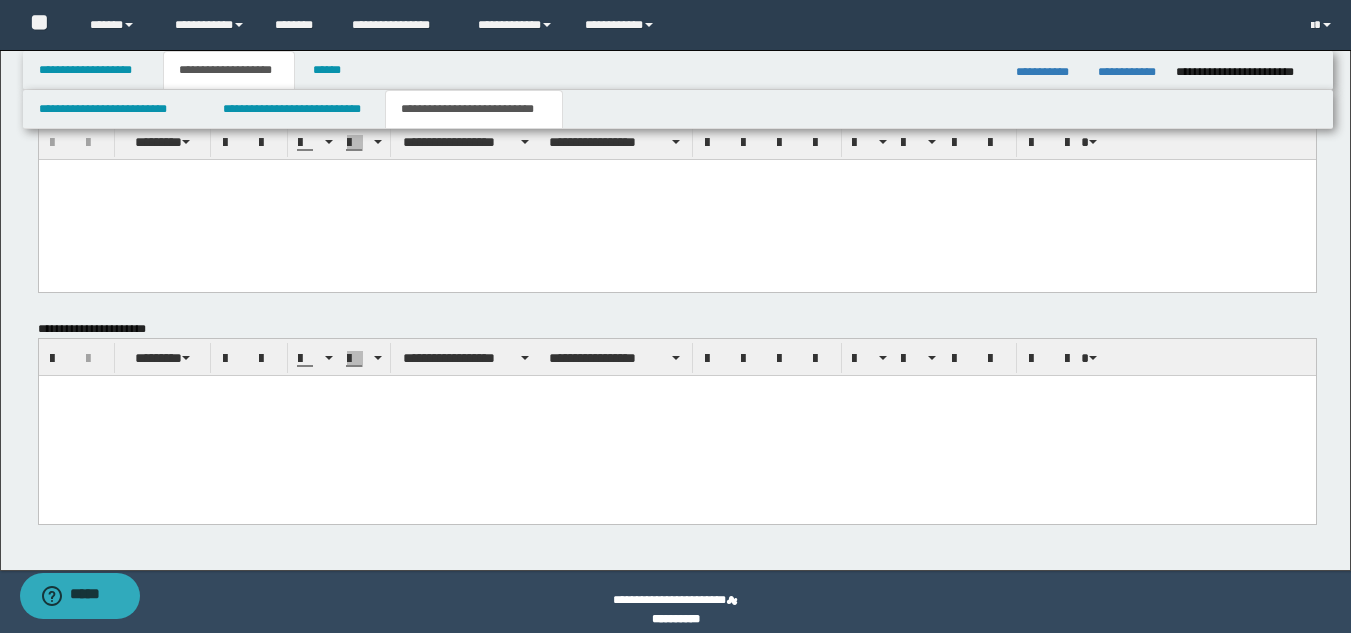 paste 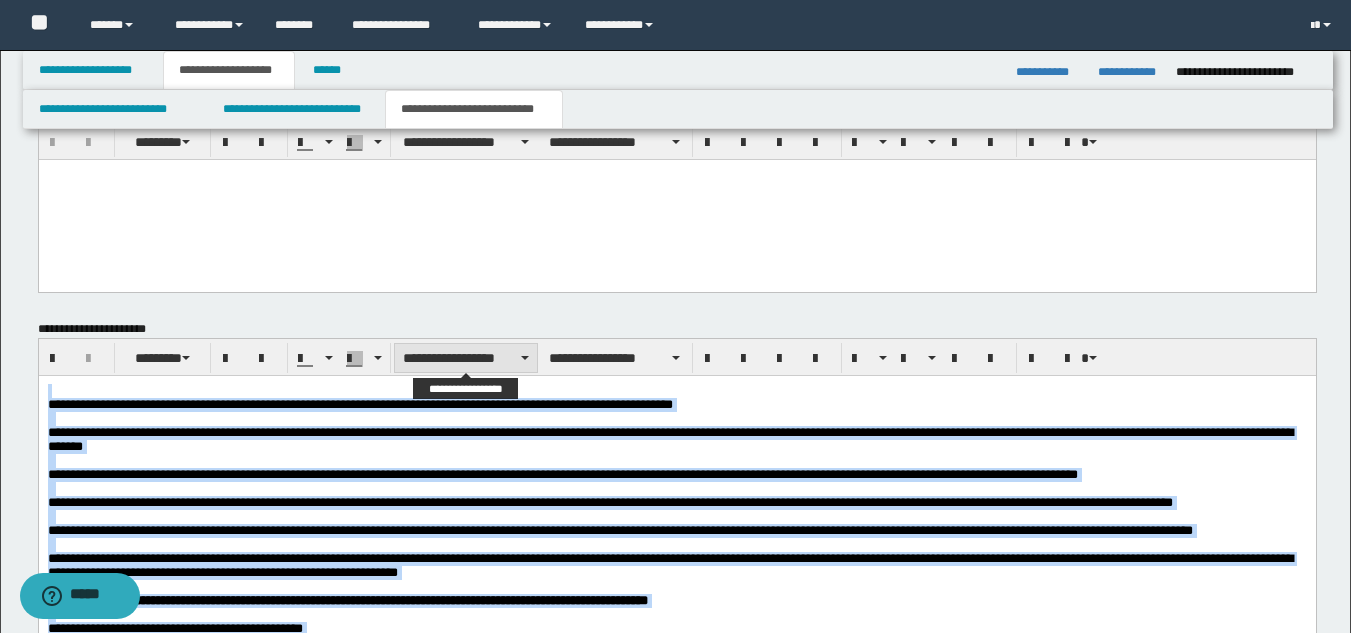 click on "**********" at bounding box center (466, 358) 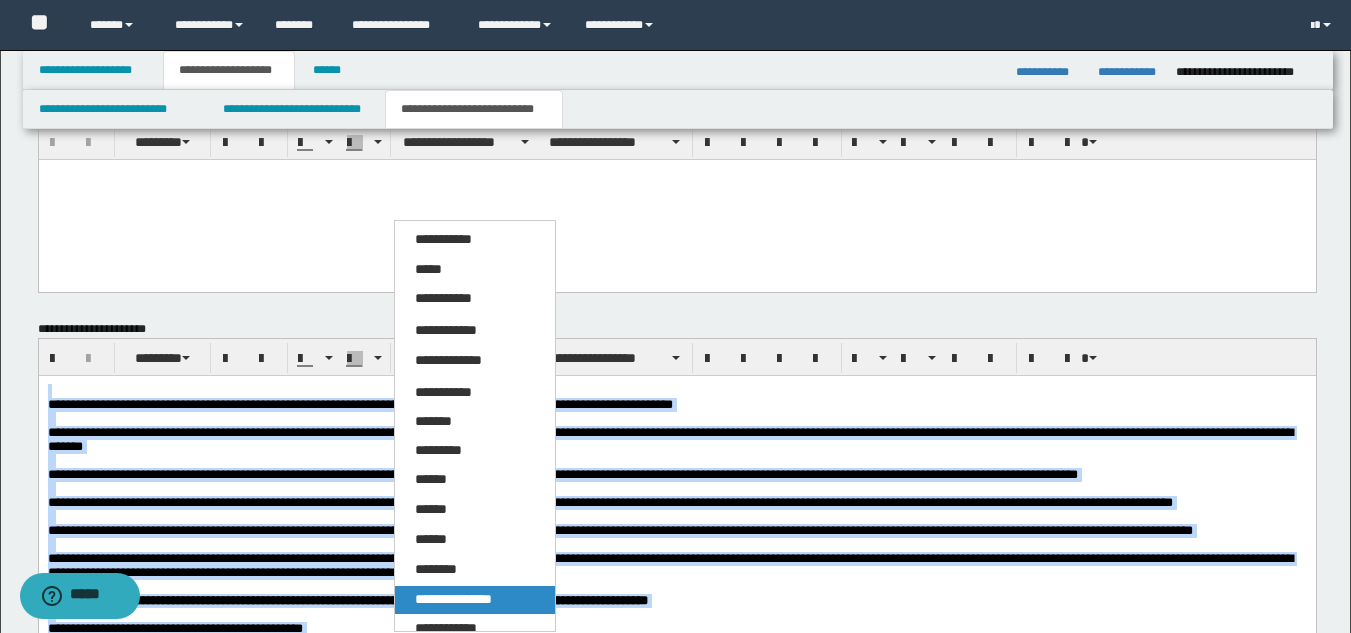 click on "**********" at bounding box center (453, 599) 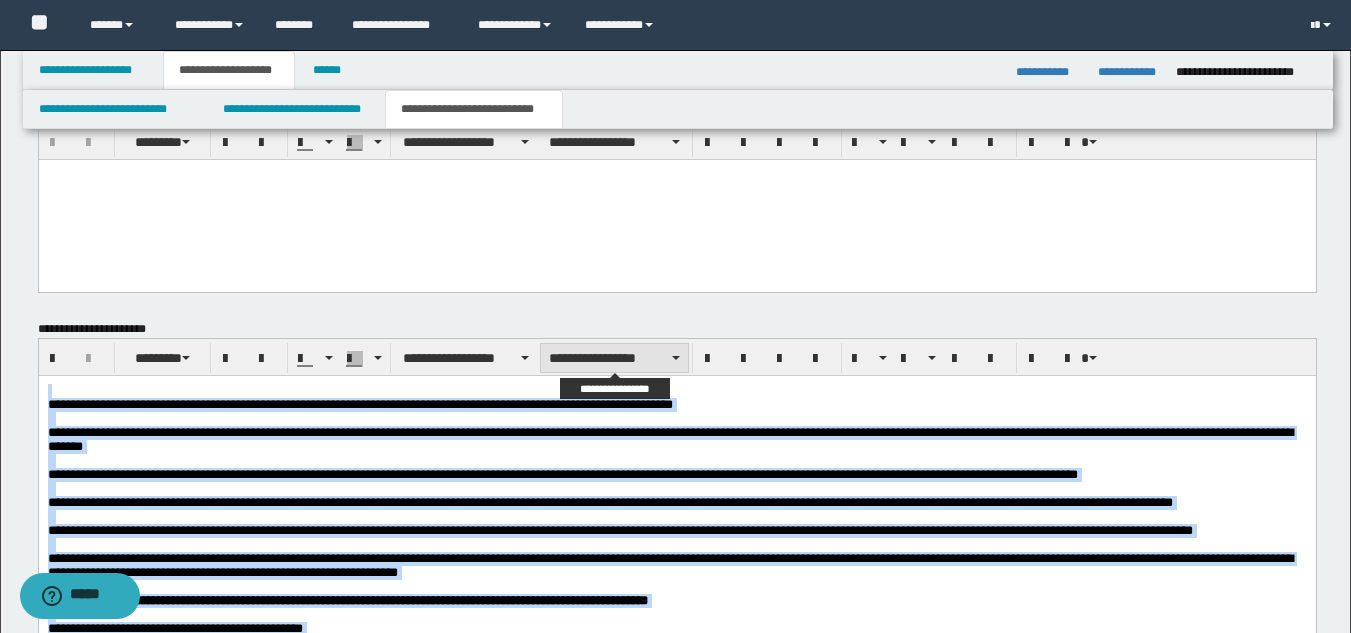 click on "**********" at bounding box center (614, 358) 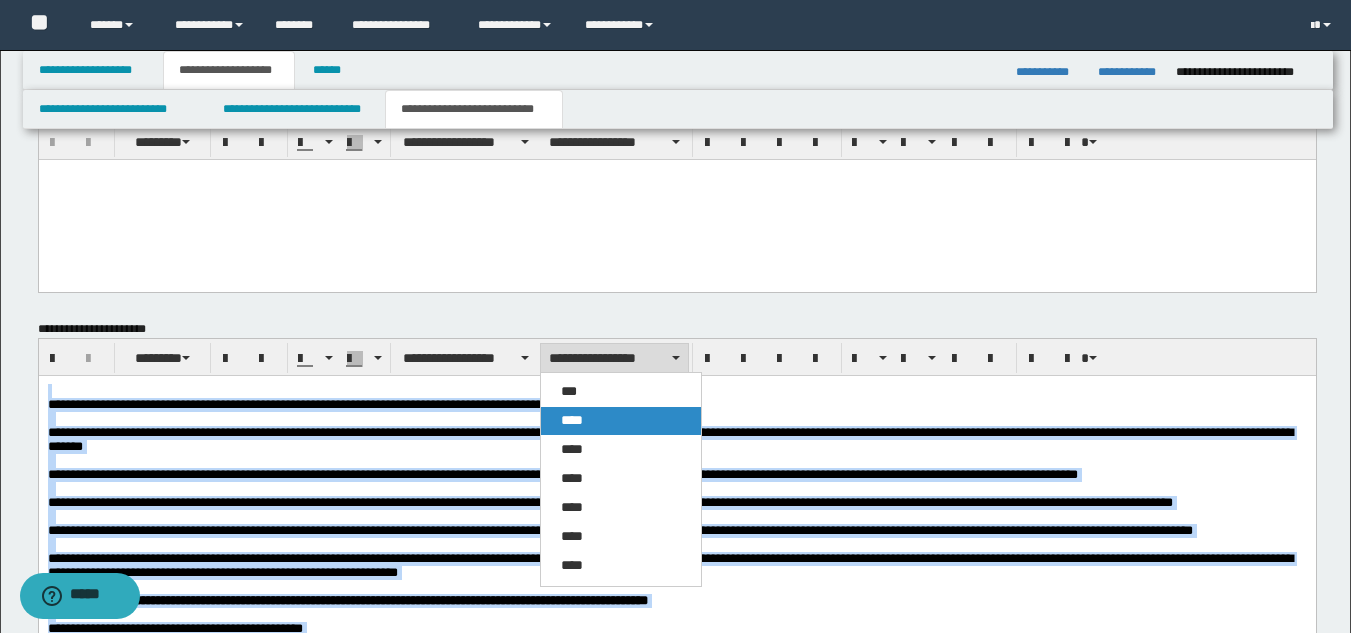 click on "****" at bounding box center (572, 420) 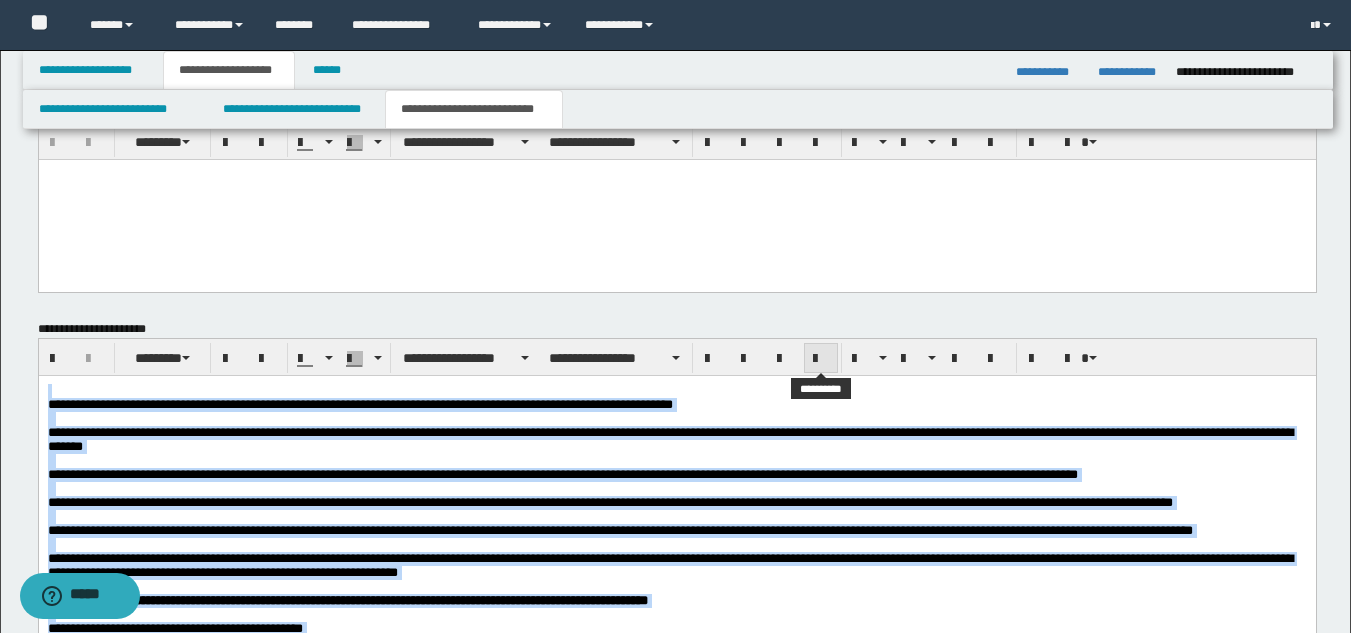 click at bounding box center [821, 359] 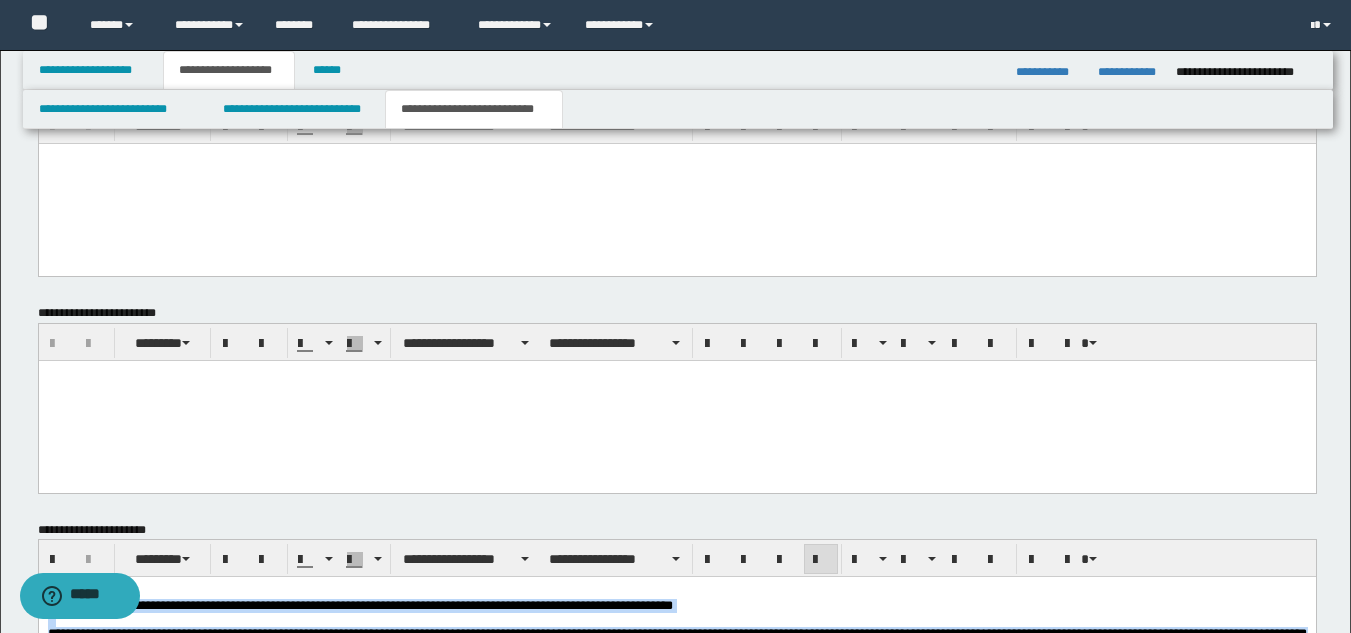 scroll, scrollTop: 998, scrollLeft: 0, axis: vertical 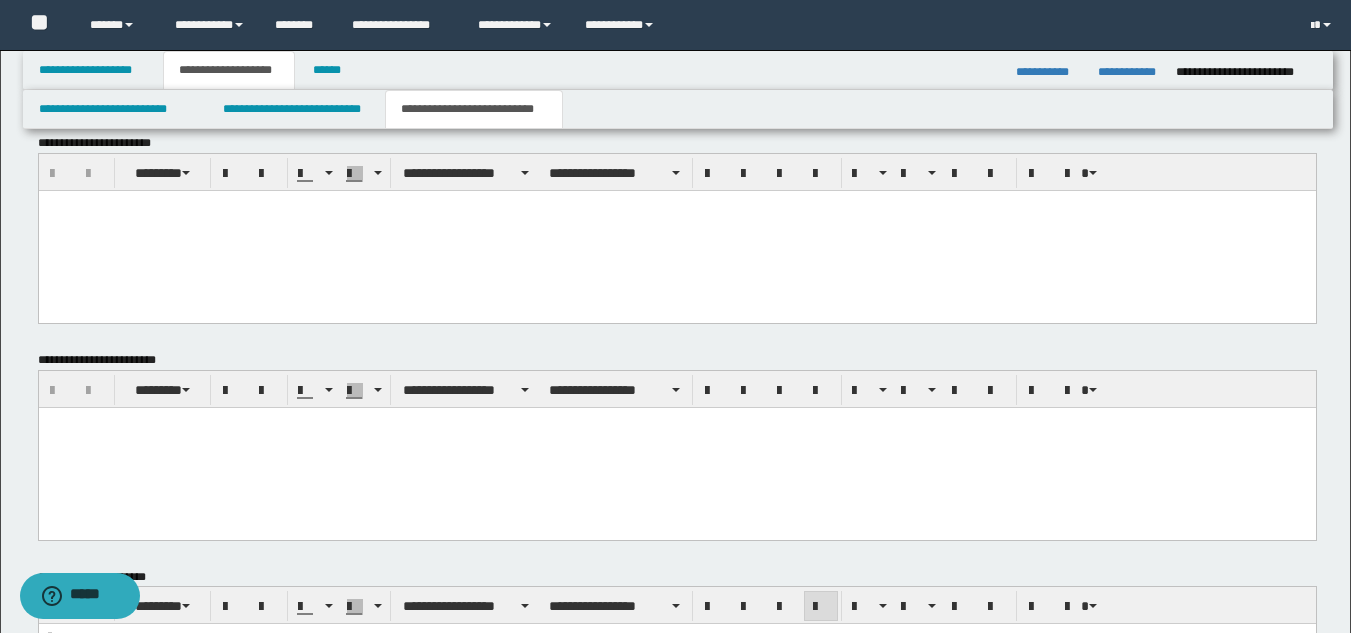 click at bounding box center (676, 230) 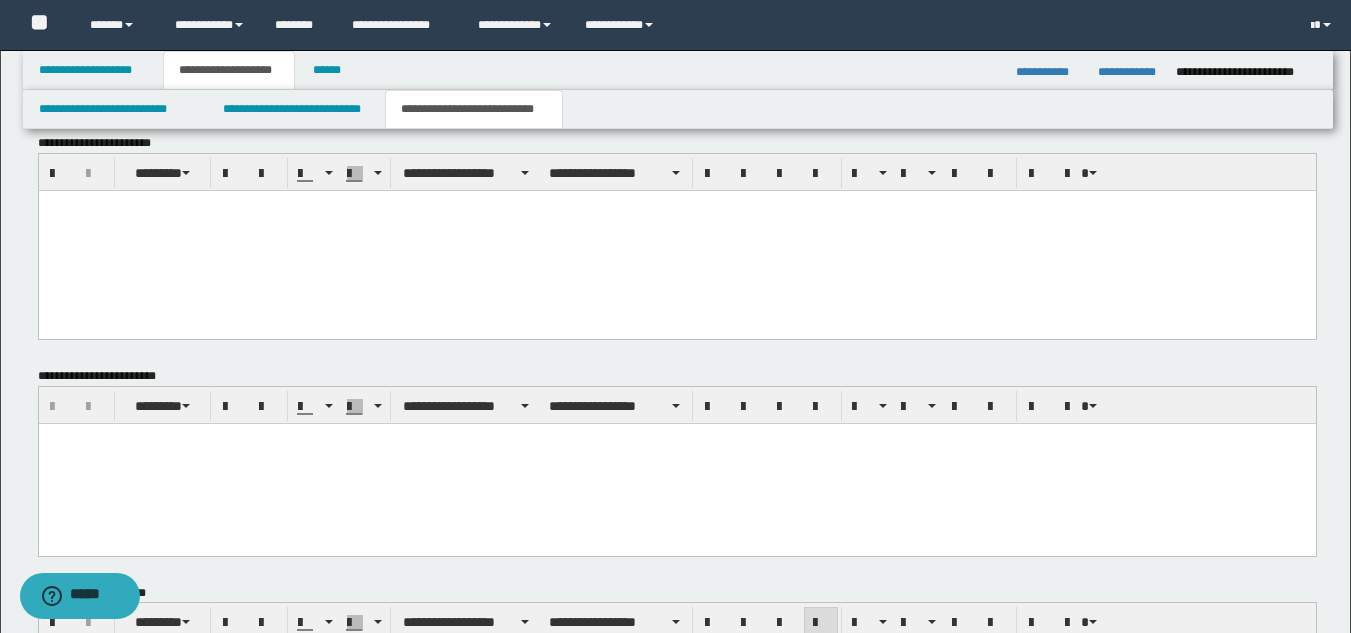paste 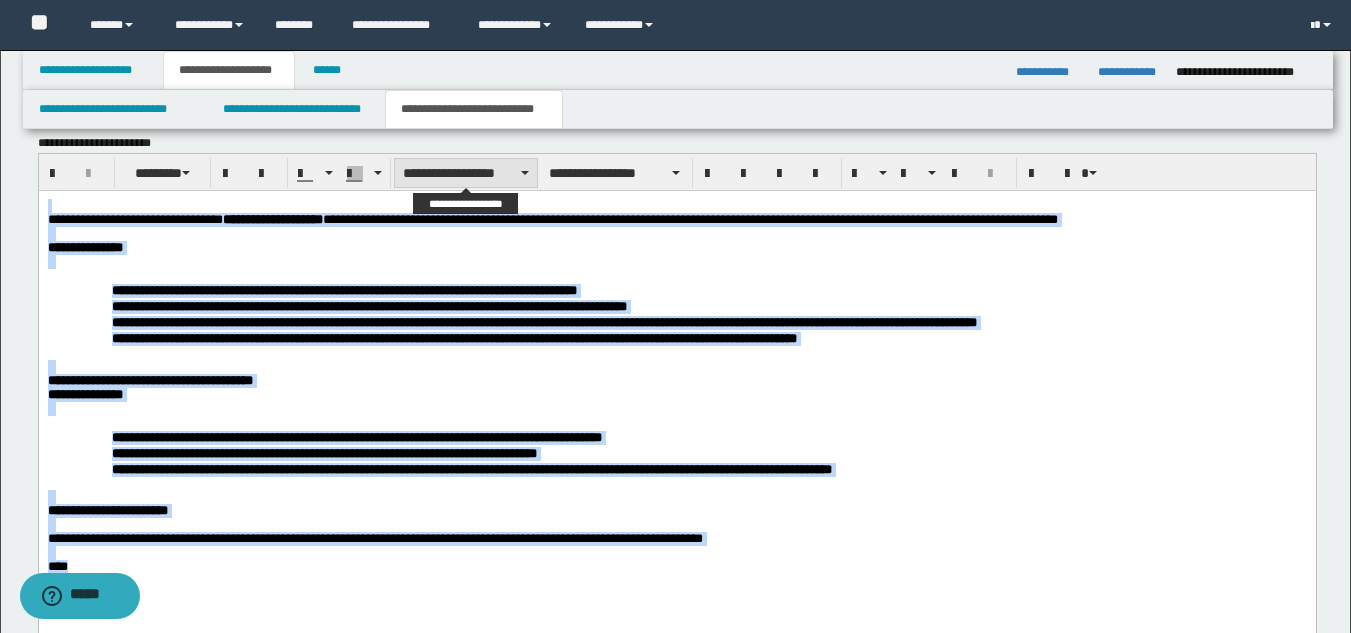 click on "**********" at bounding box center (466, 173) 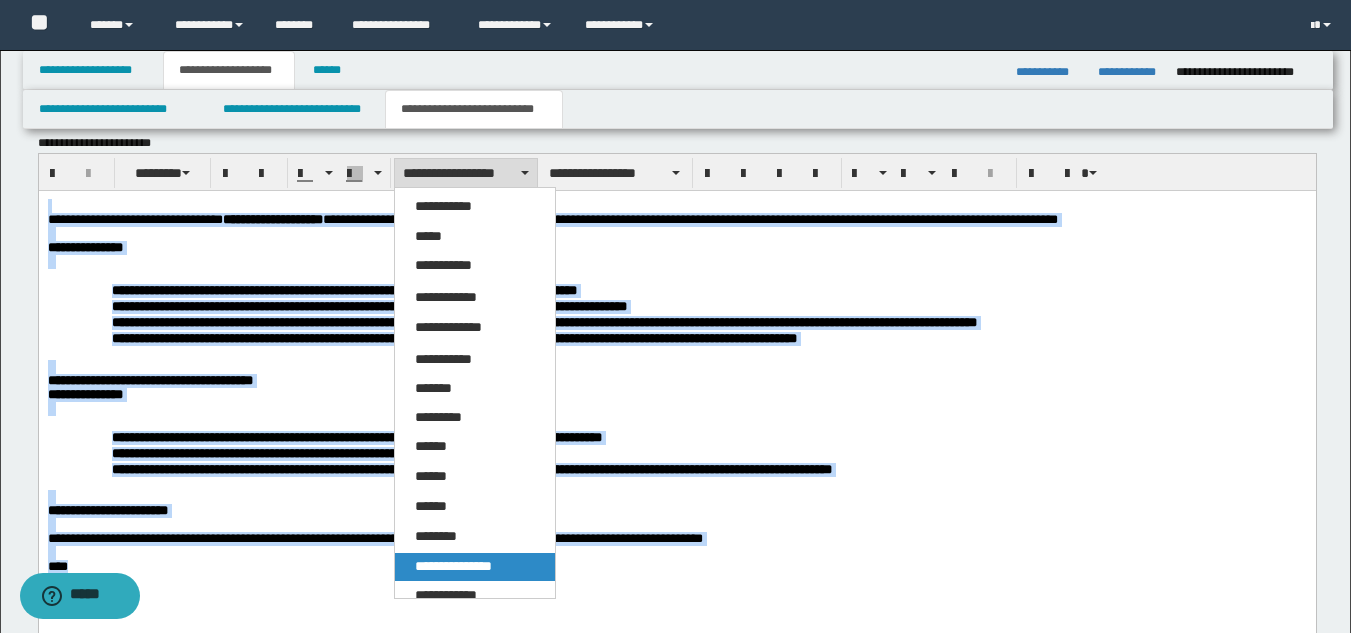 click on "**********" at bounding box center [453, 566] 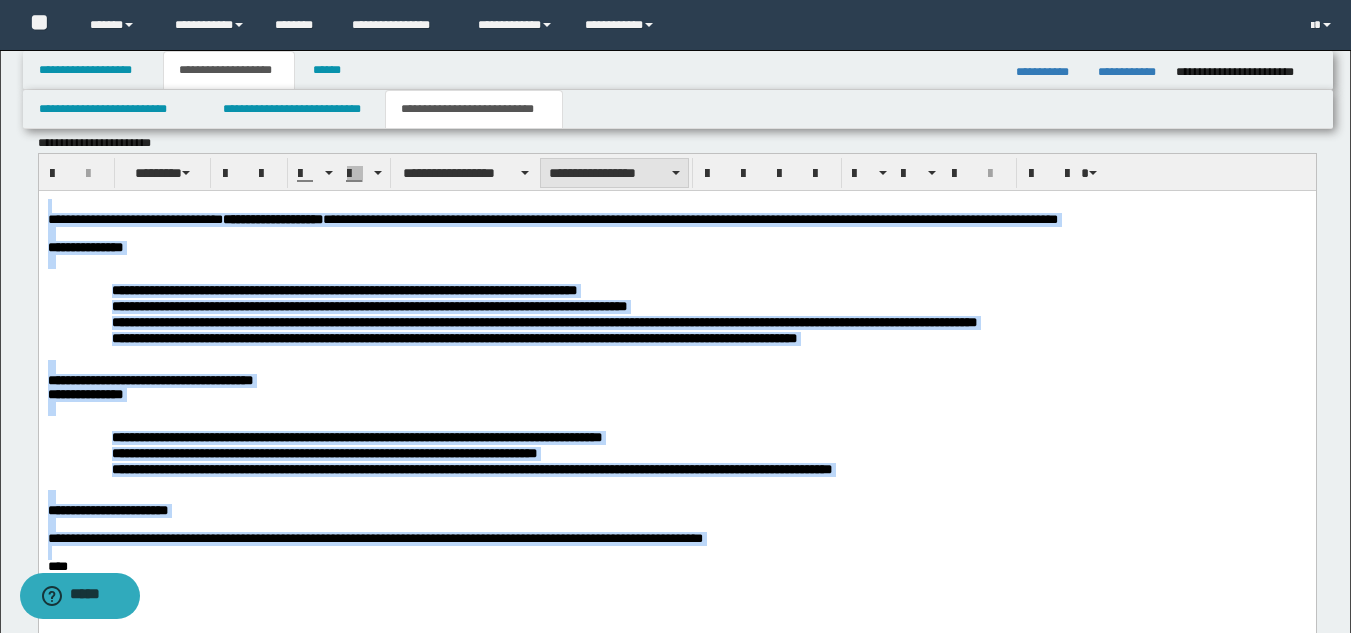 click on "**********" at bounding box center (614, 173) 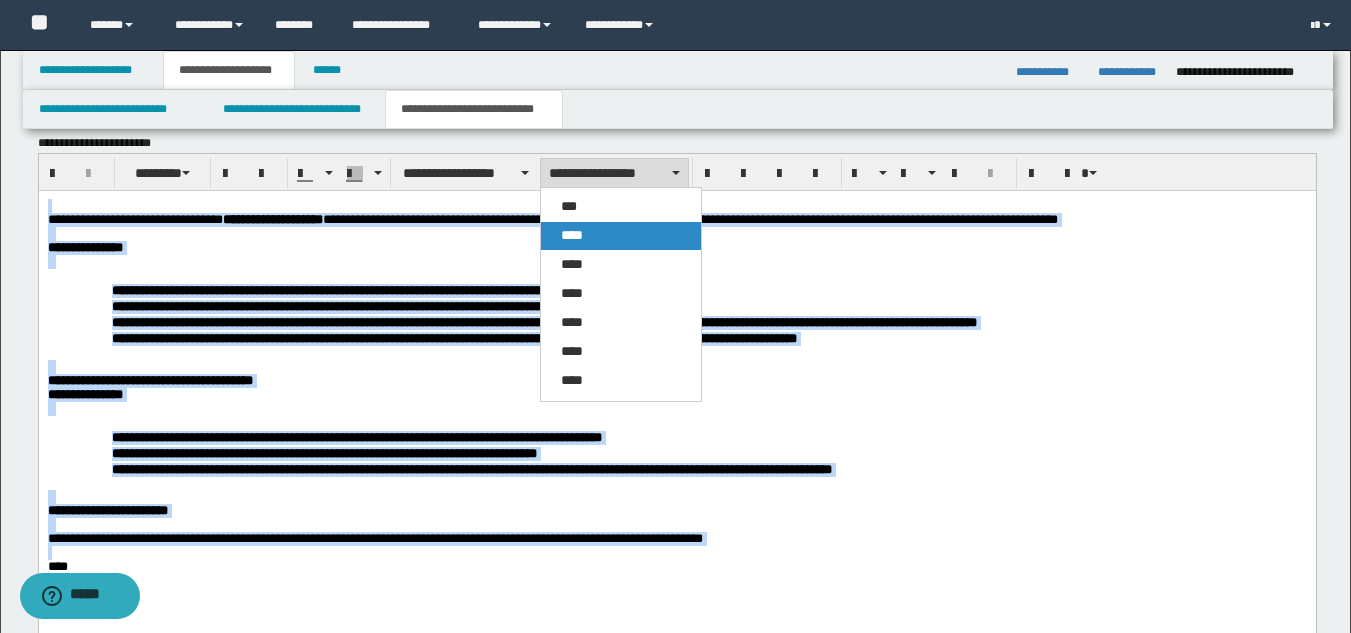 click on "****" at bounding box center (621, 236) 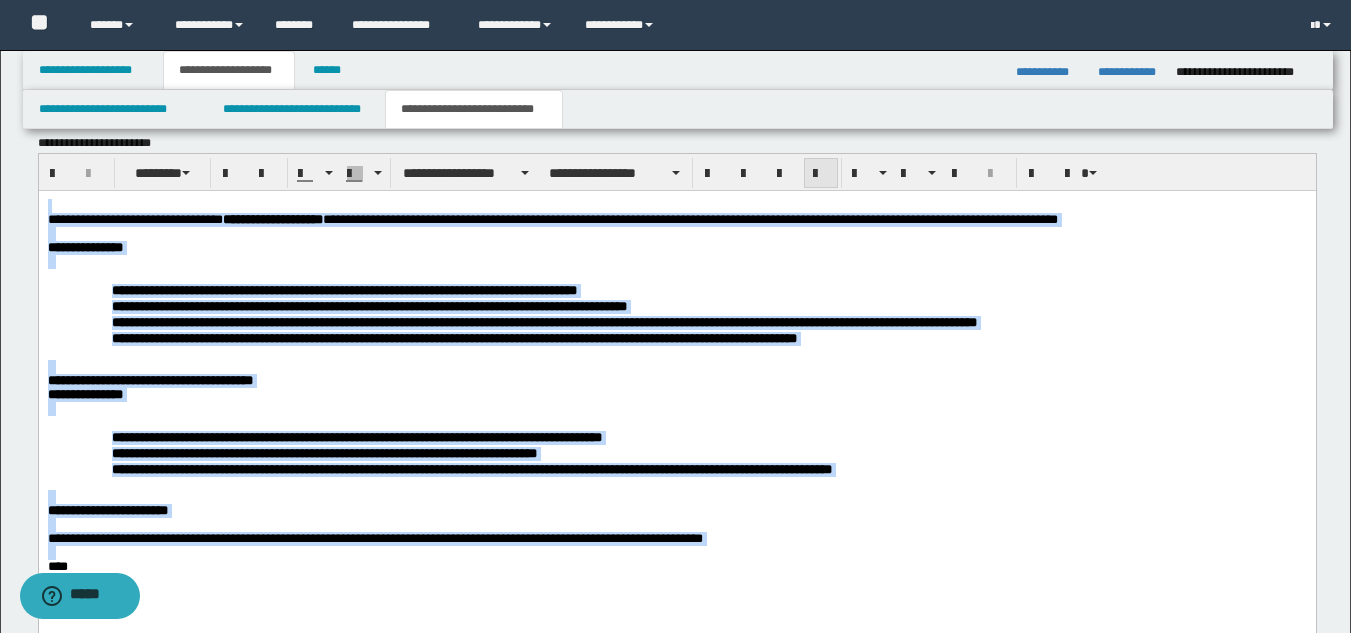 click at bounding box center [821, 173] 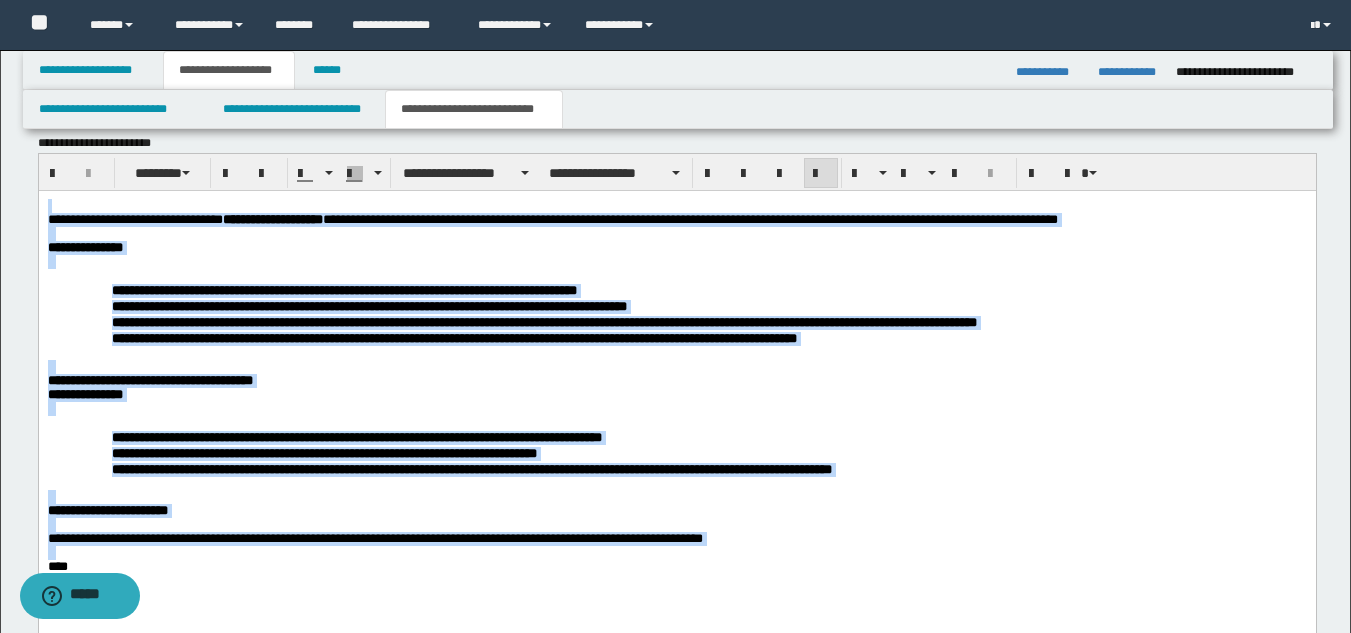 click at bounding box center (676, 261) 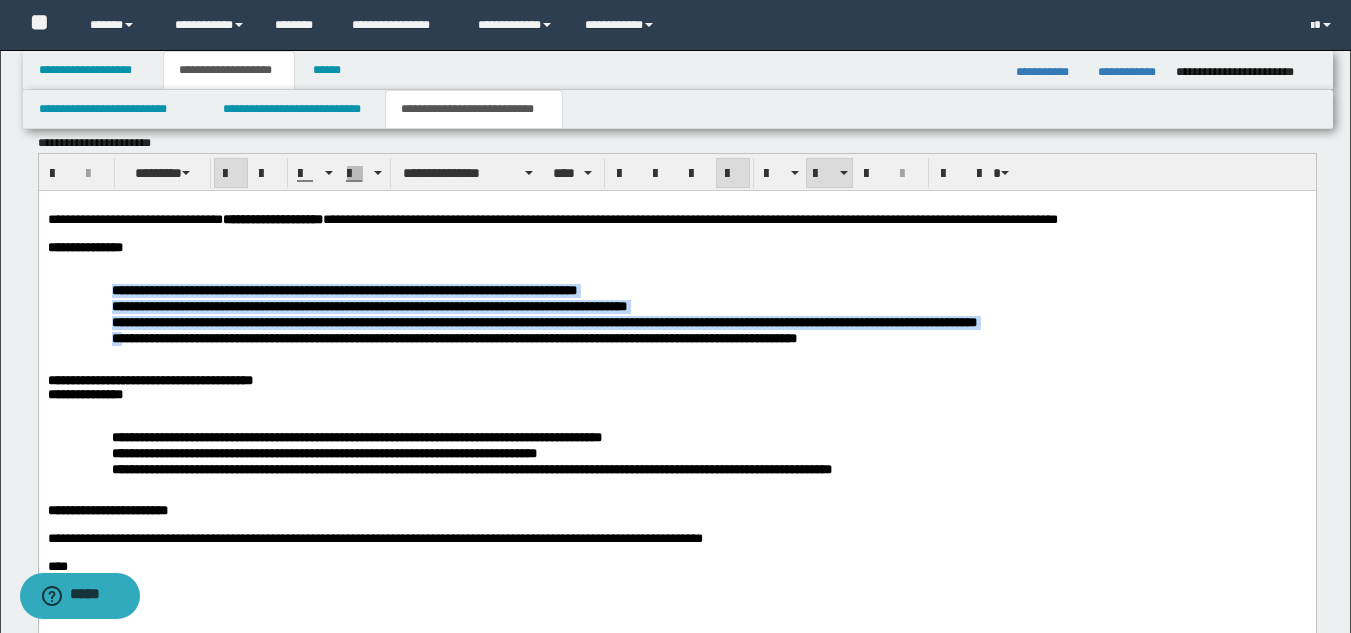 drag, startPoint x: 105, startPoint y: 289, endPoint x: 142, endPoint y: 363, distance: 82.73451 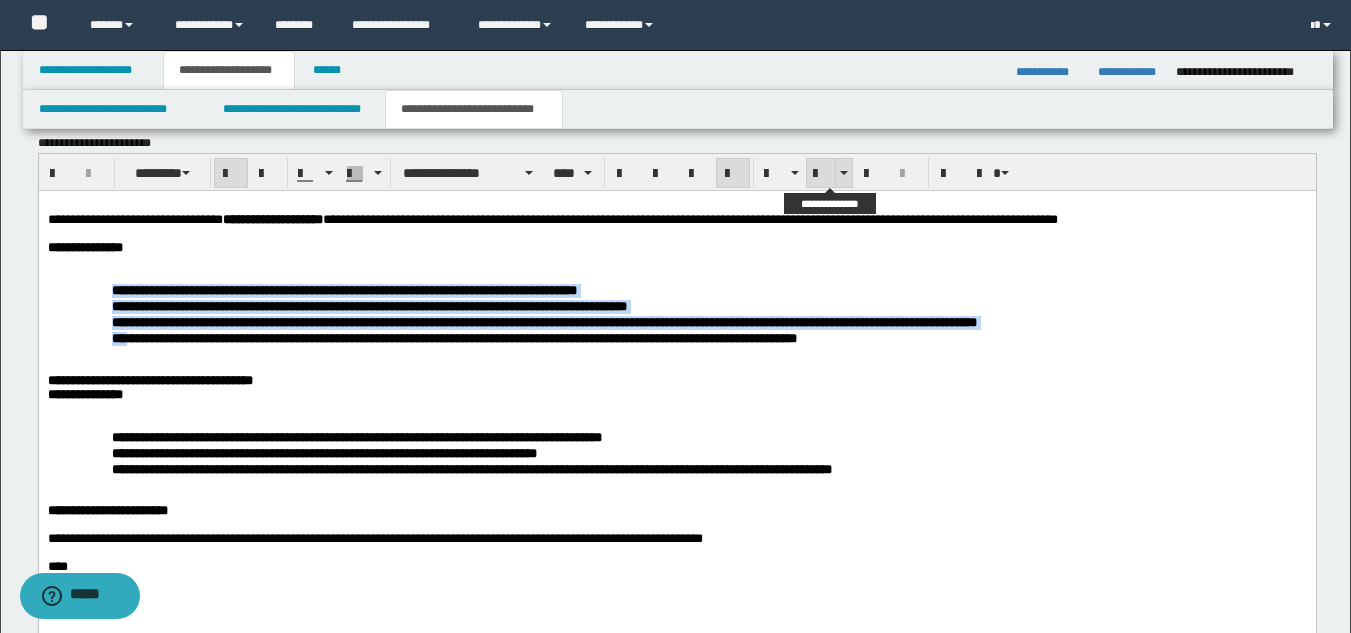 click at bounding box center [821, 174] 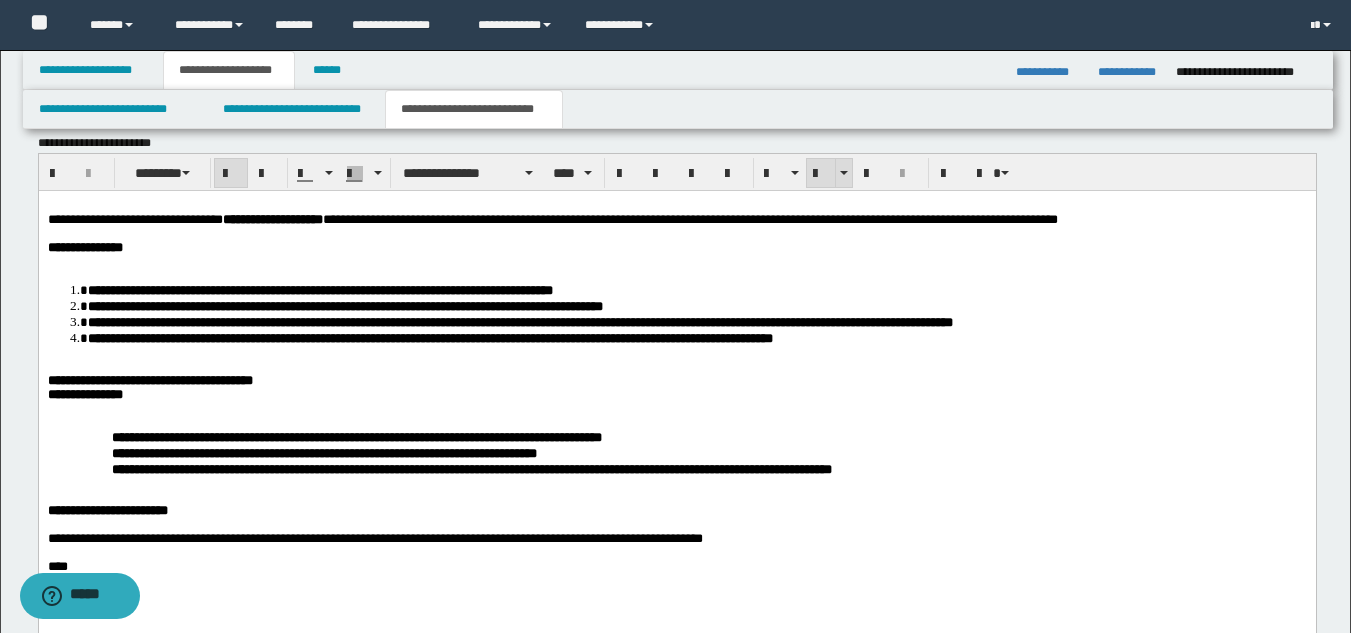 click at bounding box center [821, 174] 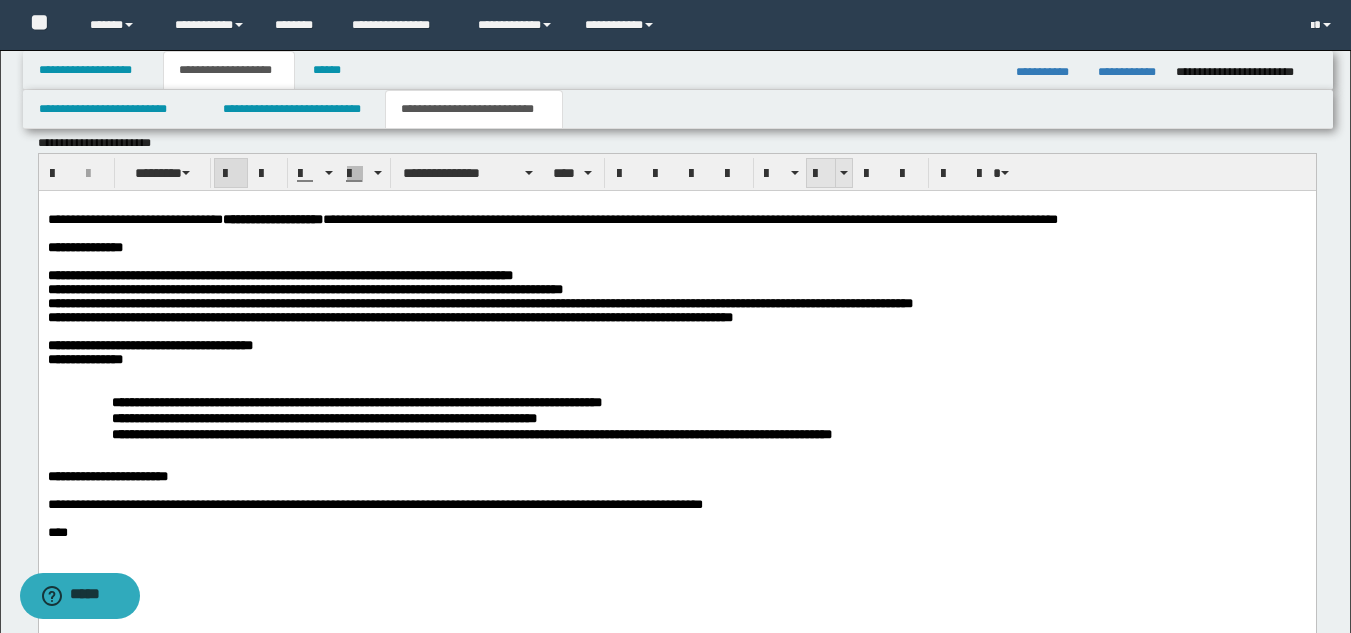 click at bounding box center (821, 174) 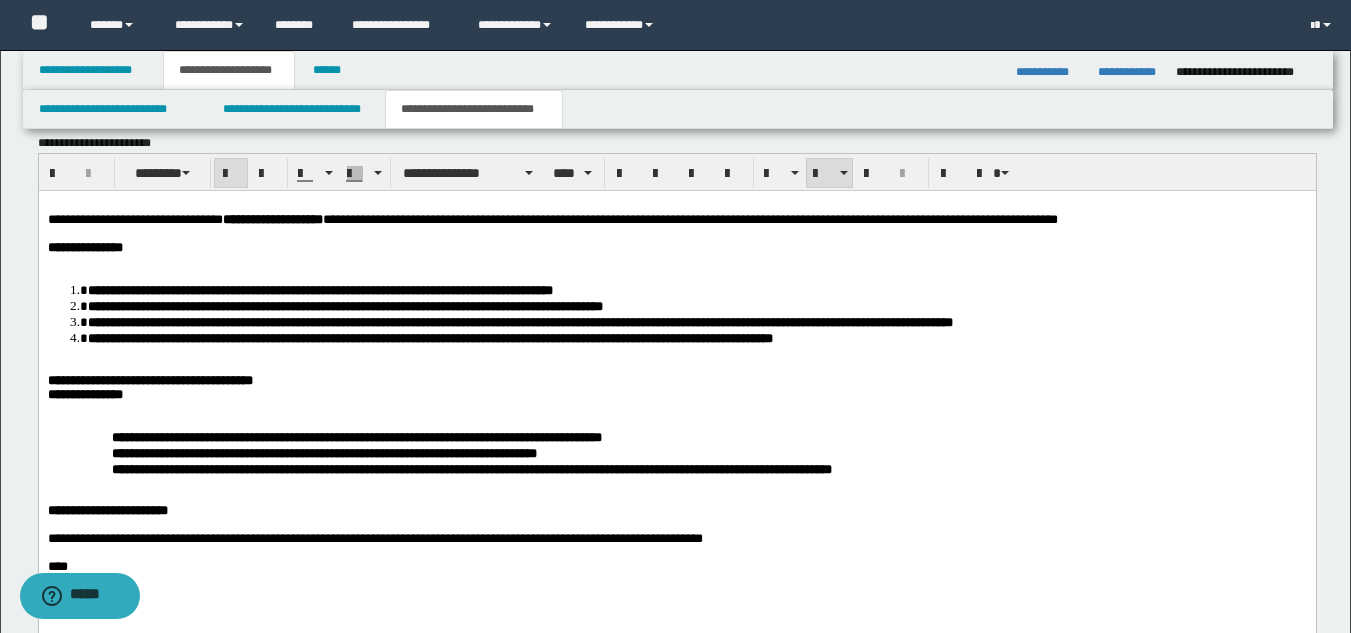 click at bounding box center [676, 261] 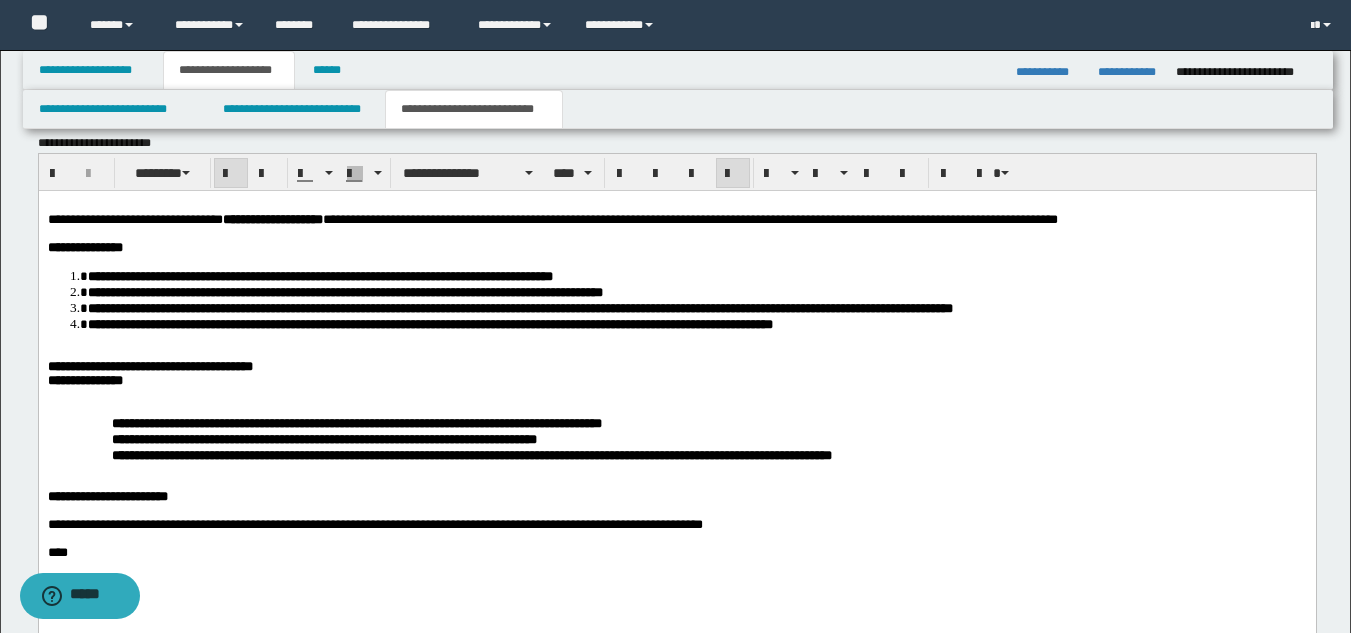 click at bounding box center (676, 352) 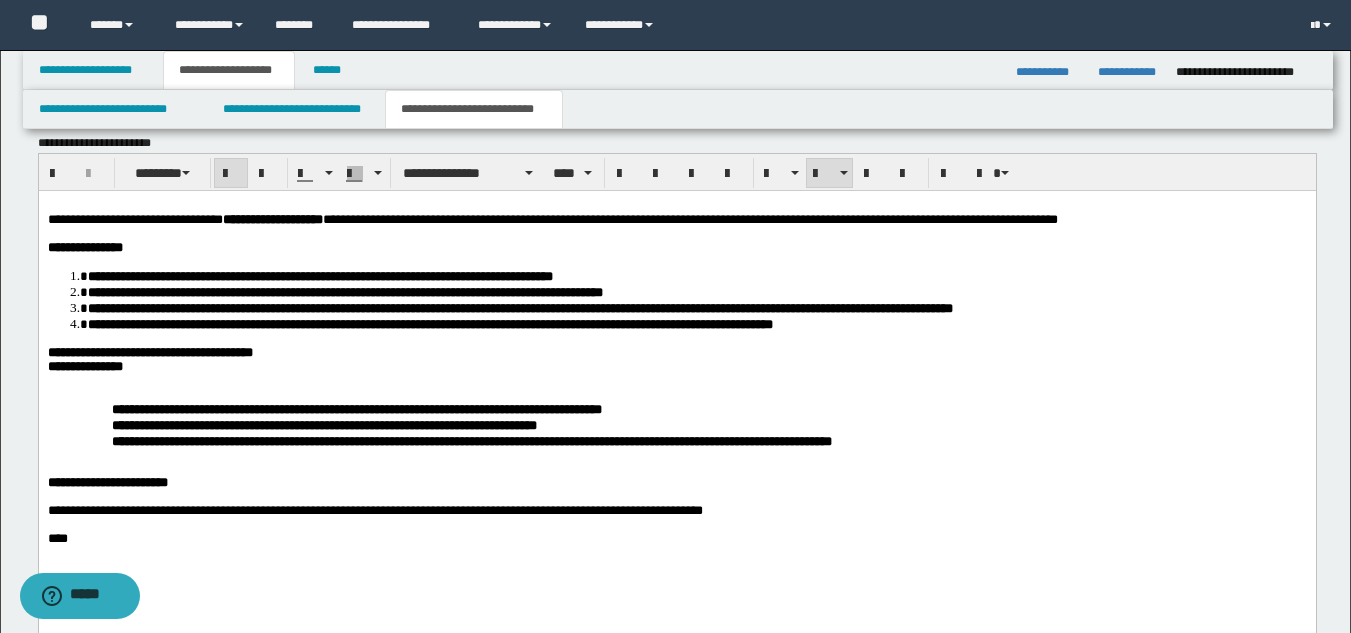 click on "**********" at bounding box center [676, 352] 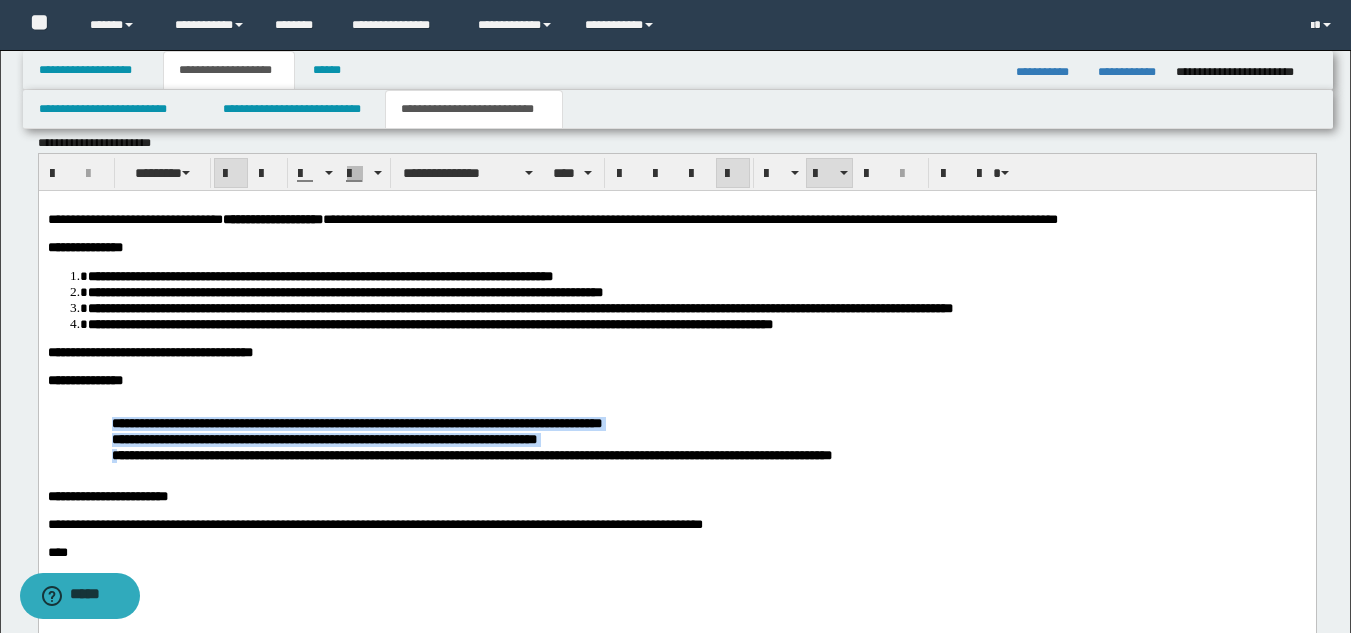 drag, startPoint x: 109, startPoint y: 453, endPoint x: 125, endPoint y: 484, distance: 34.88553 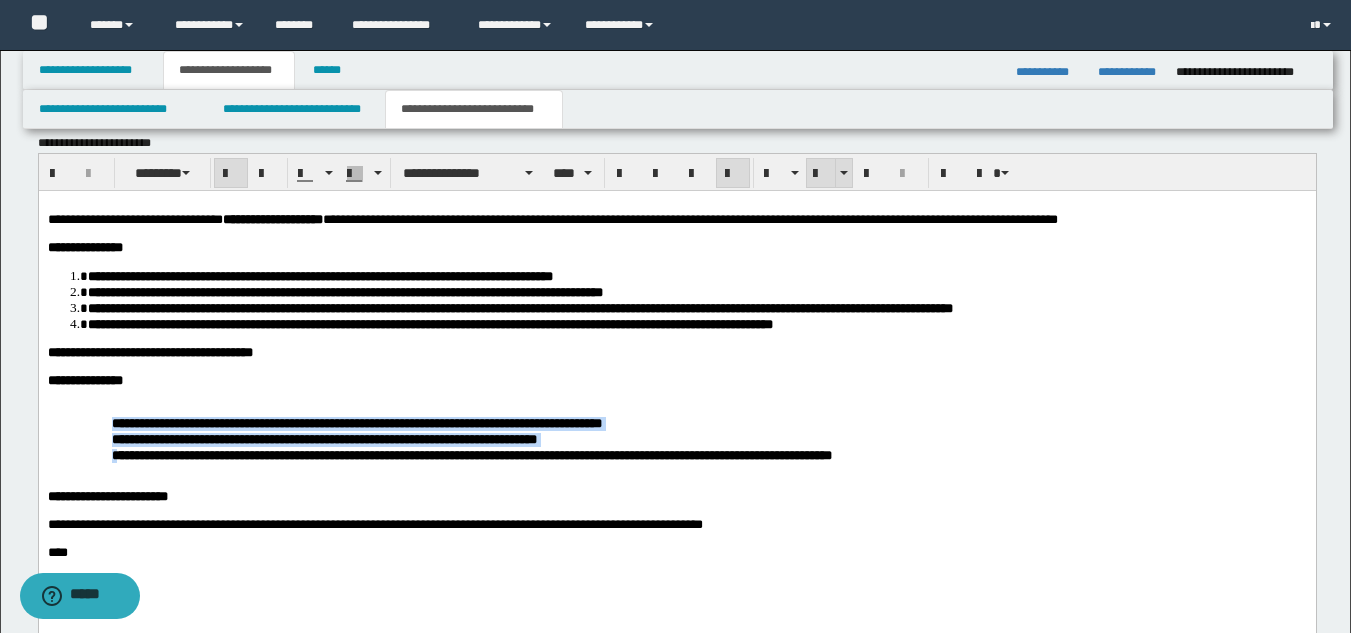 click at bounding box center [821, 174] 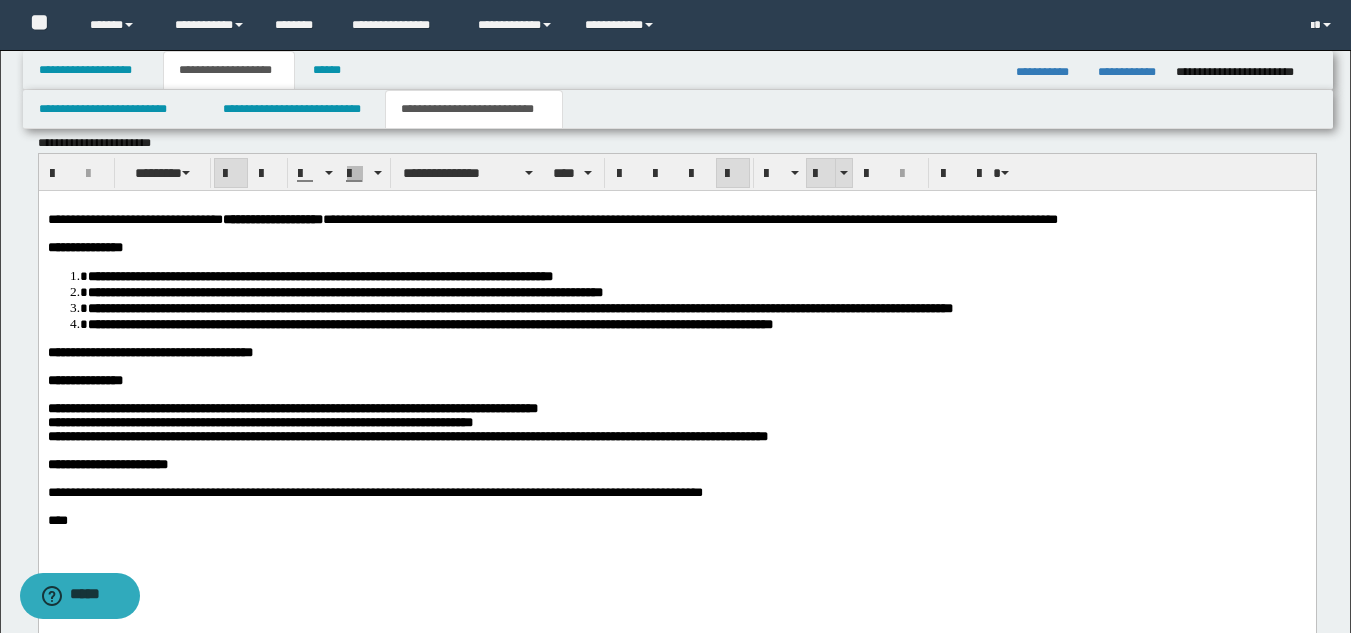 click at bounding box center [821, 174] 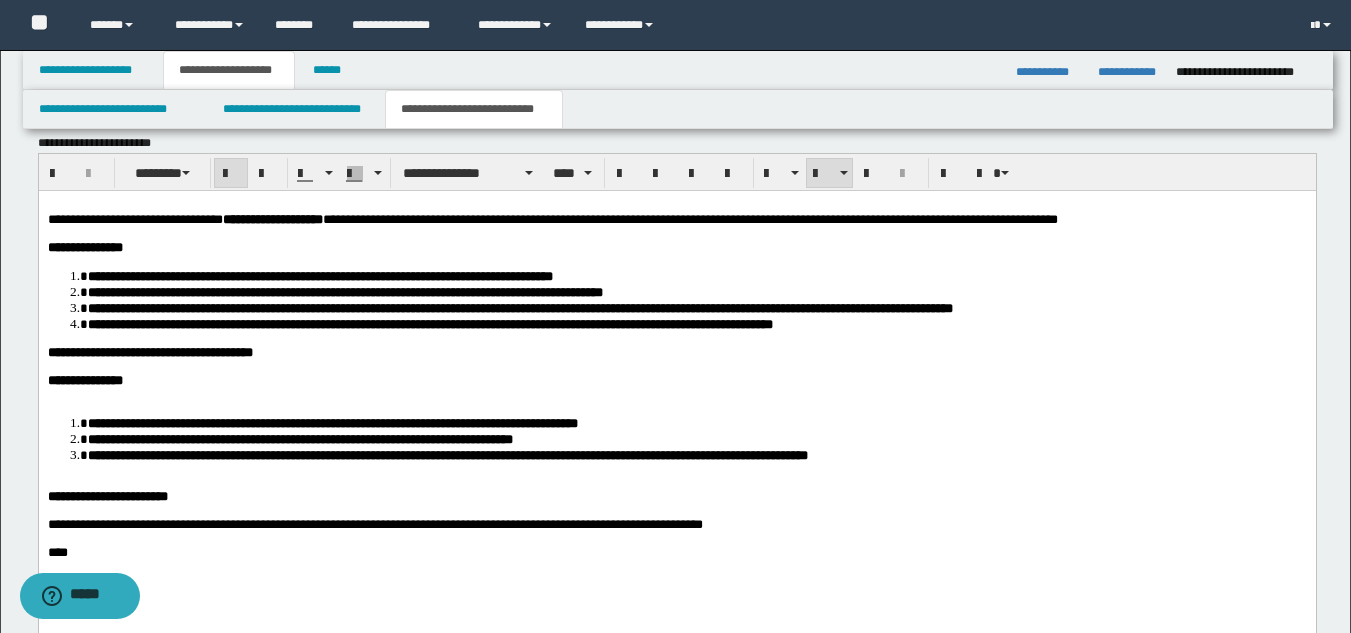 click at bounding box center [676, 394] 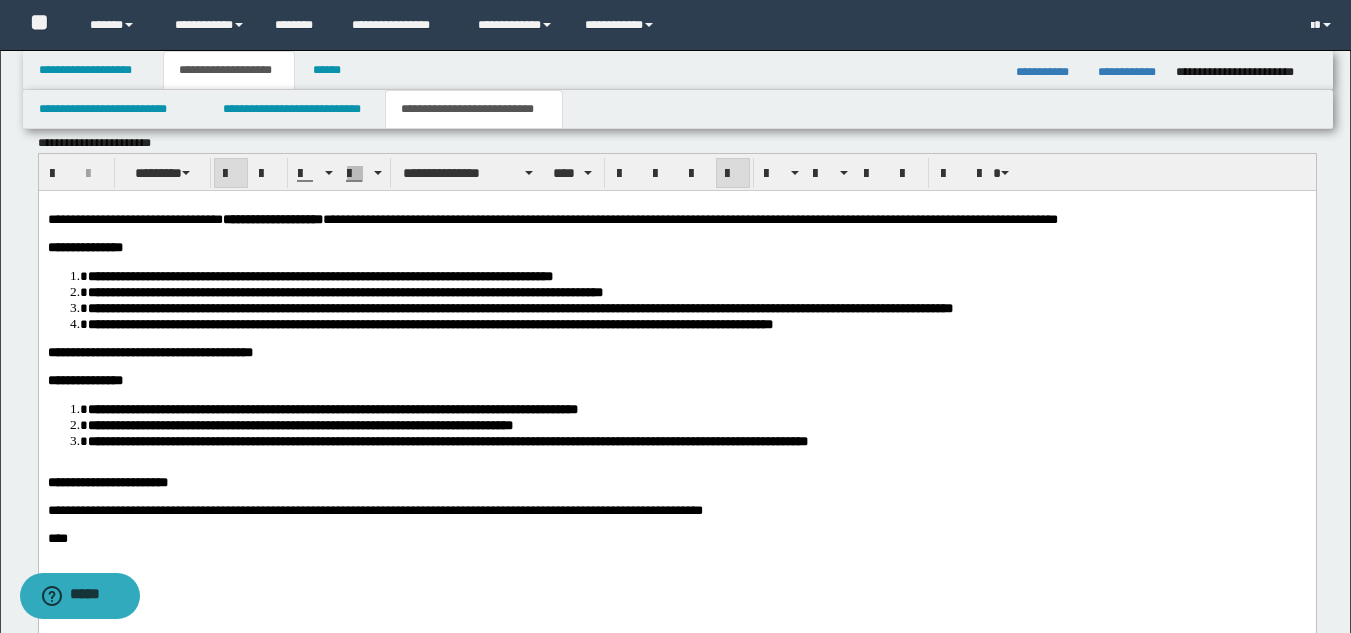 drag, startPoint x: 91, startPoint y: 493, endPoint x: 154, endPoint y: 485, distance: 63.505905 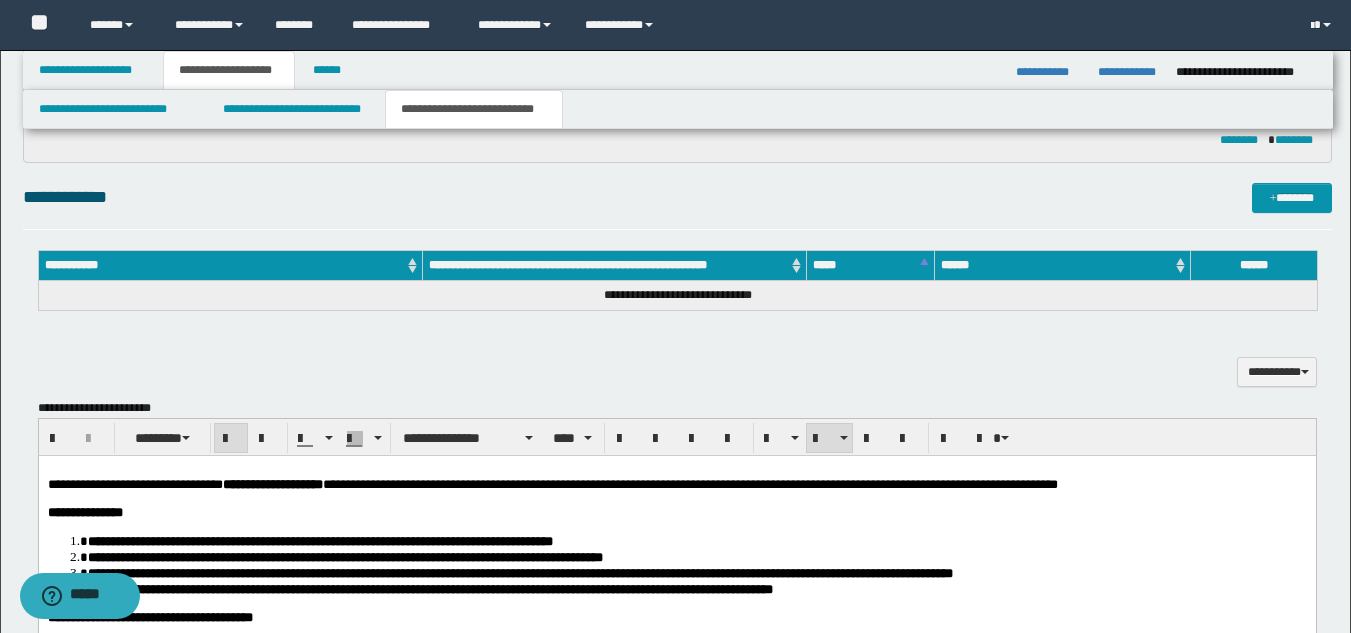 scroll, scrollTop: 698, scrollLeft: 0, axis: vertical 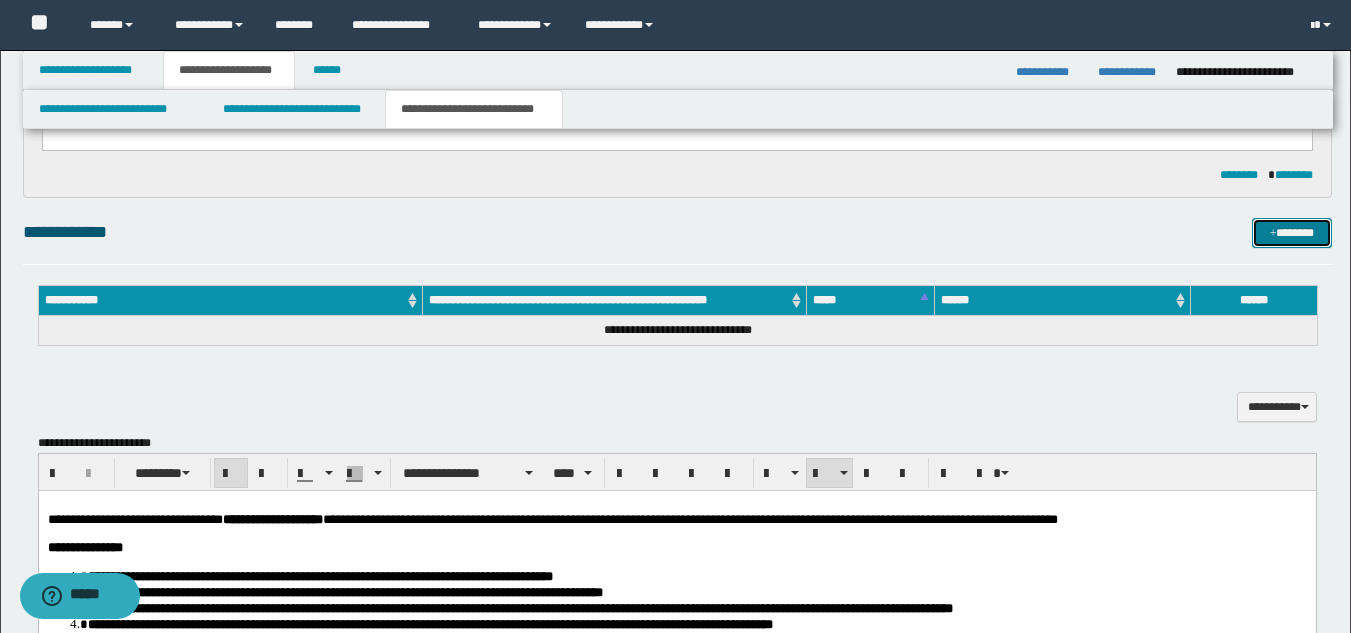 click on "*******" at bounding box center [1292, 233] 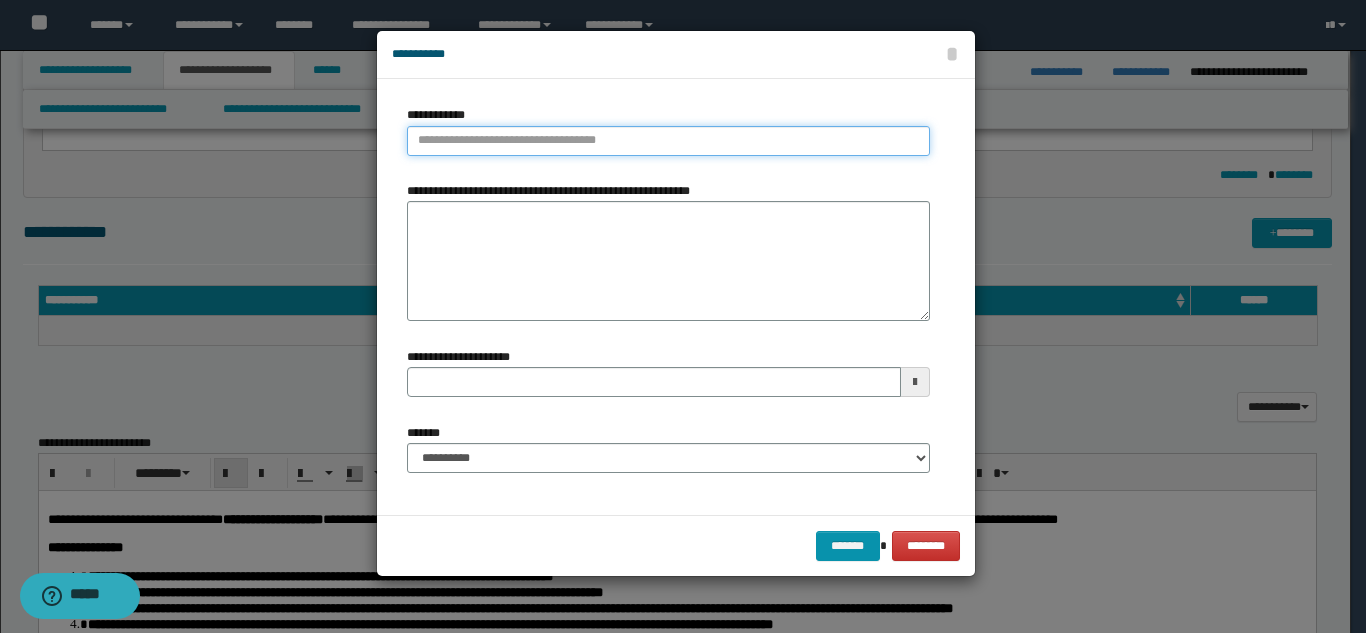 click on "**********" at bounding box center (668, 141) 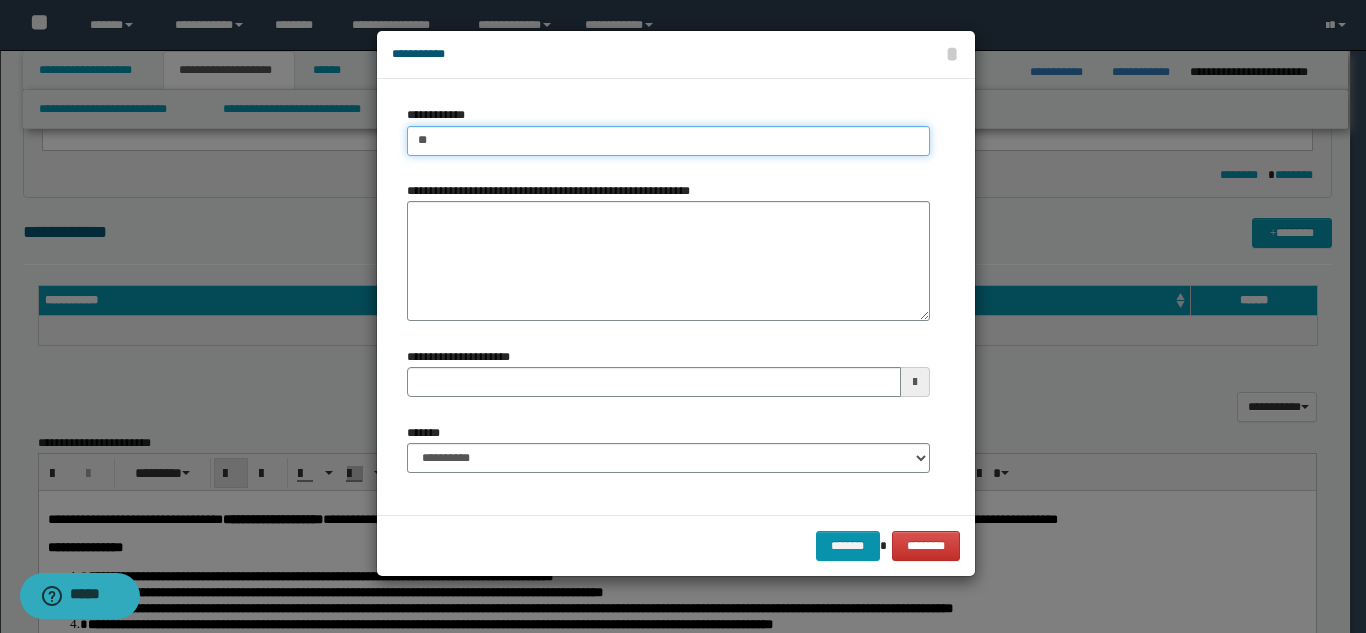 type on "***" 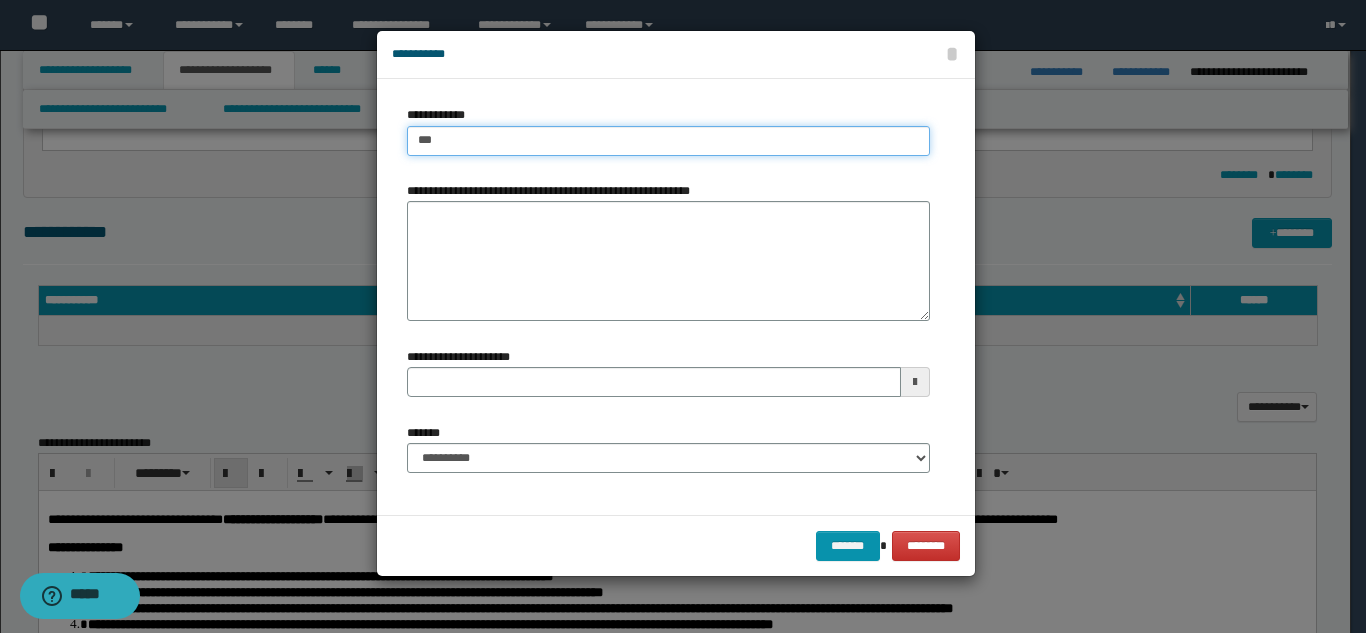 type on "***" 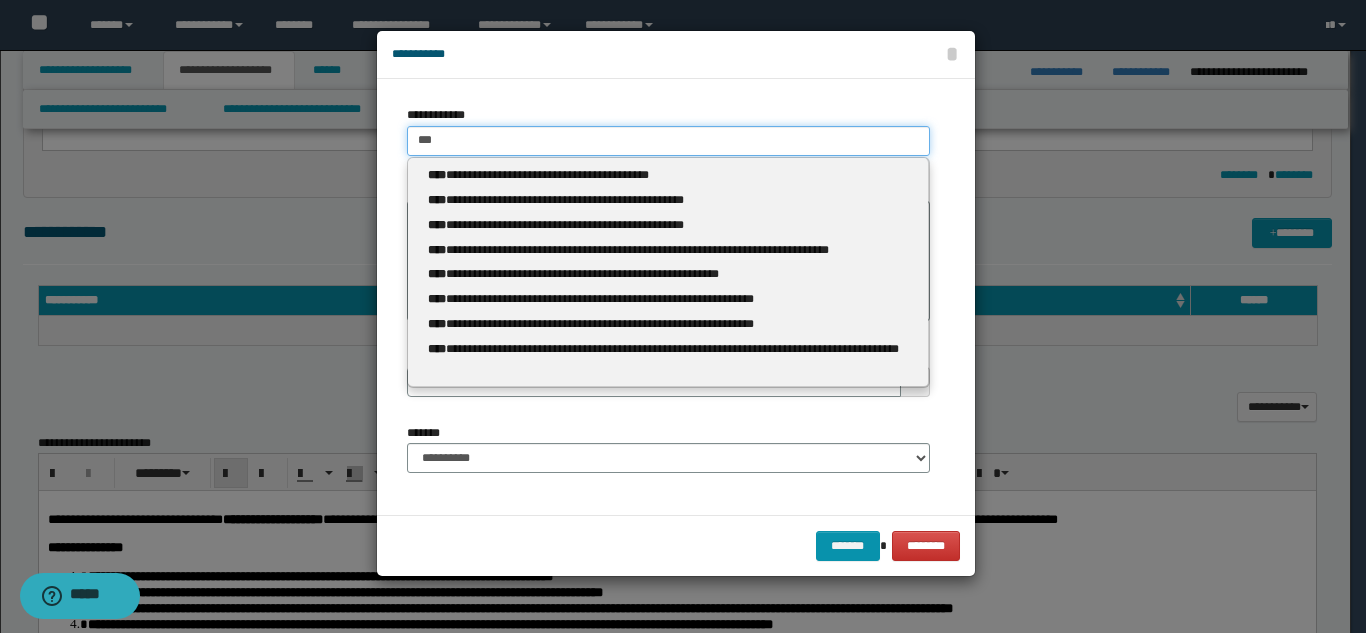 type 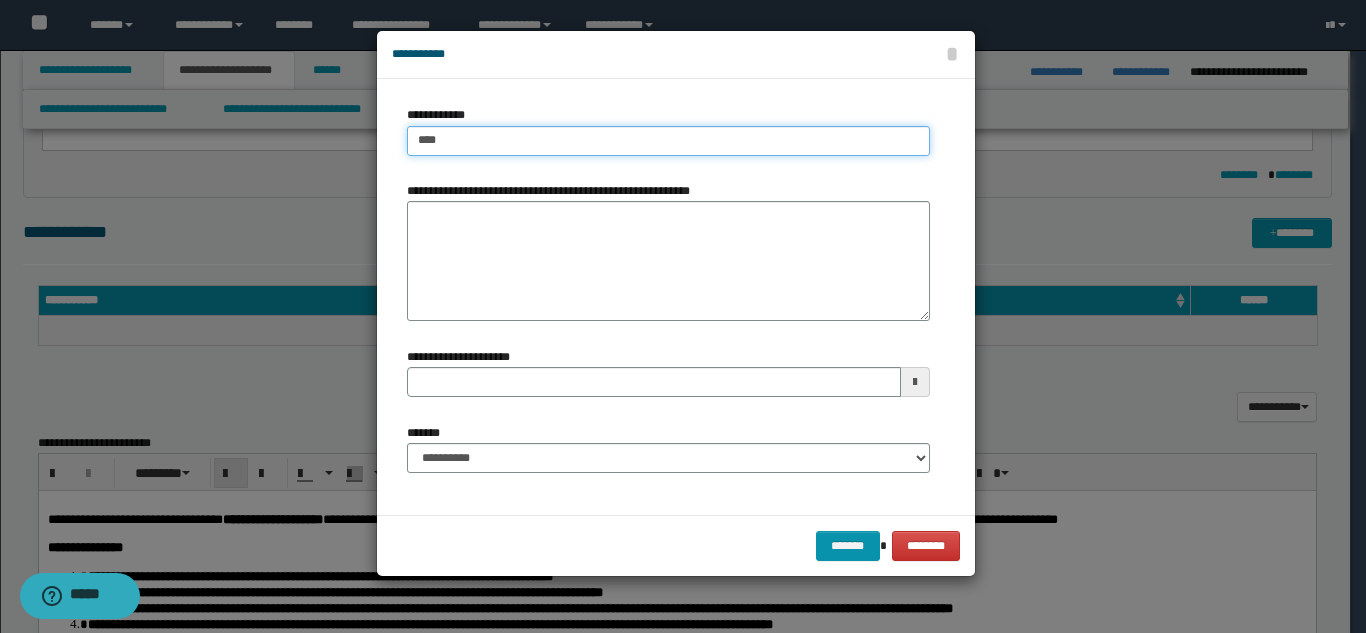 type on "****" 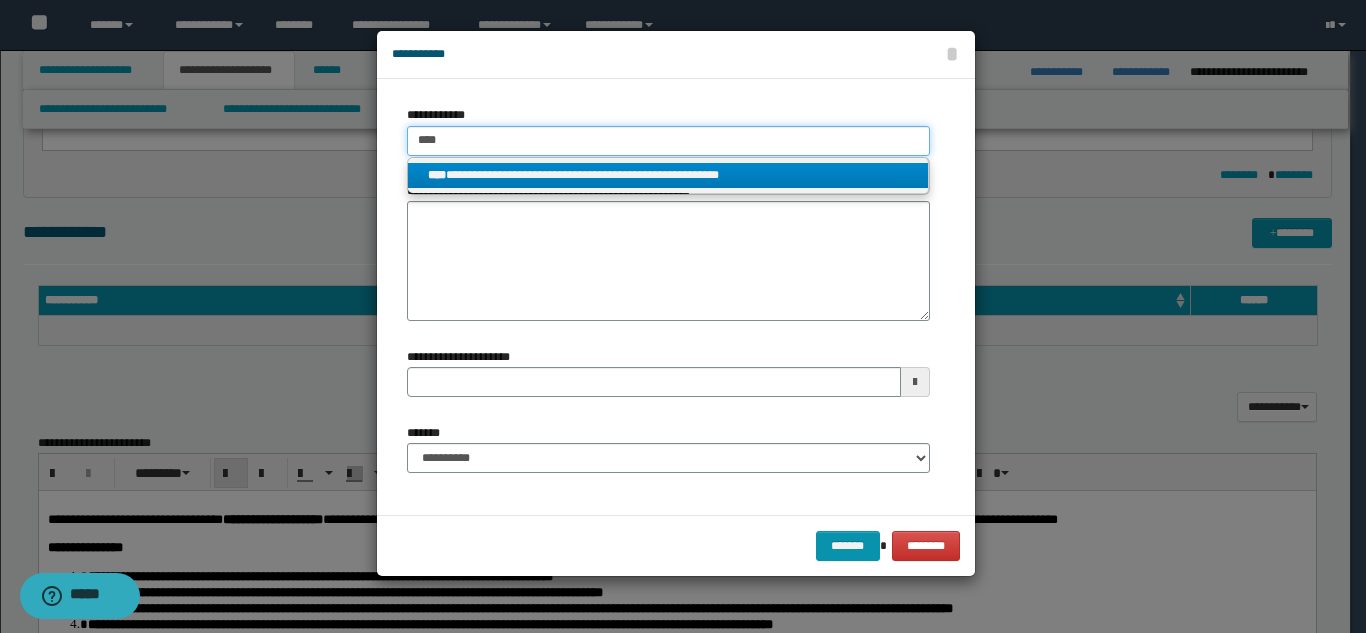 type on "****" 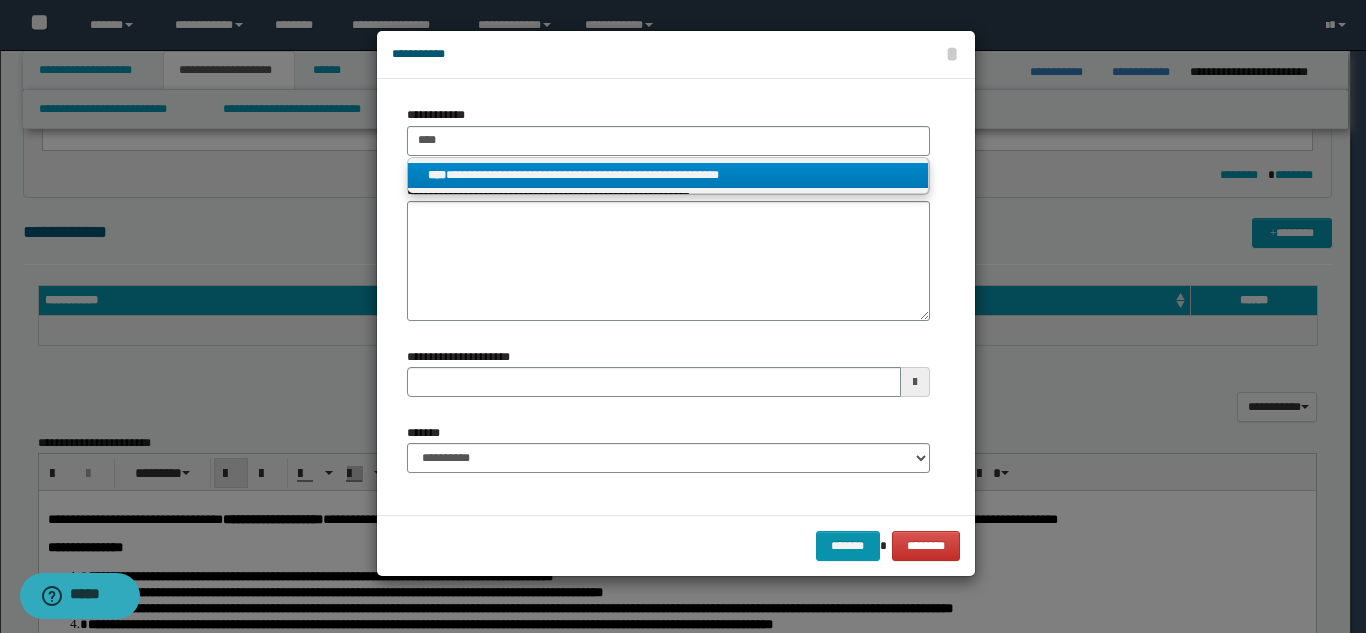 click on "**********" at bounding box center [668, 175] 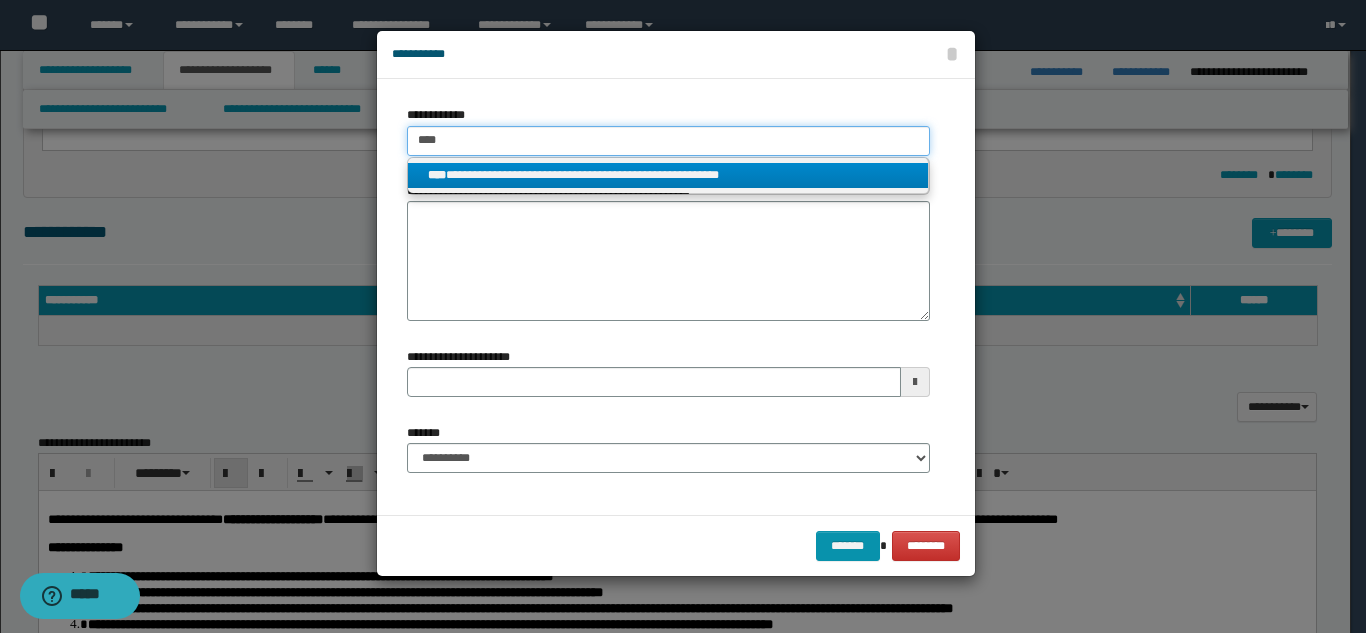 type 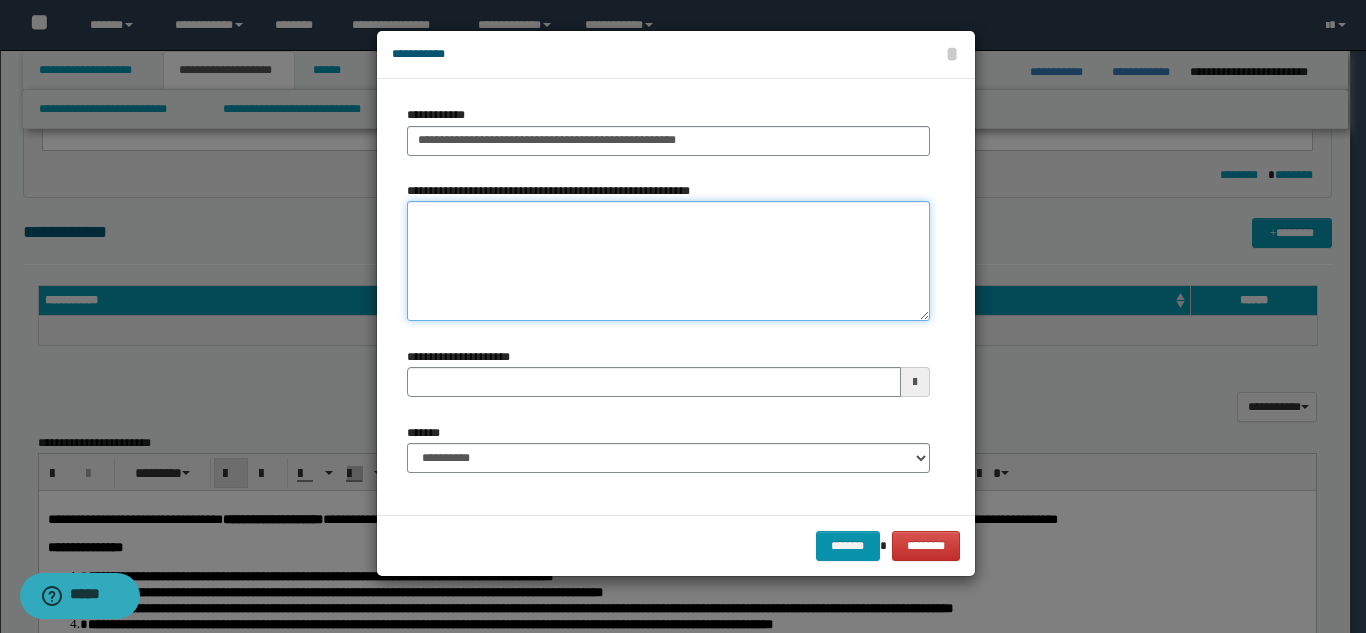 click on "**********" at bounding box center [668, 261] 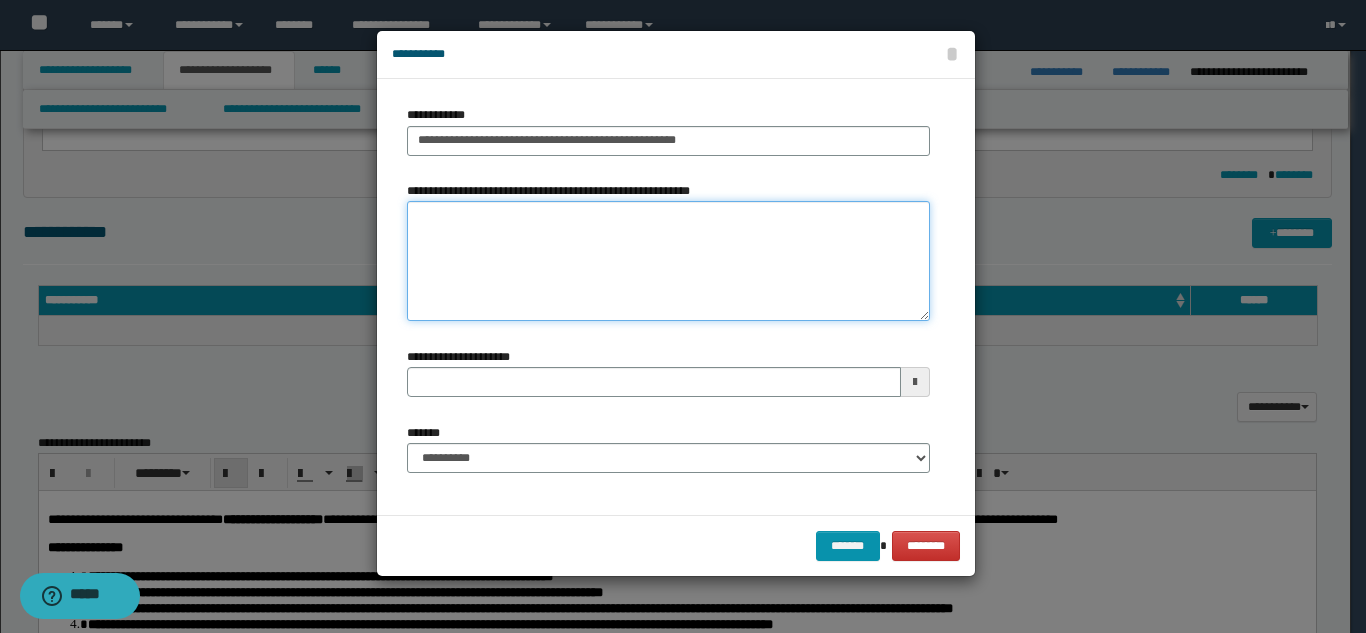 paste on "**********" 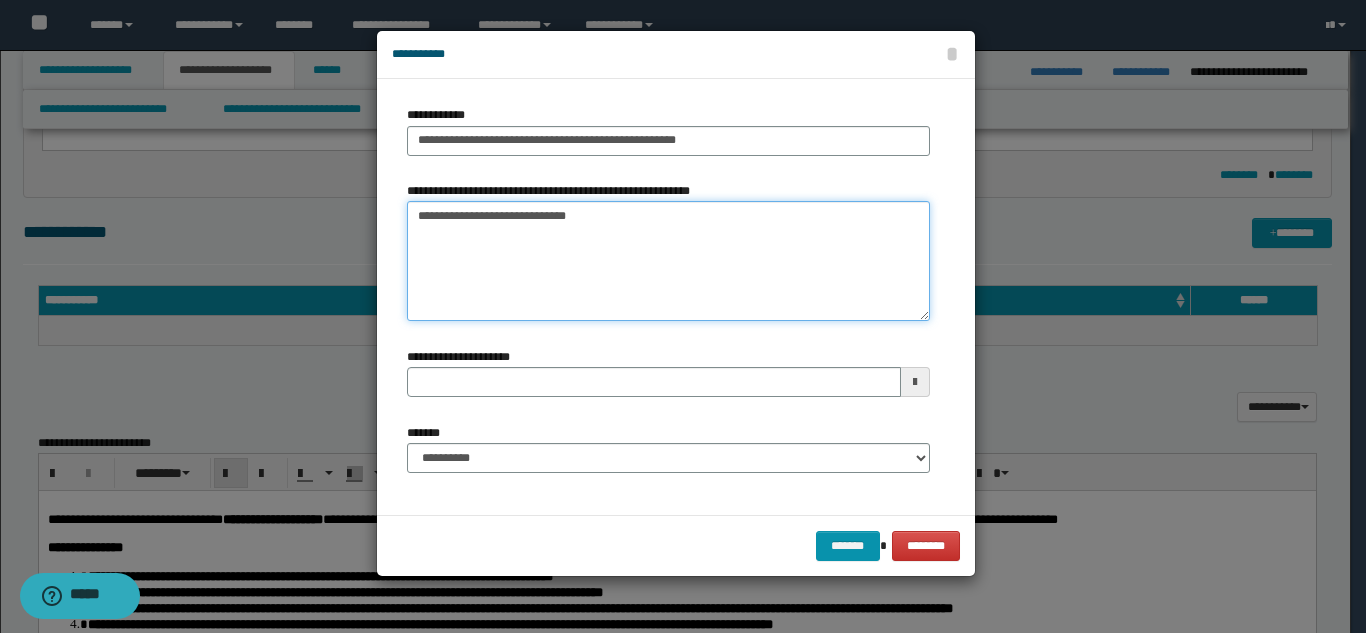 click on "**********" at bounding box center [668, 261] 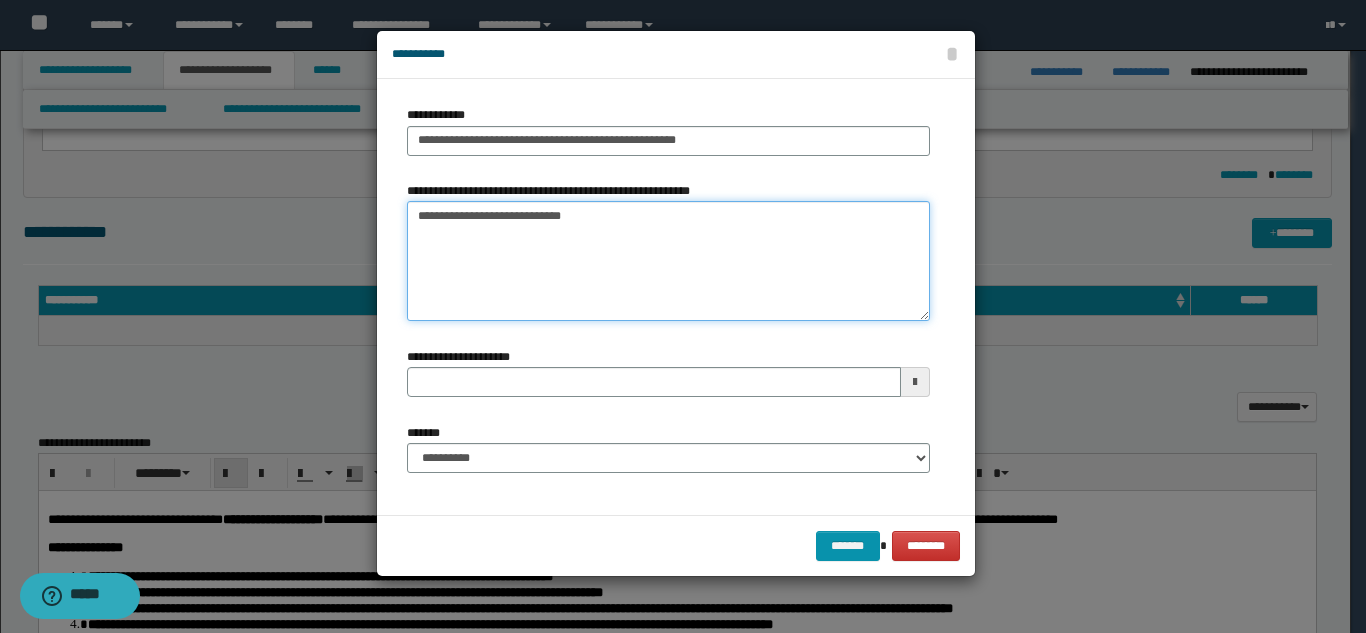 type on "**********" 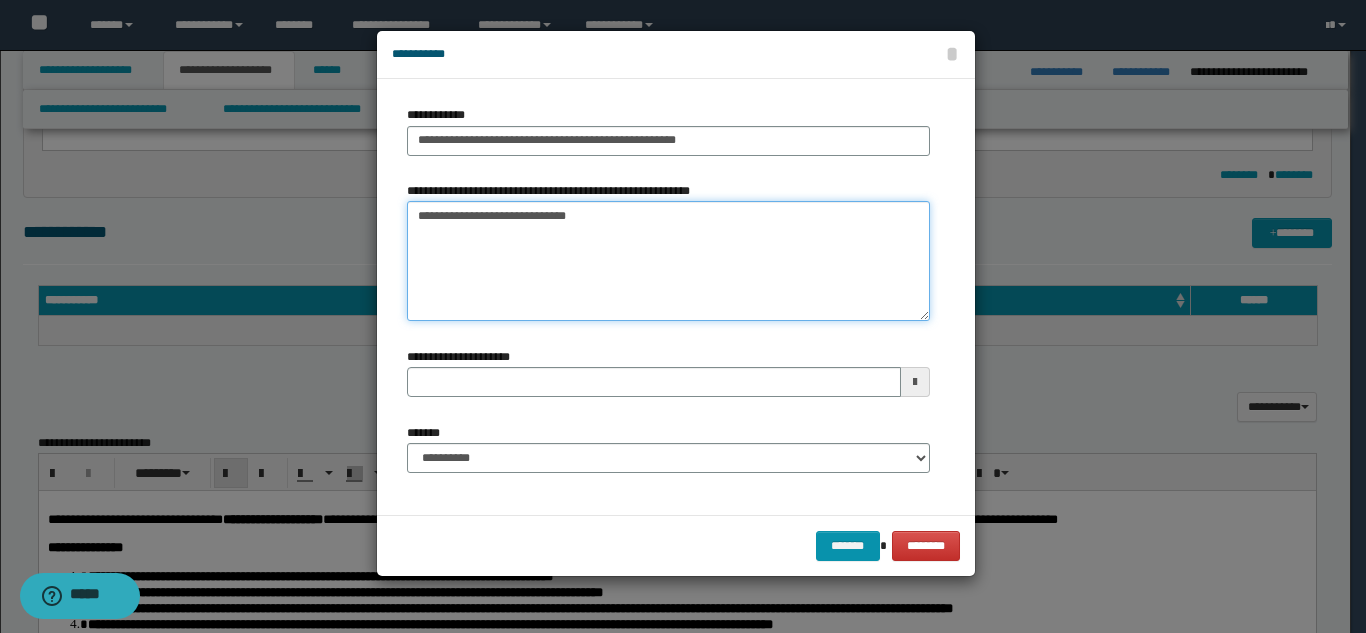 type 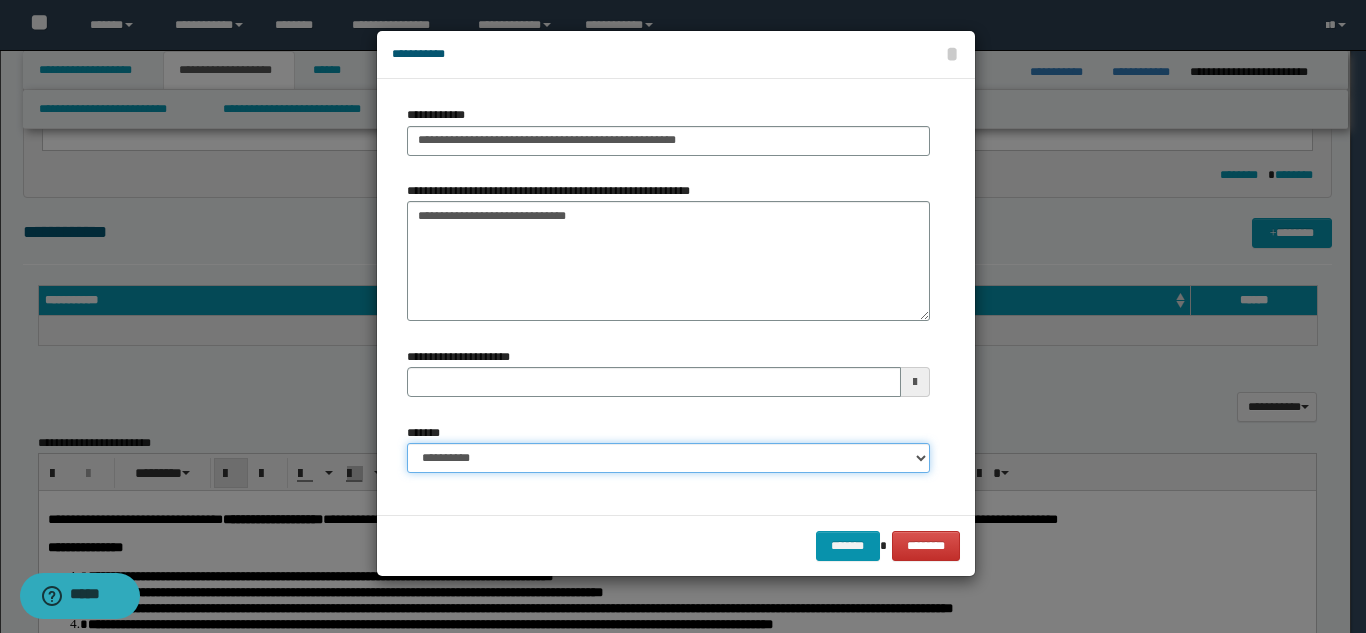 click on "**********" at bounding box center [668, 458] 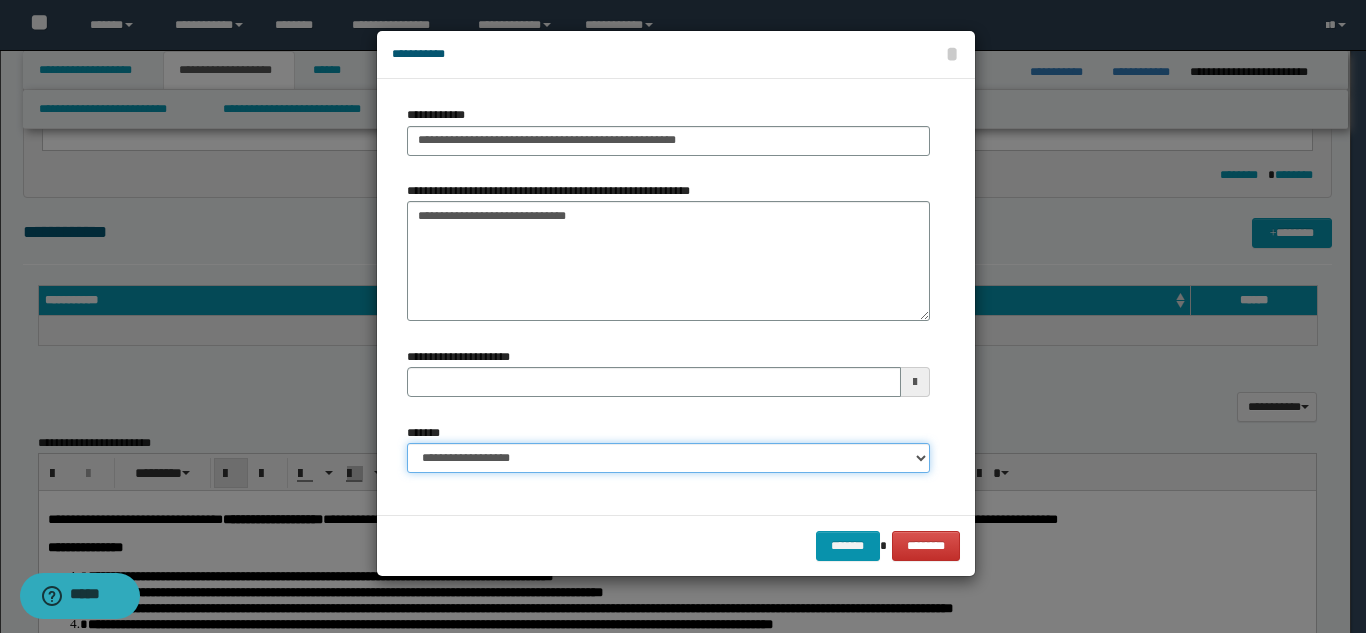 click on "**********" at bounding box center [668, 458] 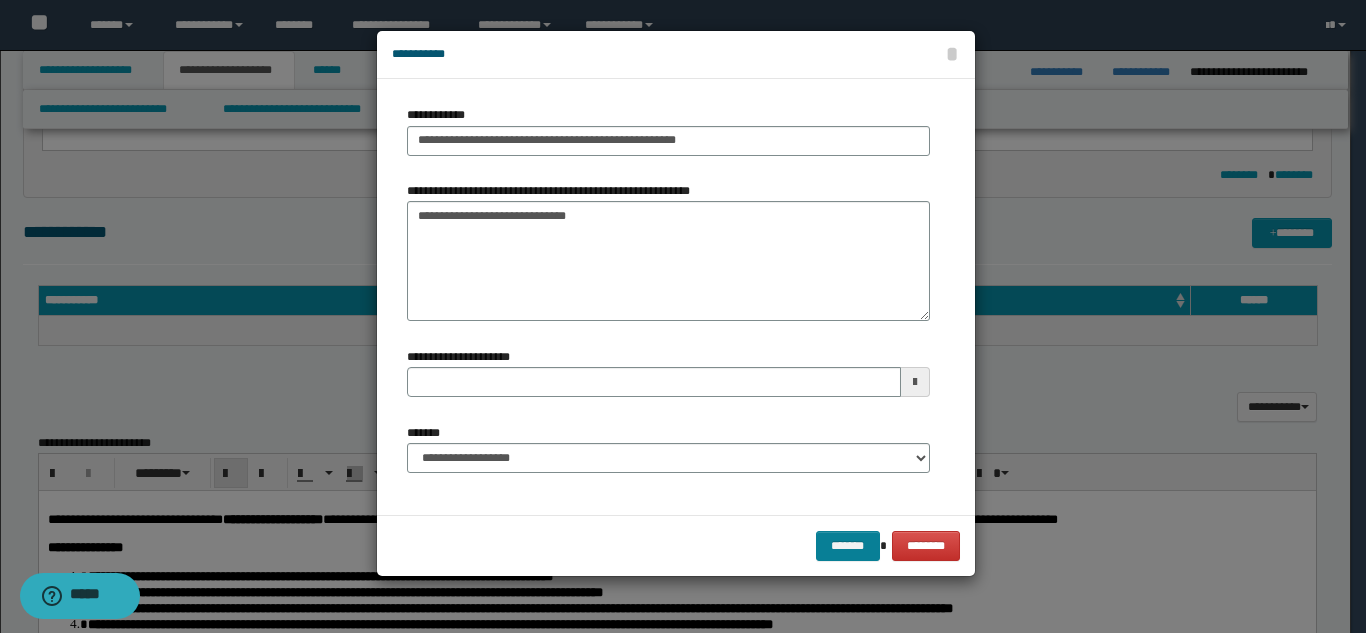 click on "*******
********" at bounding box center (676, 545) 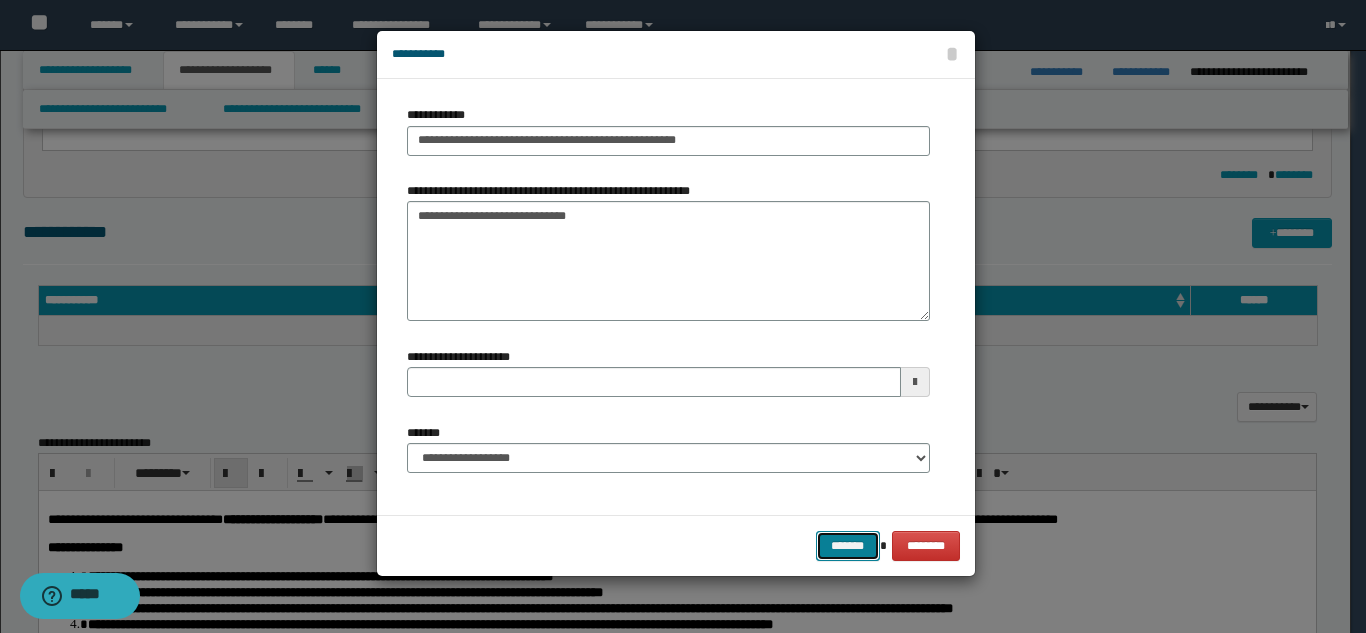 click on "*******" at bounding box center (848, 546) 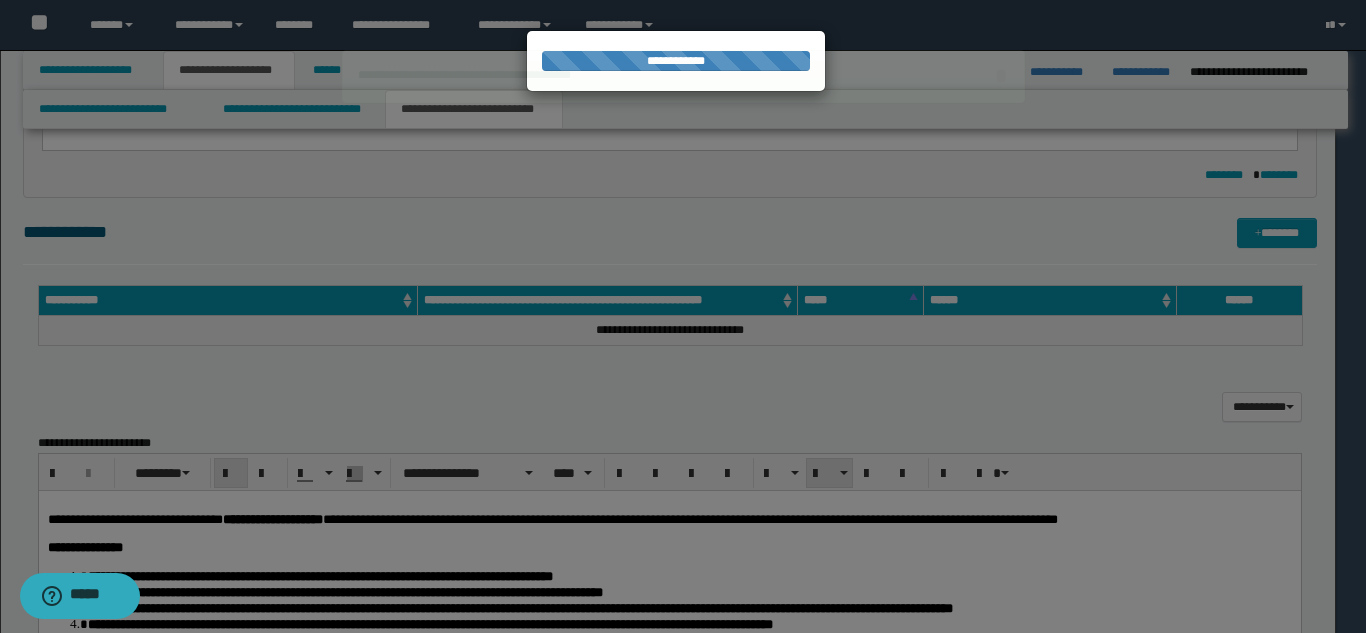 click at bounding box center [683, 316] 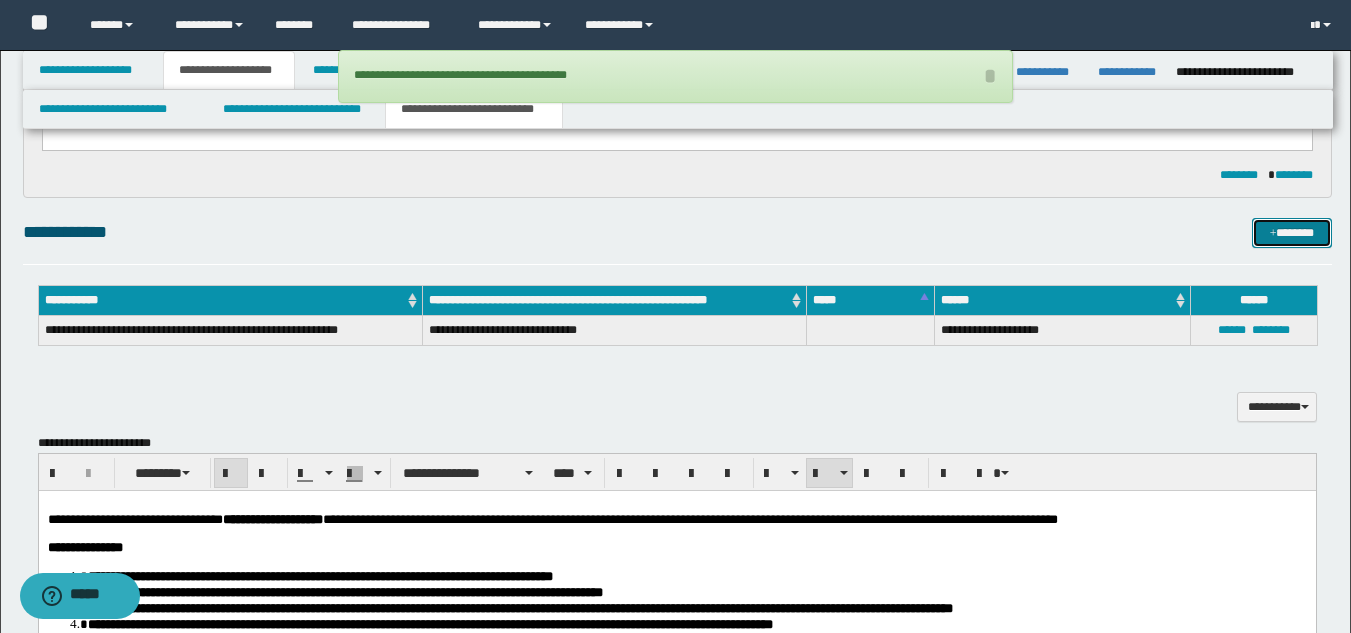 click on "*******" at bounding box center [1292, 233] 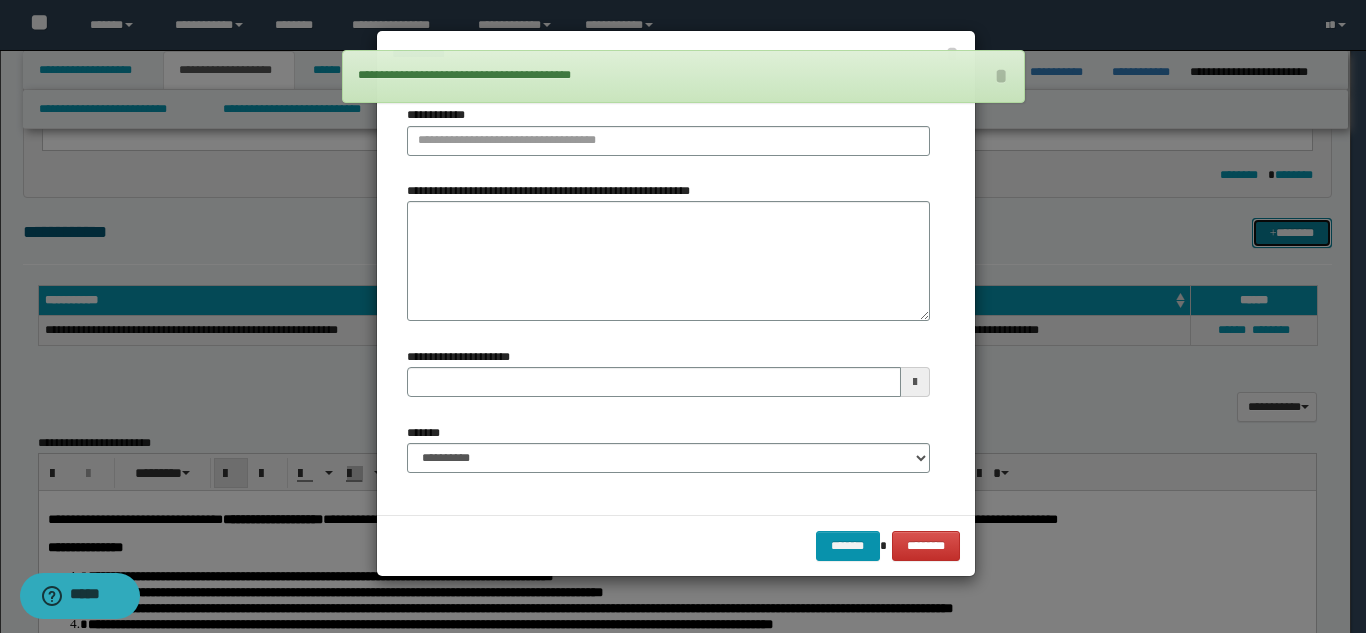 type 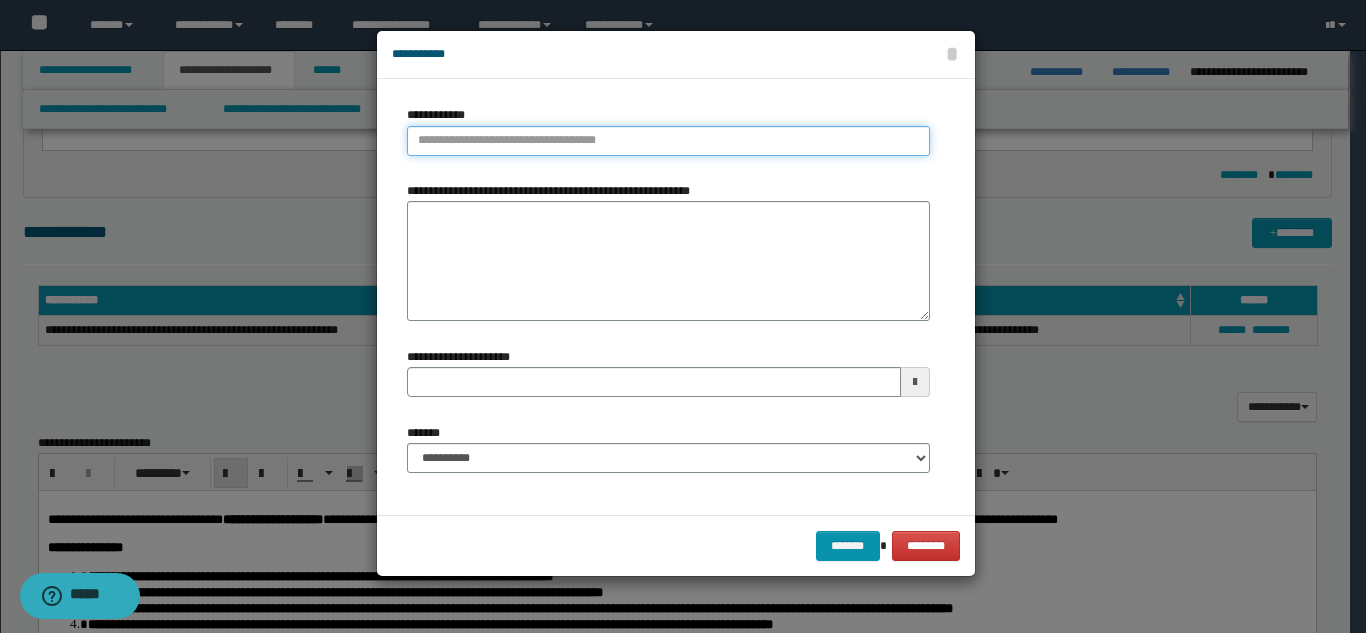 type on "**********" 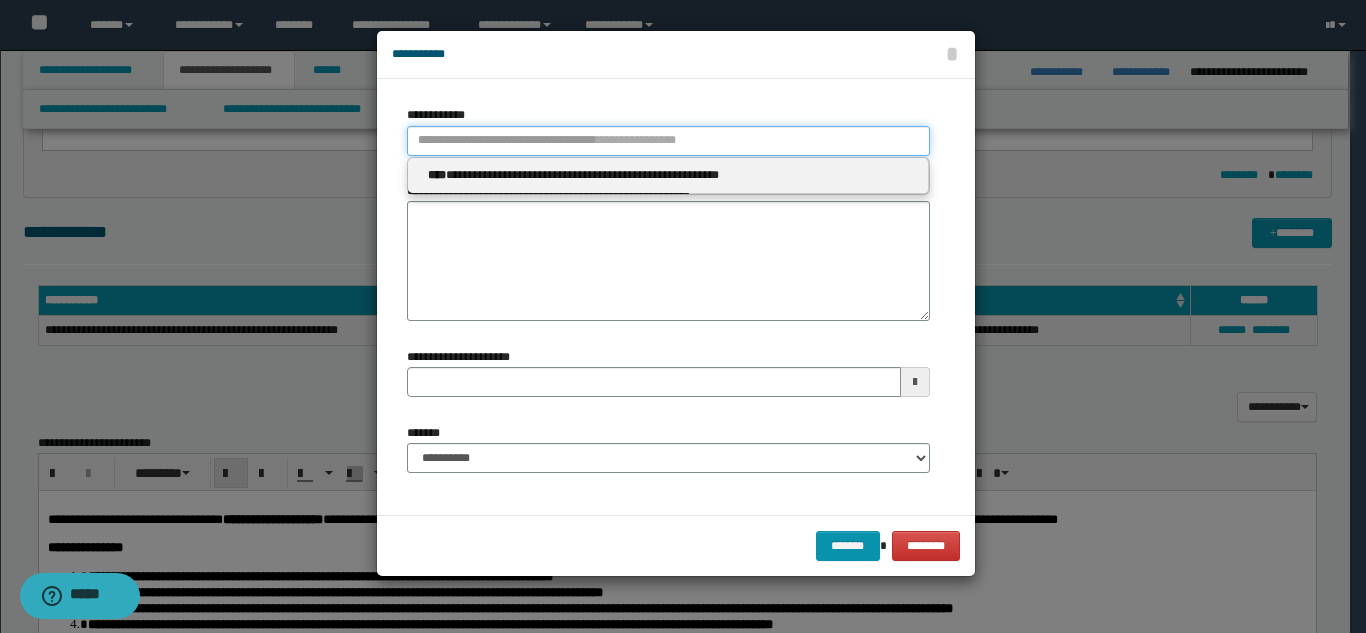 click on "**********" at bounding box center [668, 141] 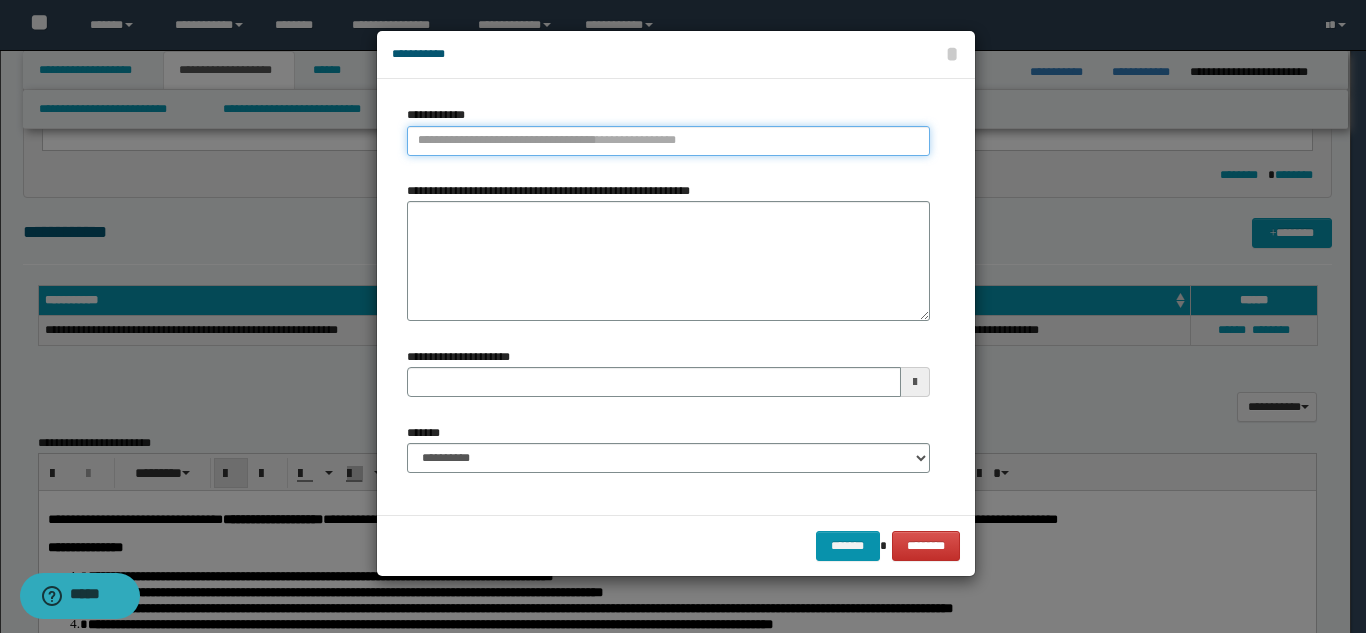 type 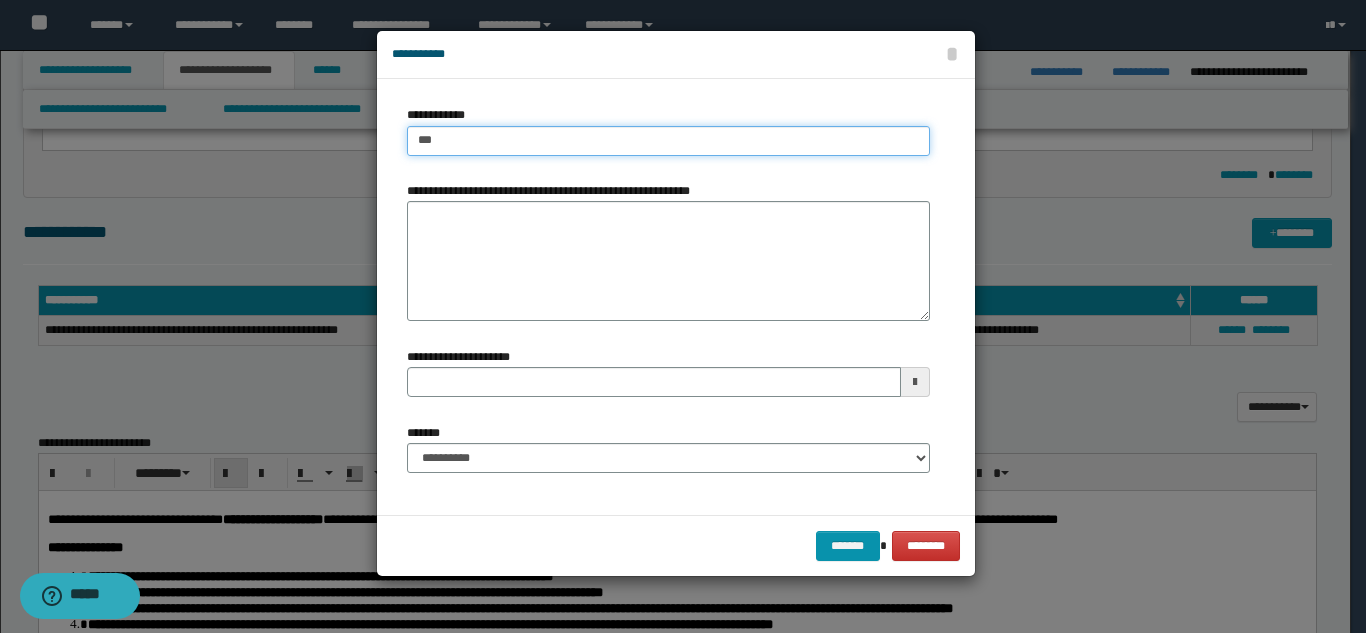 type on "****" 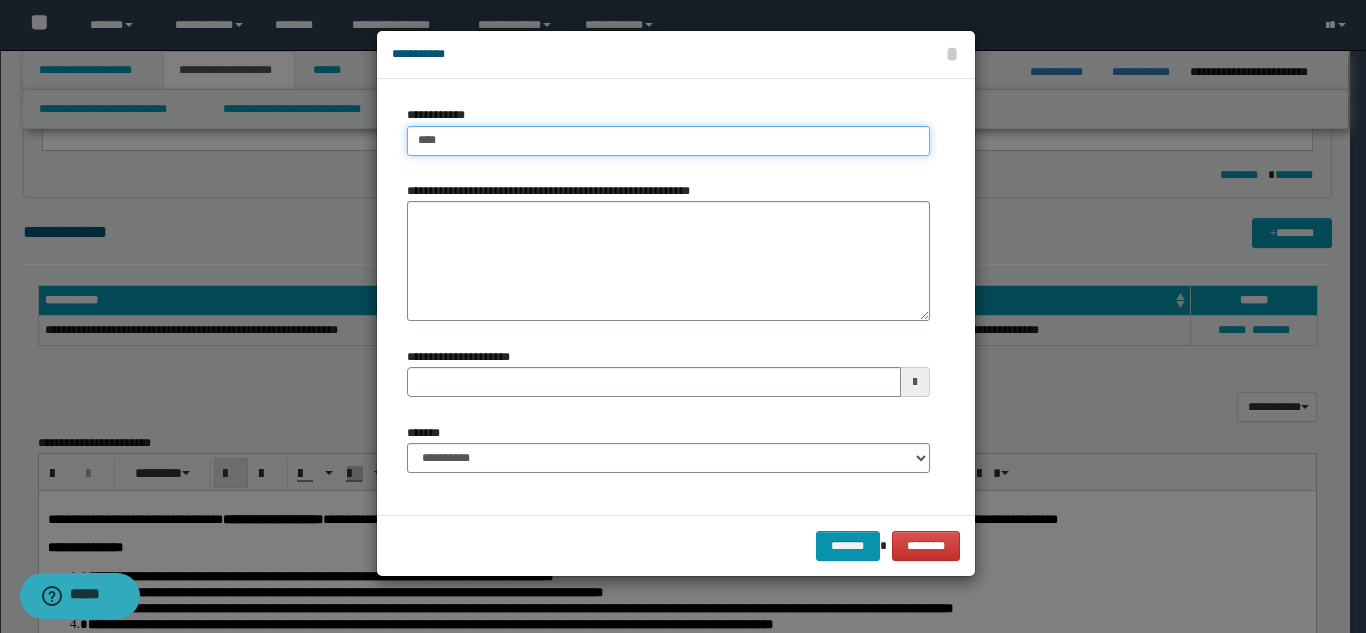 type on "****" 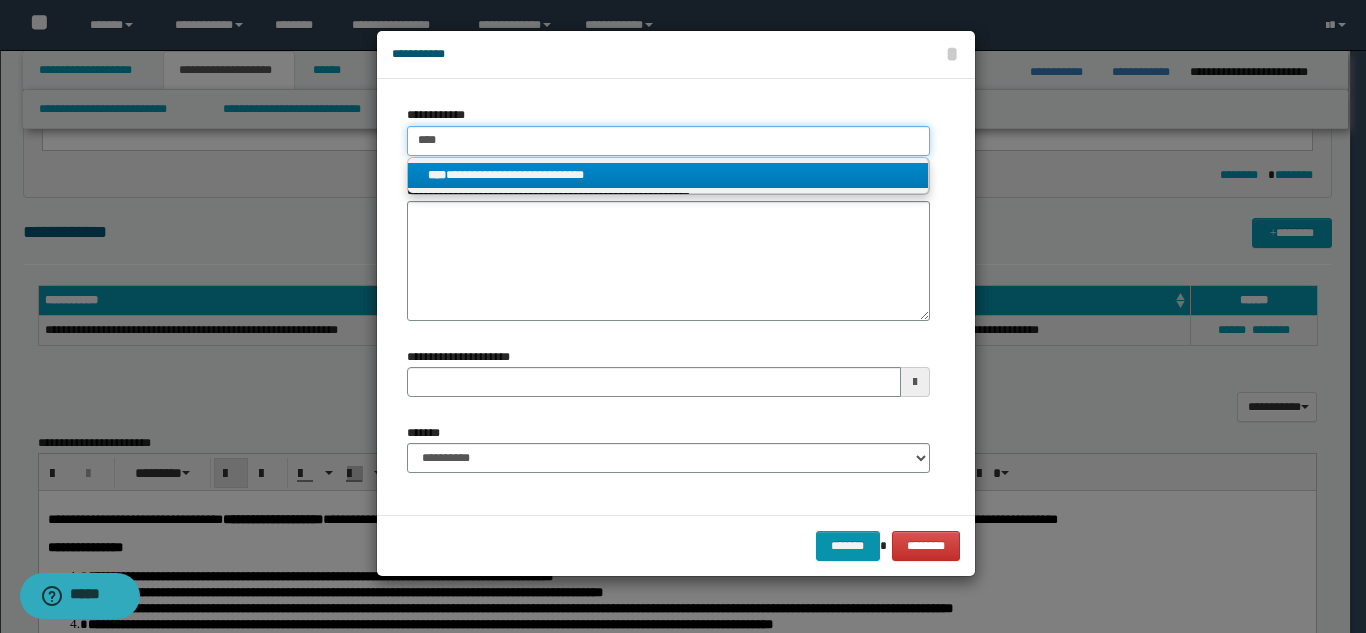 type on "****" 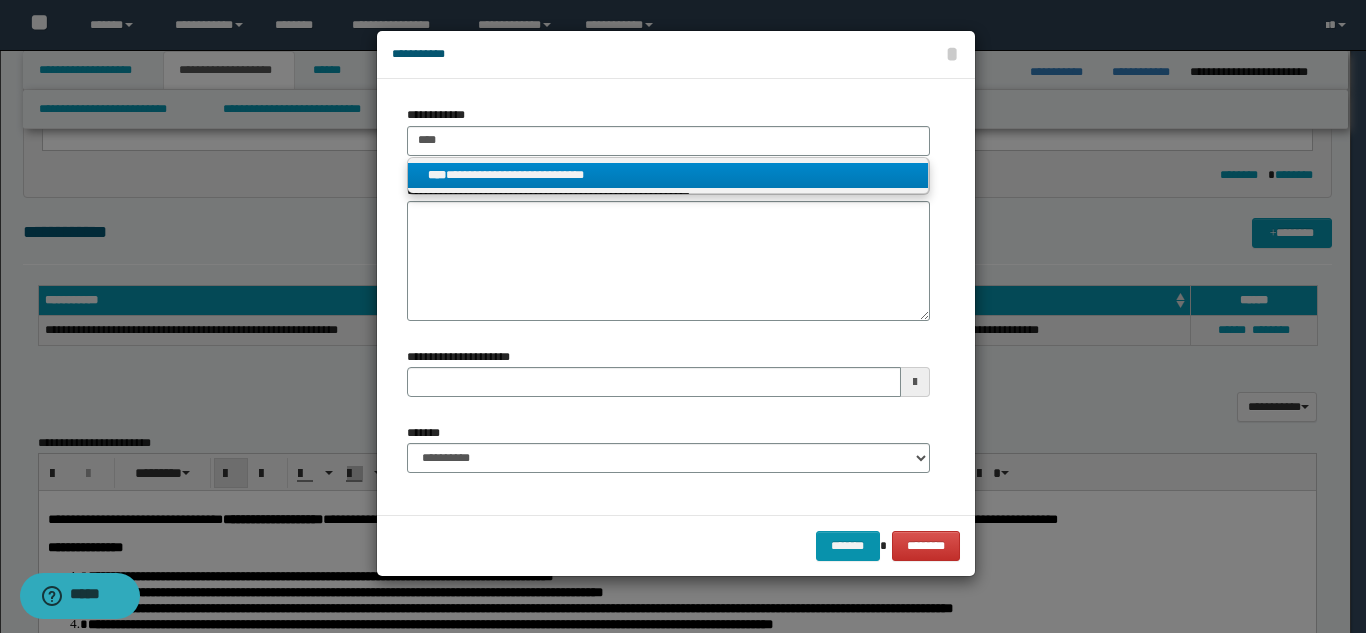 click on "**********" at bounding box center [668, 175] 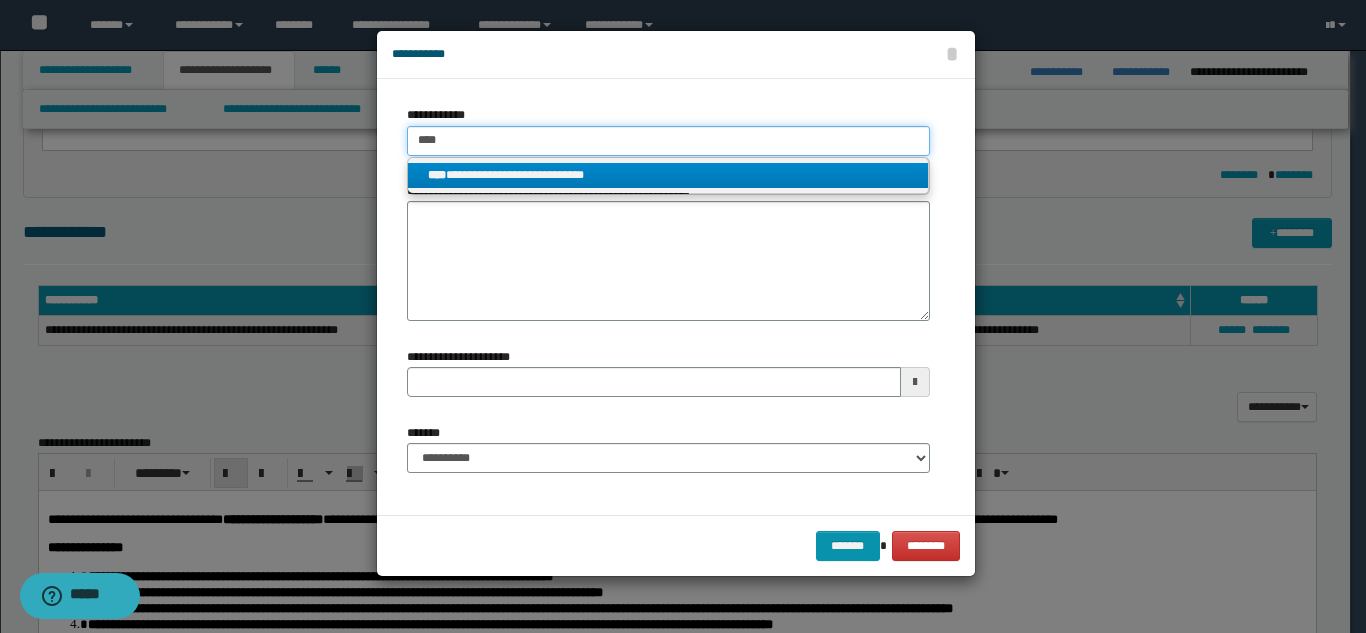 type 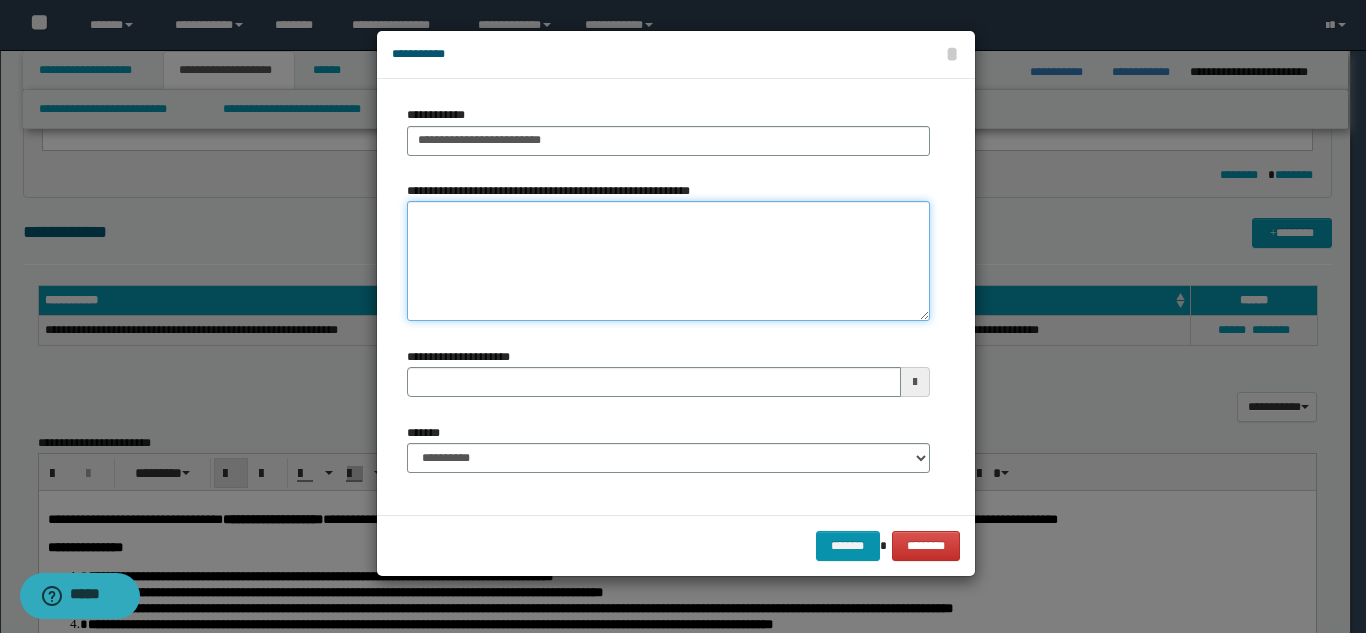 click on "**********" at bounding box center [668, 261] 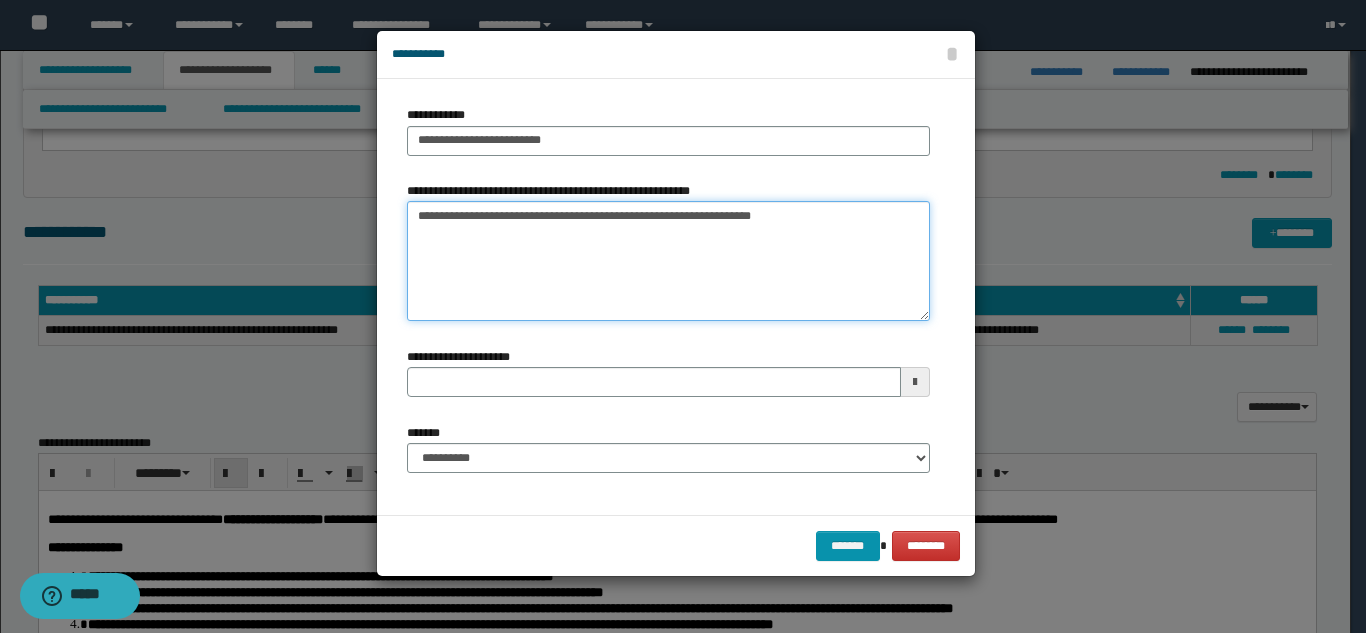 click on "**********" at bounding box center (668, 261) 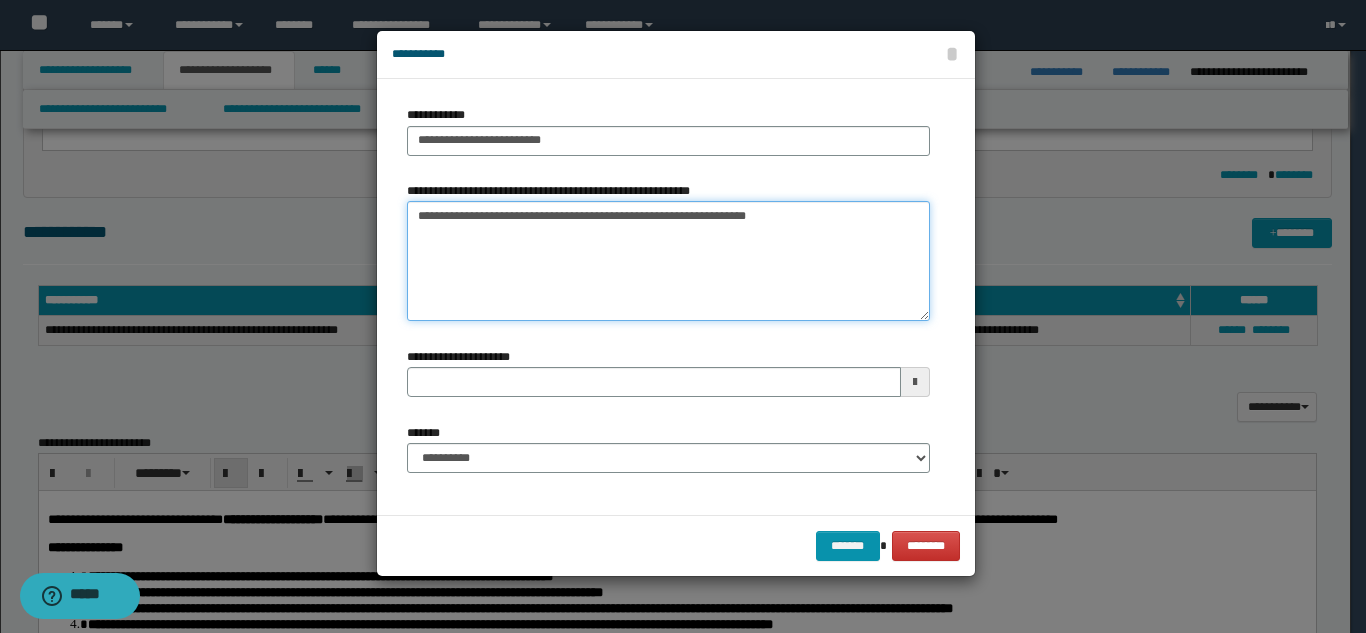 type on "**********" 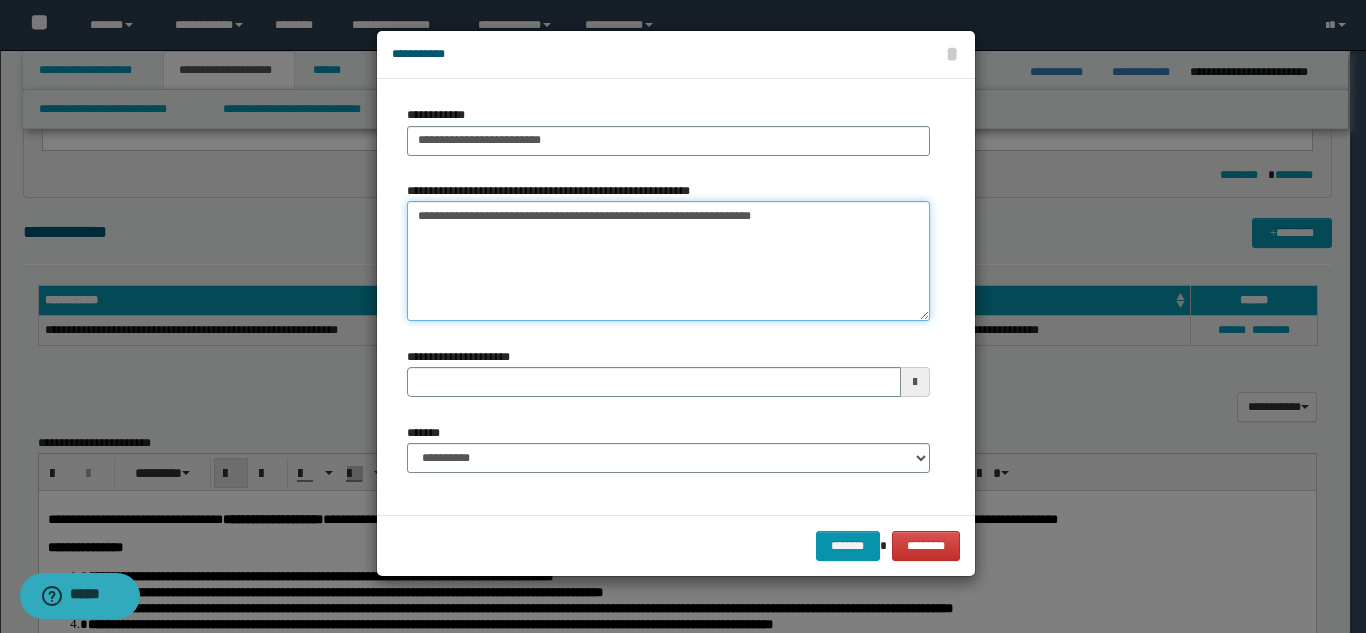 type 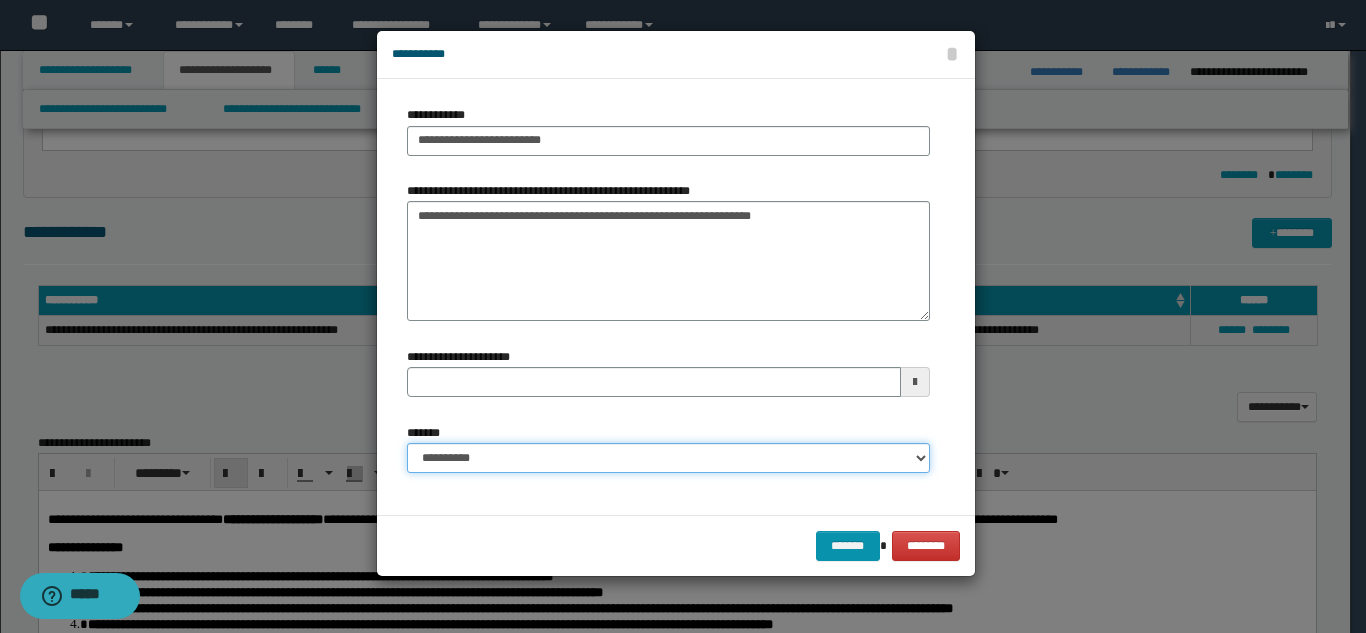 drag, startPoint x: 494, startPoint y: 459, endPoint x: 503, endPoint y: 445, distance: 16.643316 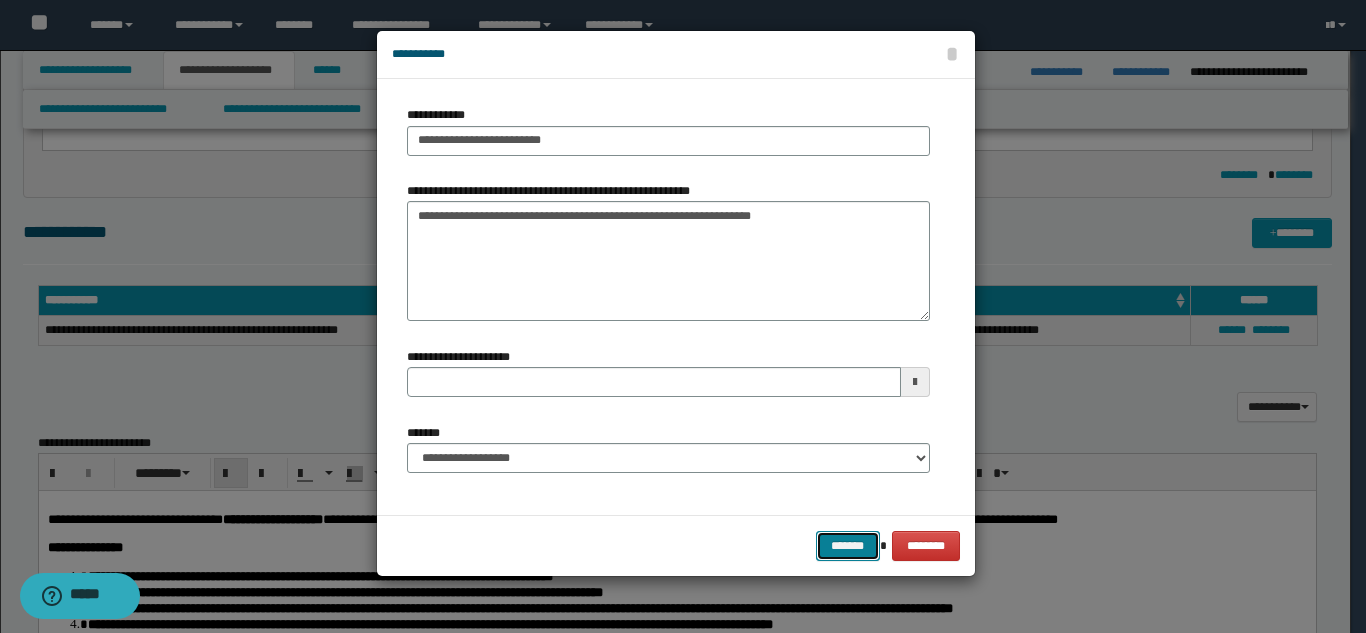 click on "*******" at bounding box center [848, 546] 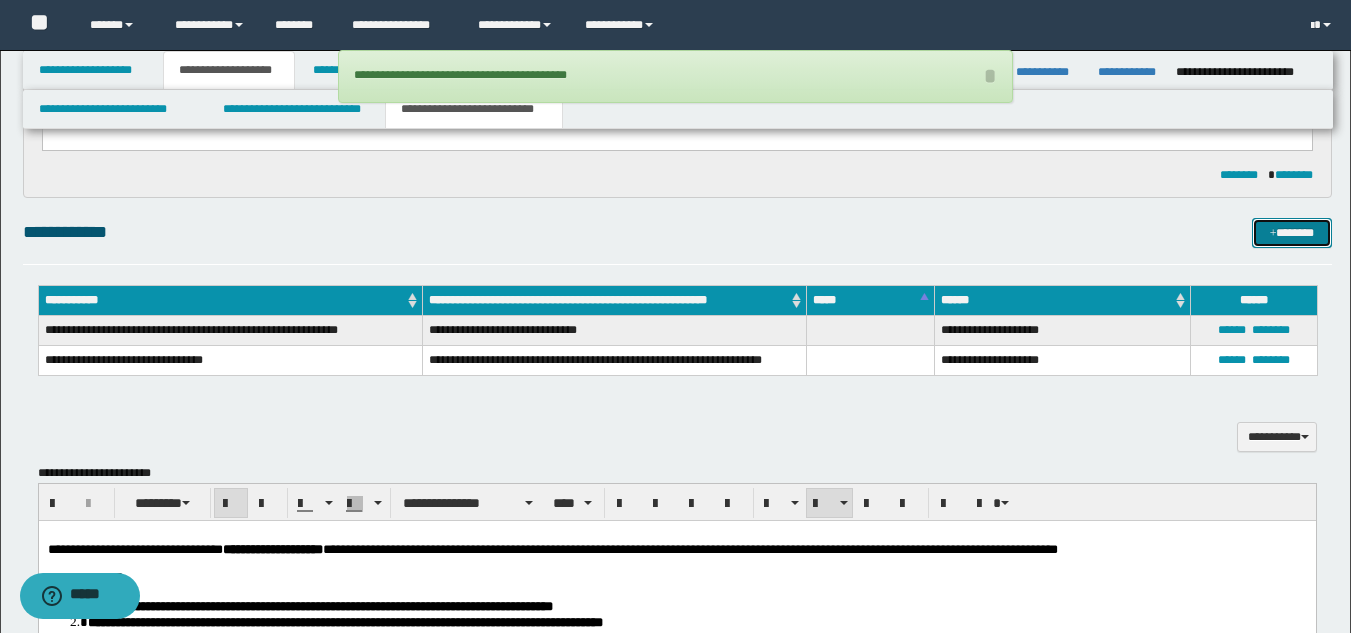 click on "*******" at bounding box center [1292, 233] 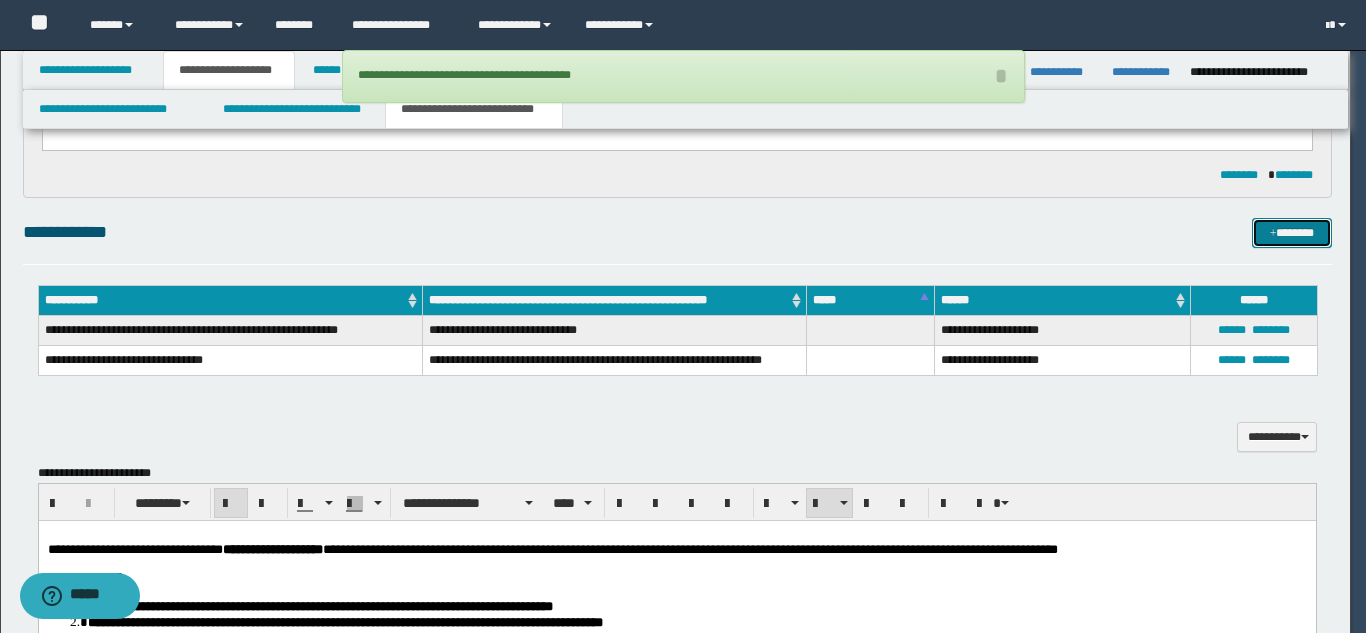 type 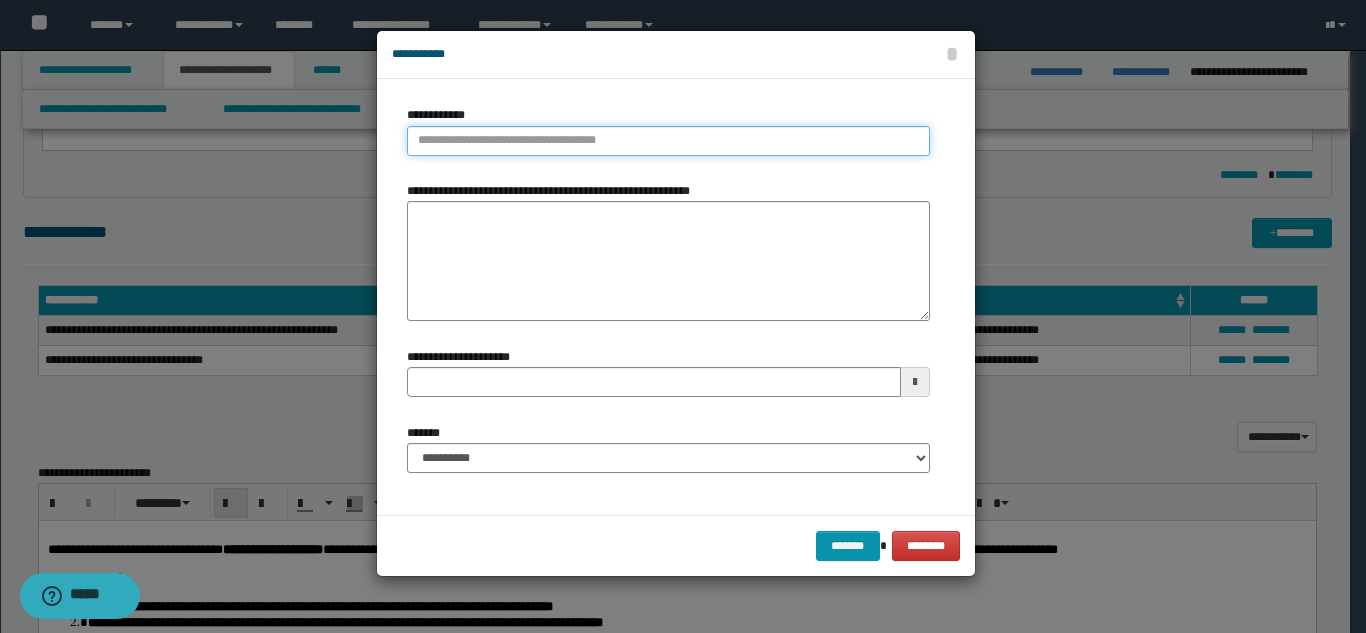 type on "**********" 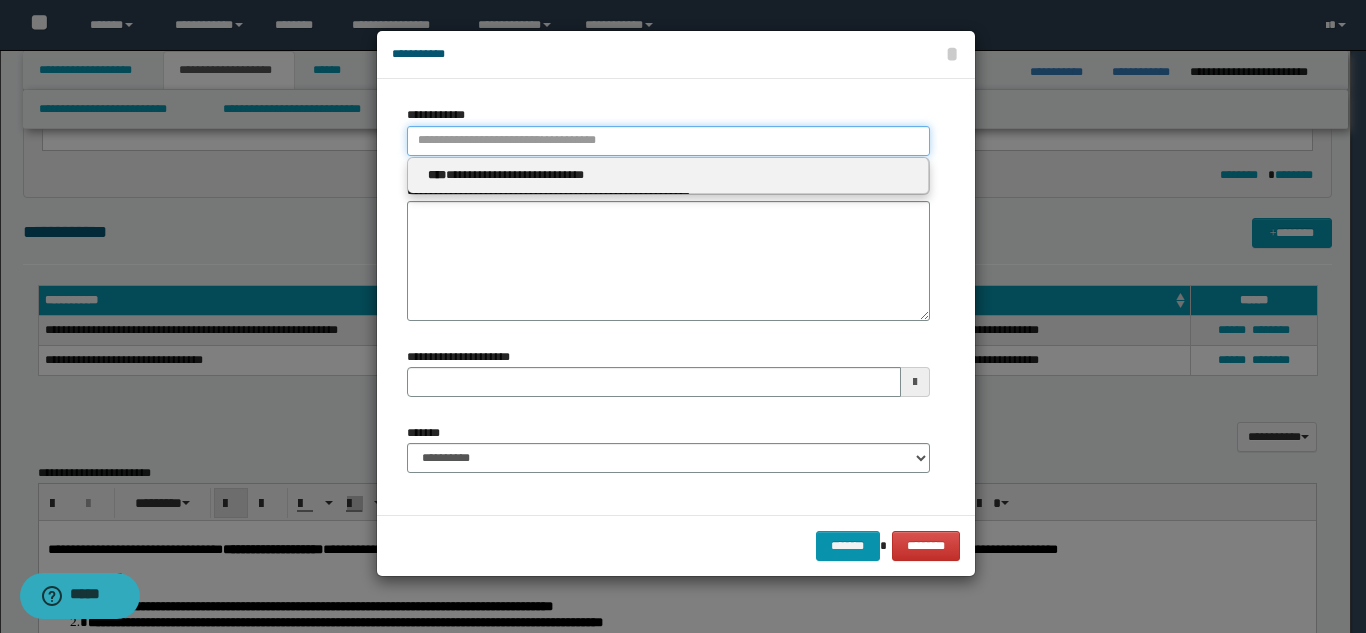click on "**********" at bounding box center [668, 141] 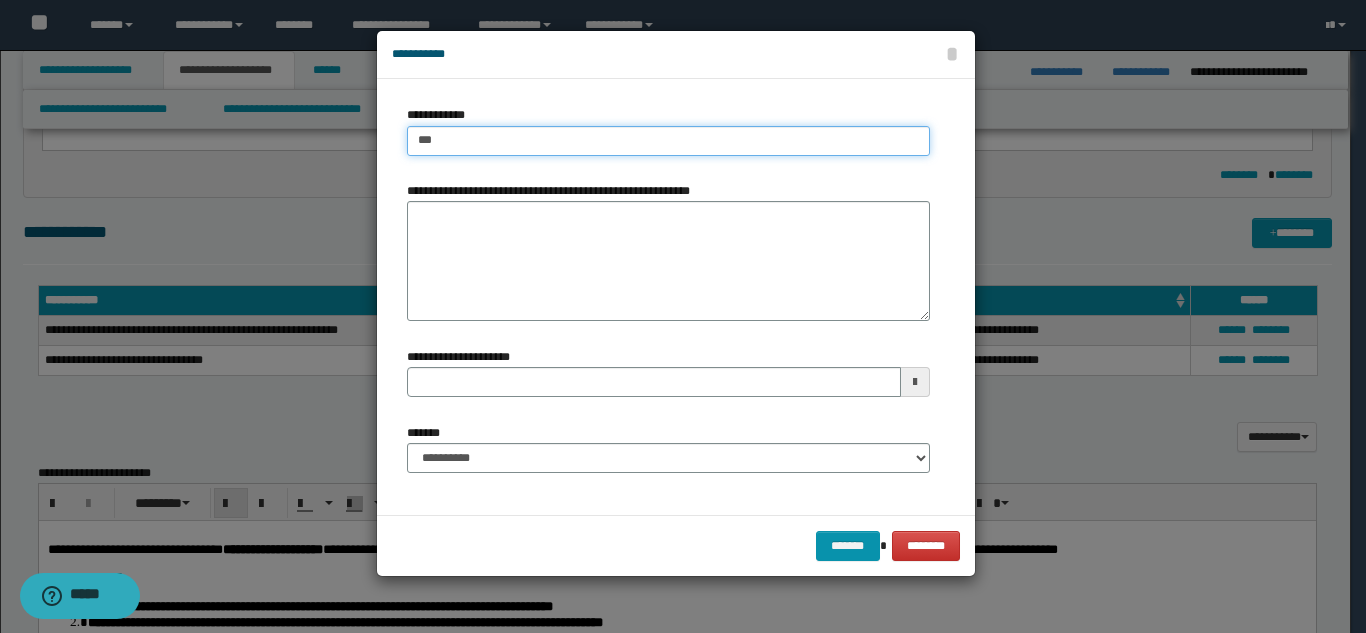 type on "****" 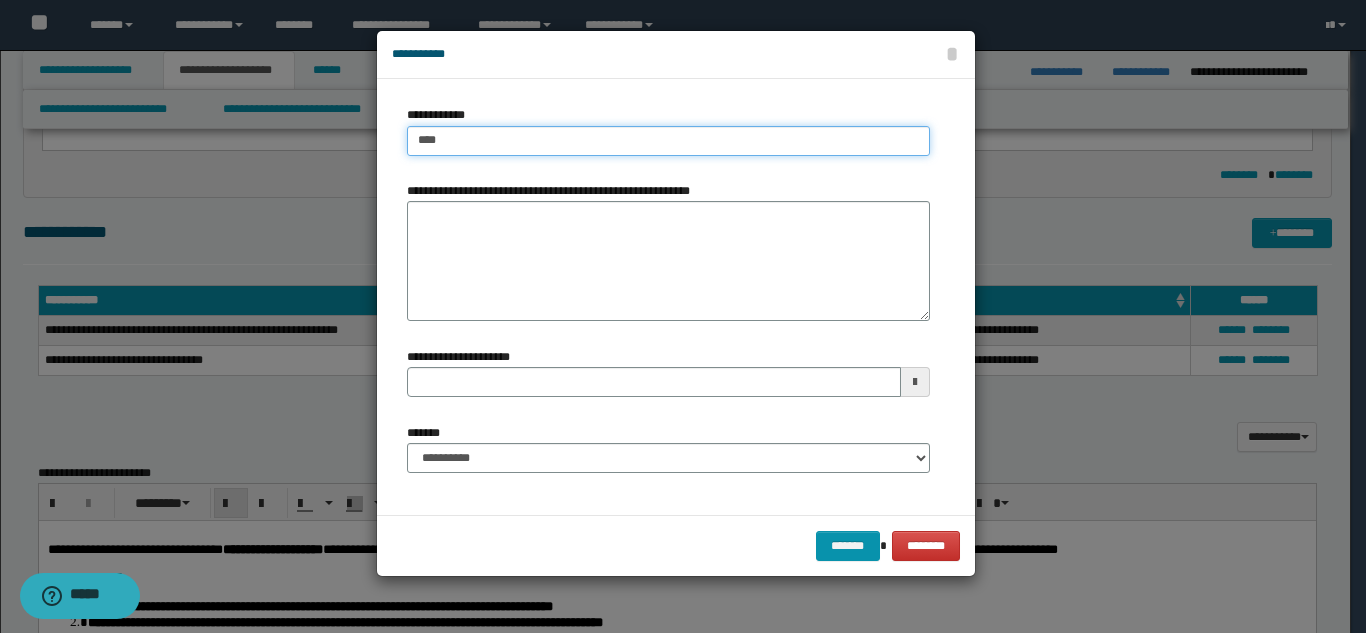 type on "****" 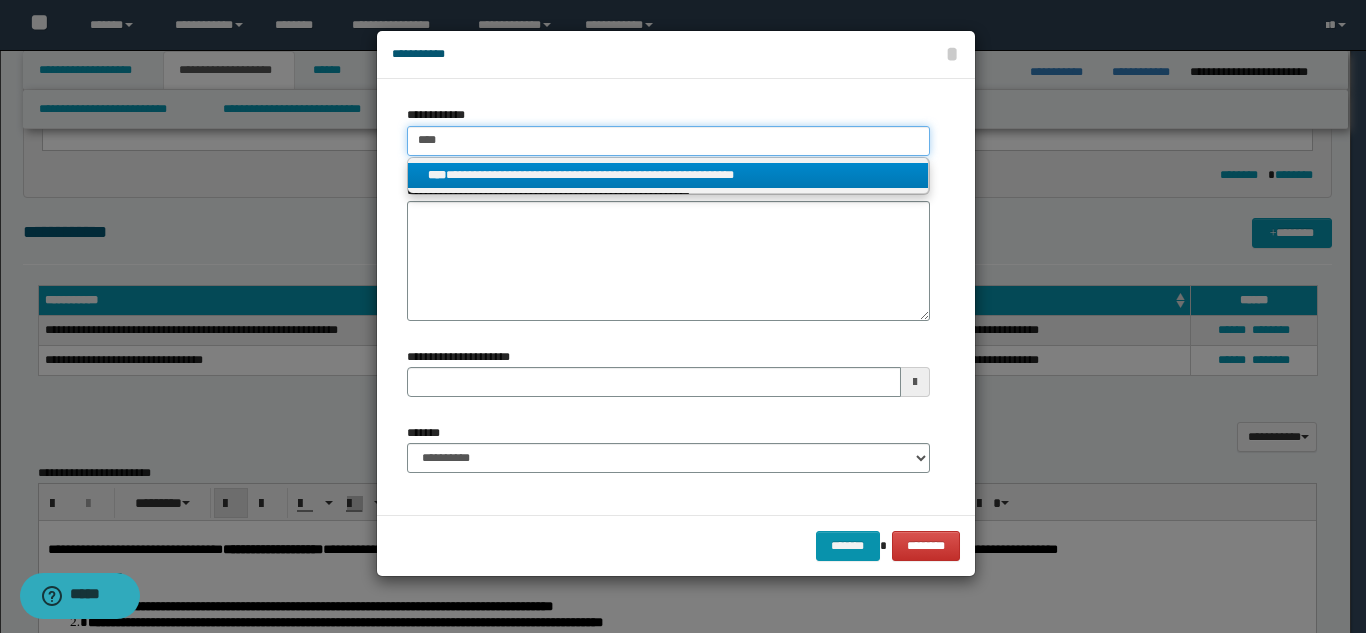 type on "****" 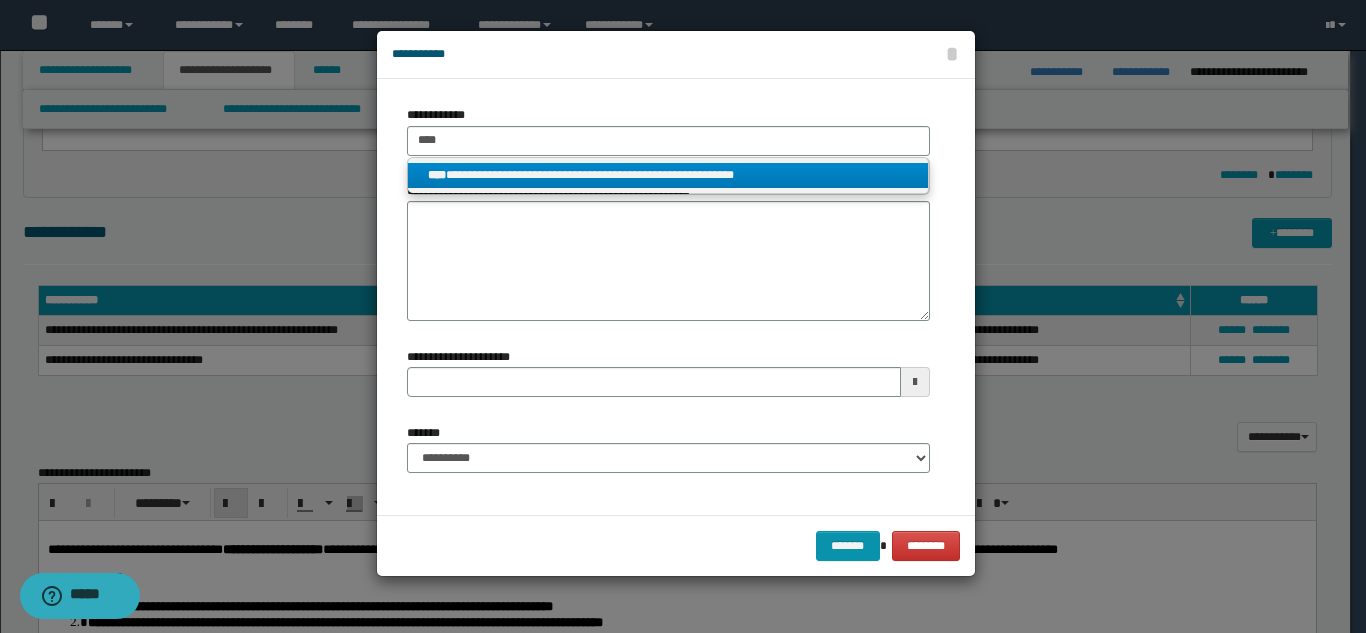 click on "**********" at bounding box center (668, 175) 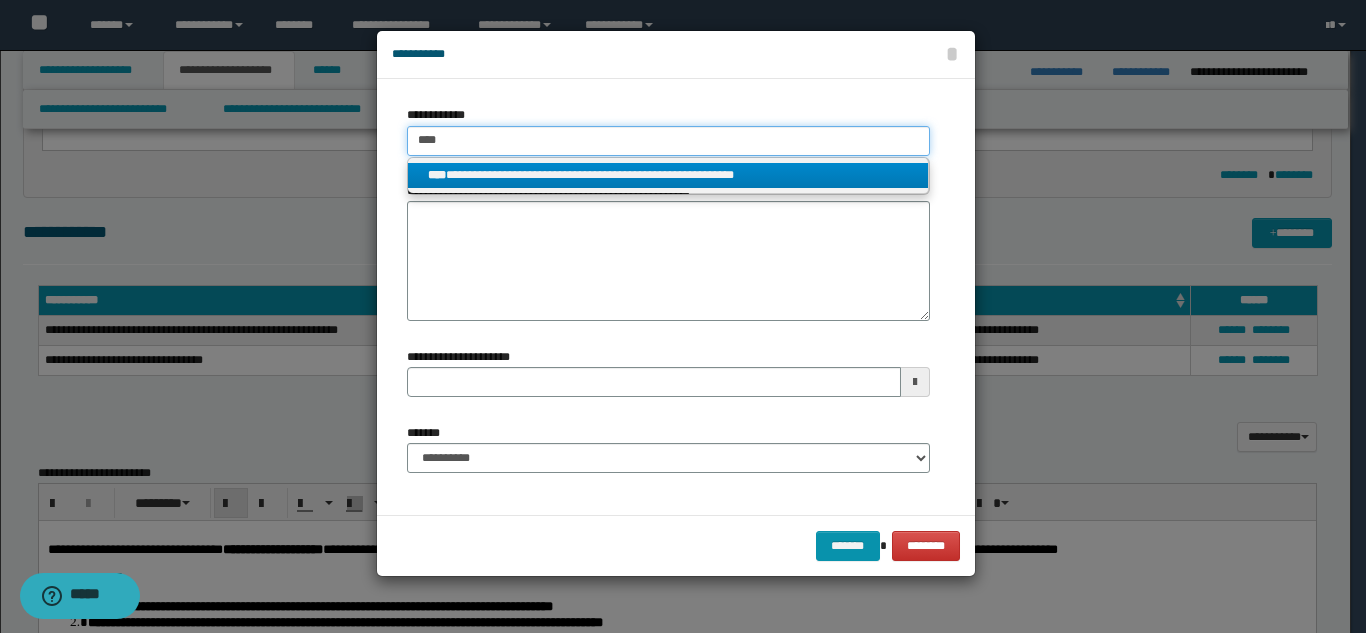 type 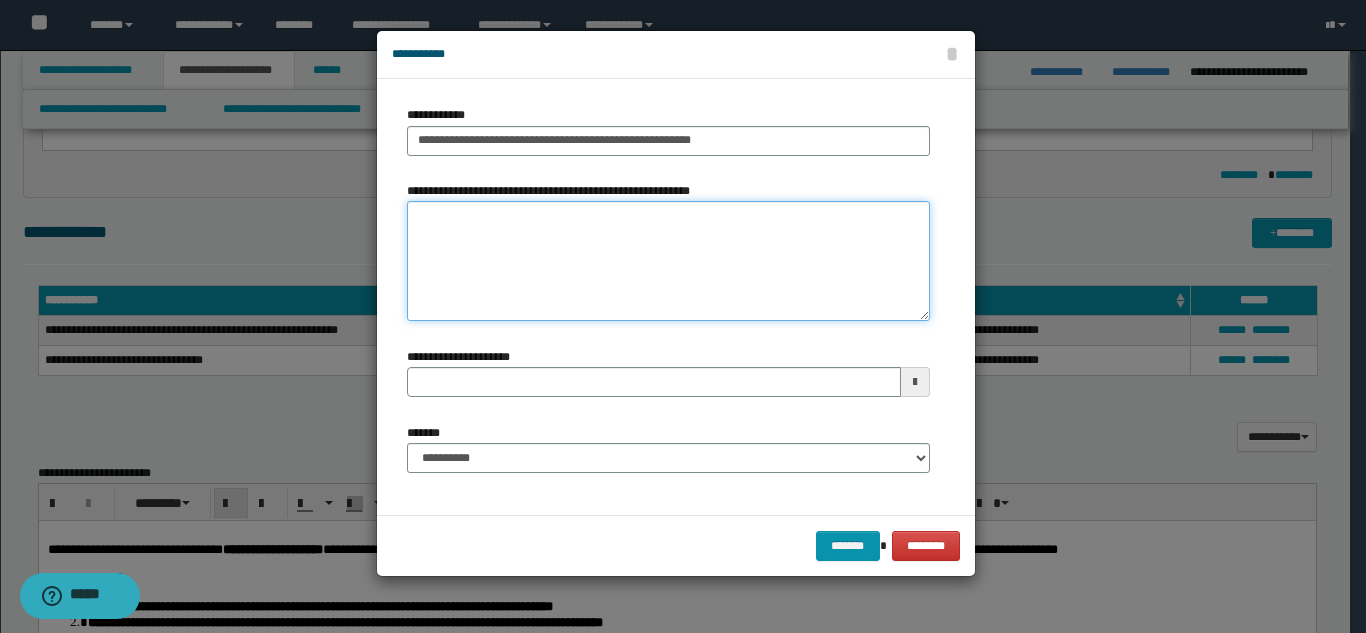 click on "**********" at bounding box center (668, 261) 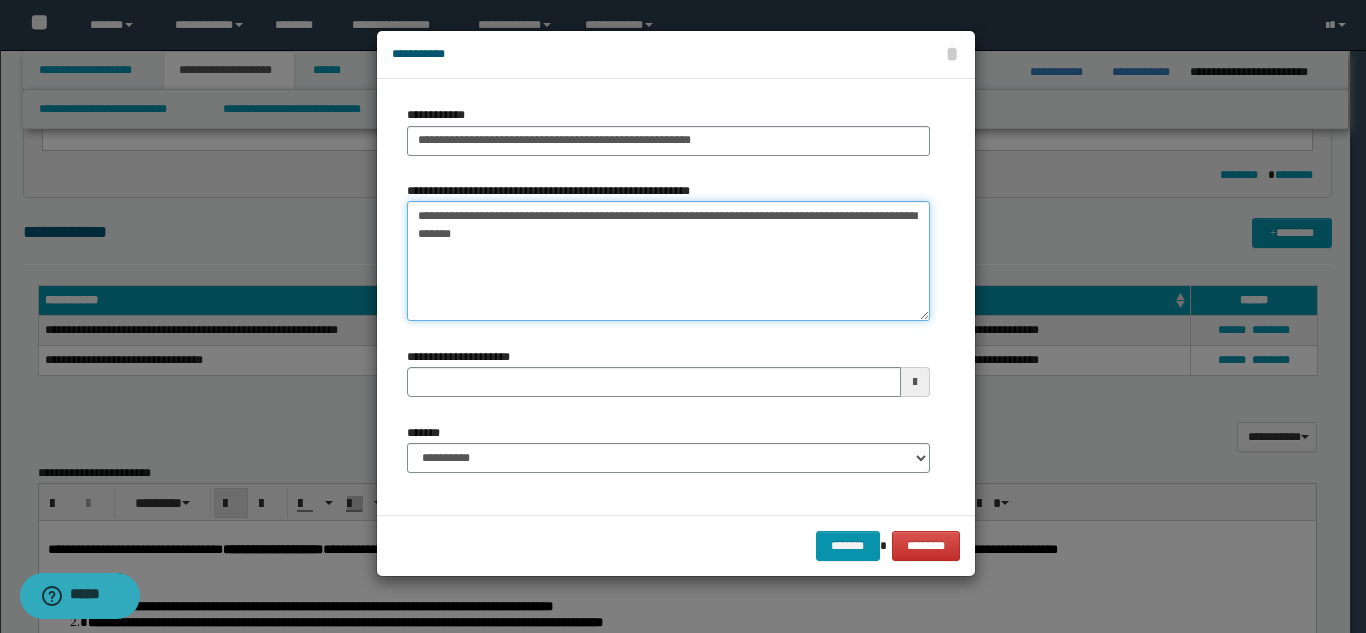 click on "**********" at bounding box center [668, 261] 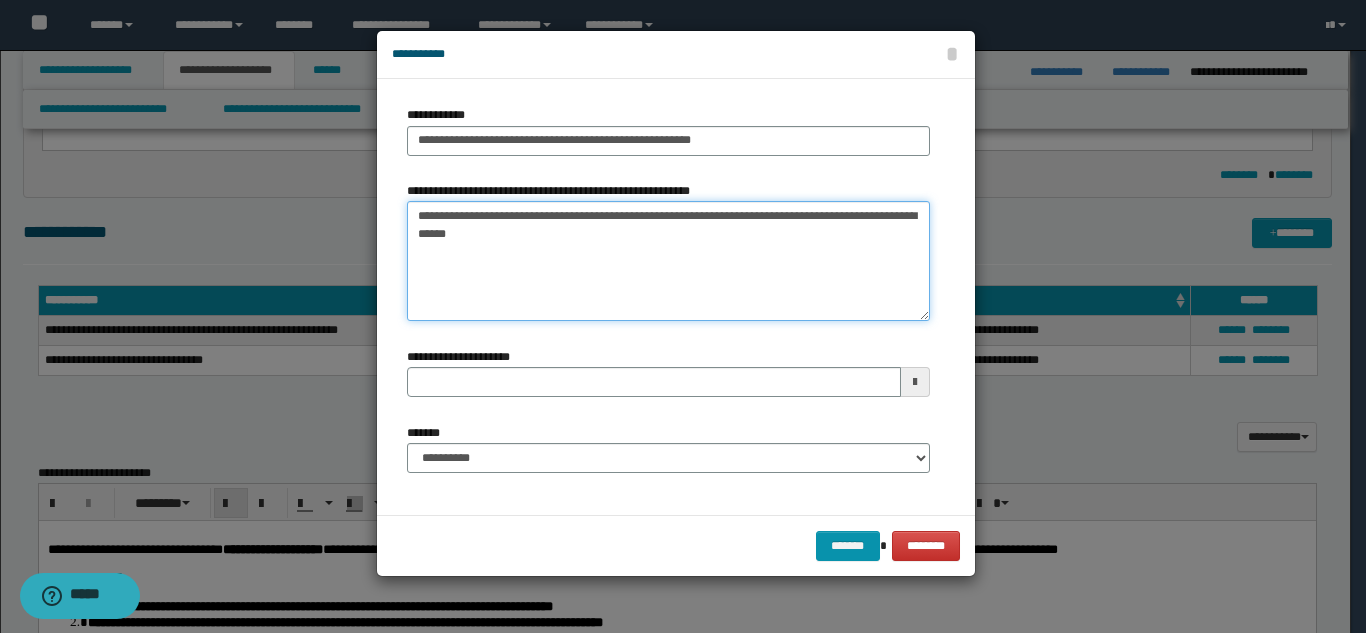 type on "**********" 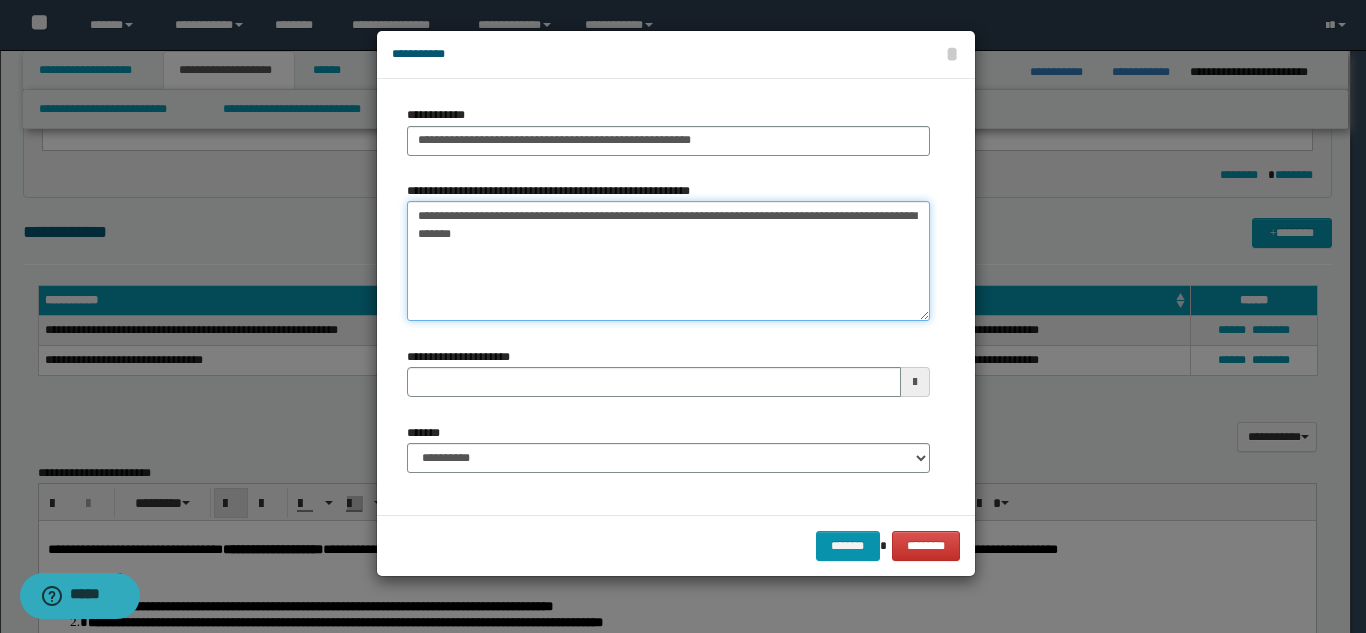 type 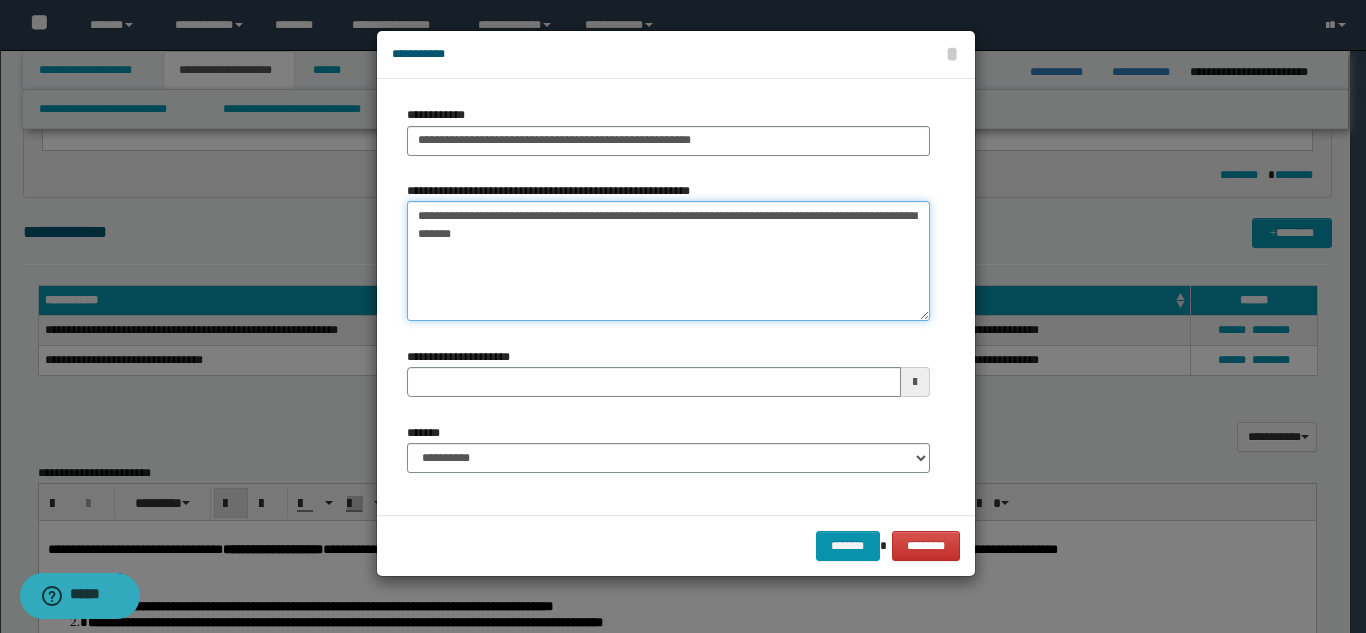 type on "**********" 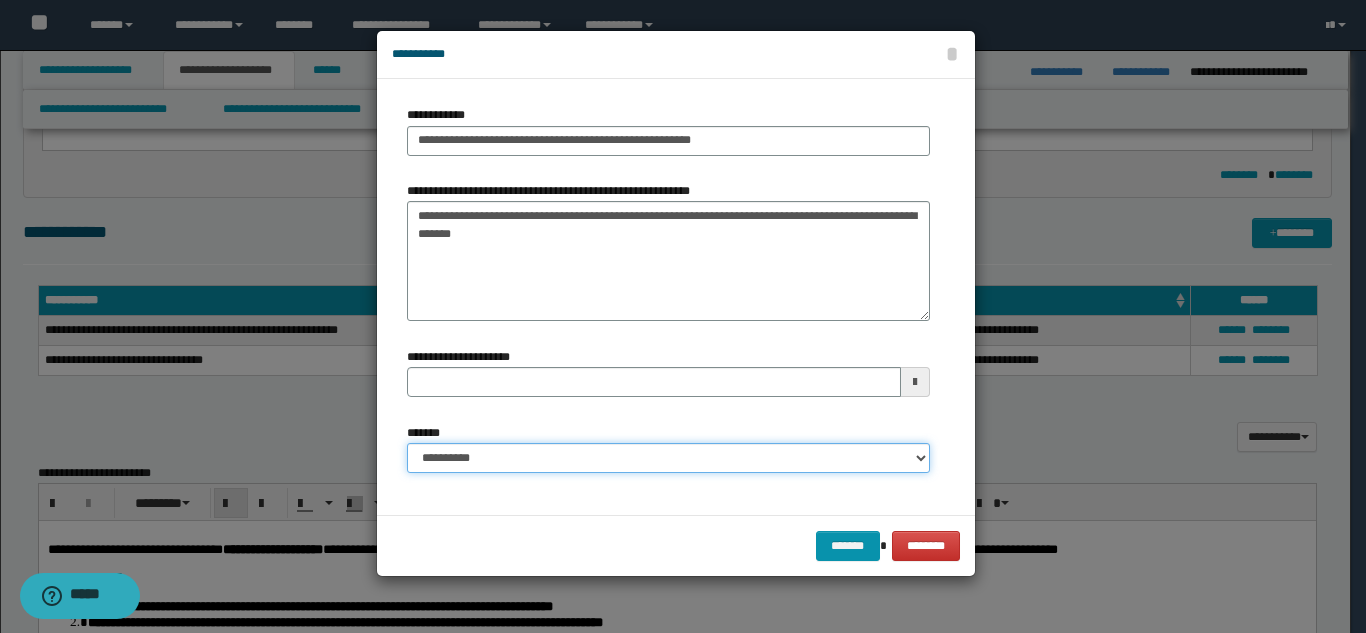 click on "**********" at bounding box center [668, 458] 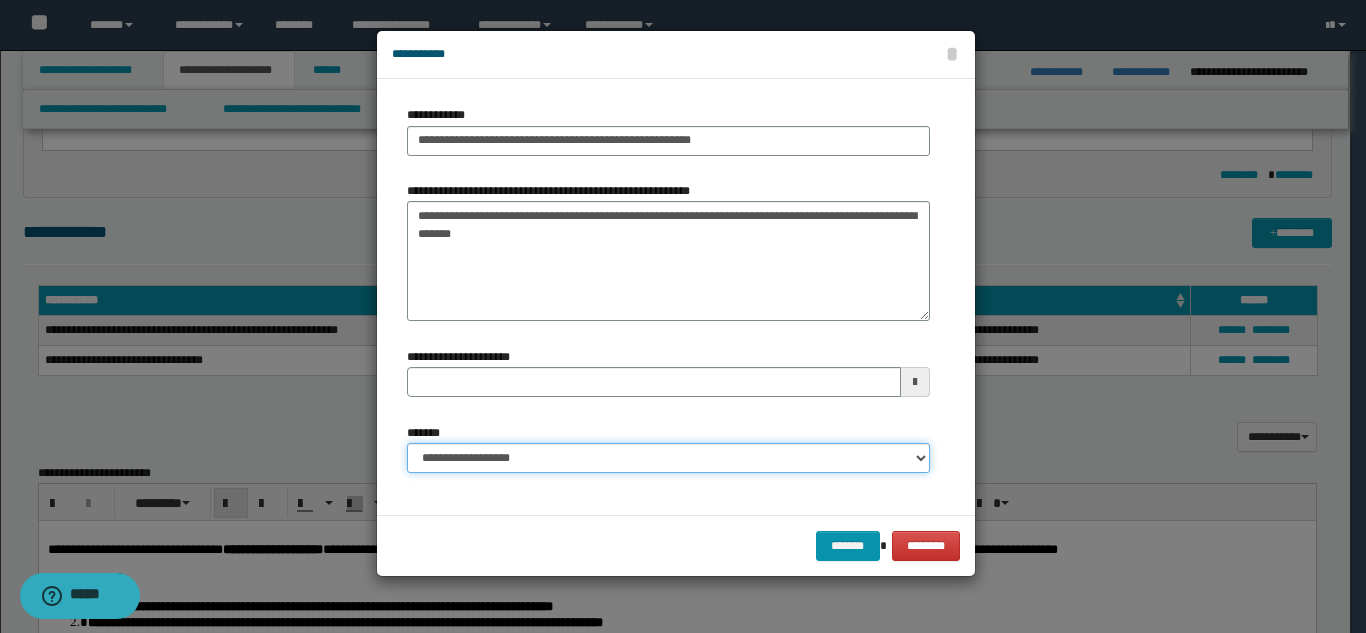 type 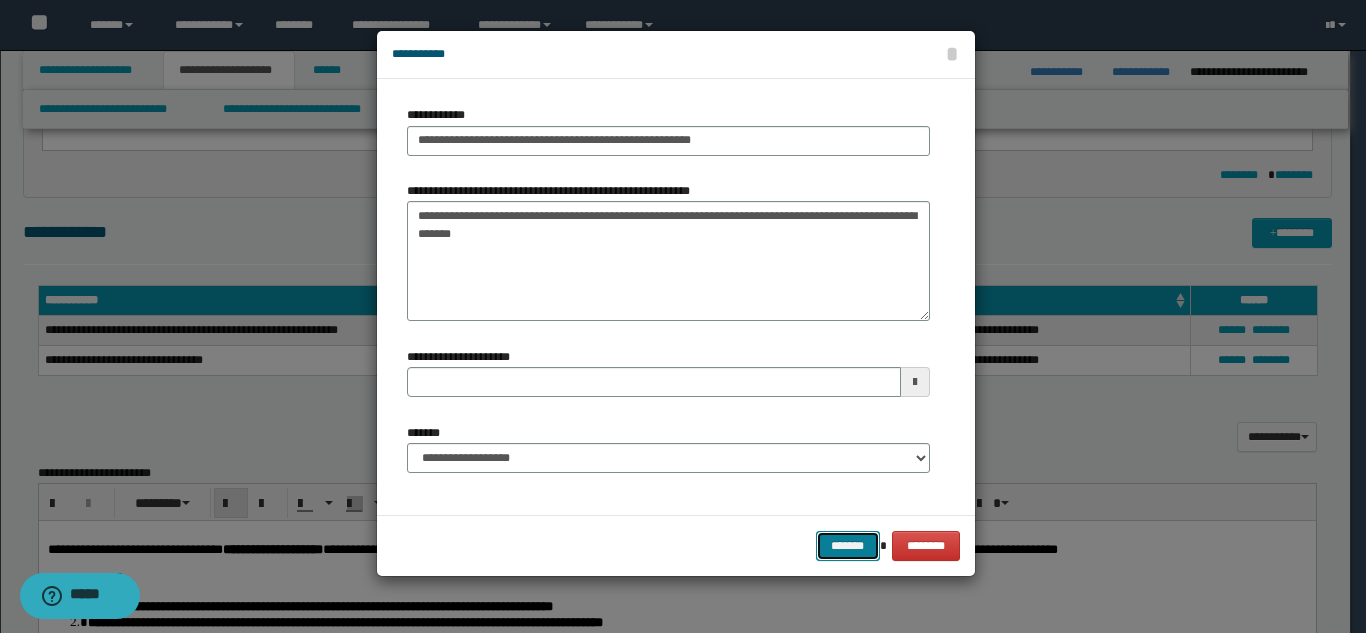 click on "*******" at bounding box center [848, 546] 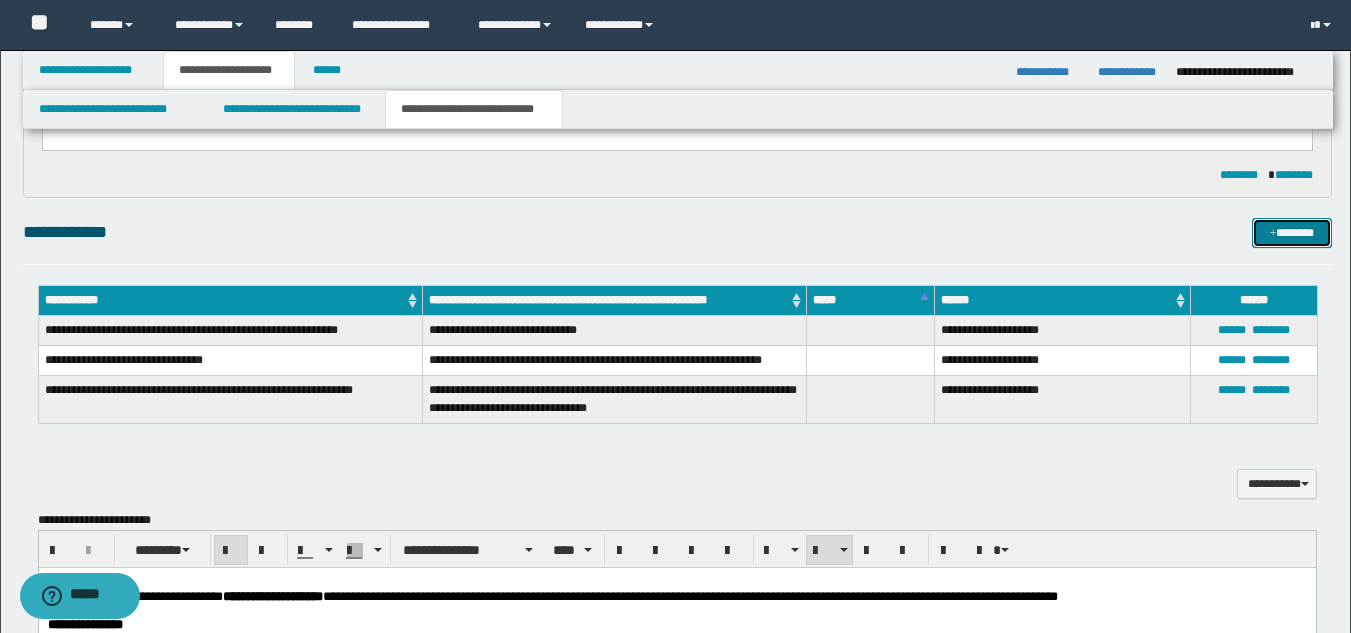 click on "*******" at bounding box center [1292, 233] 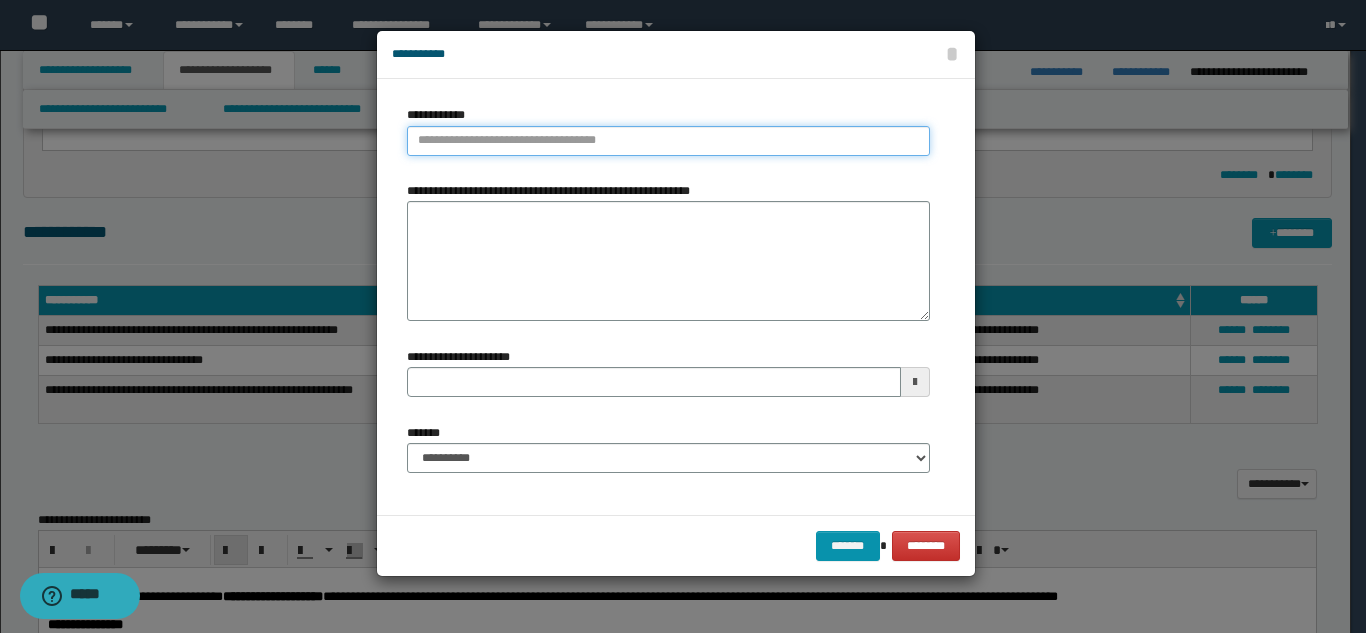 type on "**********" 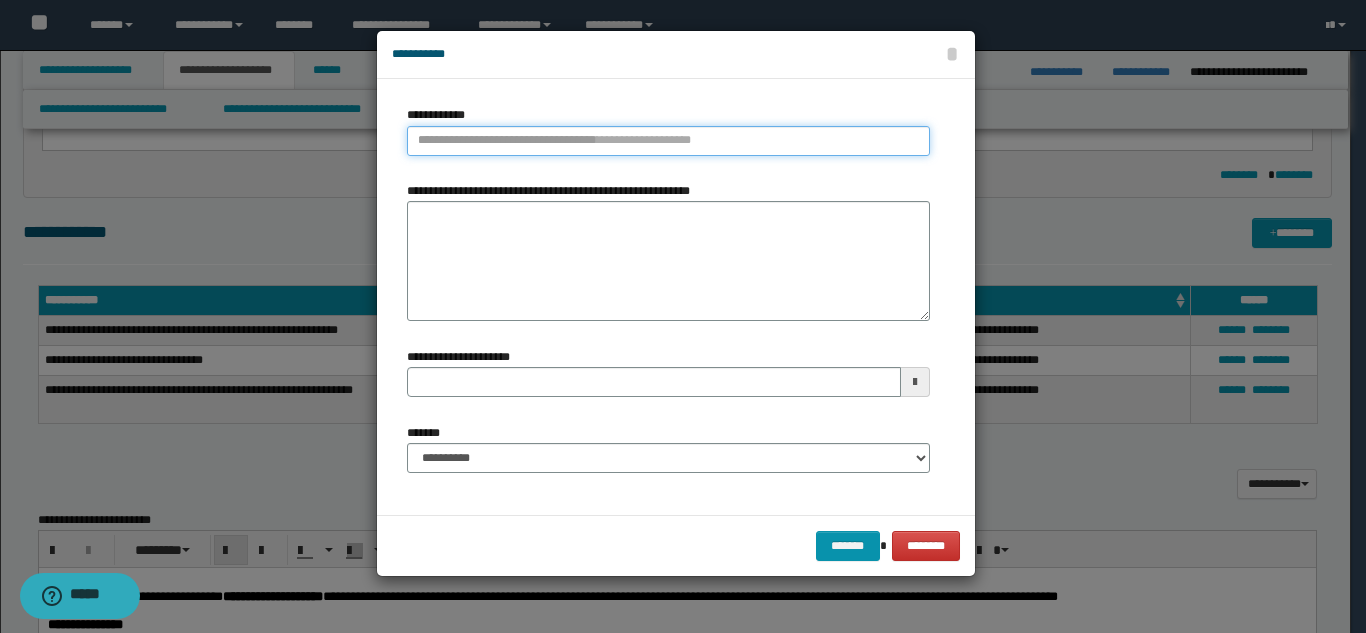 click on "**********" at bounding box center (668, 141) 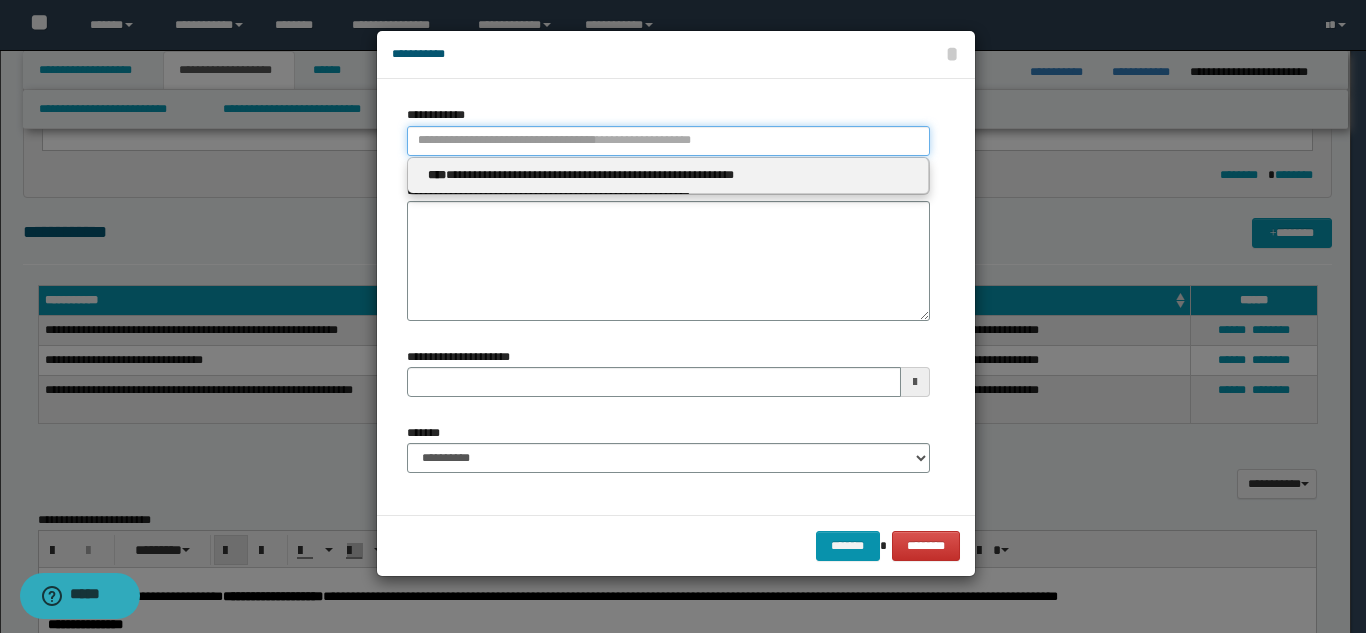 type 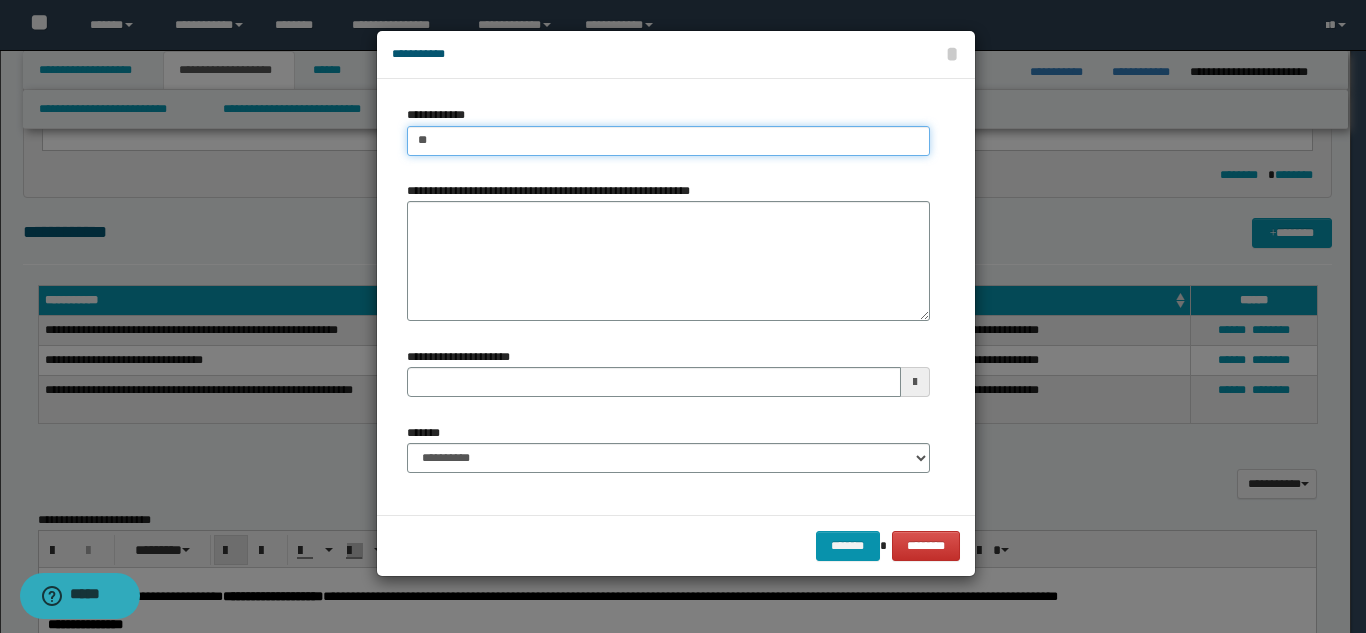 type on "***" 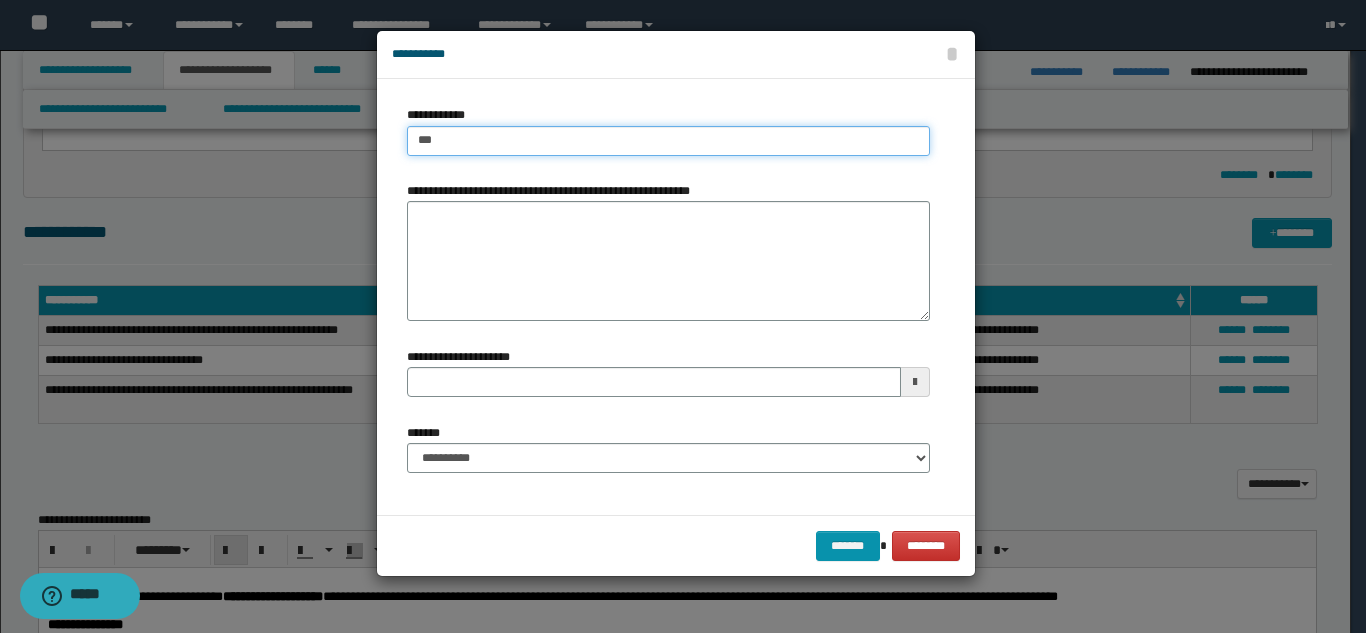type on "***" 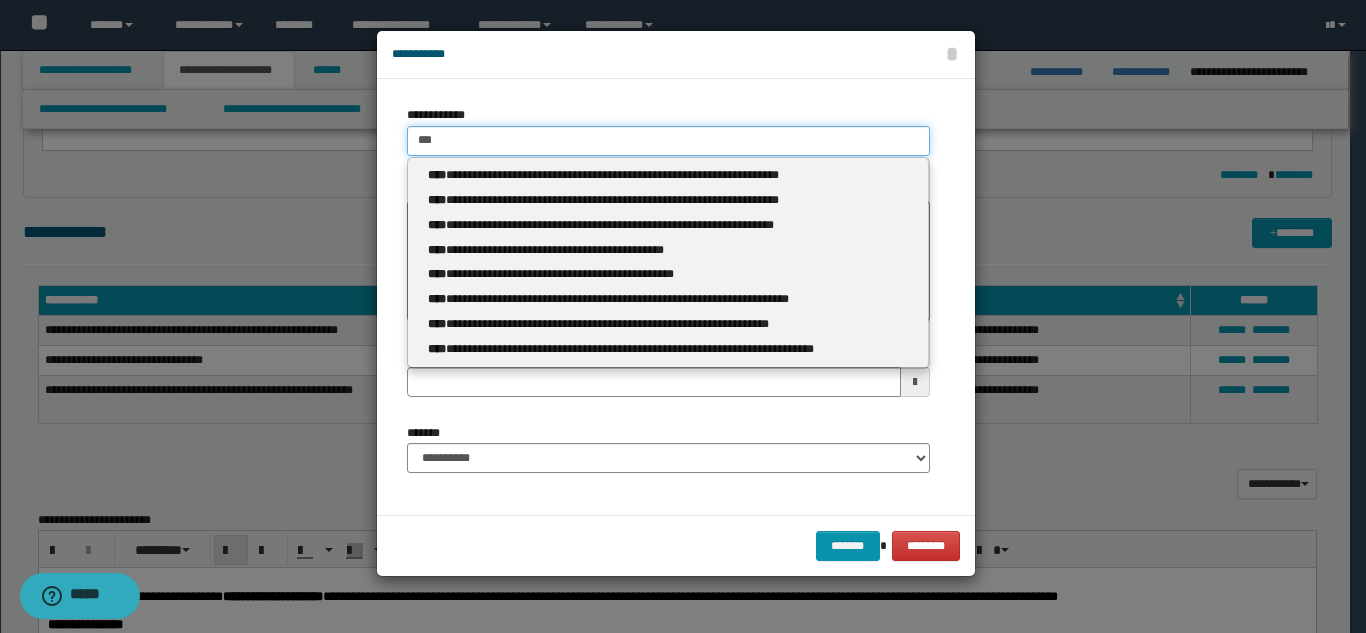 type 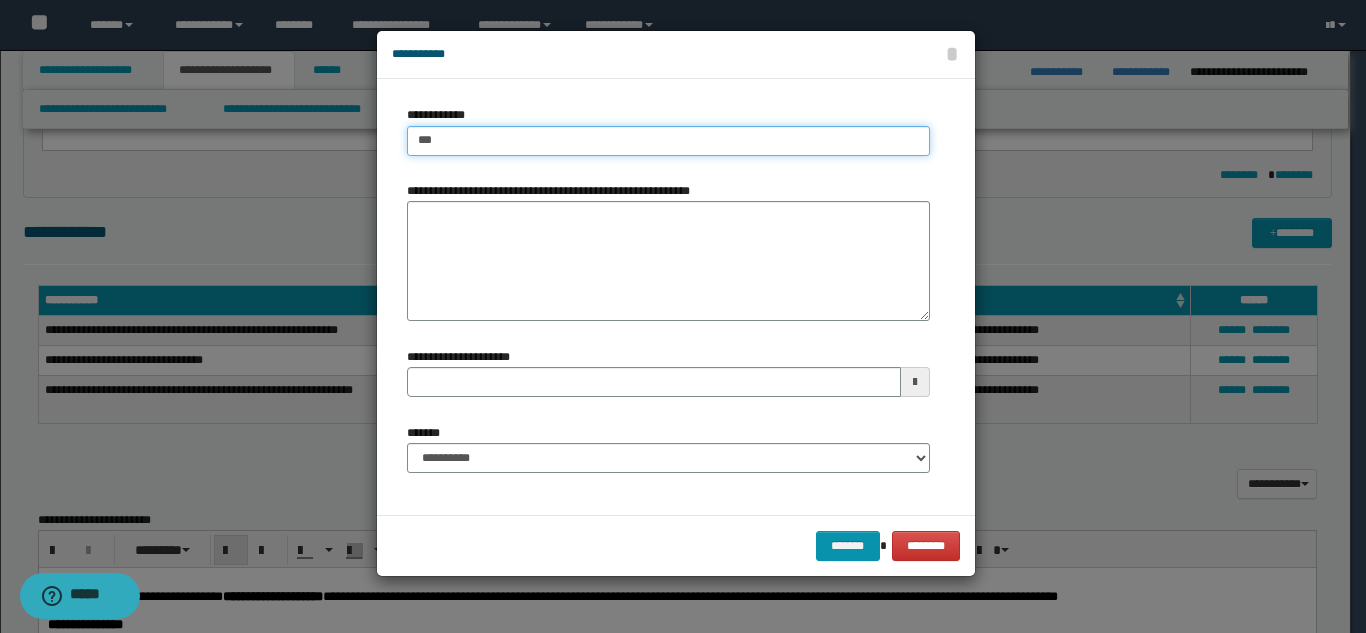 type on "****" 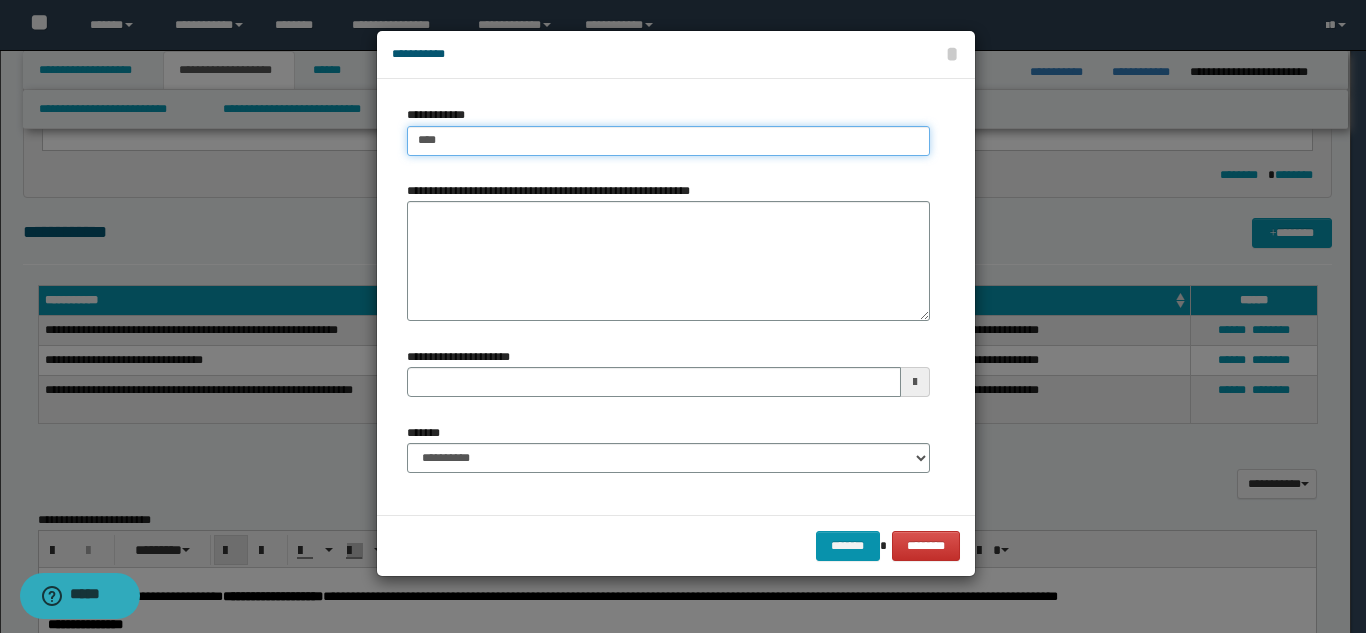 type on "****" 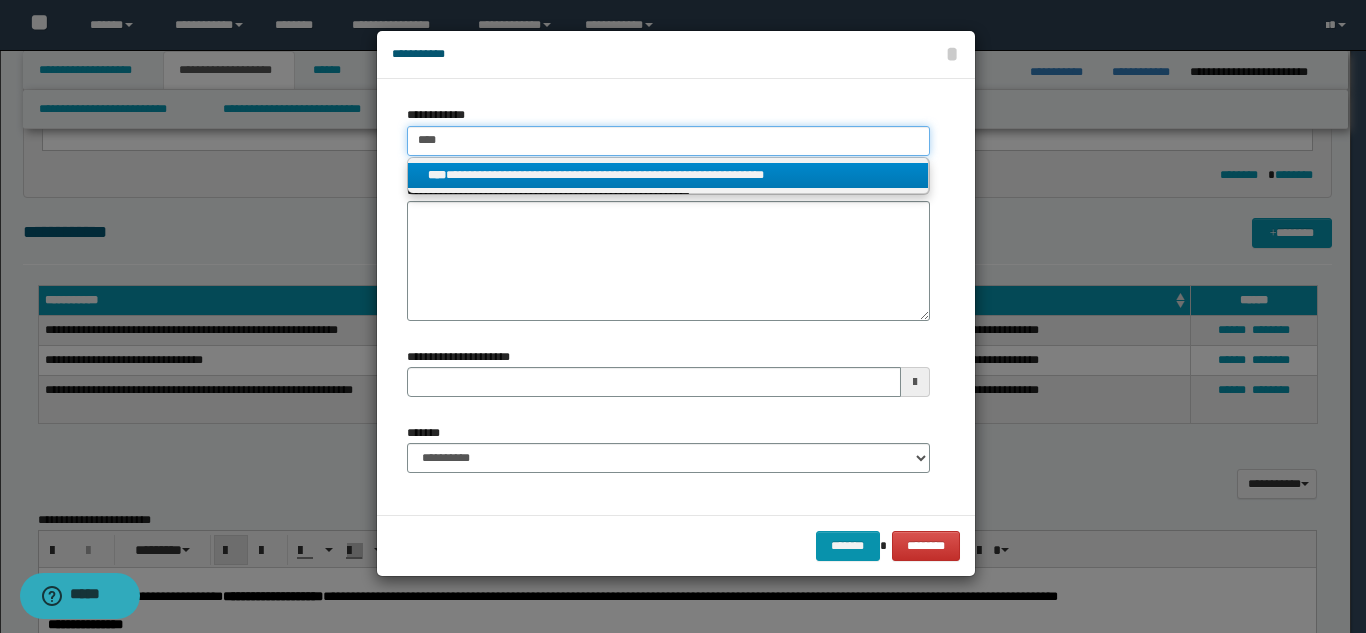 type on "****" 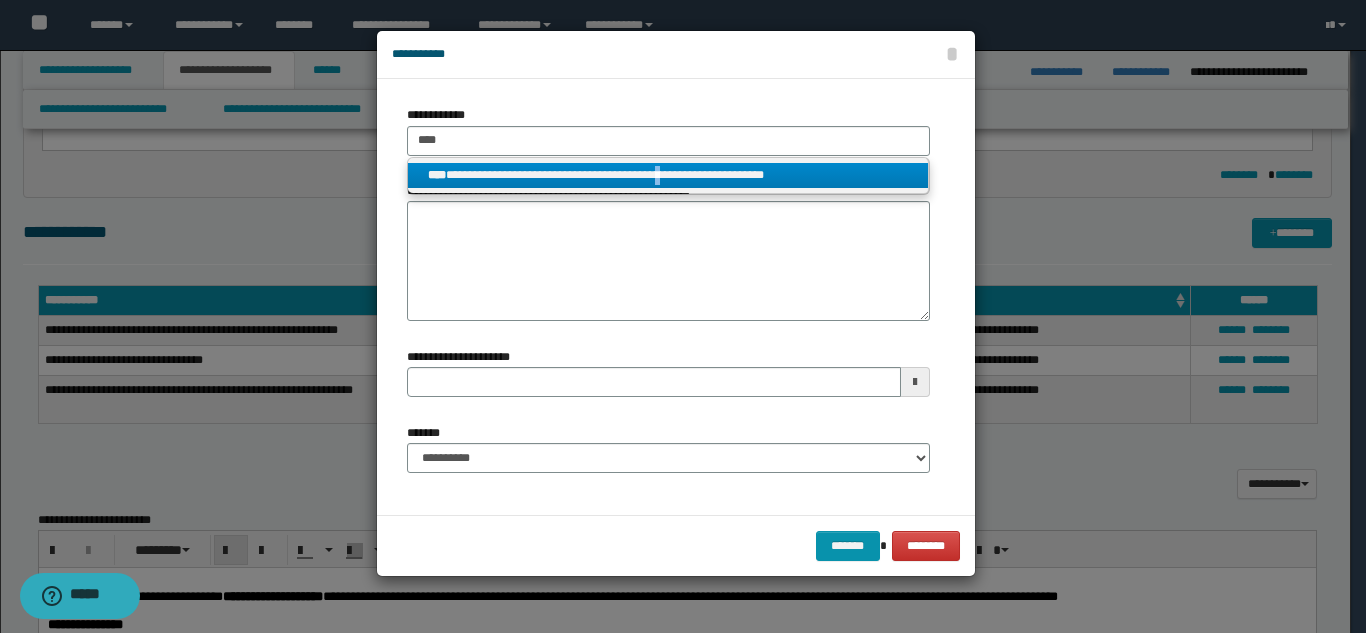click on "**********" at bounding box center [668, 176] 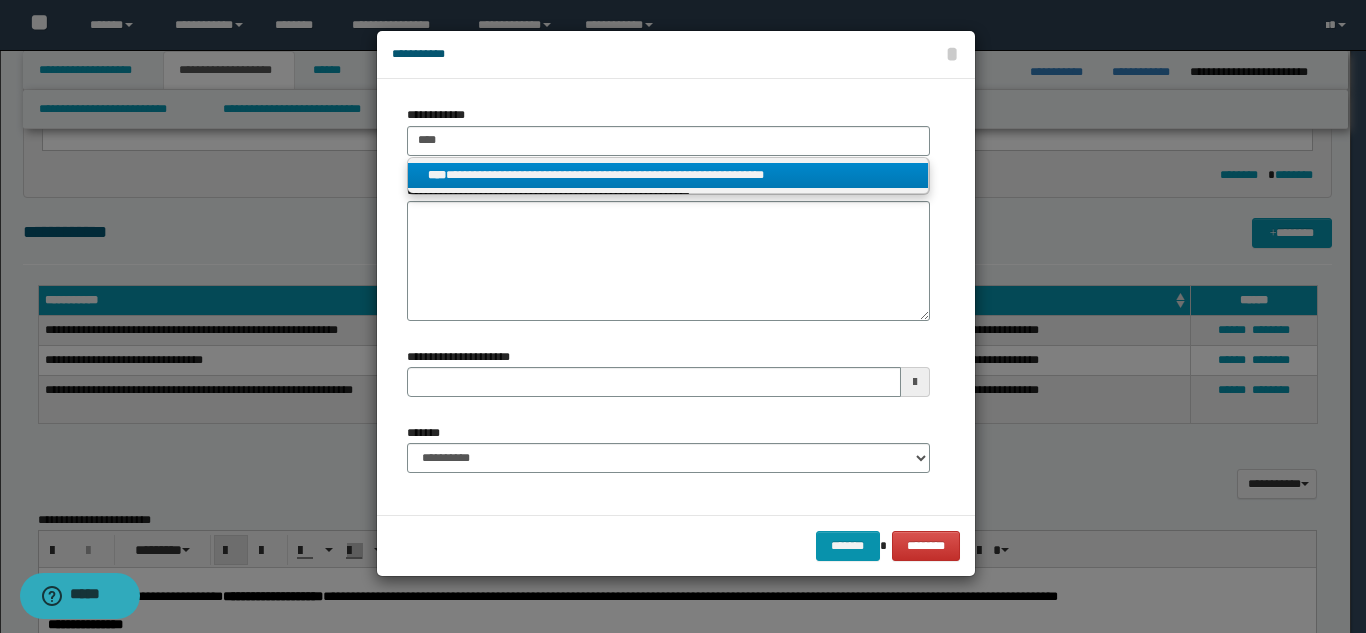 click on "**********" at bounding box center [668, 175] 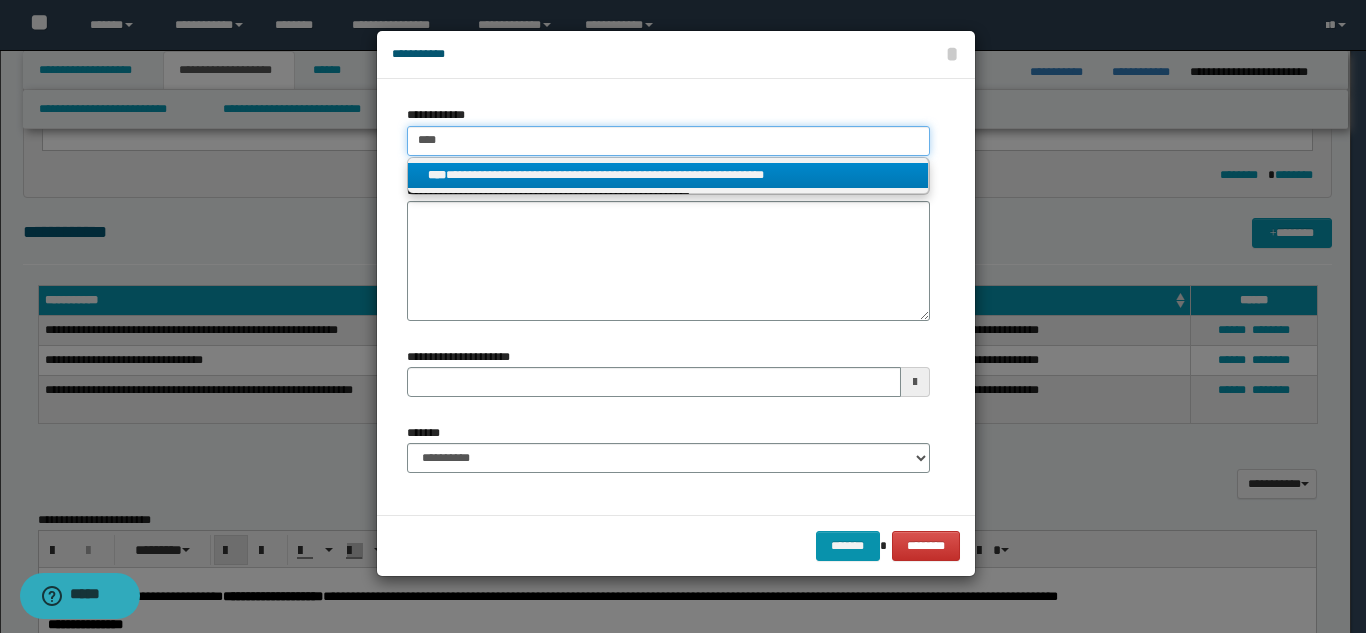 type 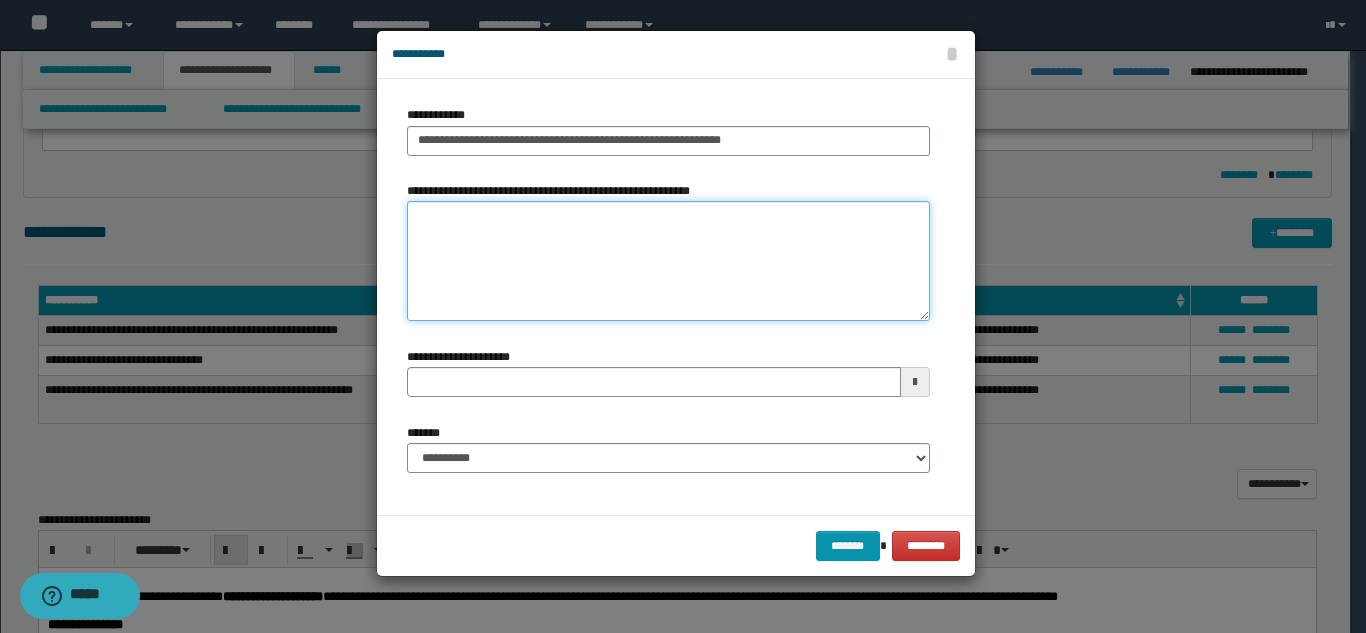 click on "**********" at bounding box center (668, 261) 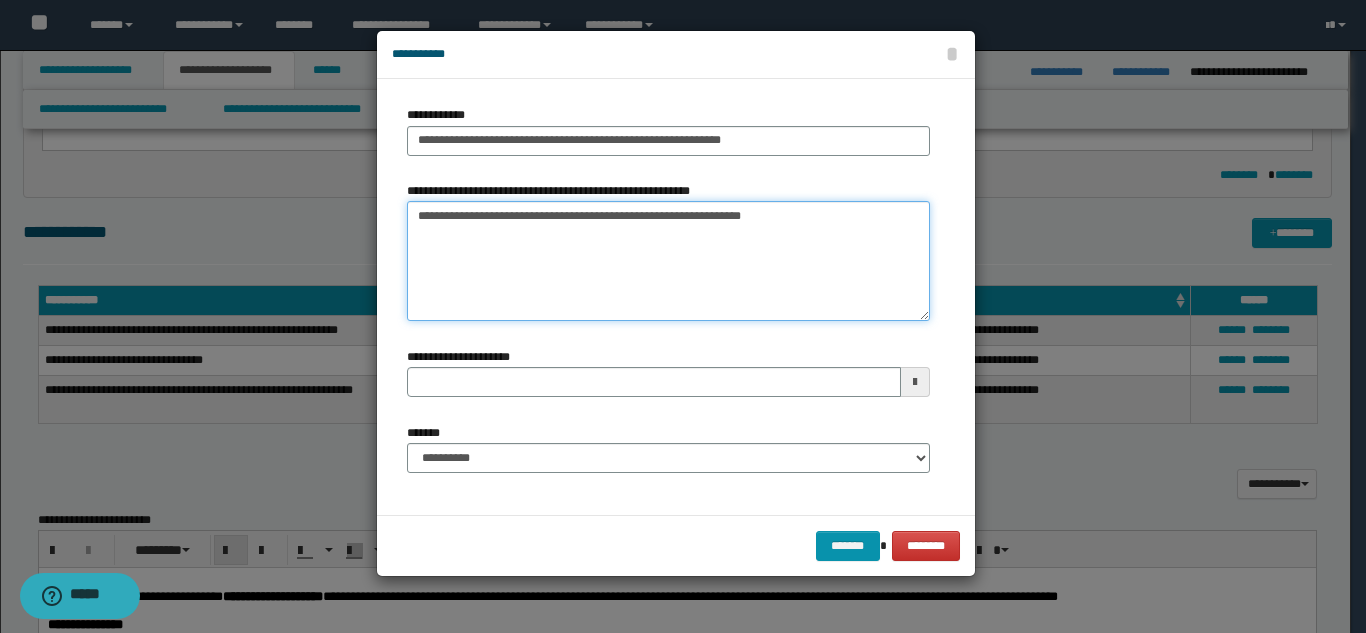 click on "**********" at bounding box center (668, 261) 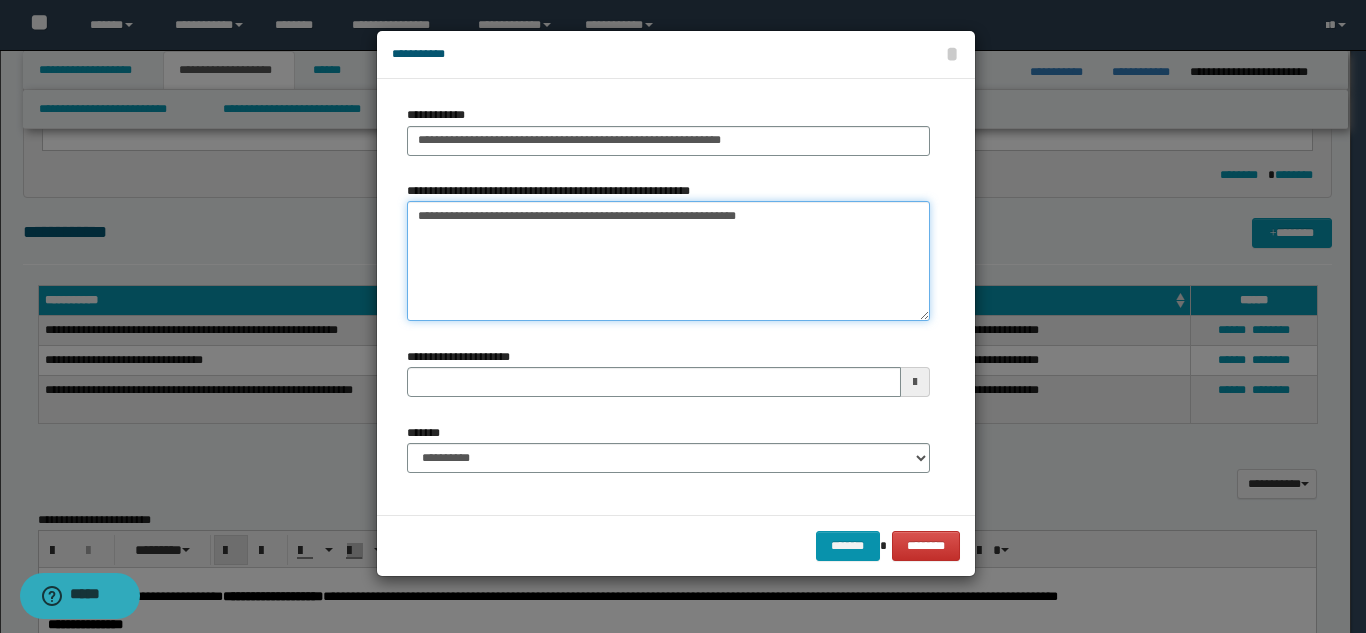type on "**********" 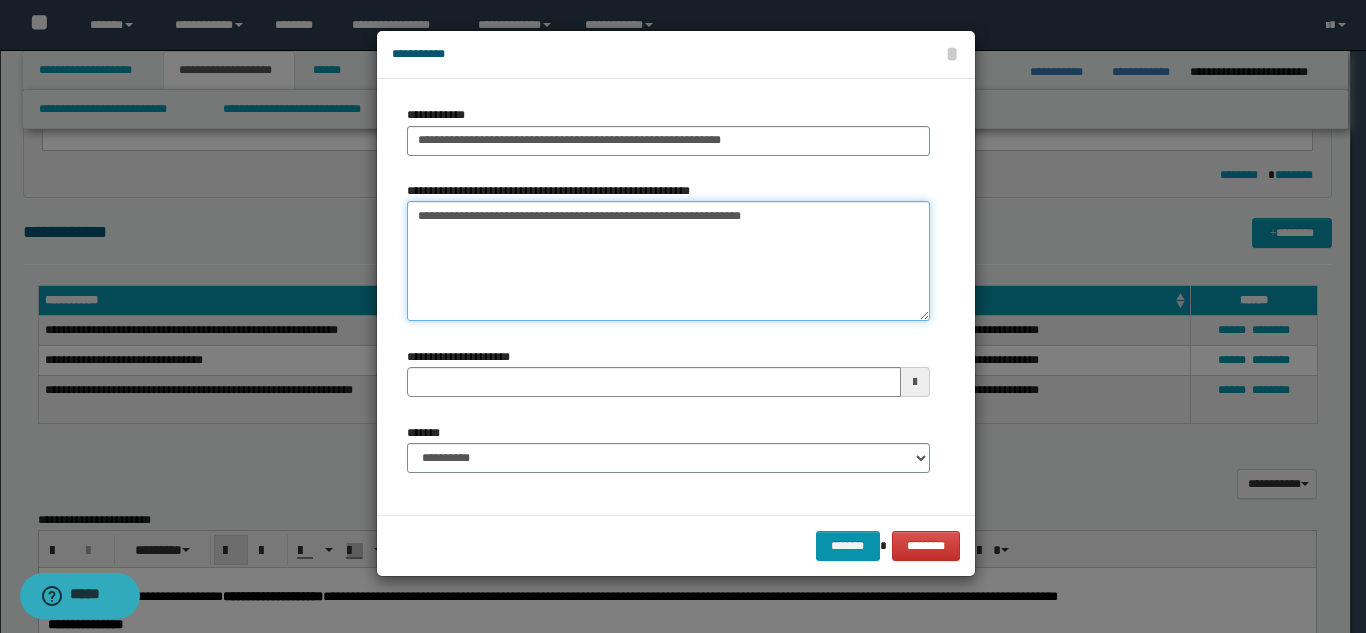 type 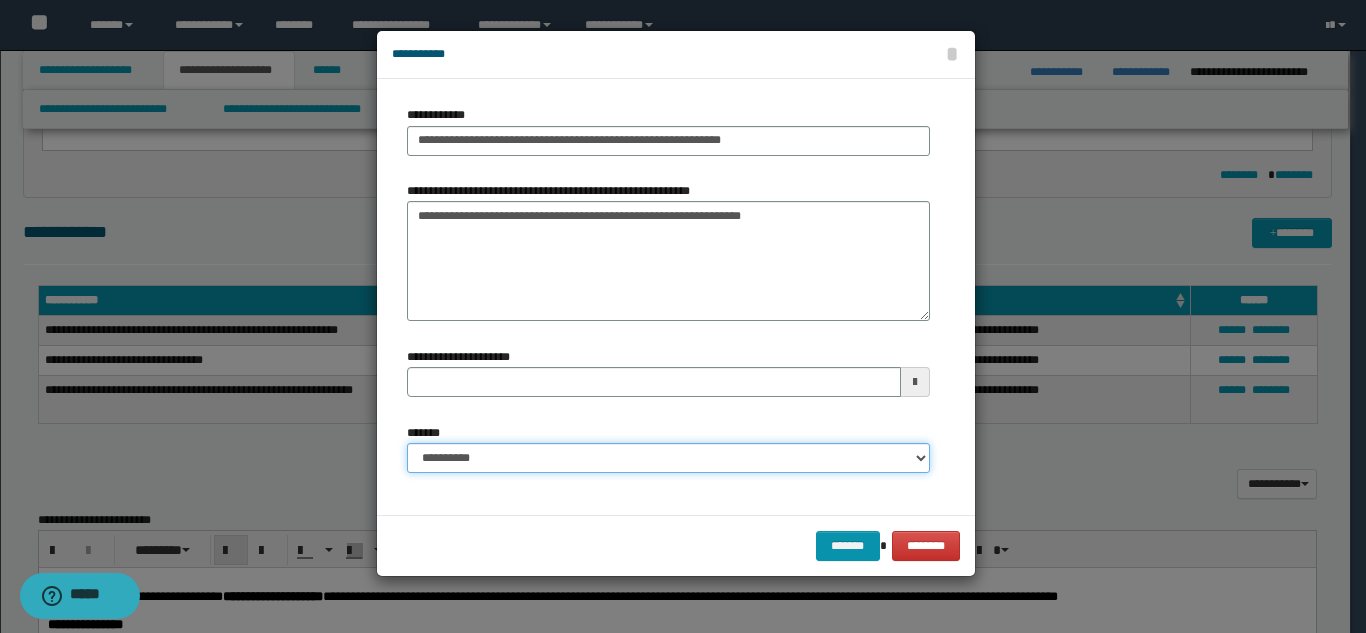 click on "**********" at bounding box center (668, 458) 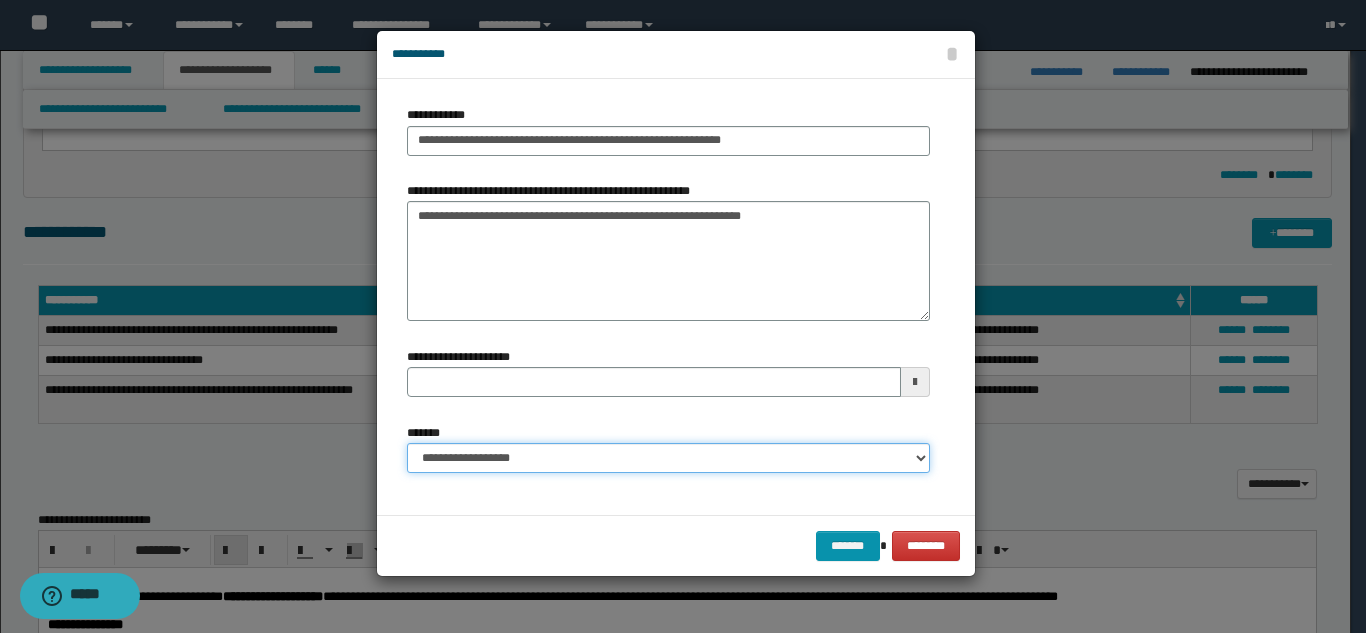 type 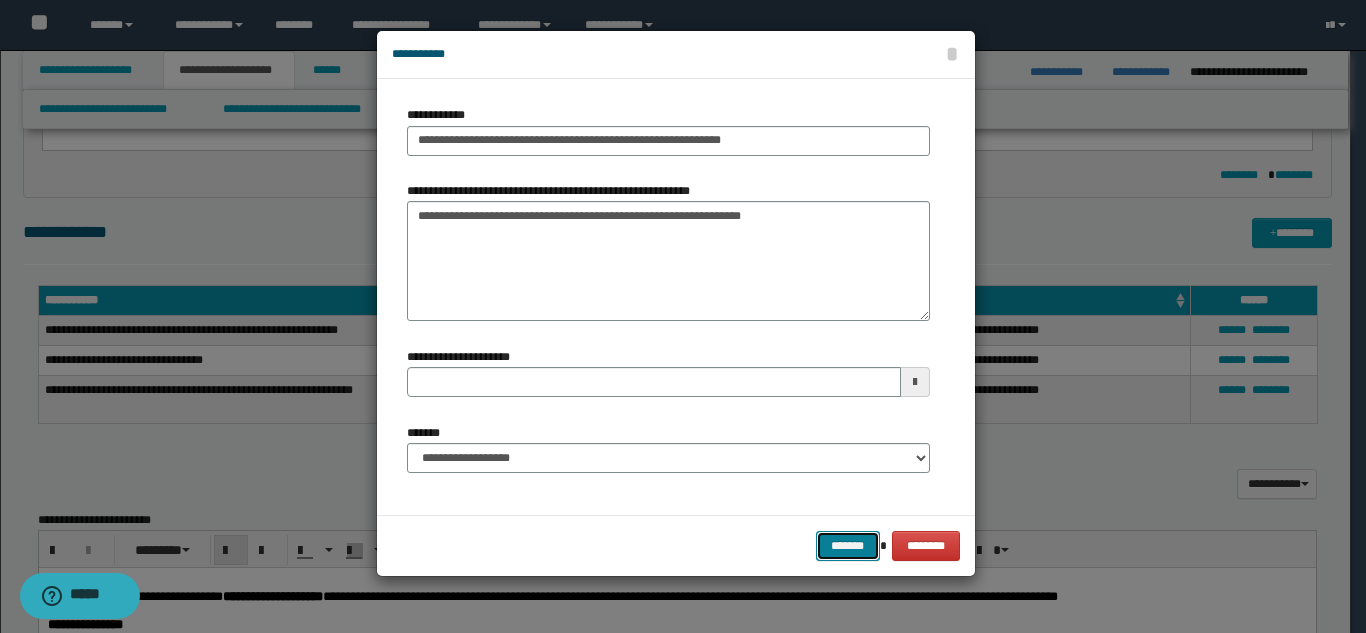 click on "*******" at bounding box center (848, 546) 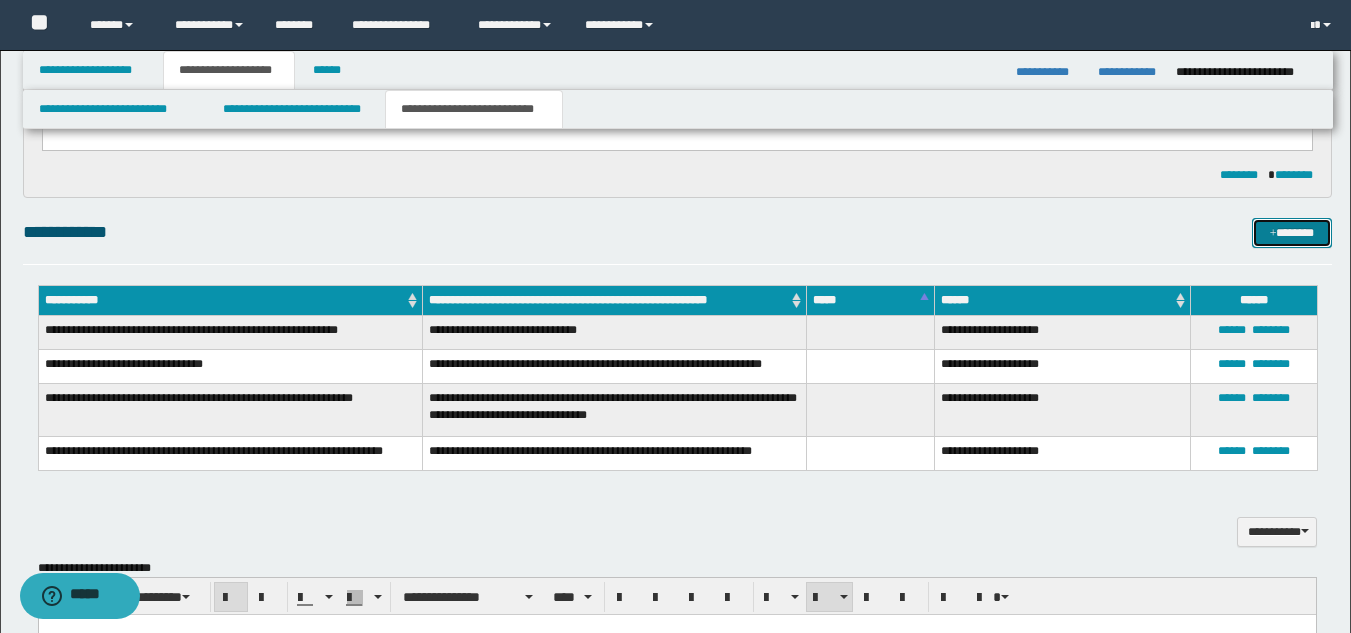 click on "*******" at bounding box center (1292, 233) 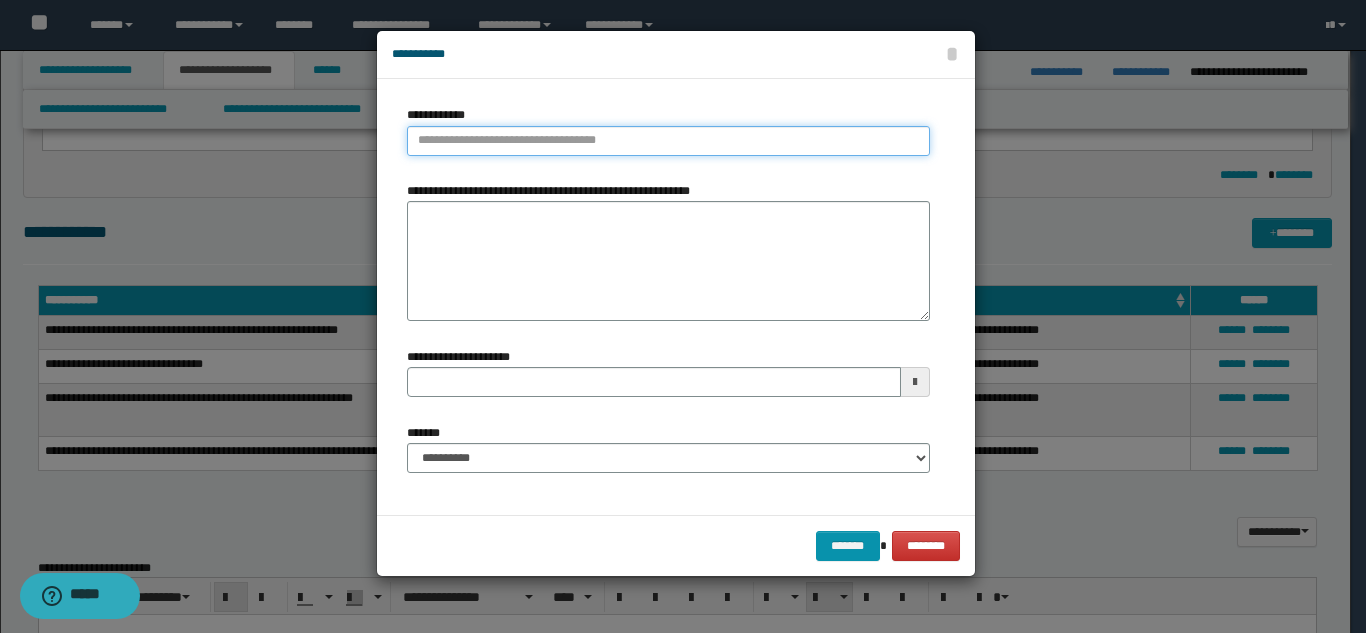 type on "**********" 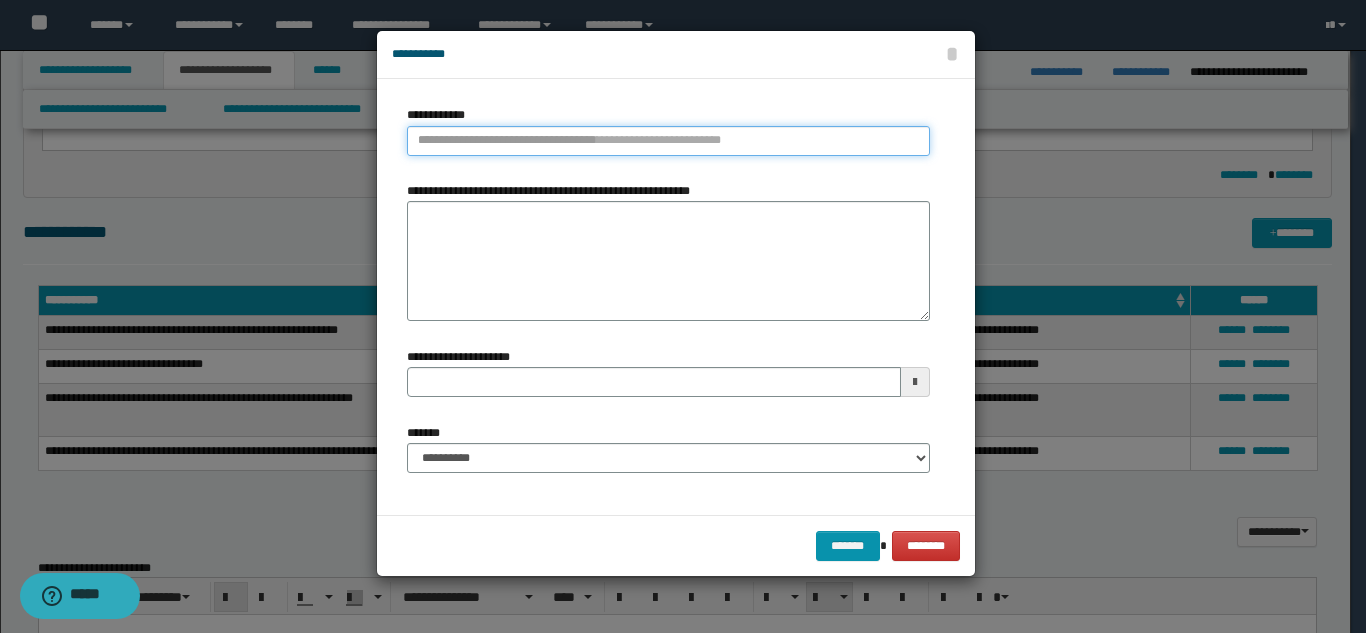 click on "**********" at bounding box center [668, 141] 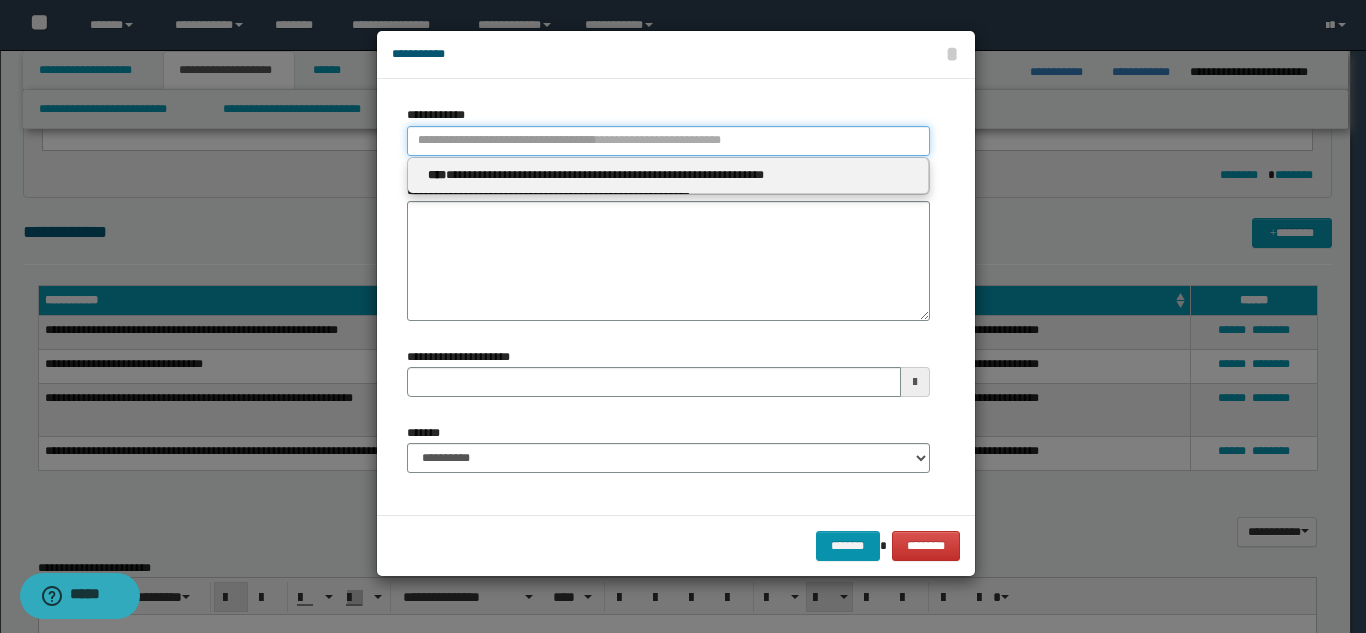 type 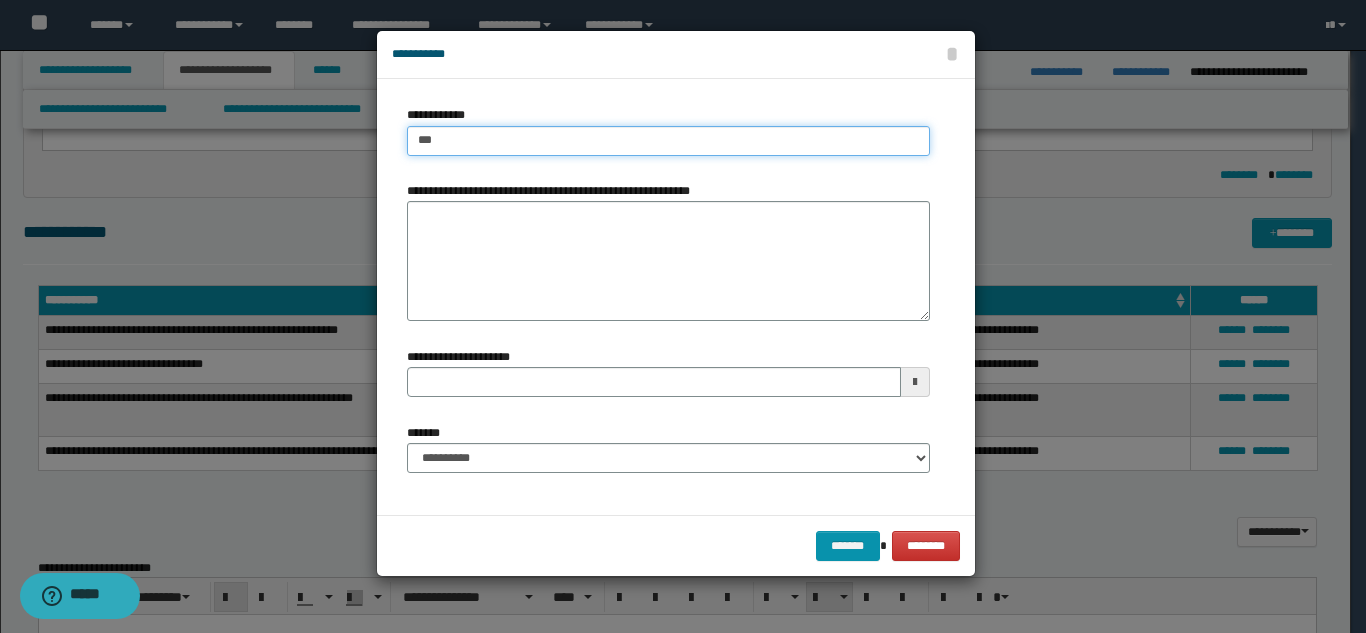 type on "****" 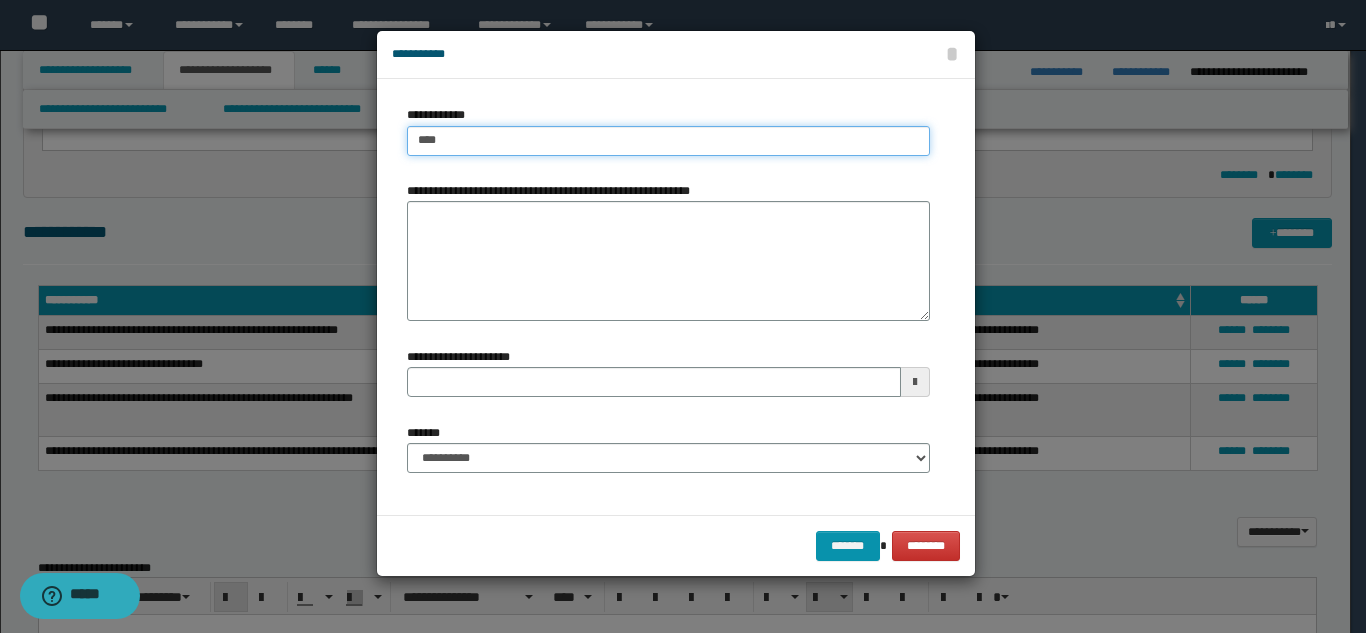 type on "****" 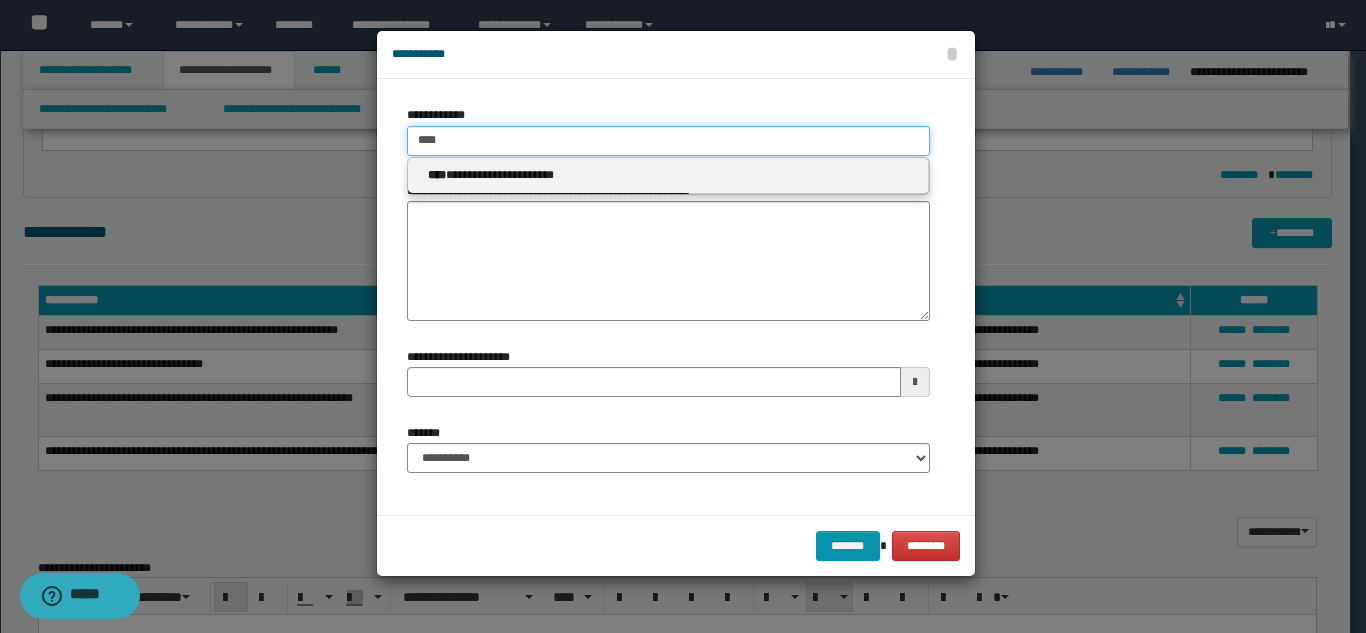 type on "****" 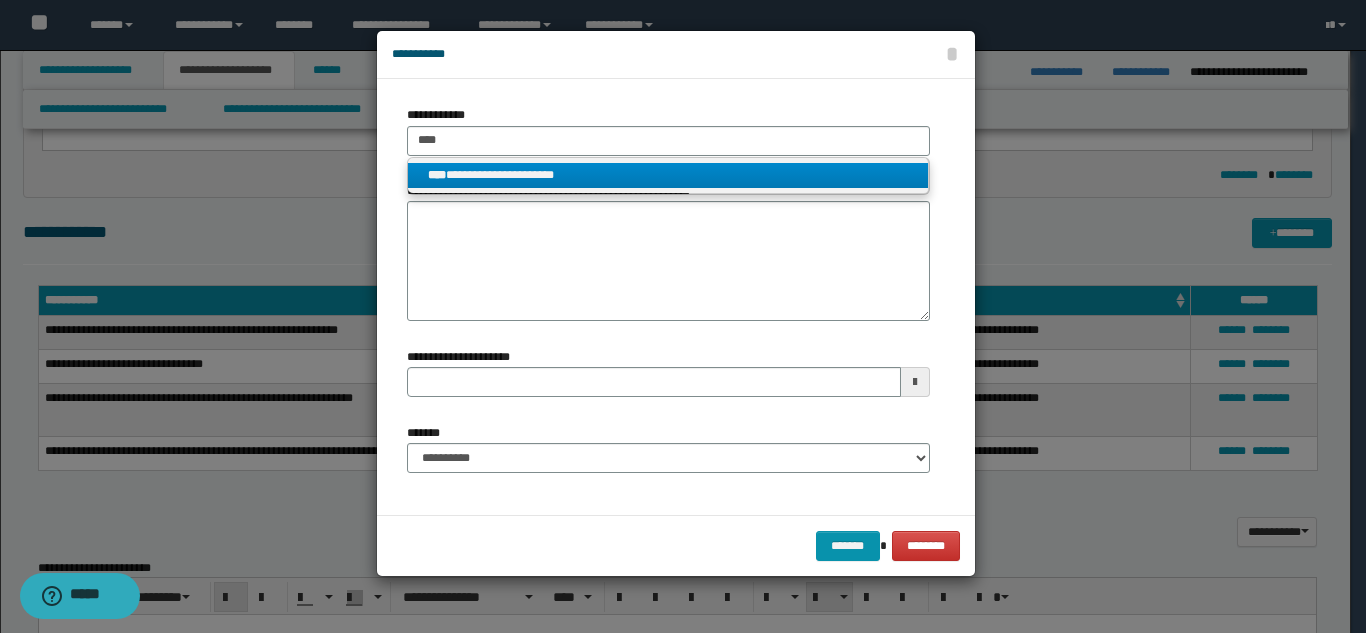 click on "**********" at bounding box center [668, 175] 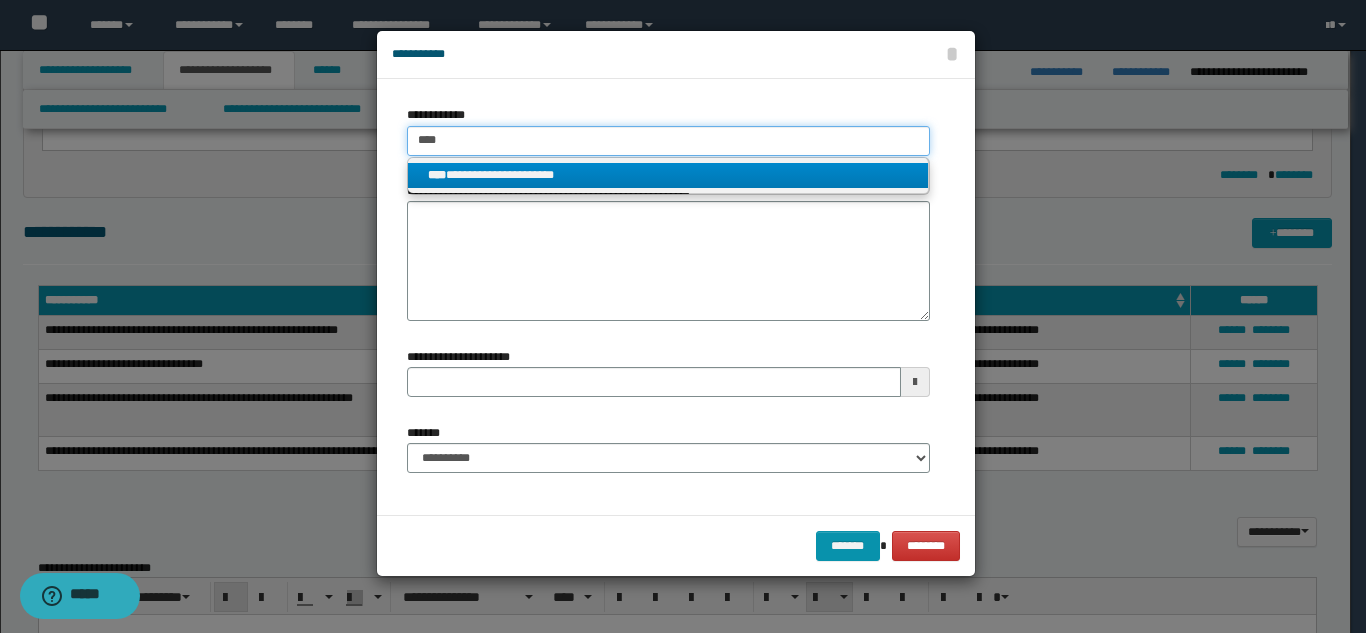 type 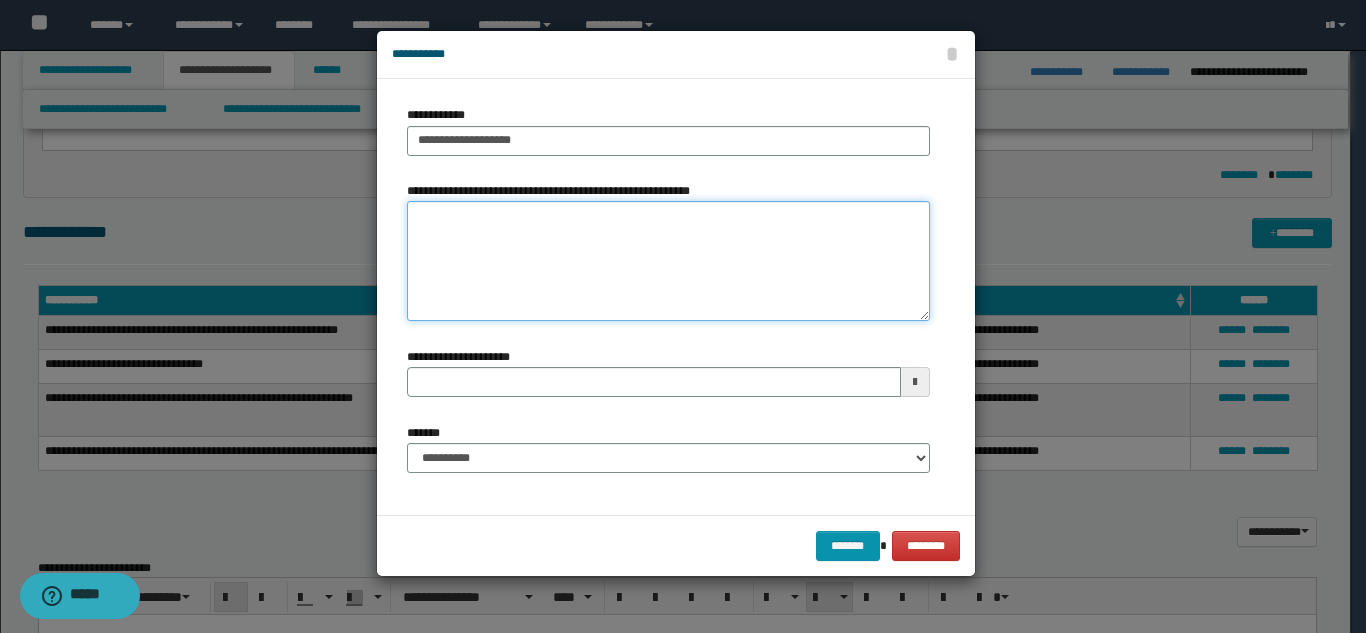 click on "**********" at bounding box center [668, 261] 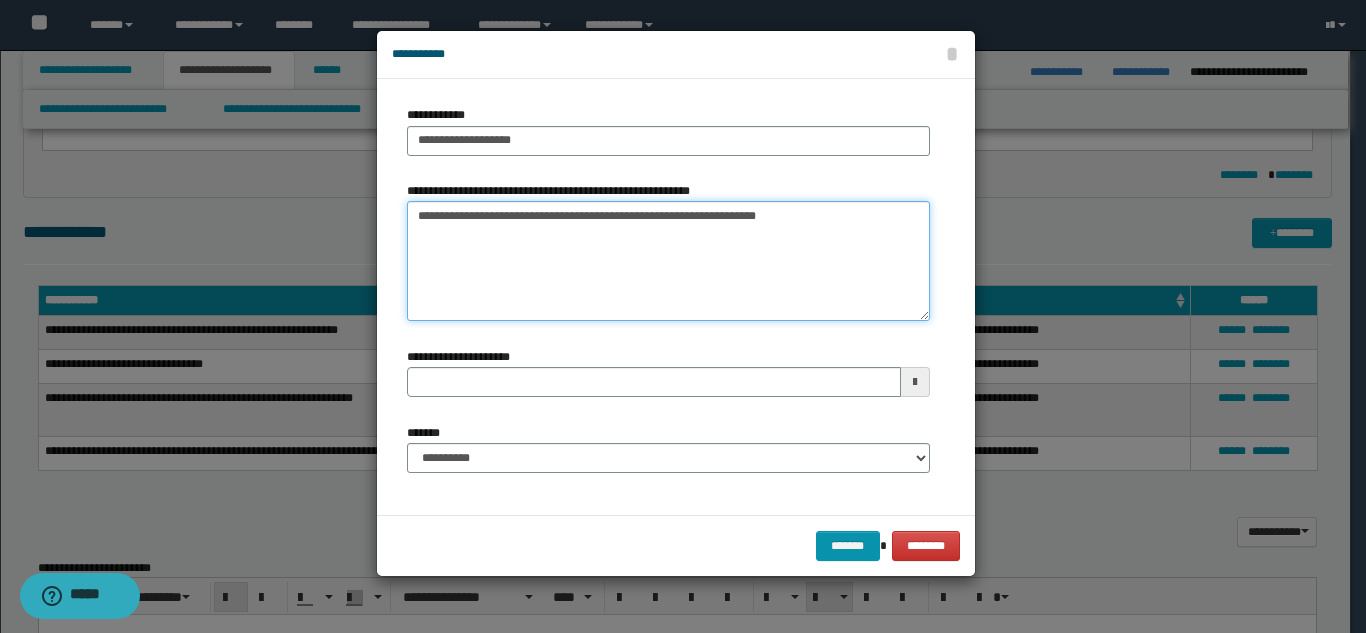 click on "**********" at bounding box center (668, 261) 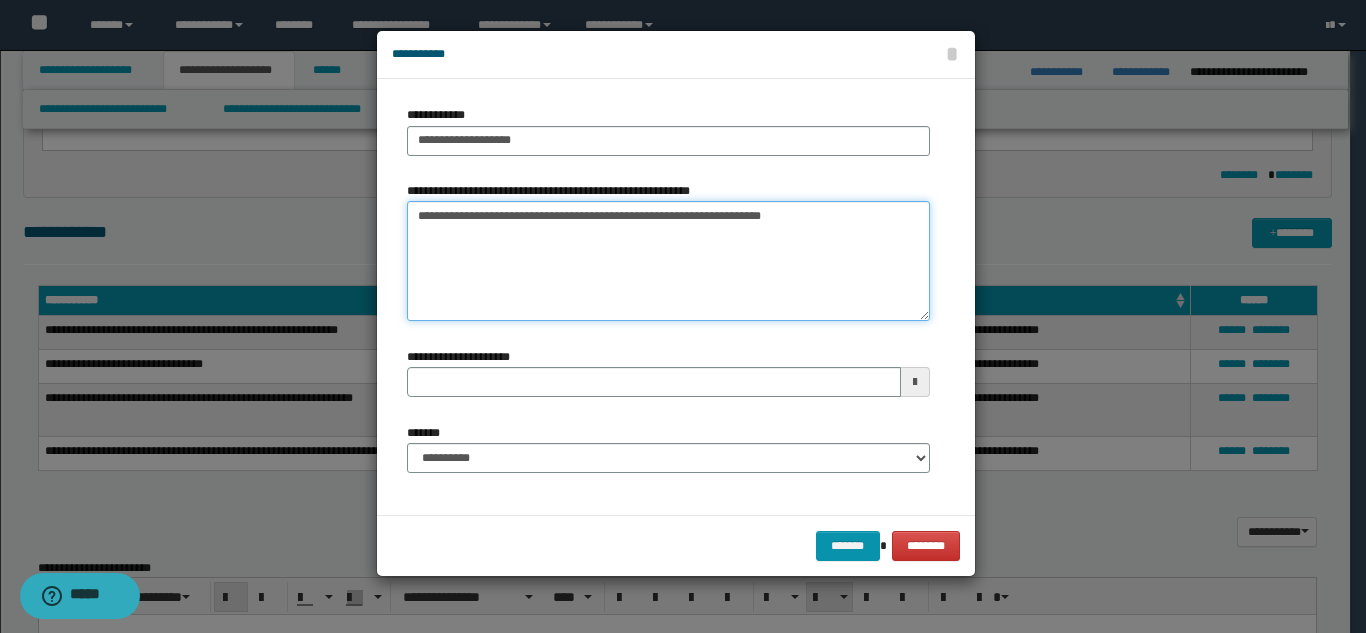 type on "**********" 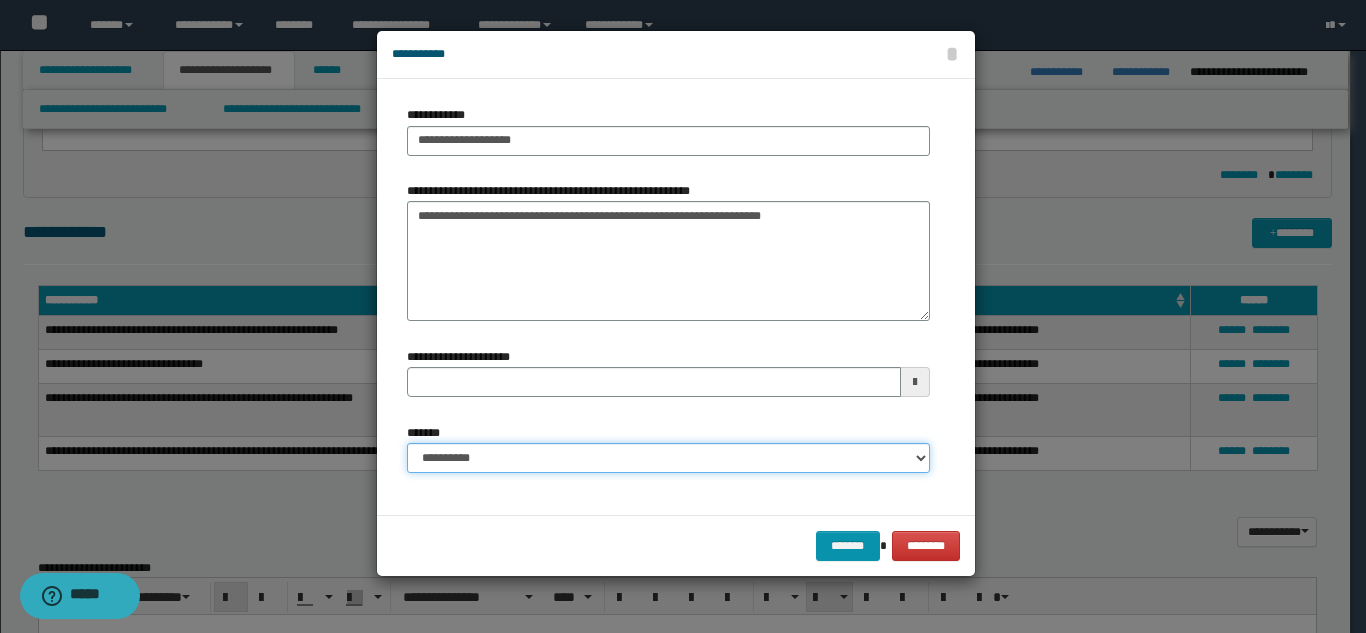 click on "**********" at bounding box center [668, 458] 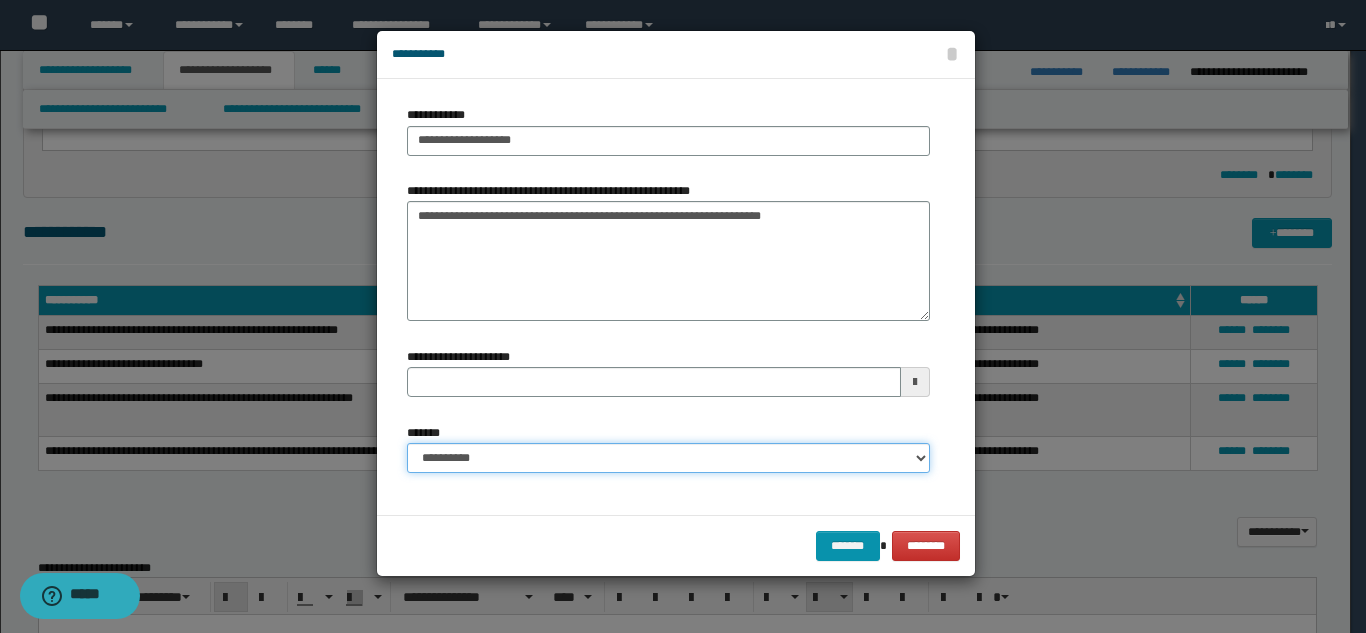 select on "*" 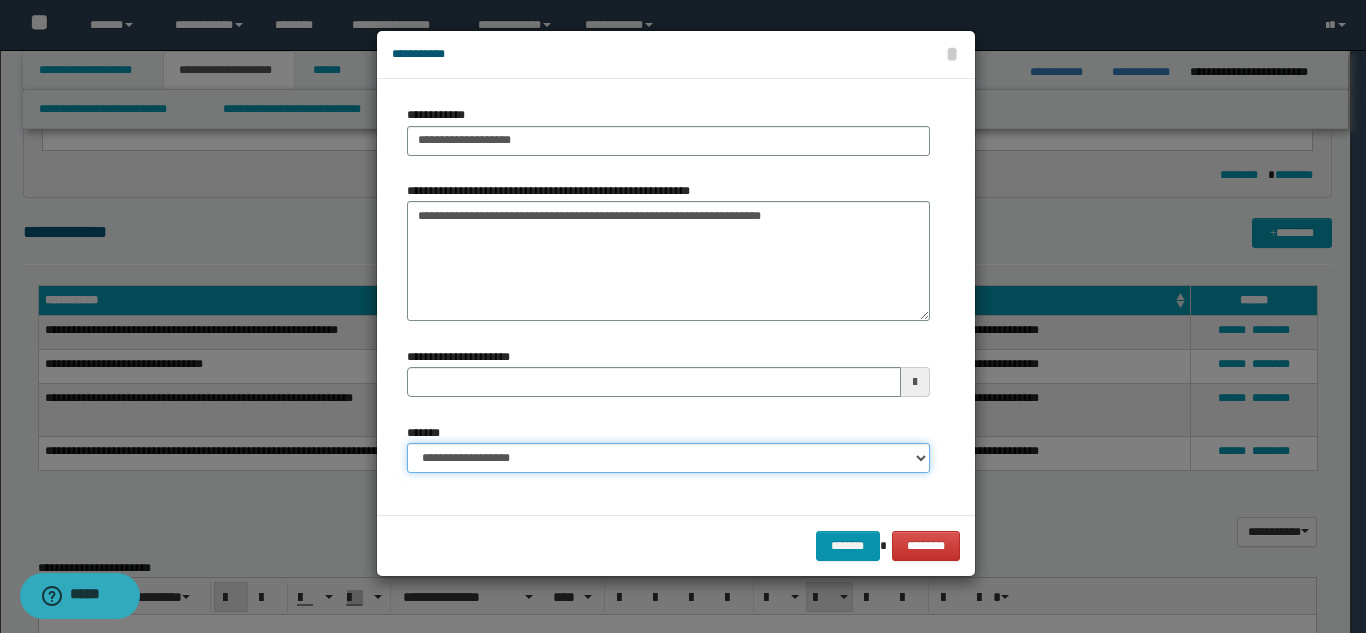 click on "**********" at bounding box center [668, 458] 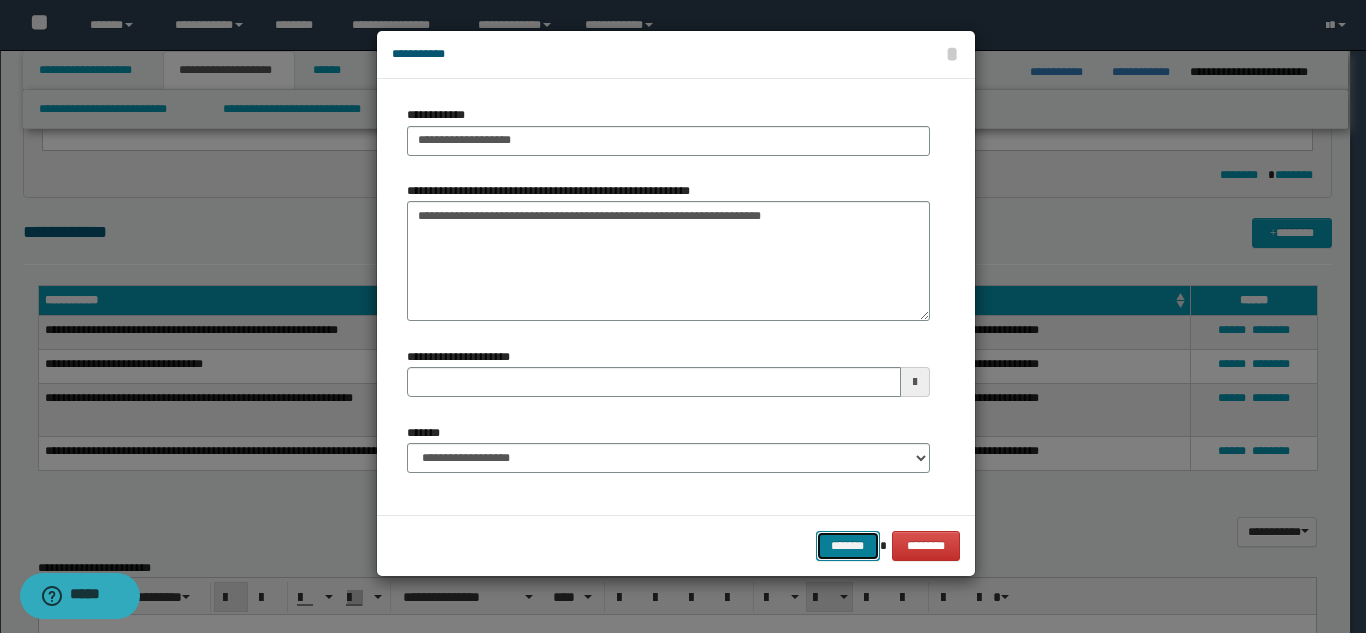 click on "*******" at bounding box center (848, 546) 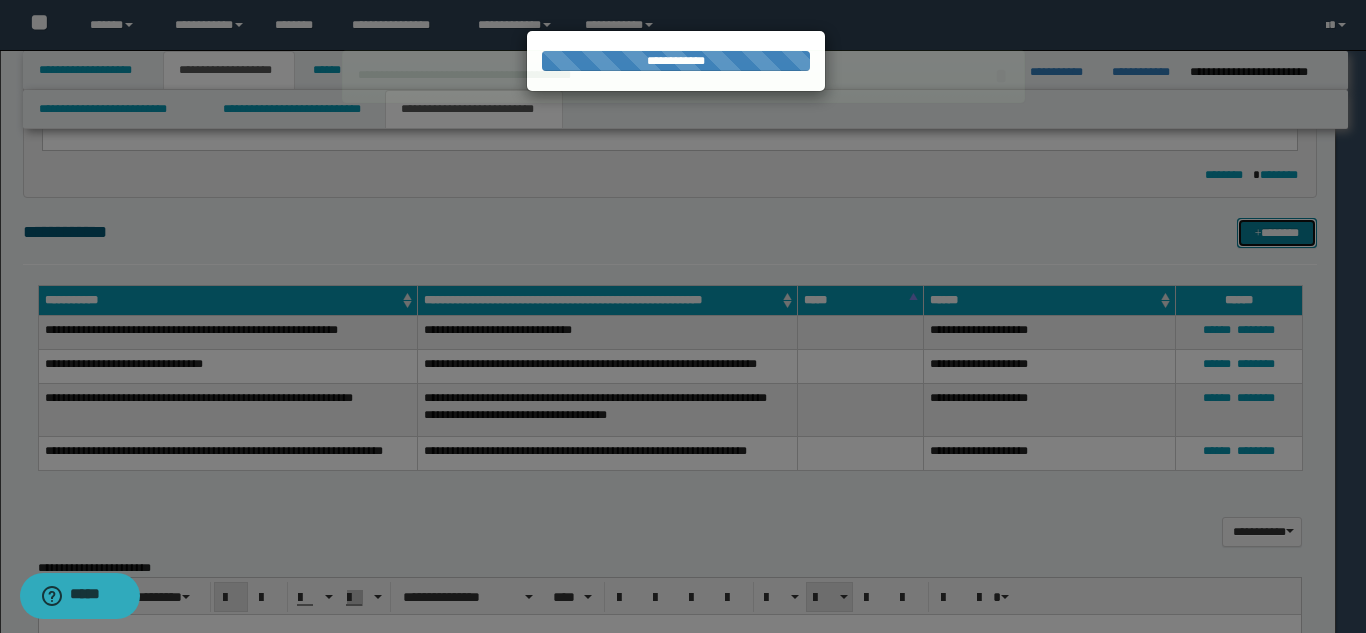 type 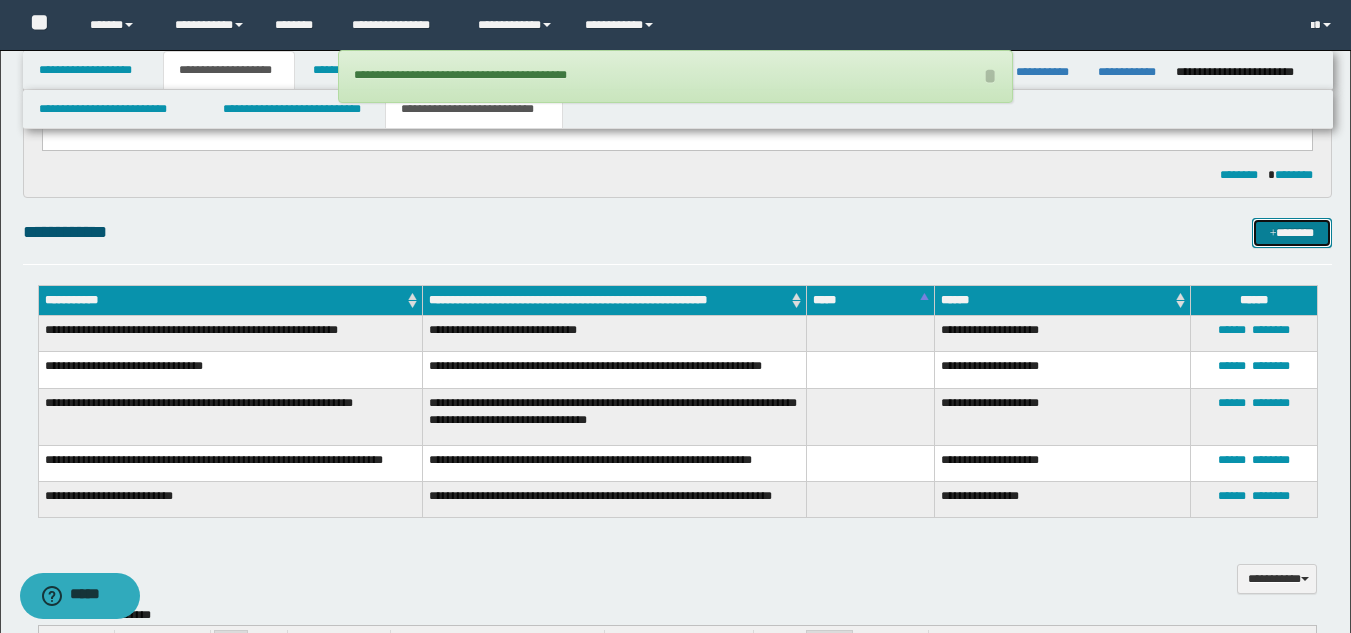 click on "*******" at bounding box center [1292, 233] 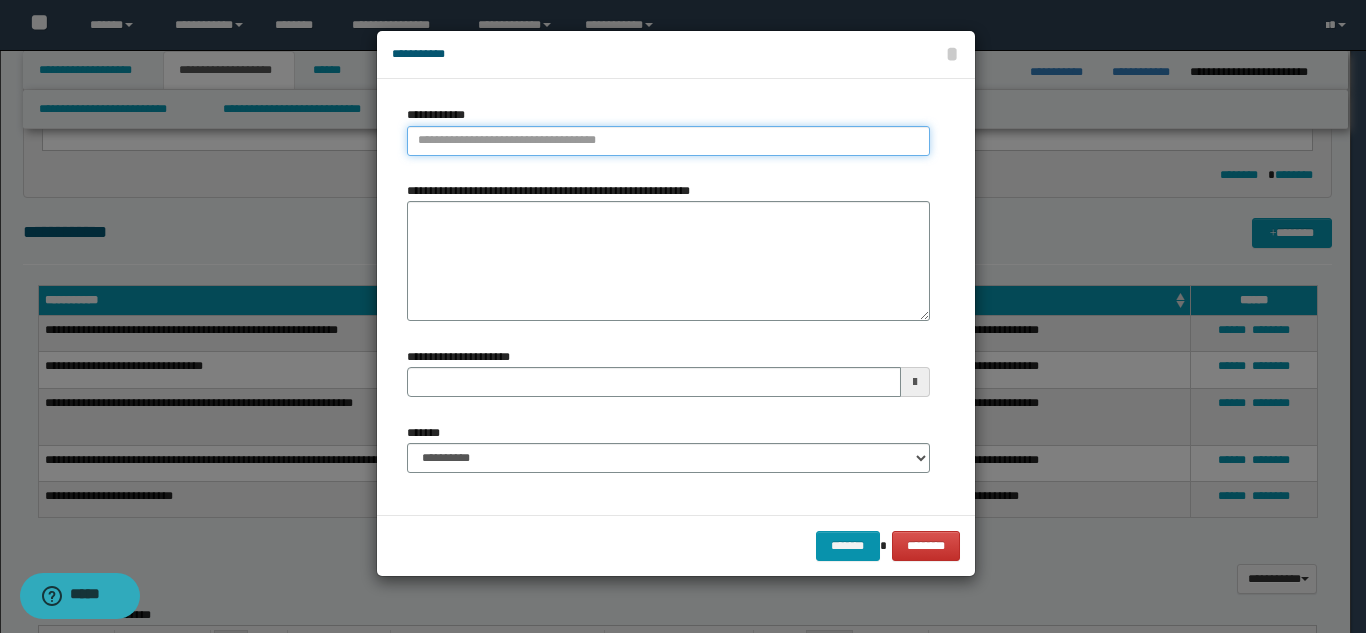 type on "**********" 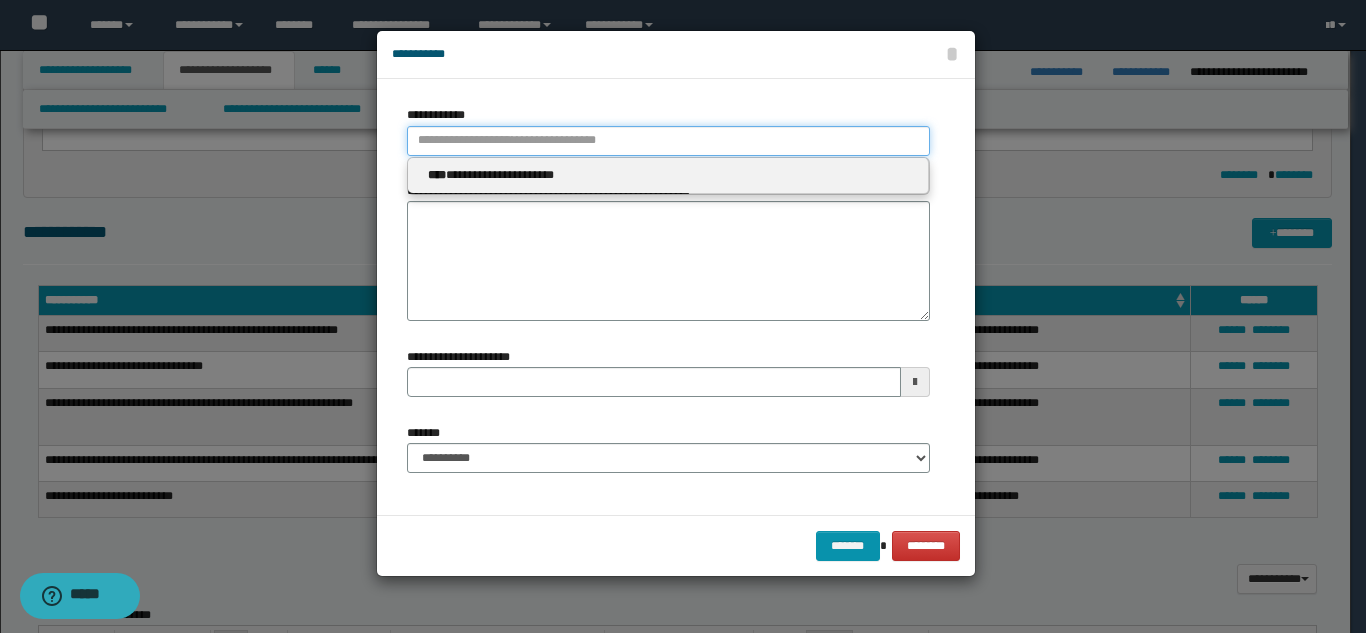 click on "**********" at bounding box center (668, 141) 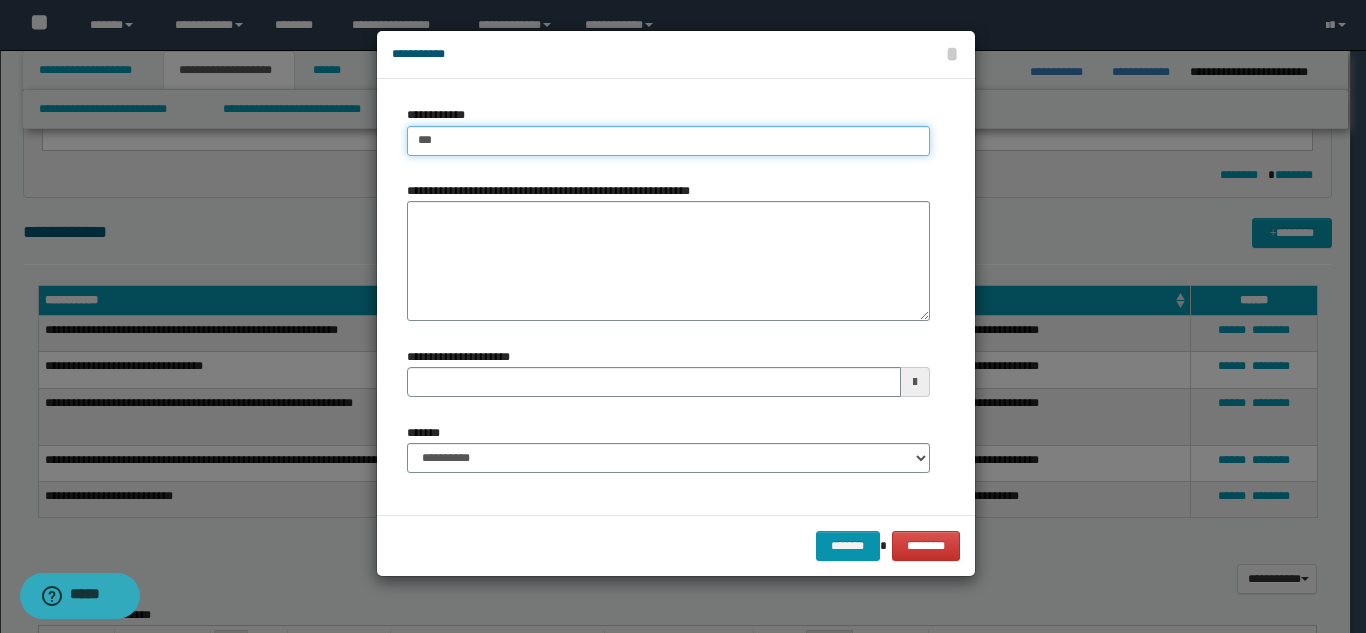 type on "****" 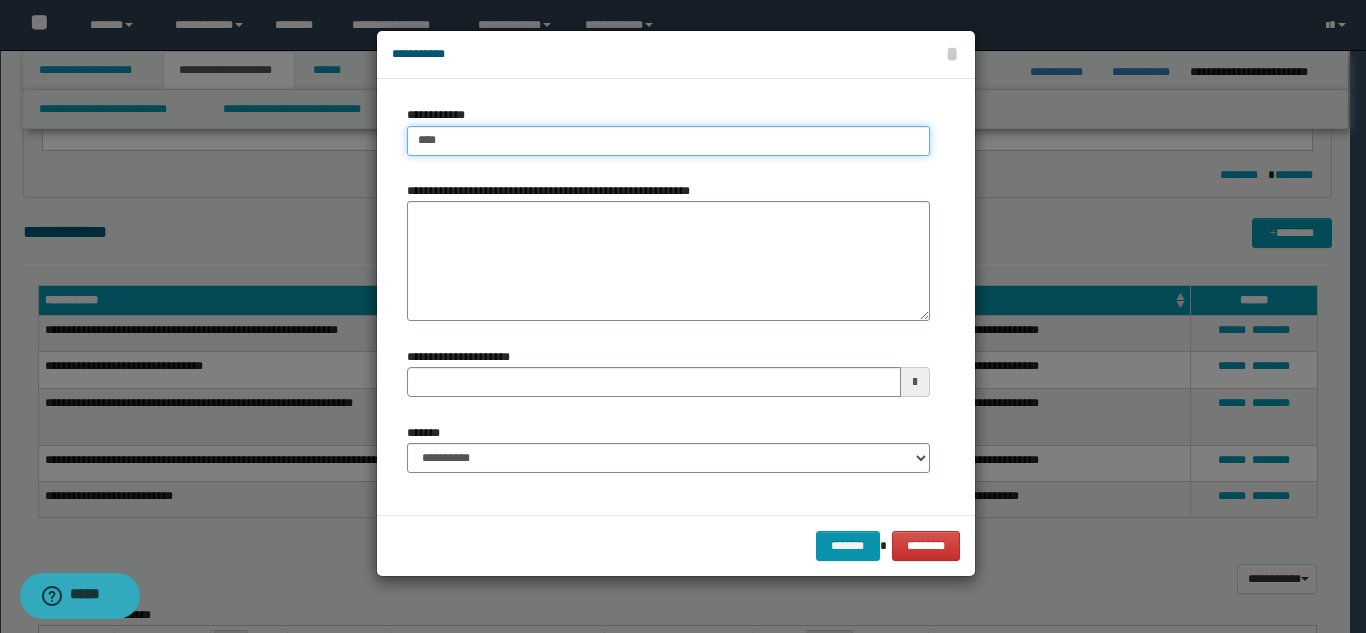 type on "****" 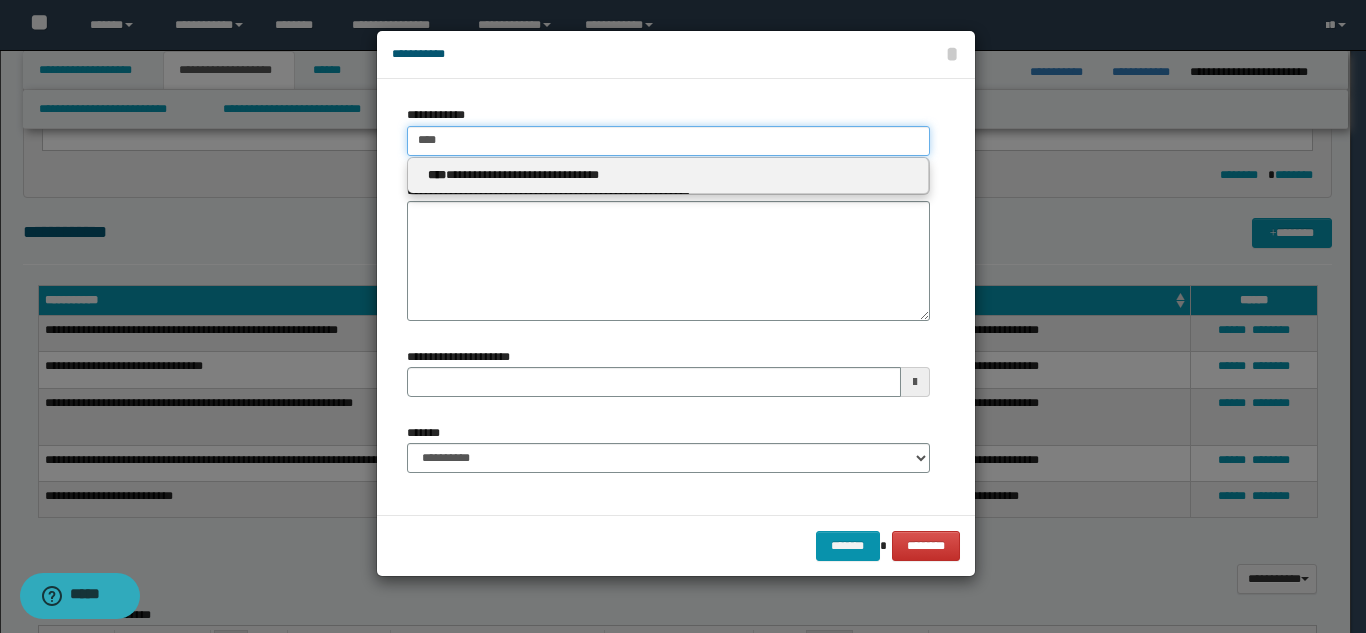 type on "****" 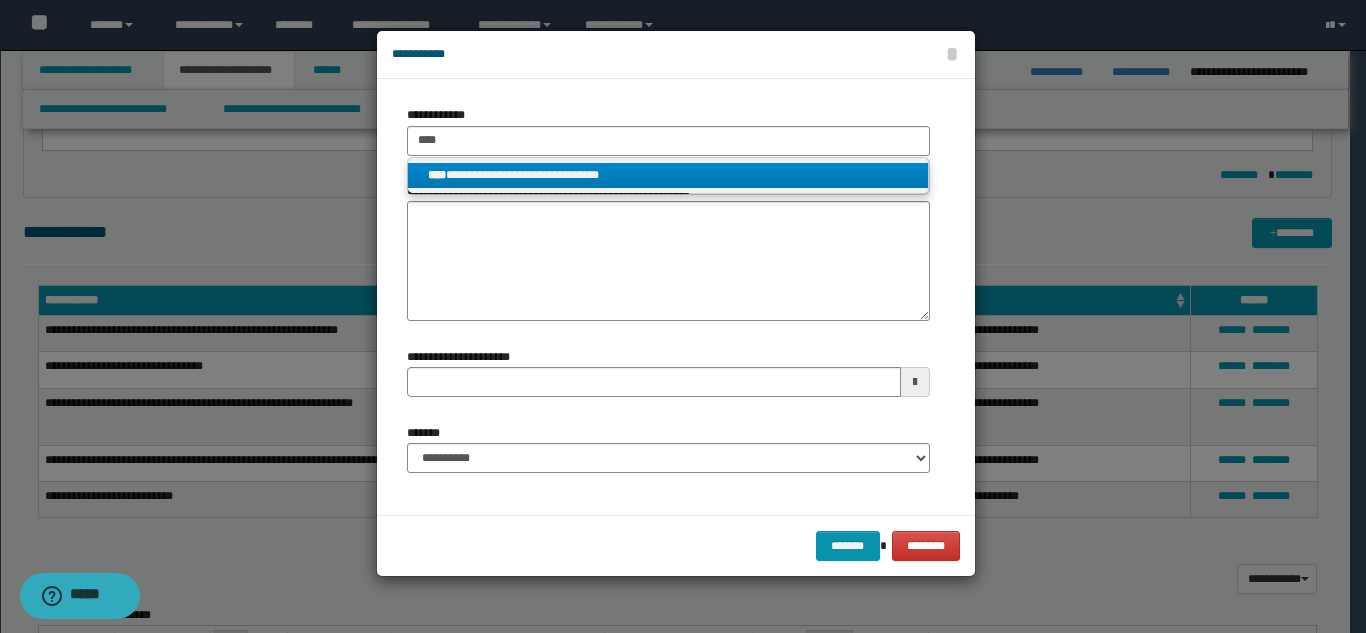 click on "**********" at bounding box center (668, 175) 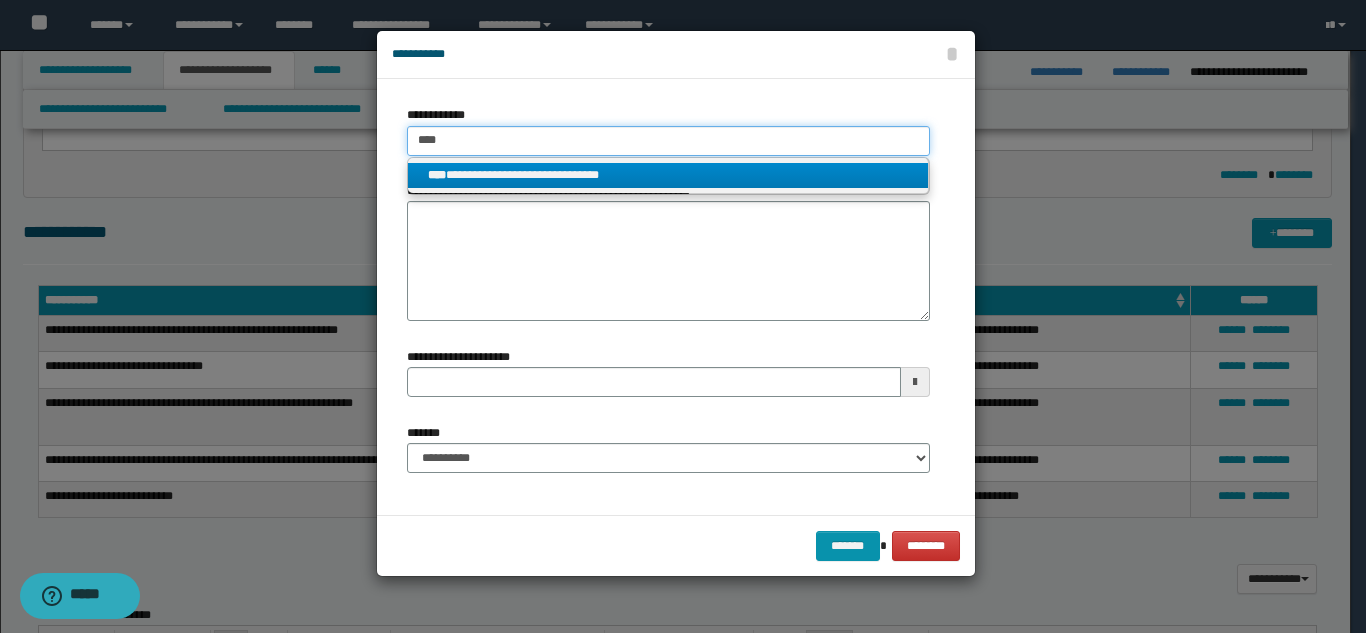 type 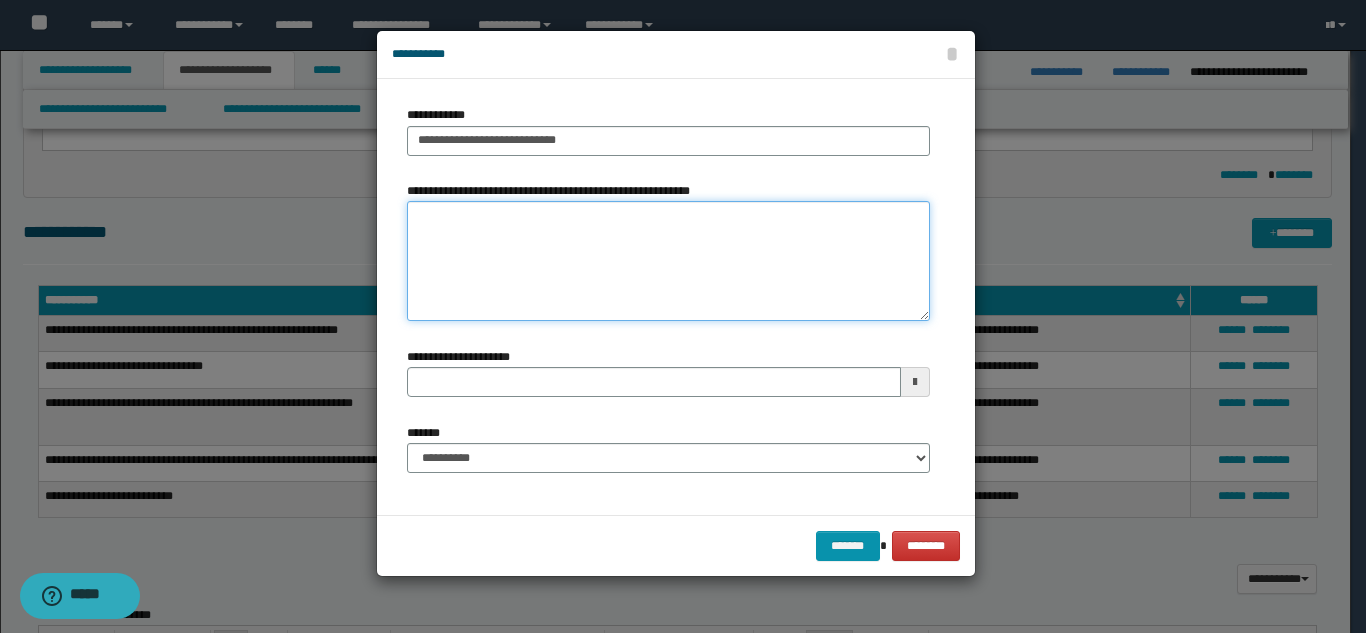 click on "**********" at bounding box center [668, 261] 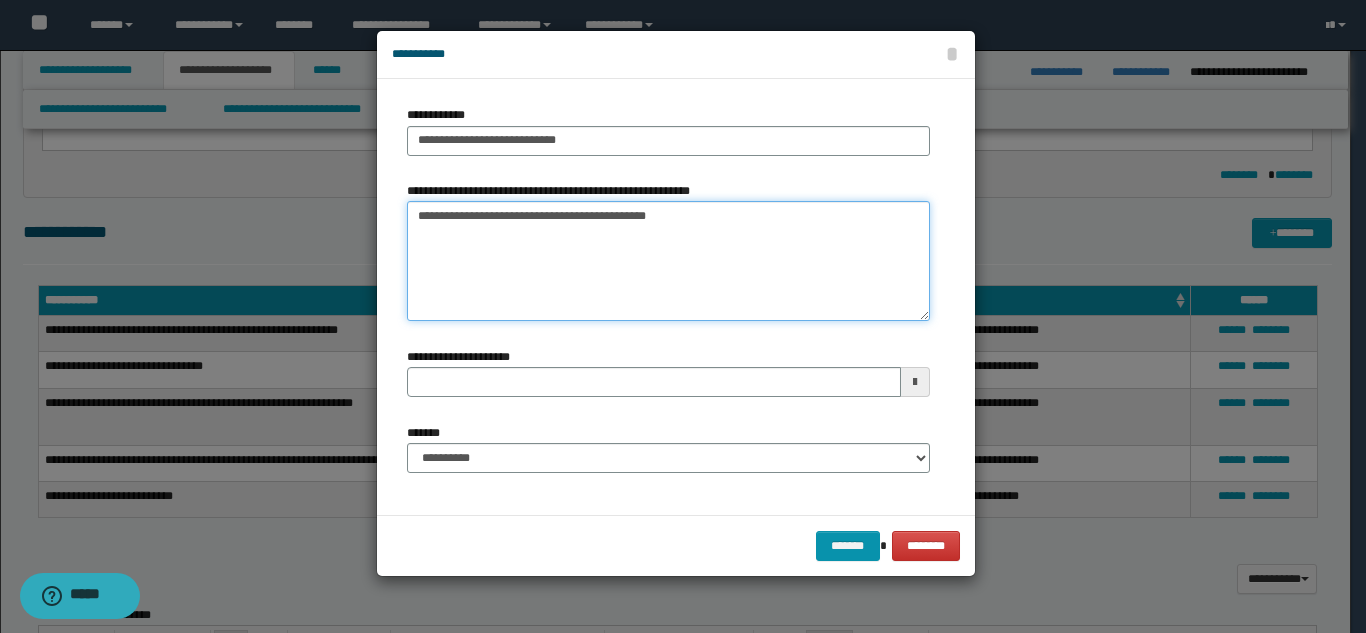 click on "**********" at bounding box center (668, 261) 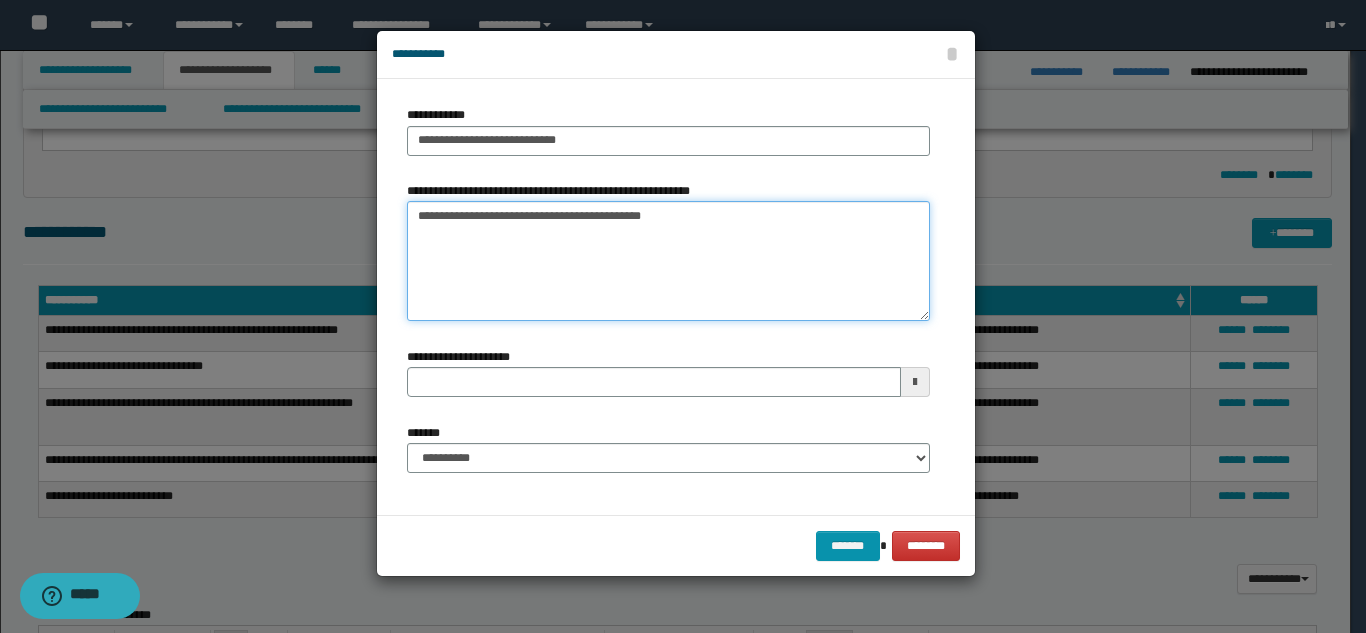 type on "**********" 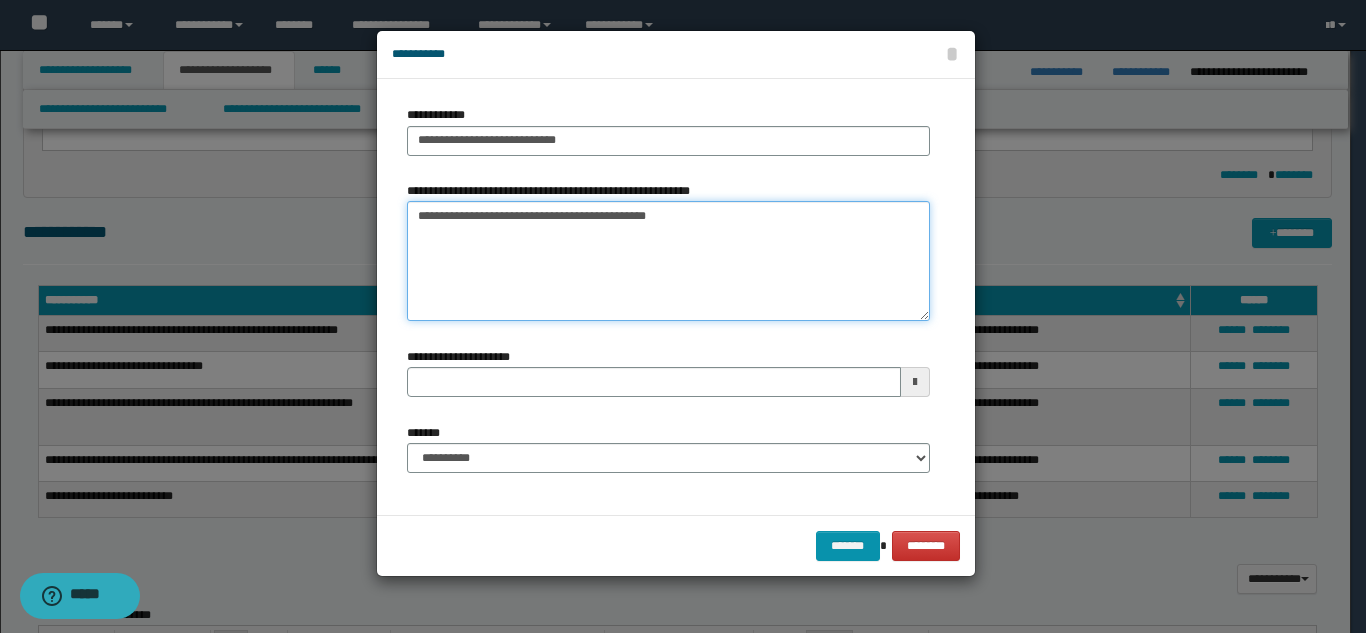 type 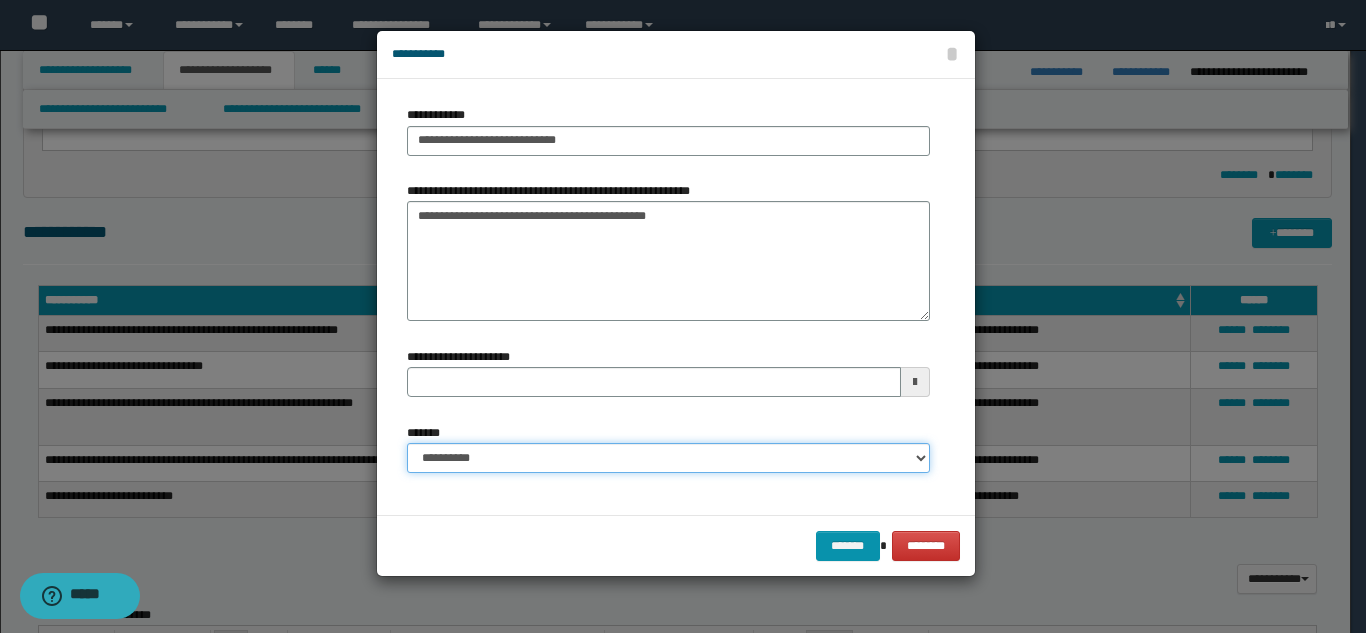 click on "**********" at bounding box center [668, 458] 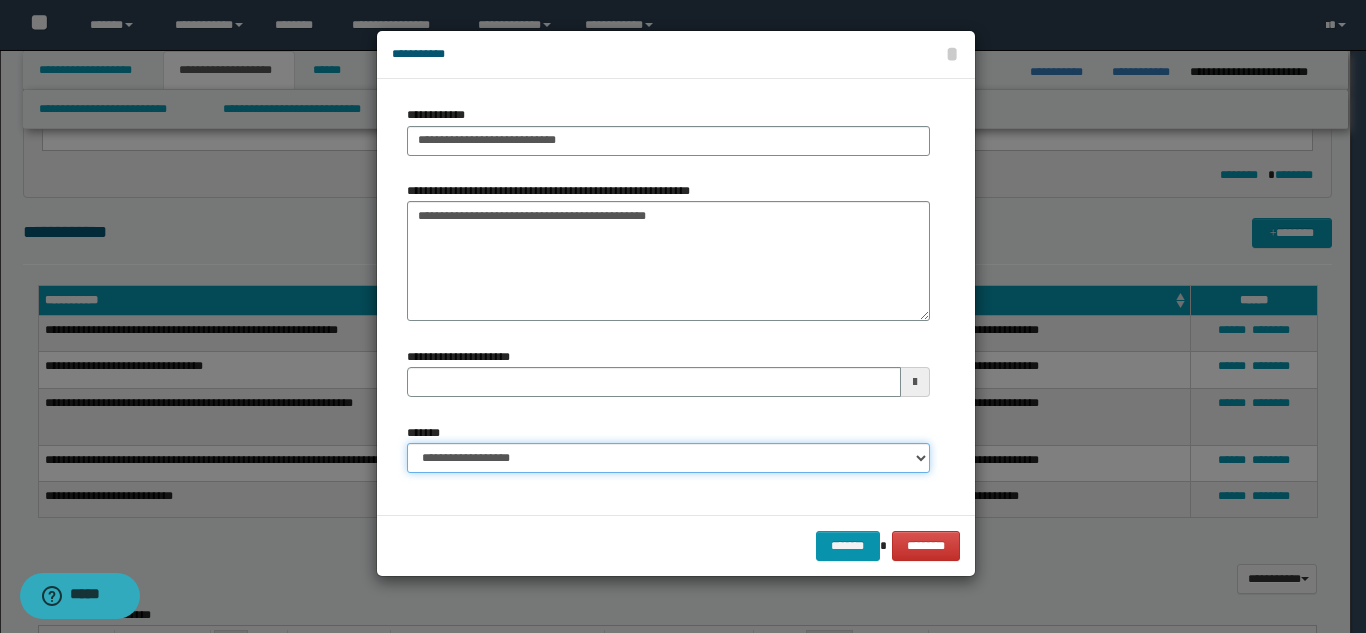 click on "**********" at bounding box center [668, 458] 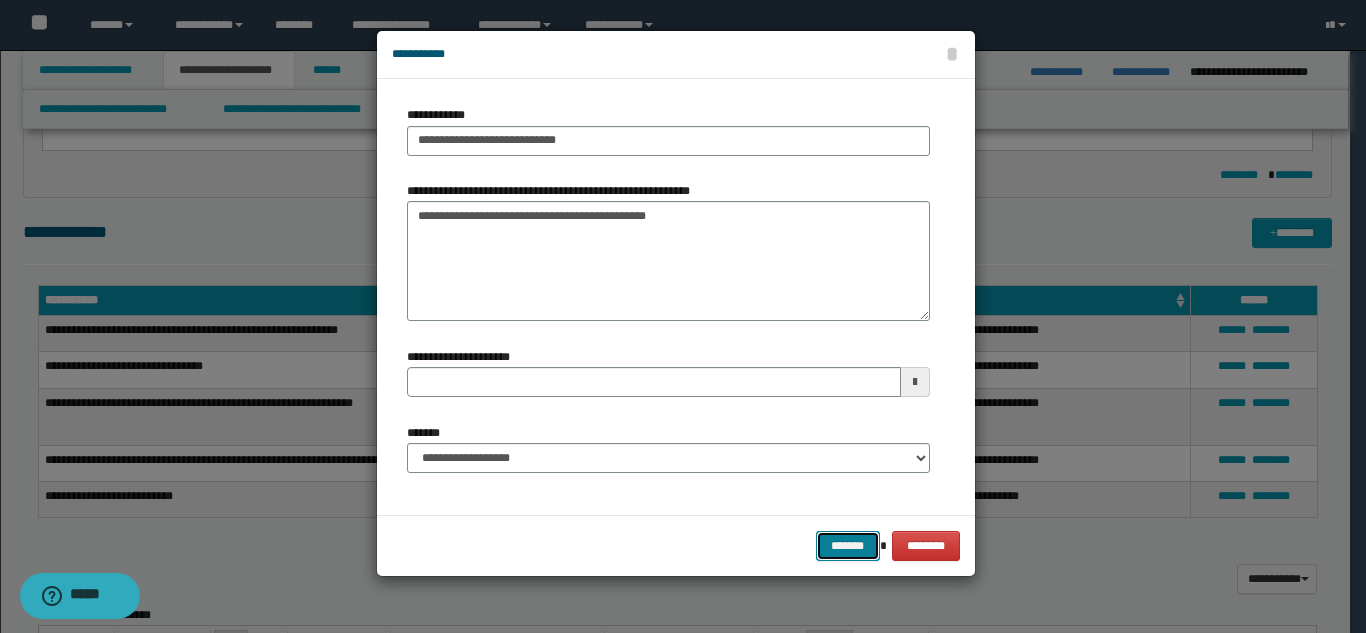 click on "*******" at bounding box center (848, 546) 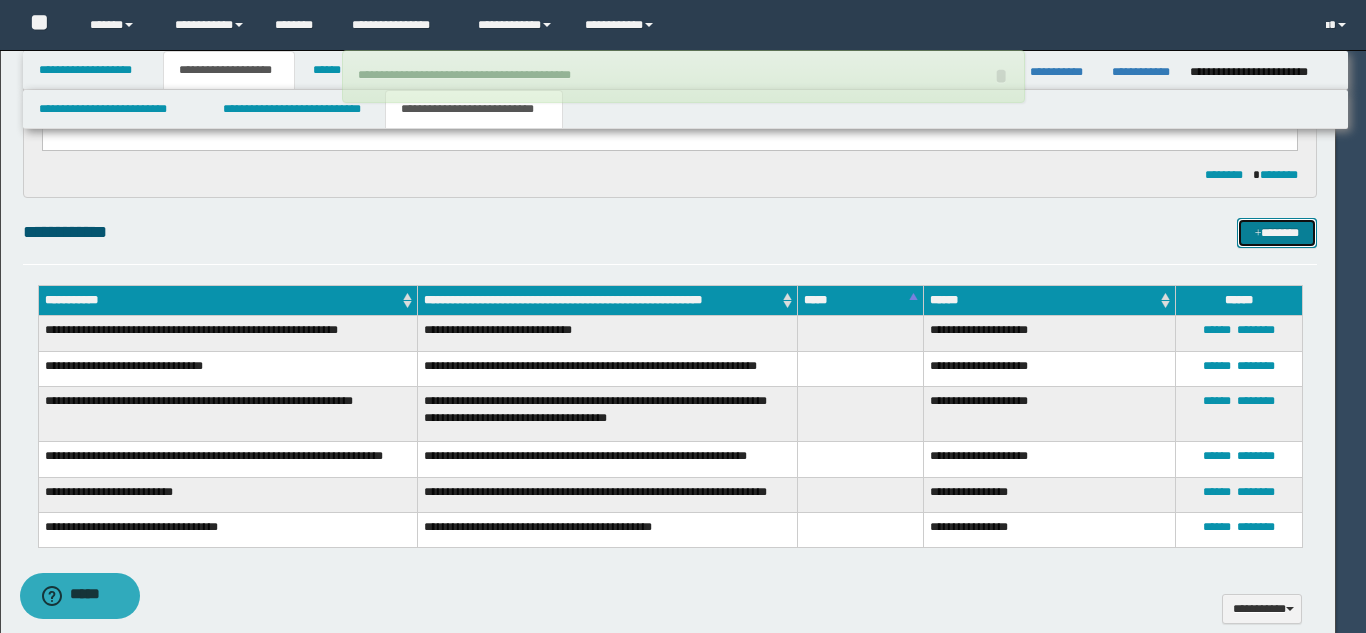 type 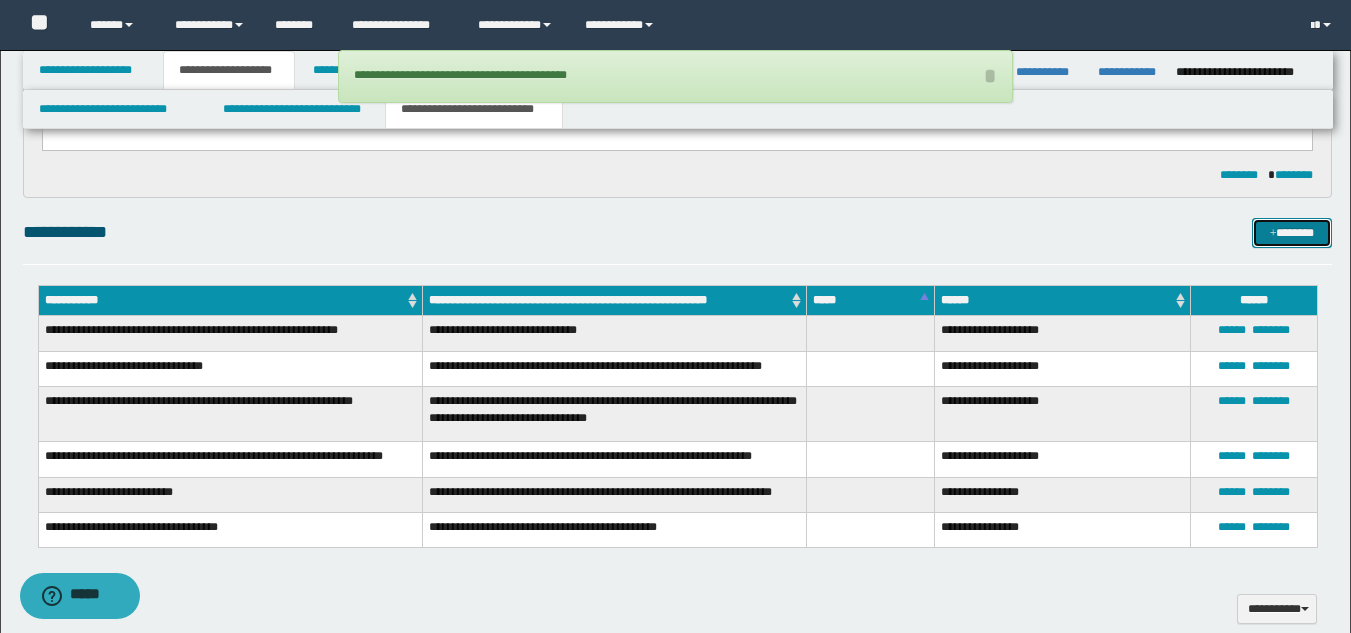 click on "*******" at bounding box center [1292, 233] 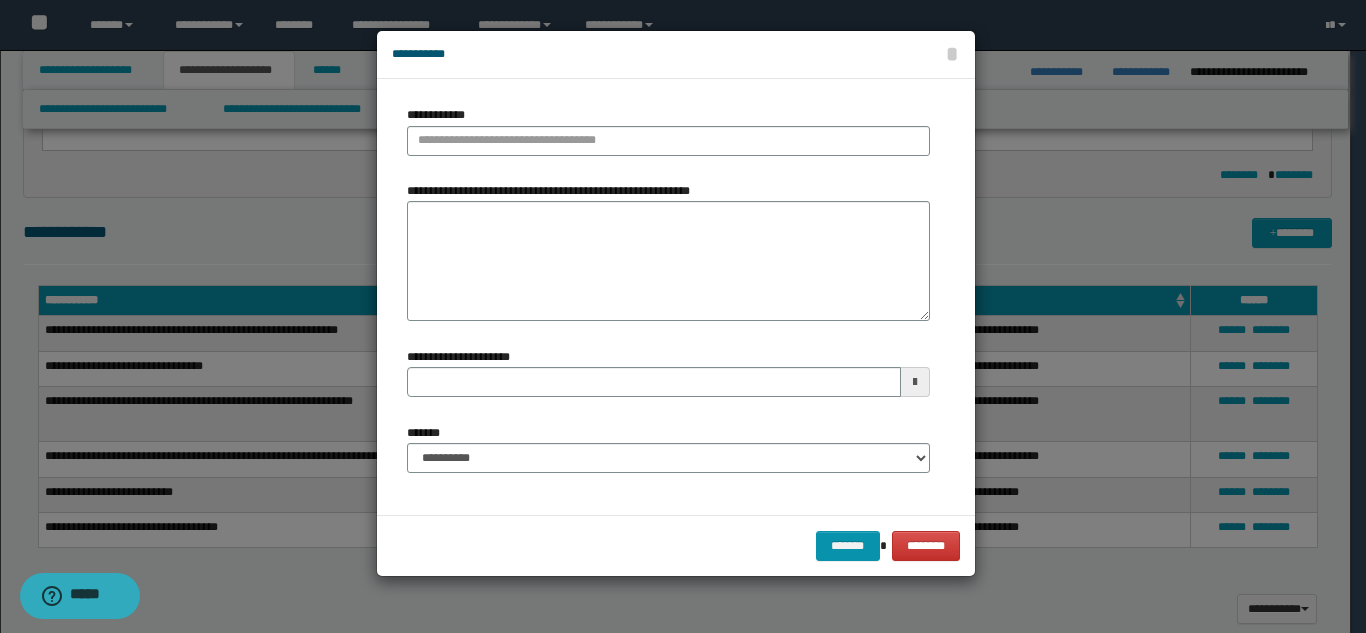 type 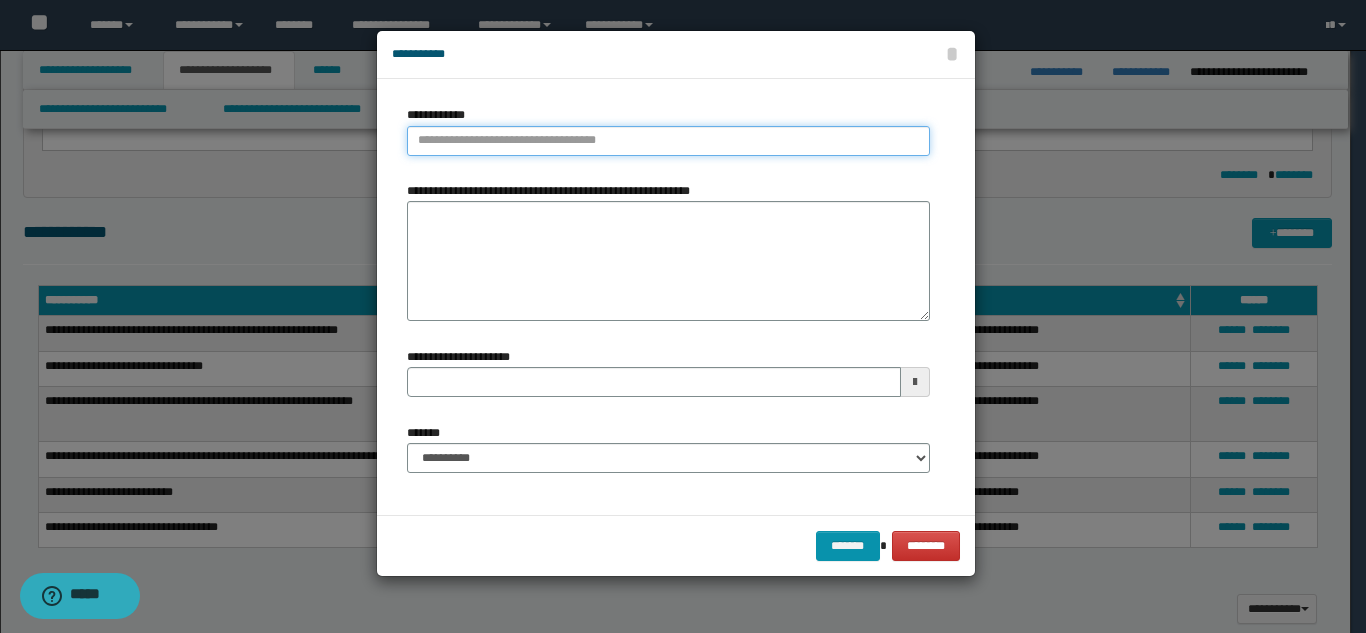 type on "**********" 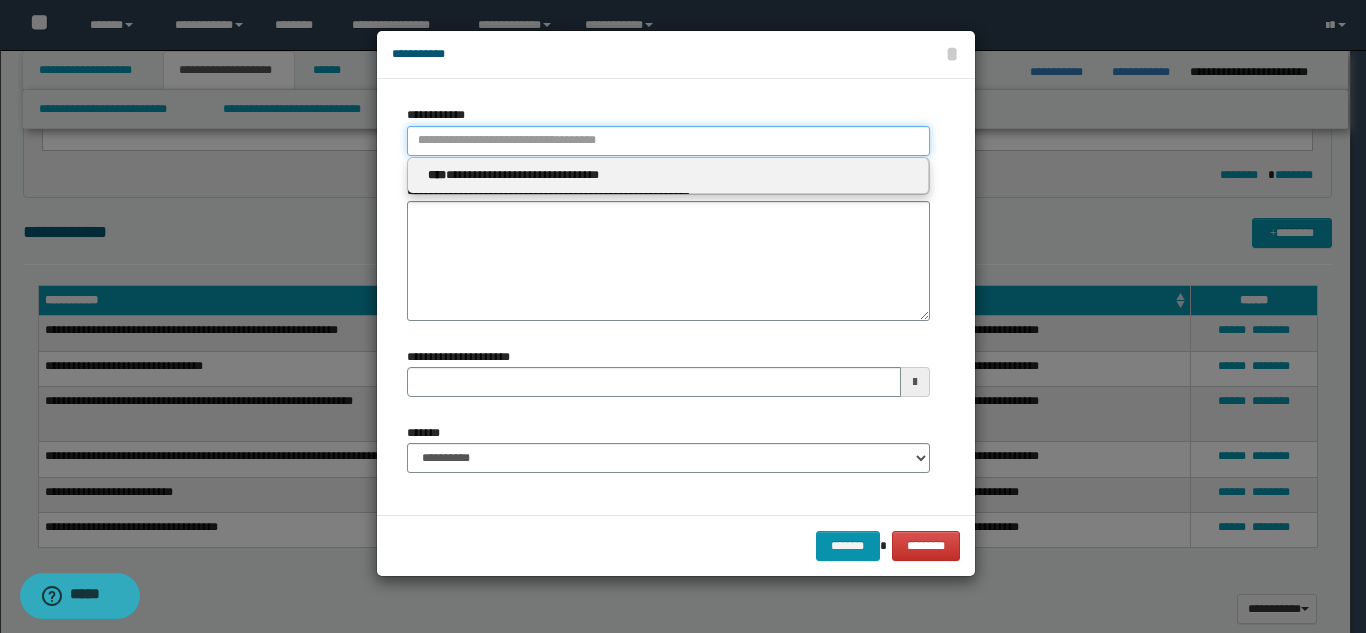 click on "**********" at bounding box center [668, 141] 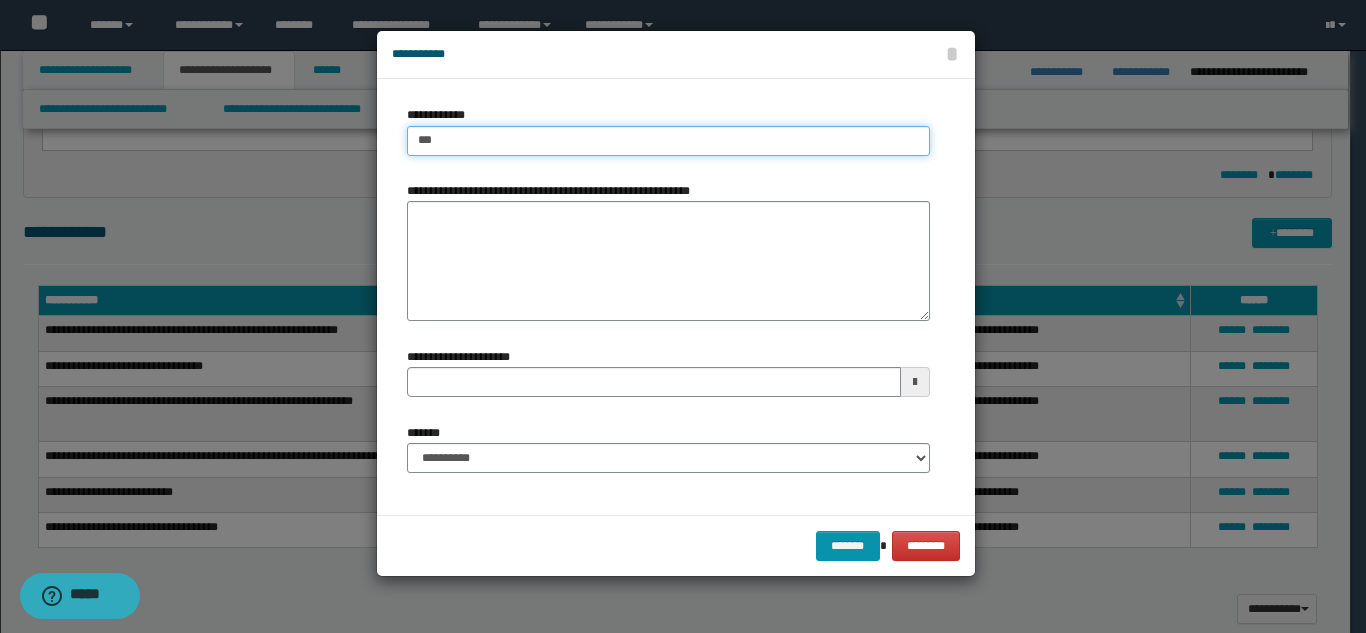type on "****" 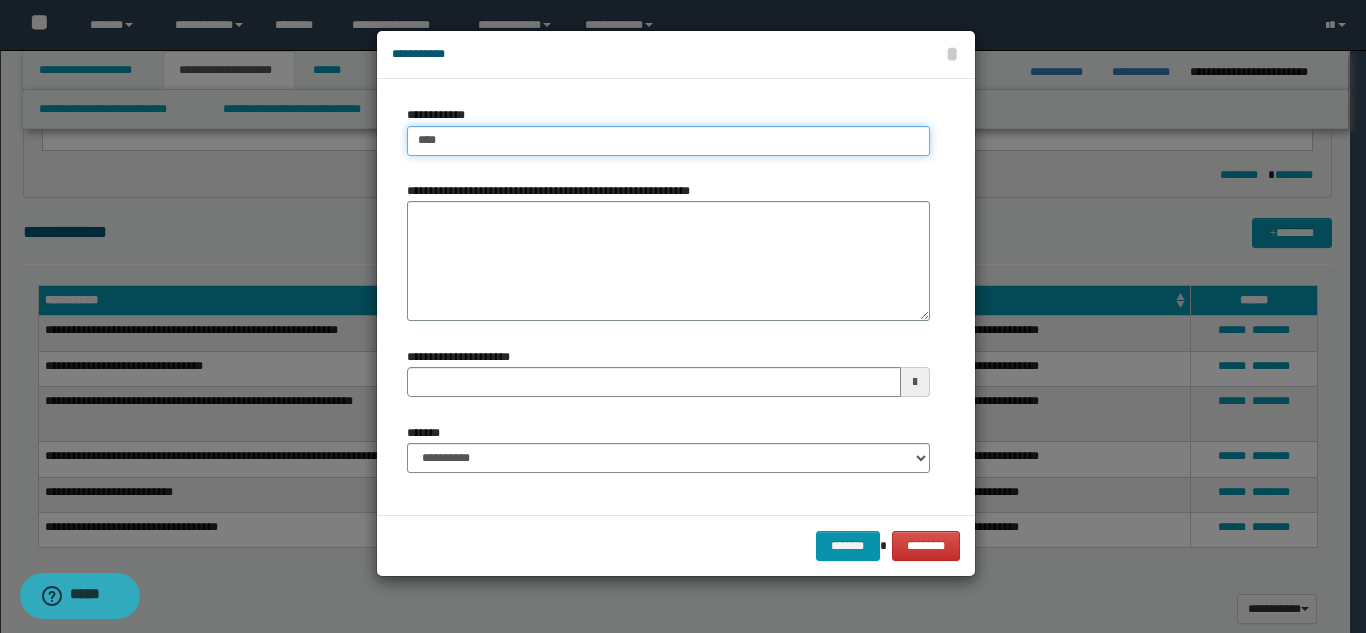 type on "****" 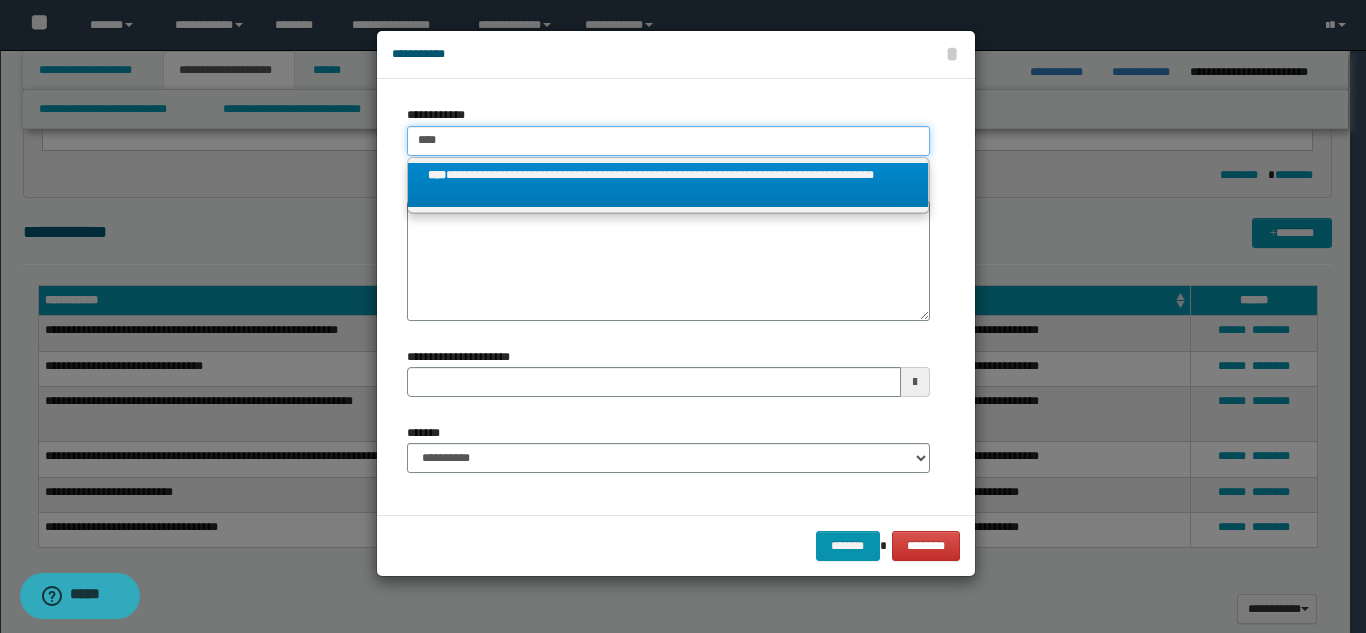 type on "****" 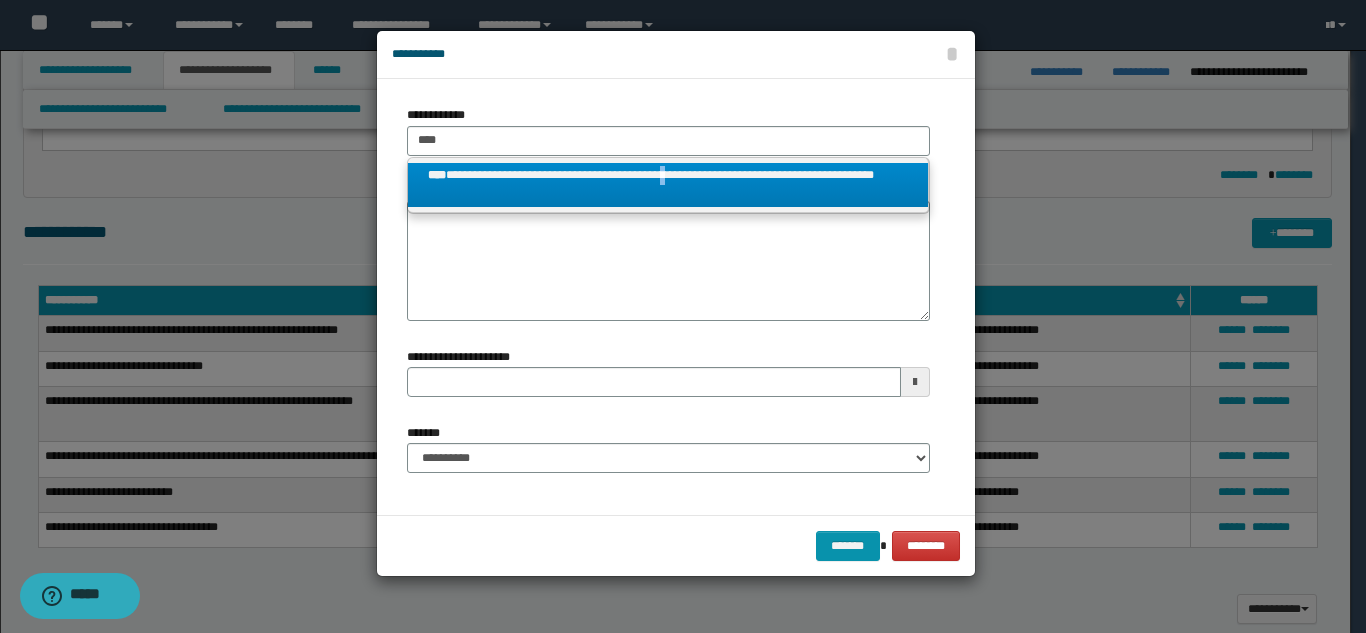 click on "**********" at bounding box center (668, 185) 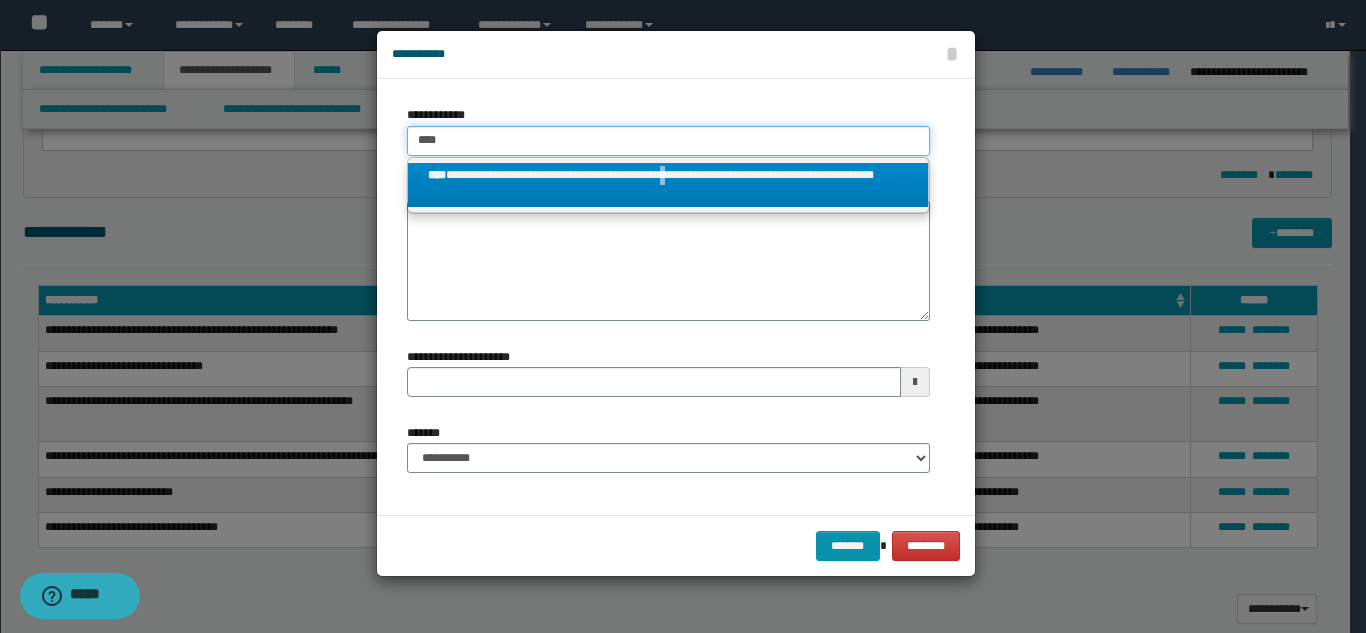 type 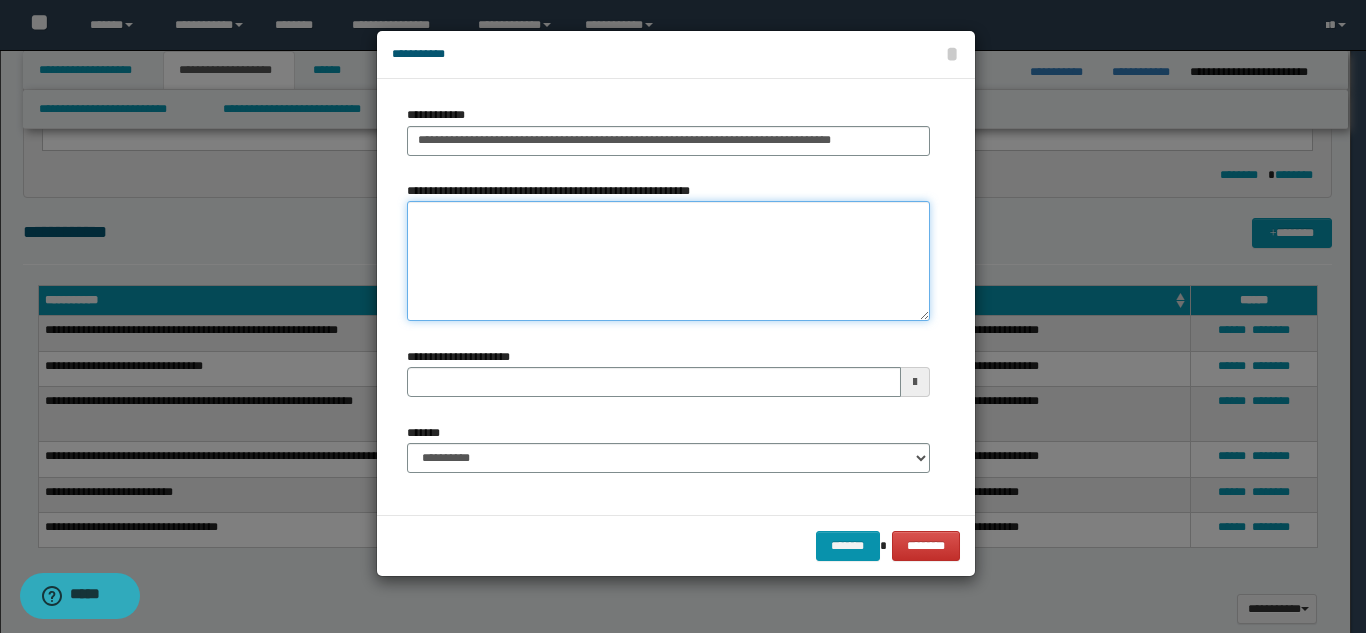 click on "**********" at bounding box center [668, 261] 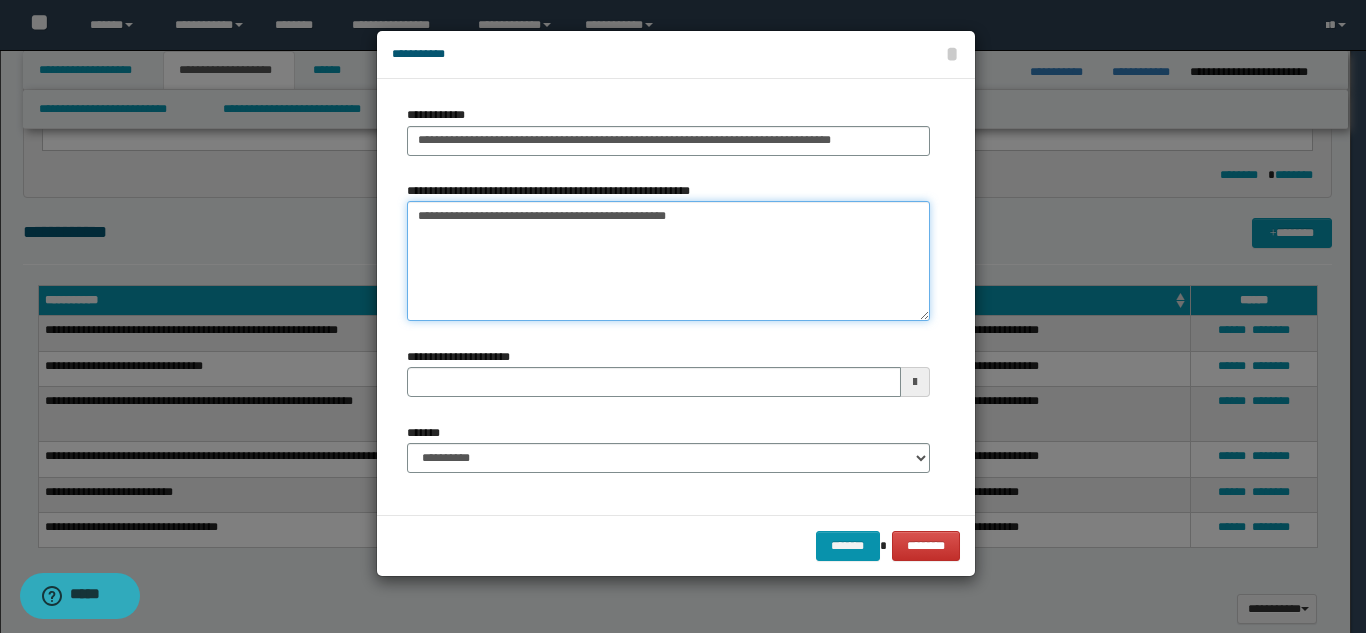 click on "**********" at bounding box center [668, 261] 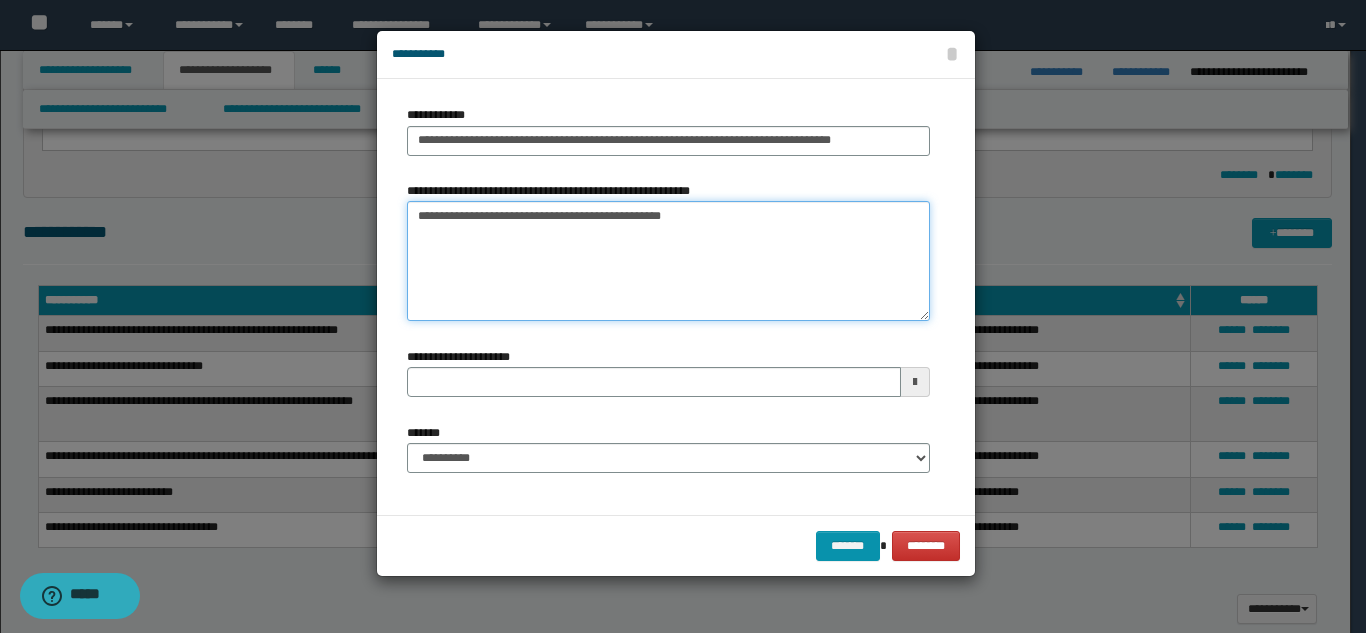 type on "**********" 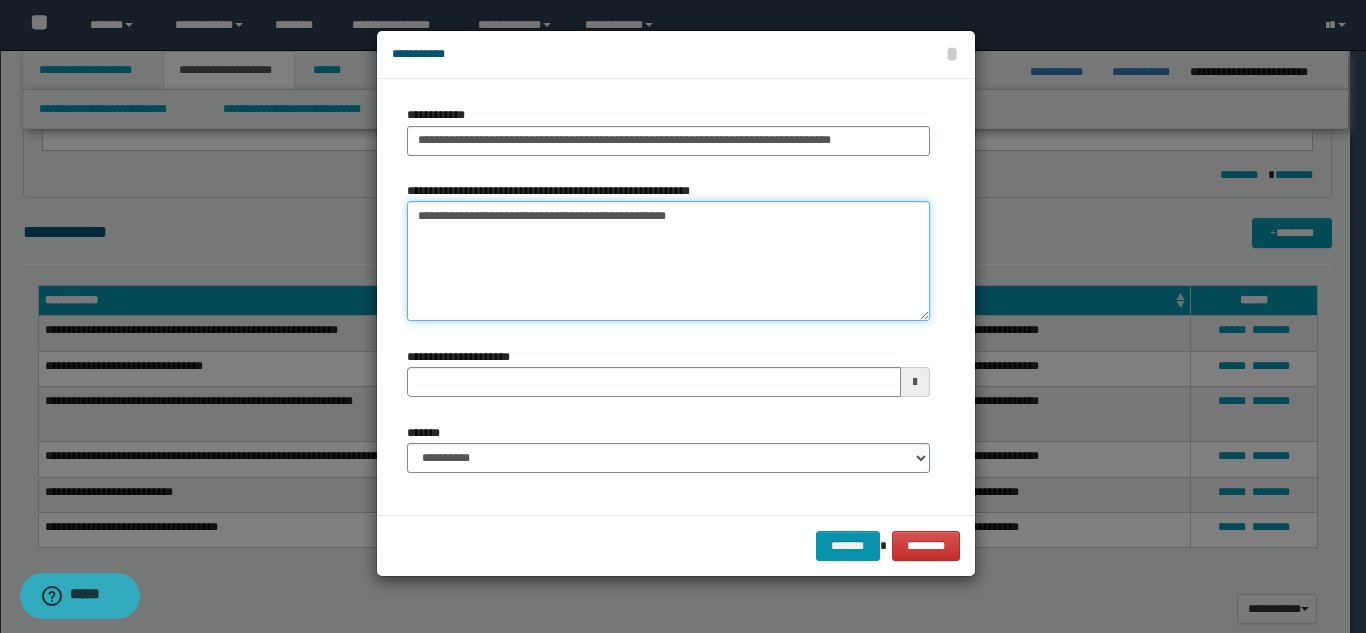 type 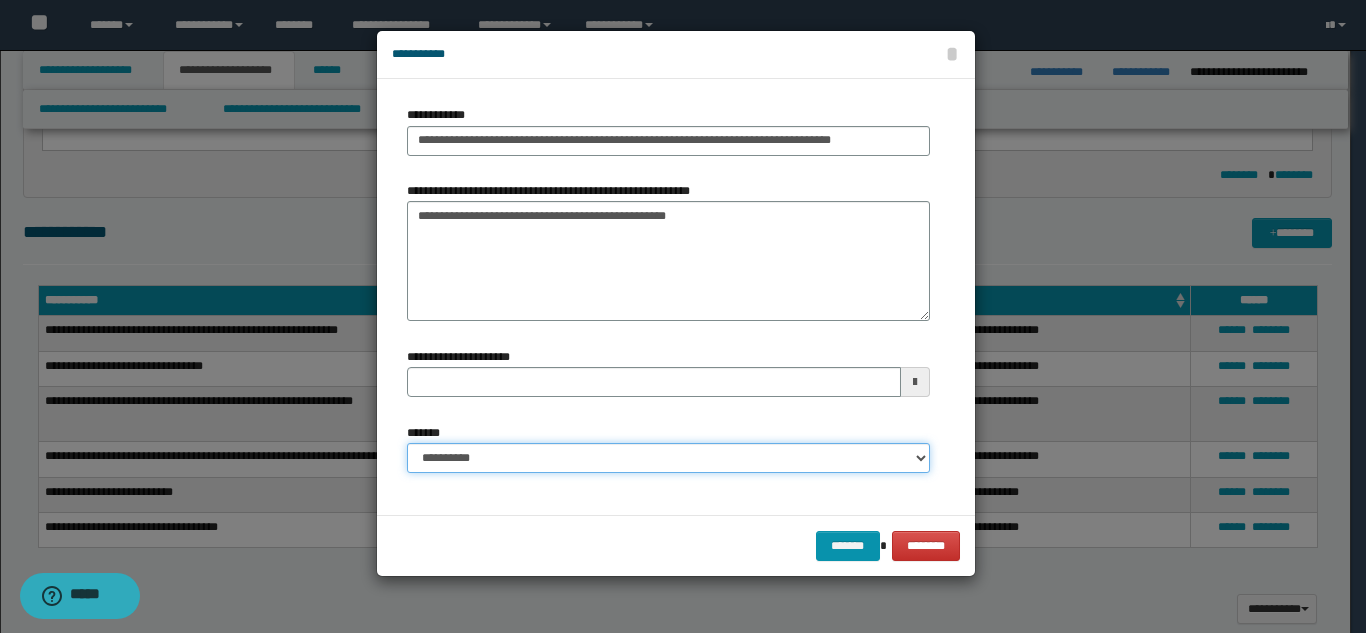 drag, startPoint x: 547, startPoint y: 454, endPoint x: 548, endPoint y: 444, distance: 10.049875 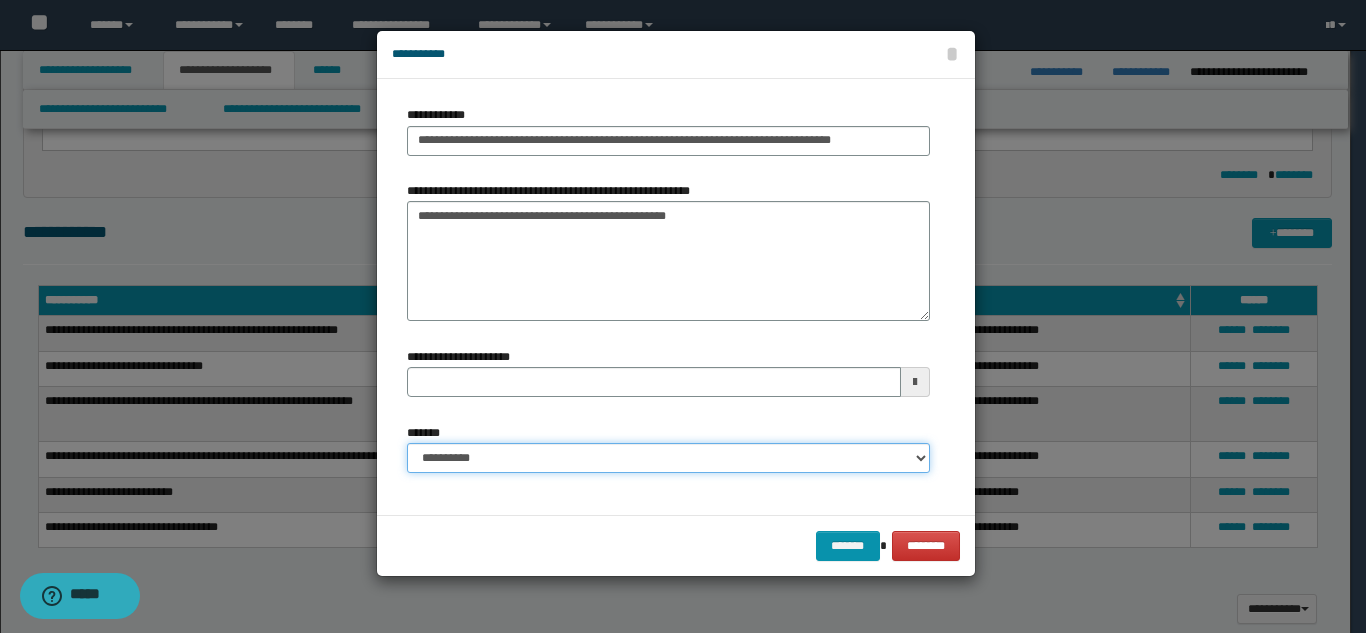 select on "*" 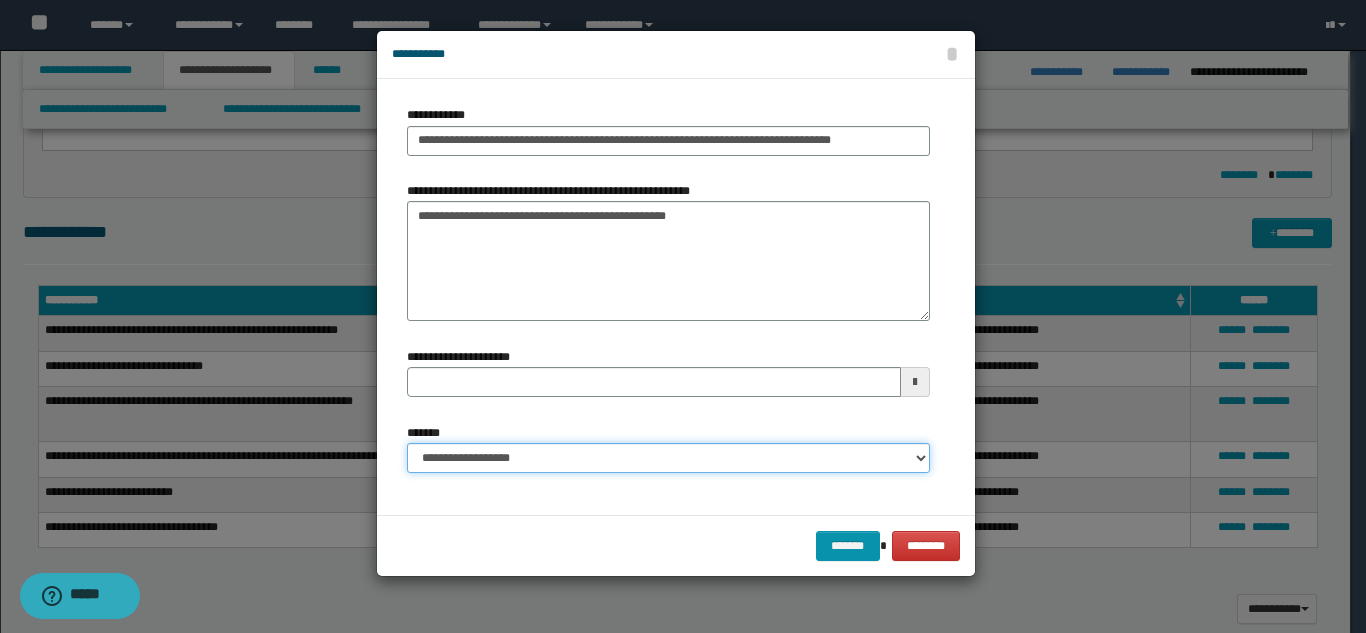 click on "**********" at bounding box center (668, 458) 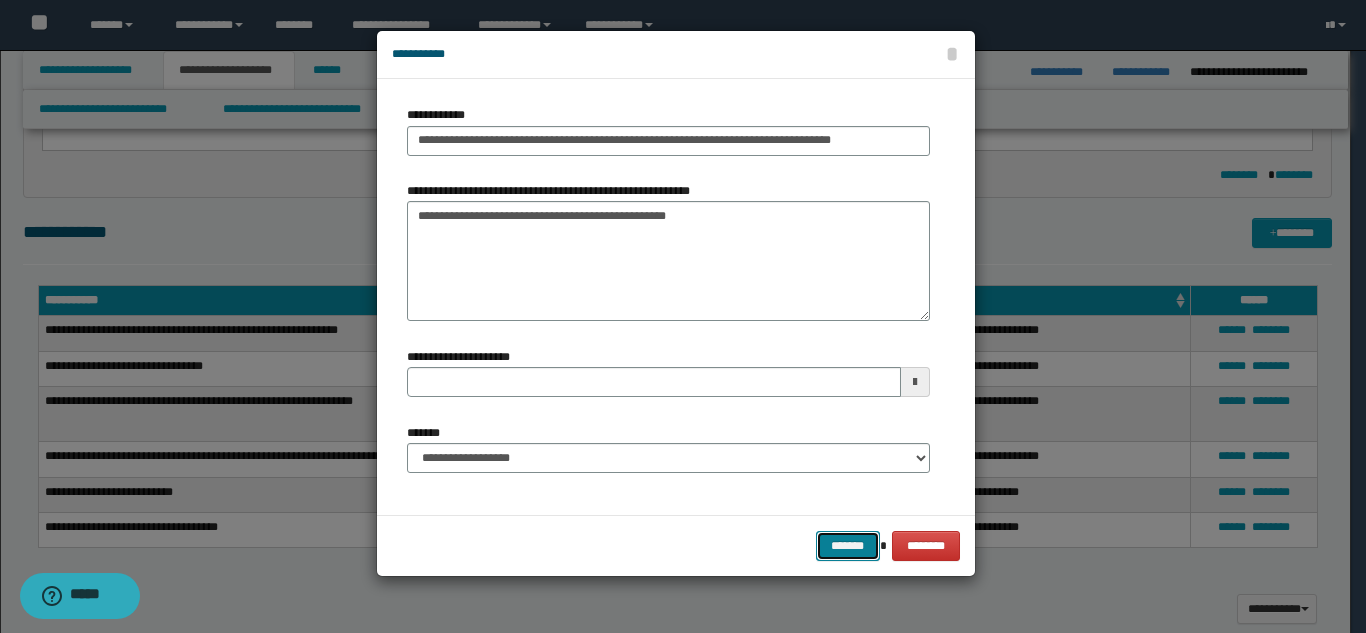 click on "*******" at bounding box center [848, 546] 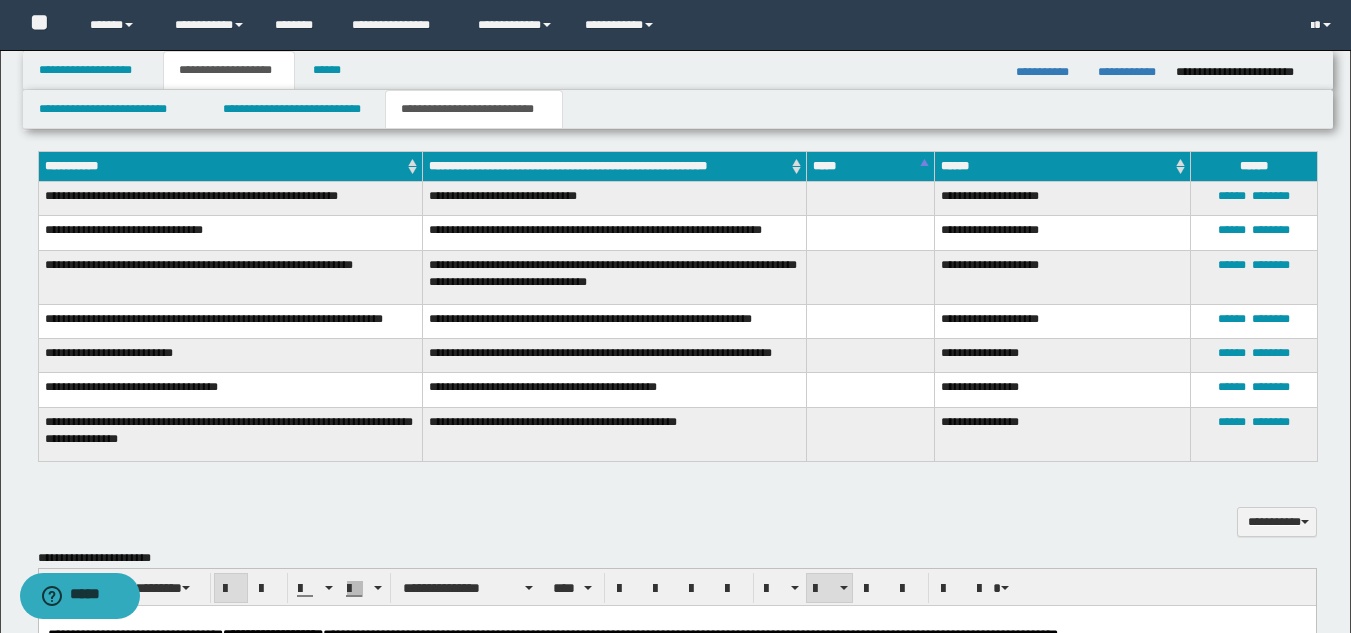 scroll, scrollTop: 798, scrollLeft: 0, axis: vertical 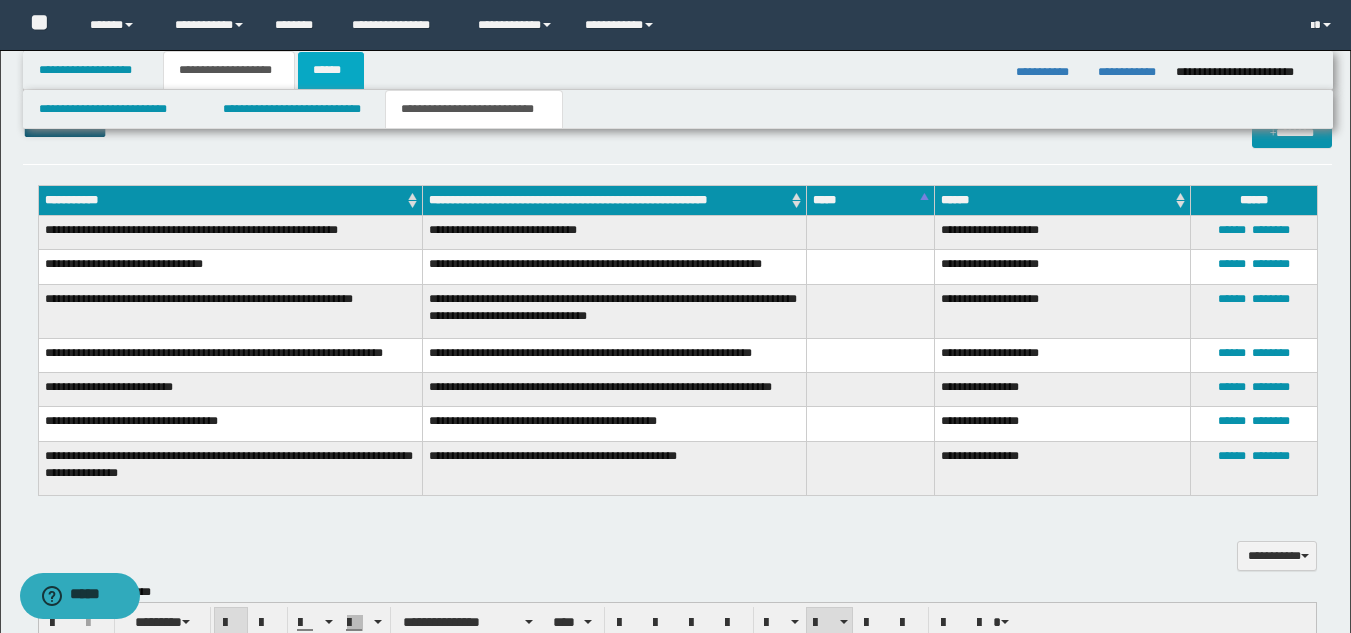 click on "******" at bounding box center (331, 70) 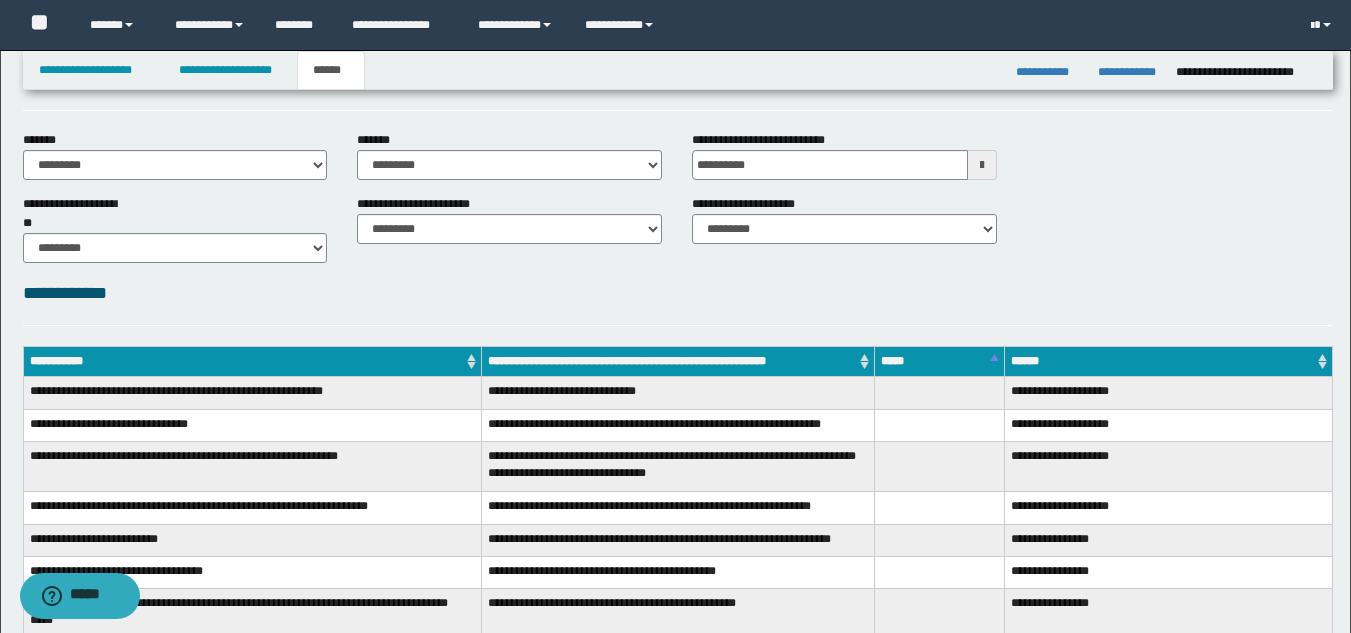 scroll, scrollTop: 100, scrollLeft: 0, axis: vertical 